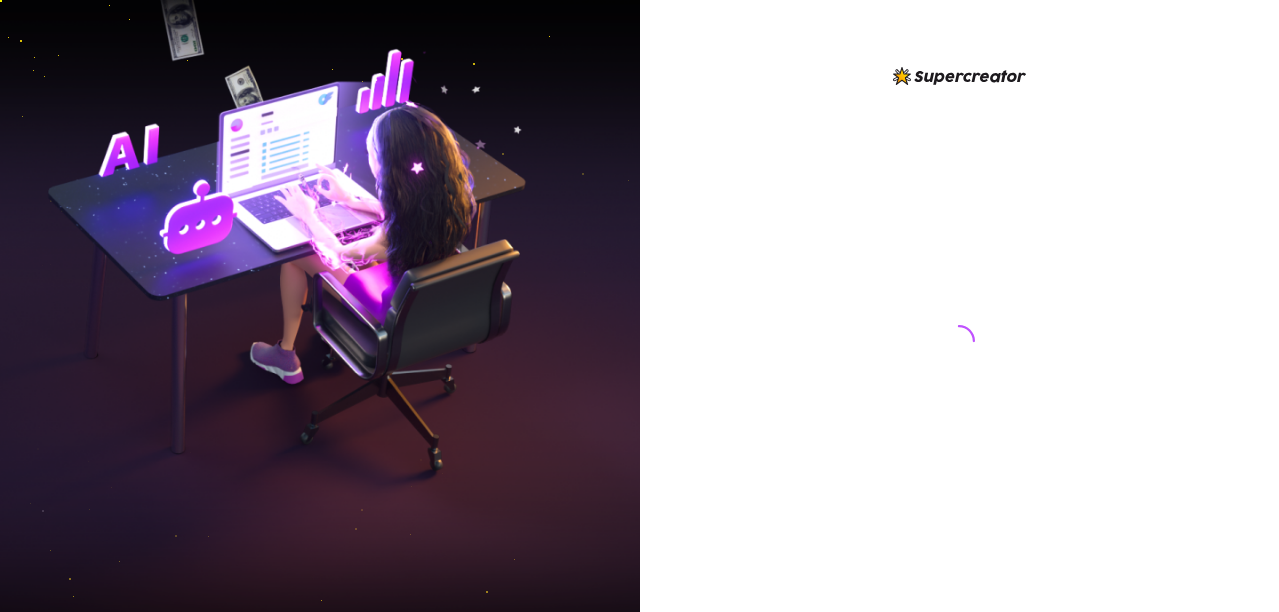 scroll, scrollTop: 0, scrollLeft: 0, axis: both 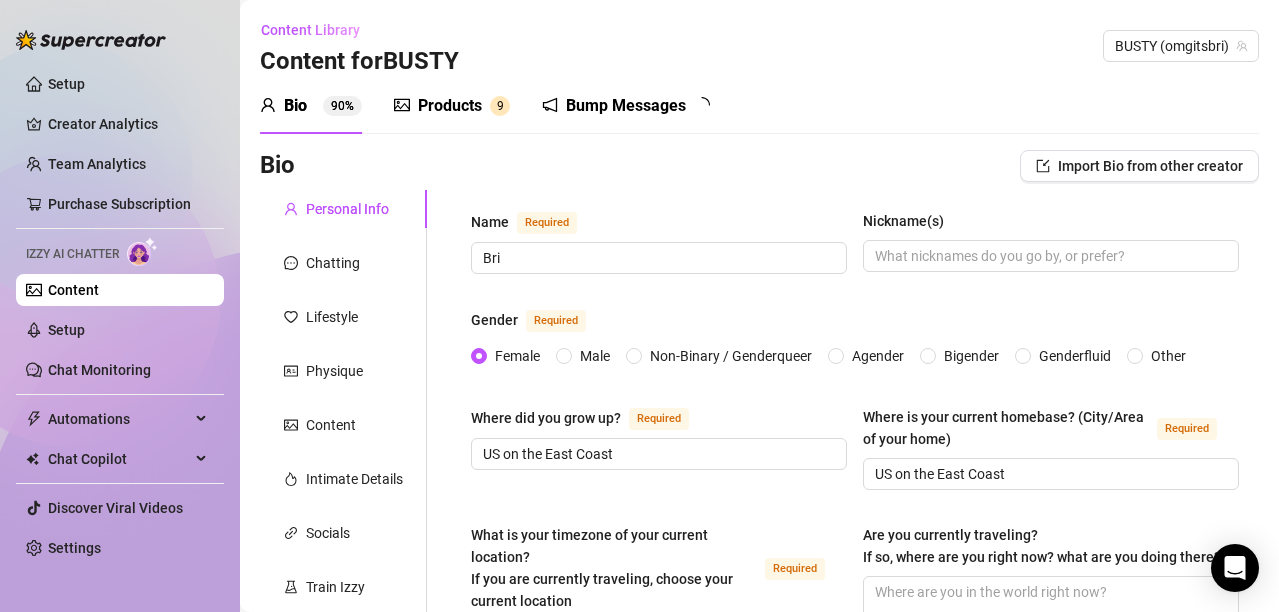 type 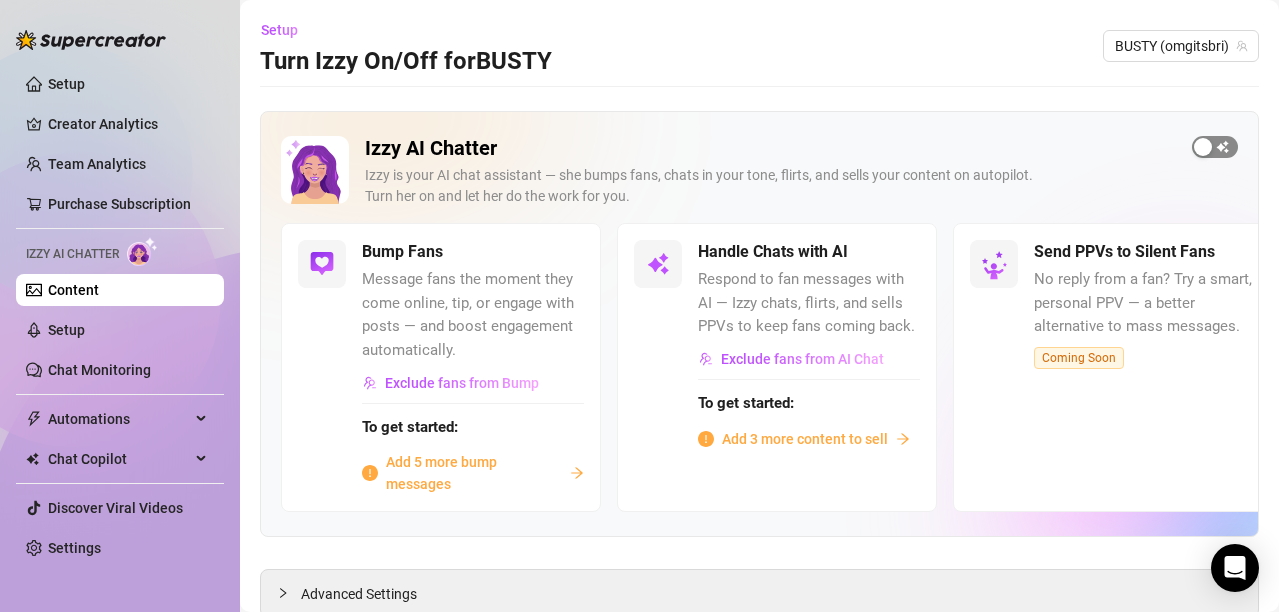 click at bounding box center [1215, 147] 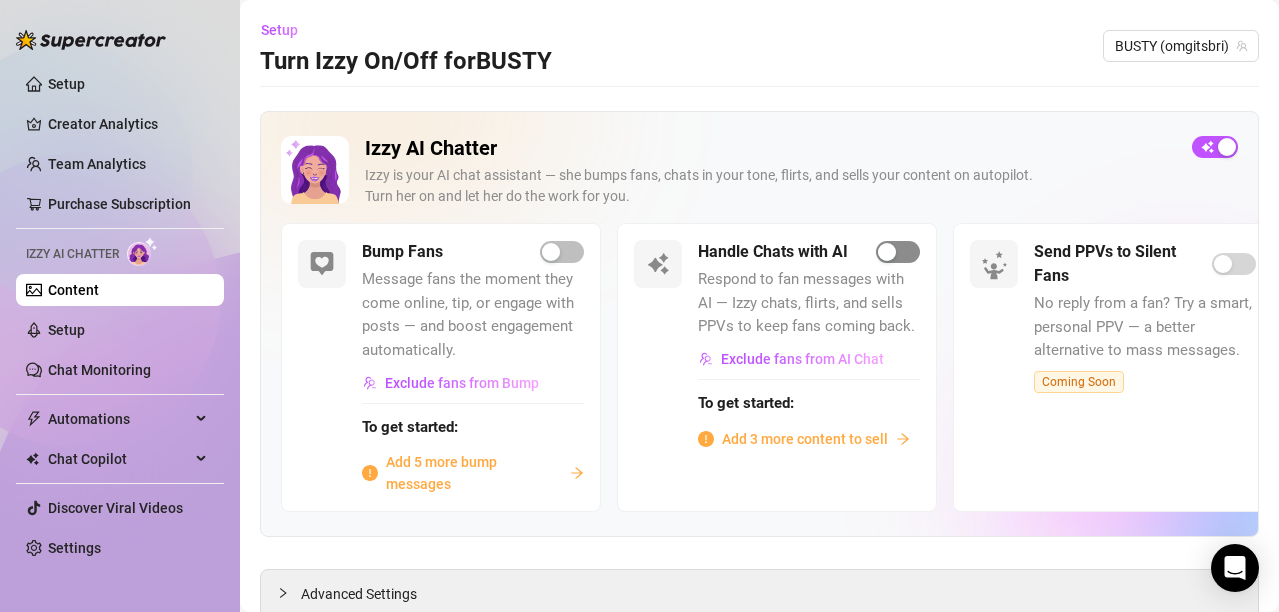 click at bounding box center (898, 252) 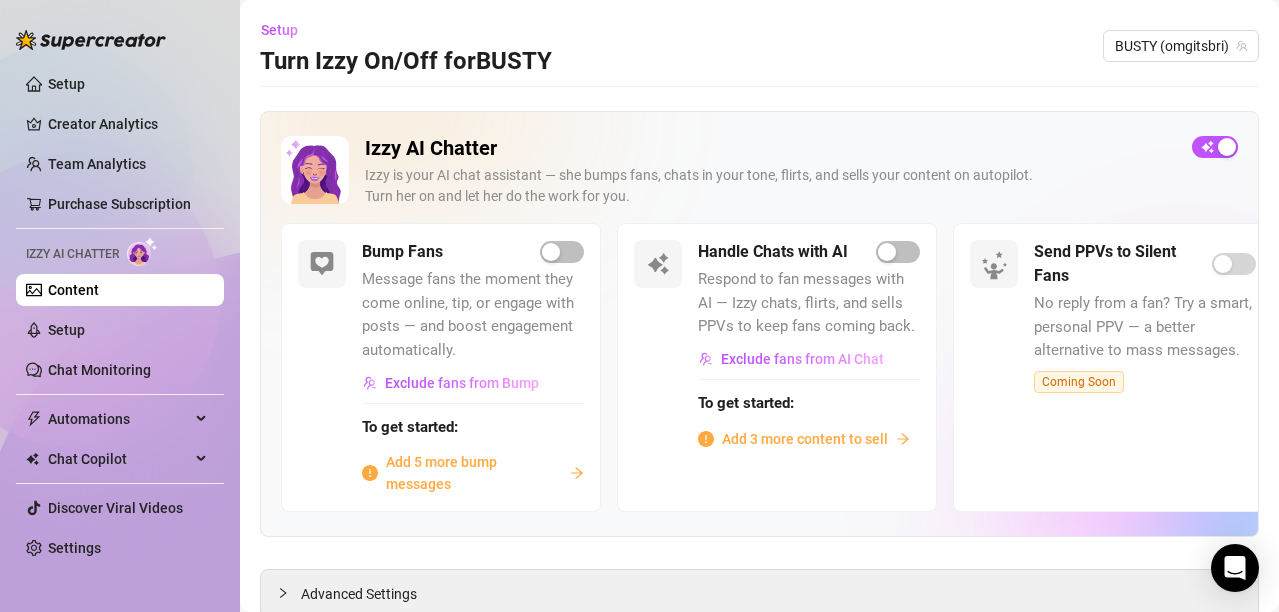 click on "Add 3 more content to sell" at bounding box center (805, 439) 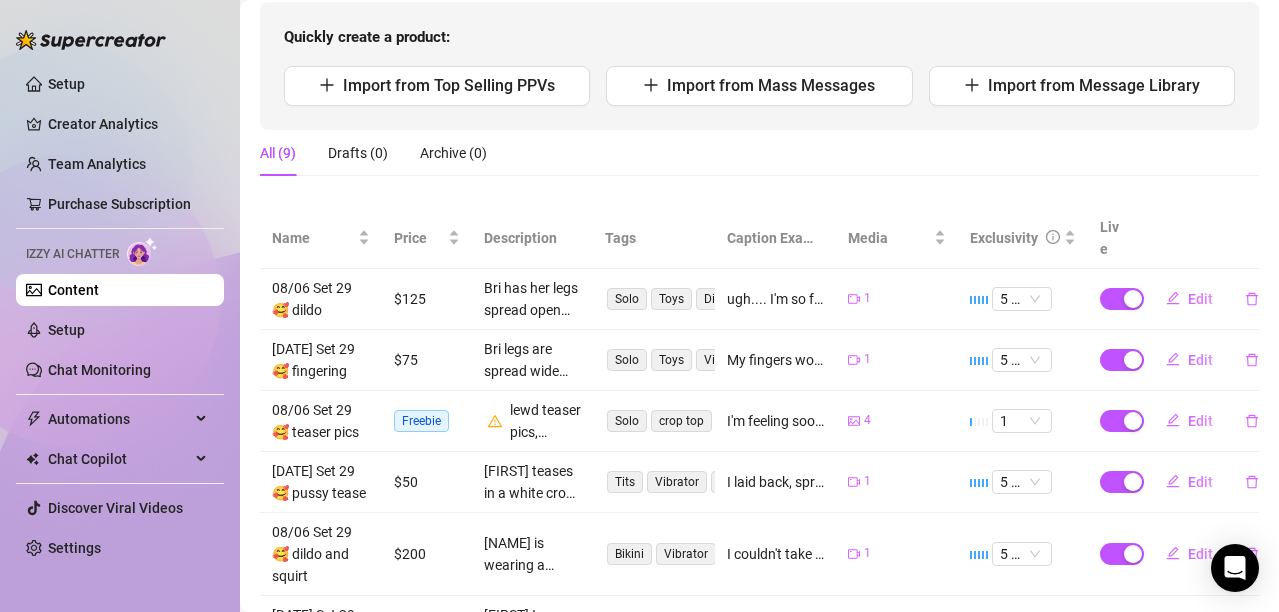 scroll, scrollTop: 0, scrollLeft: 0, axis: both 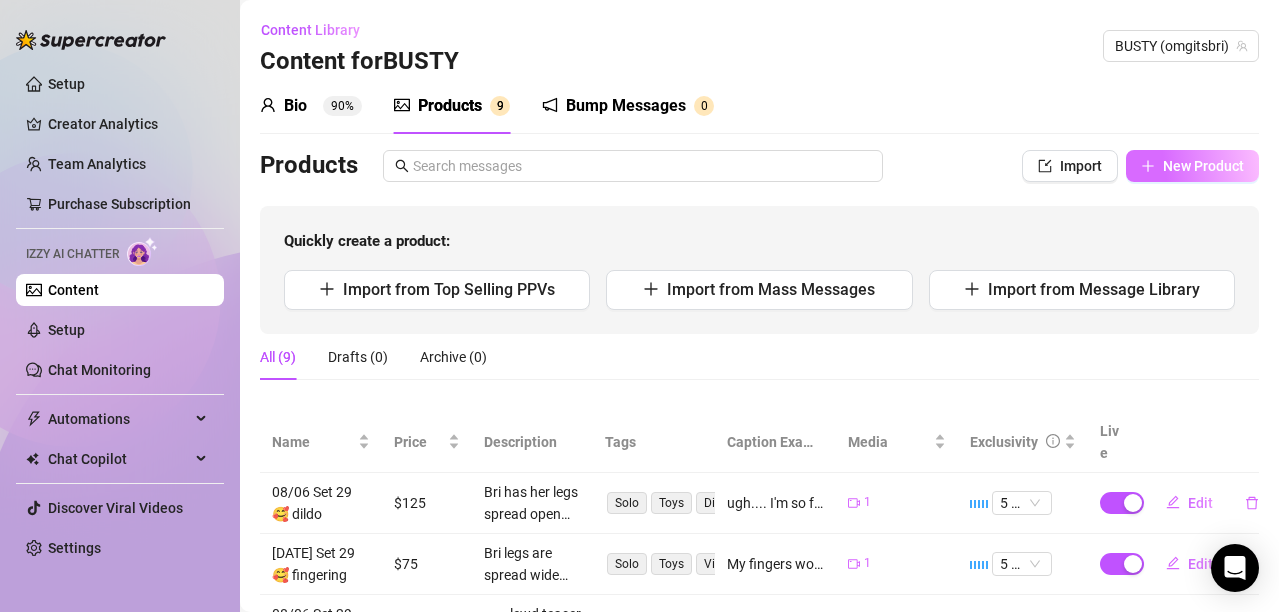 click on "New Product" at bounding box center (1203, 166) 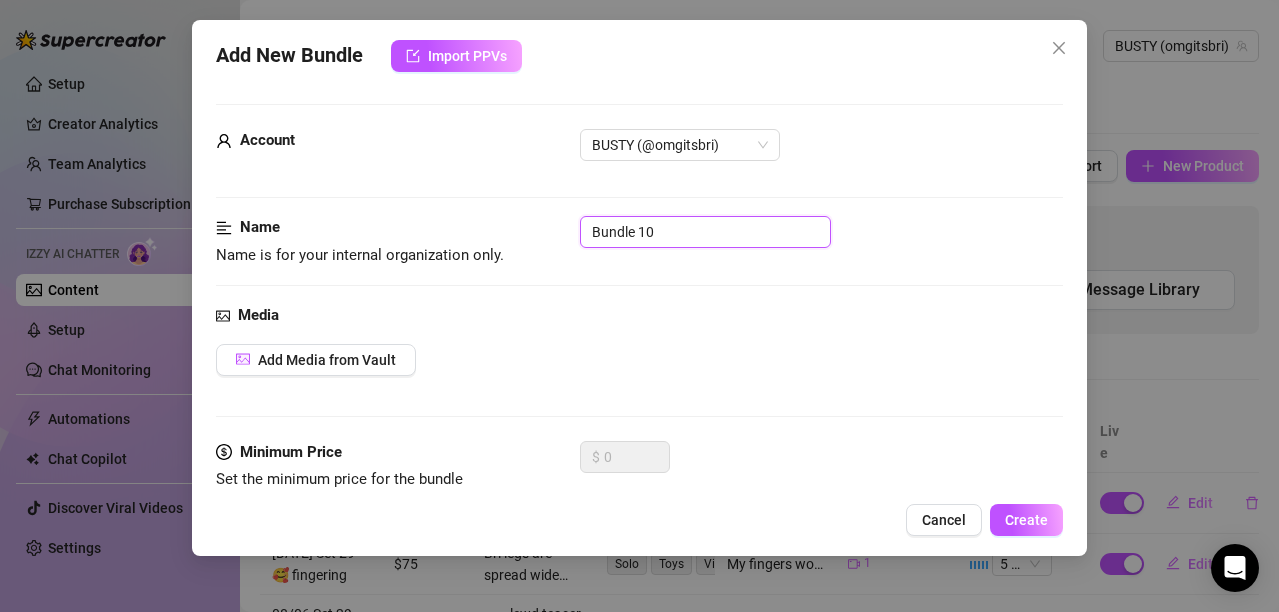 drag, startPoint x: 685, startPoint y: 239, endPoint x: 580, endPoint y: 234, distance: 105.11898 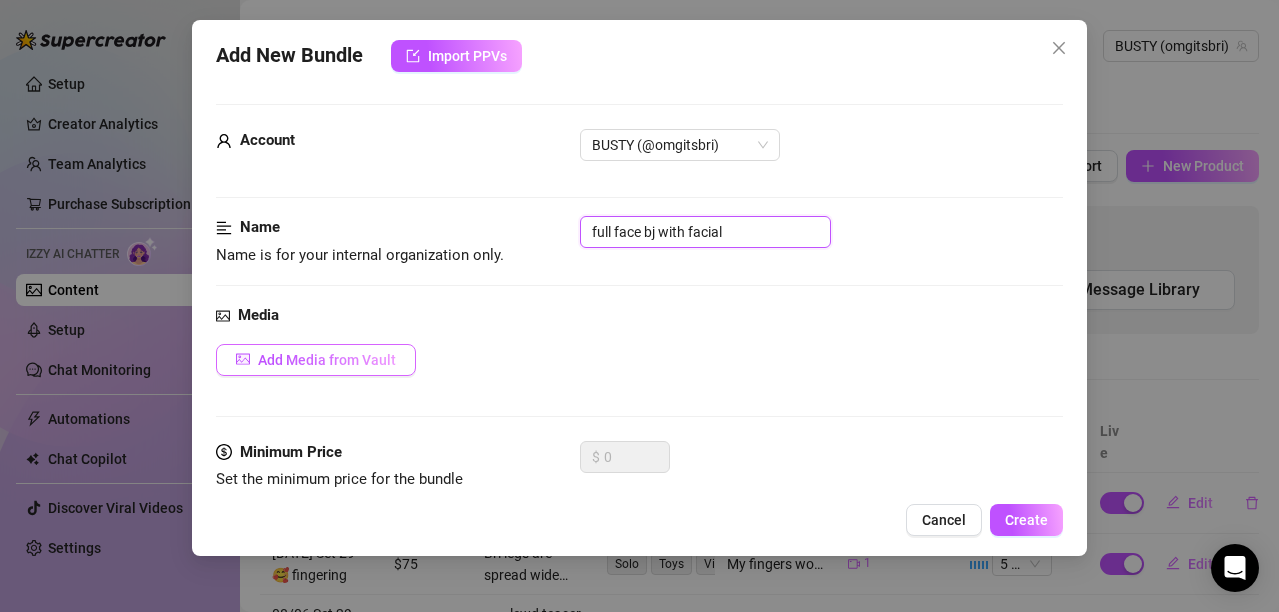 type on "full face bj with facial" 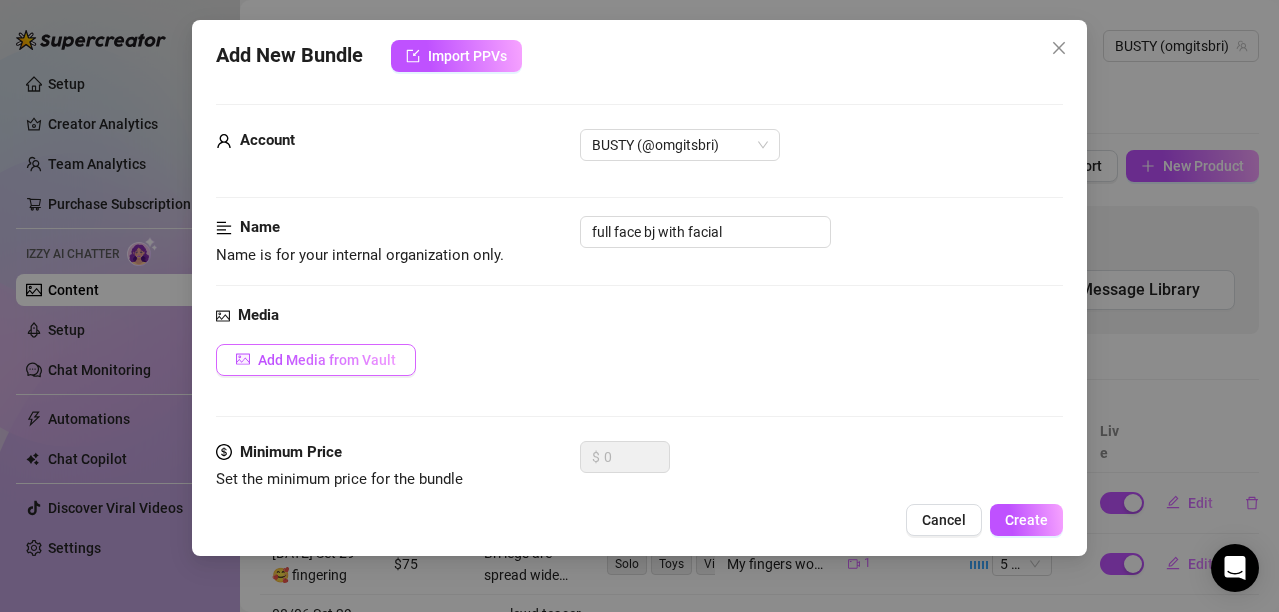 click on "Add Media from Vault" at bounding box center (327, 360) 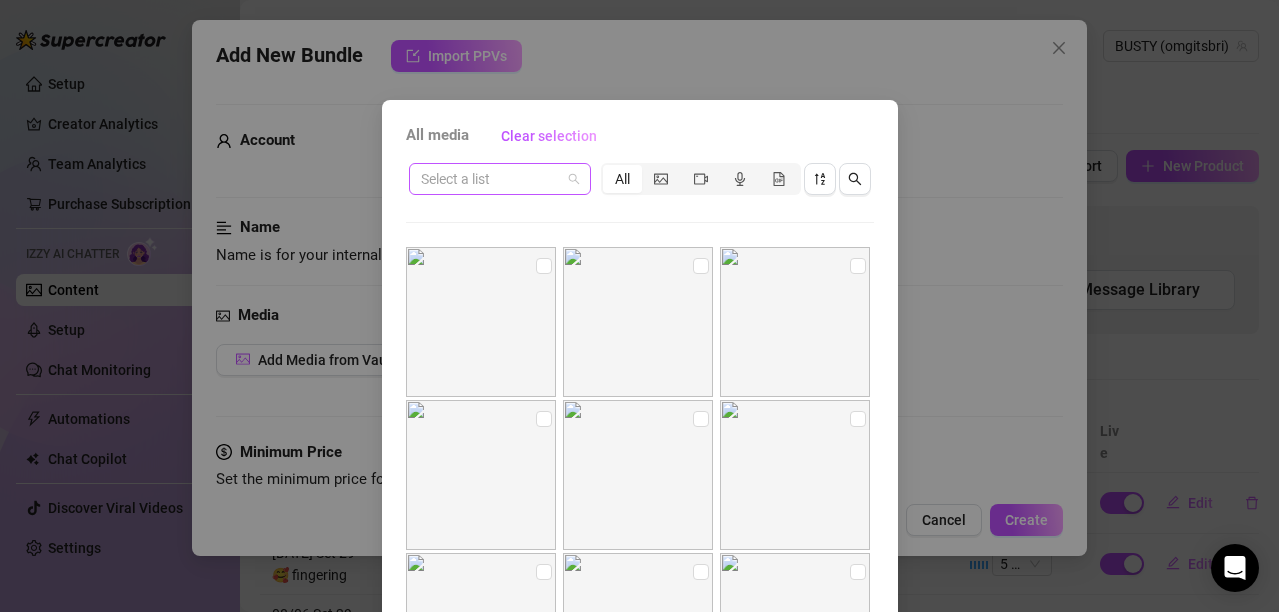 click at bounding box center (500, 179) 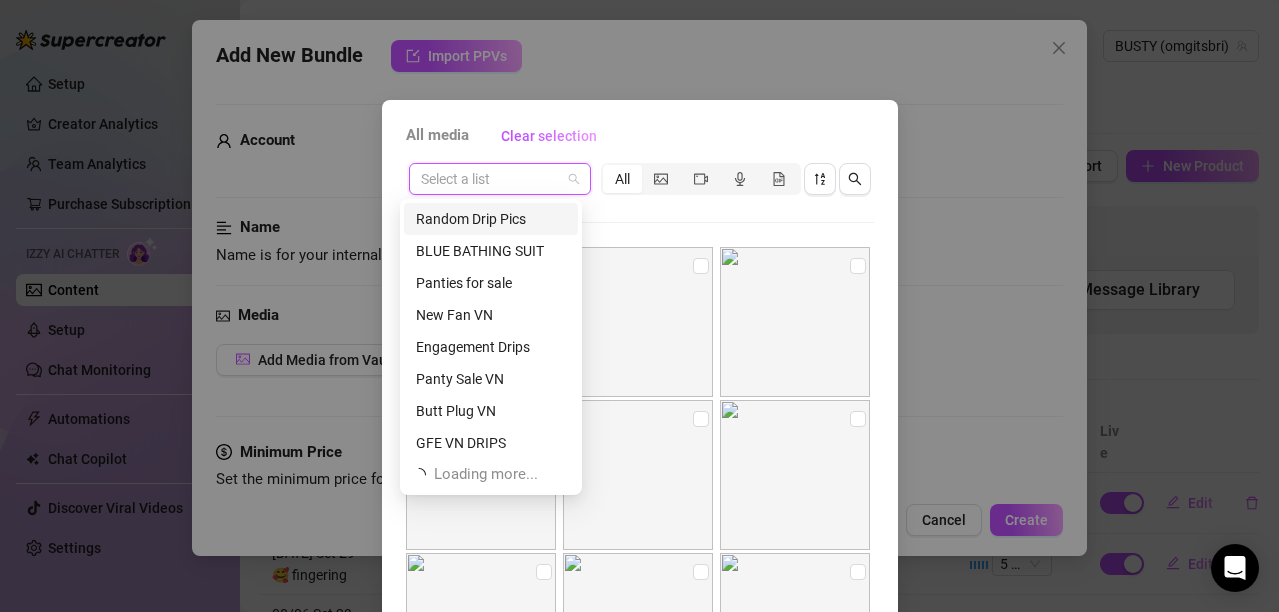 scroll, scrollTop: 64, scrollLeft: 0, axis: vertical 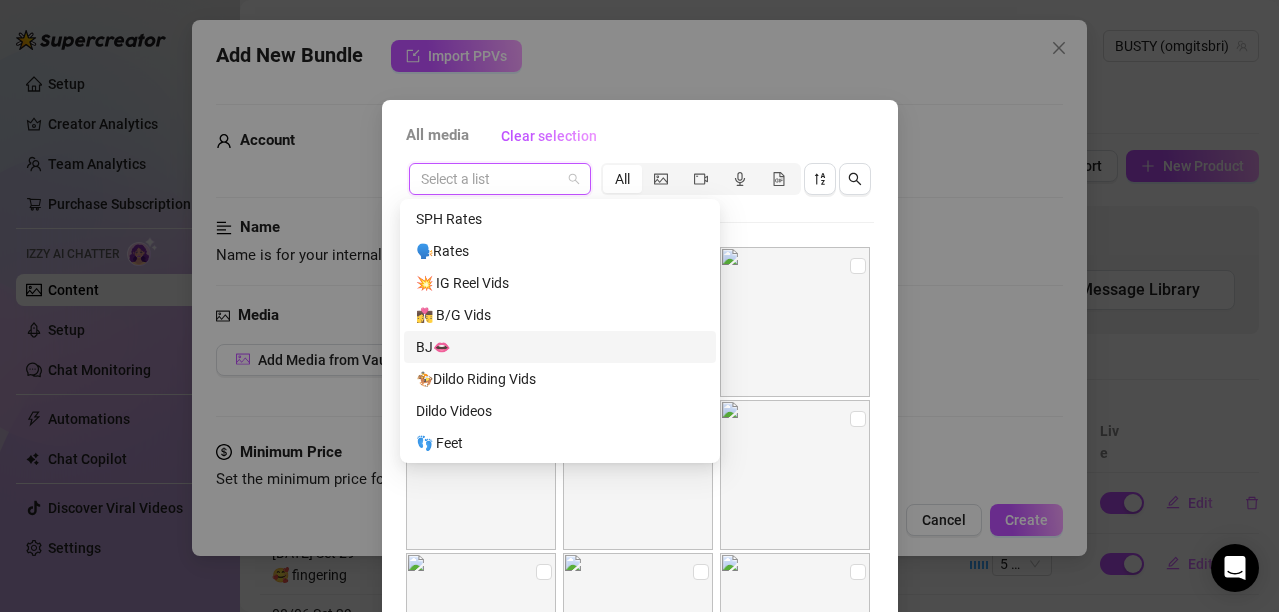 click on "BJ👄" at bounding box center (560, 347) 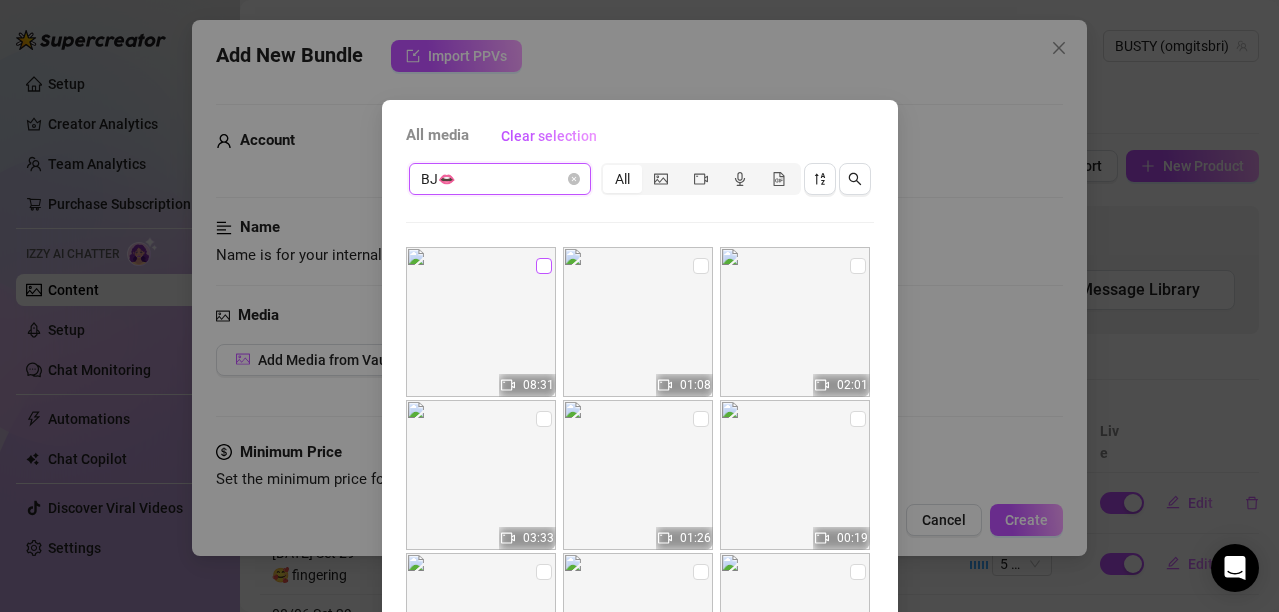 click at bounding box center [544, 266] 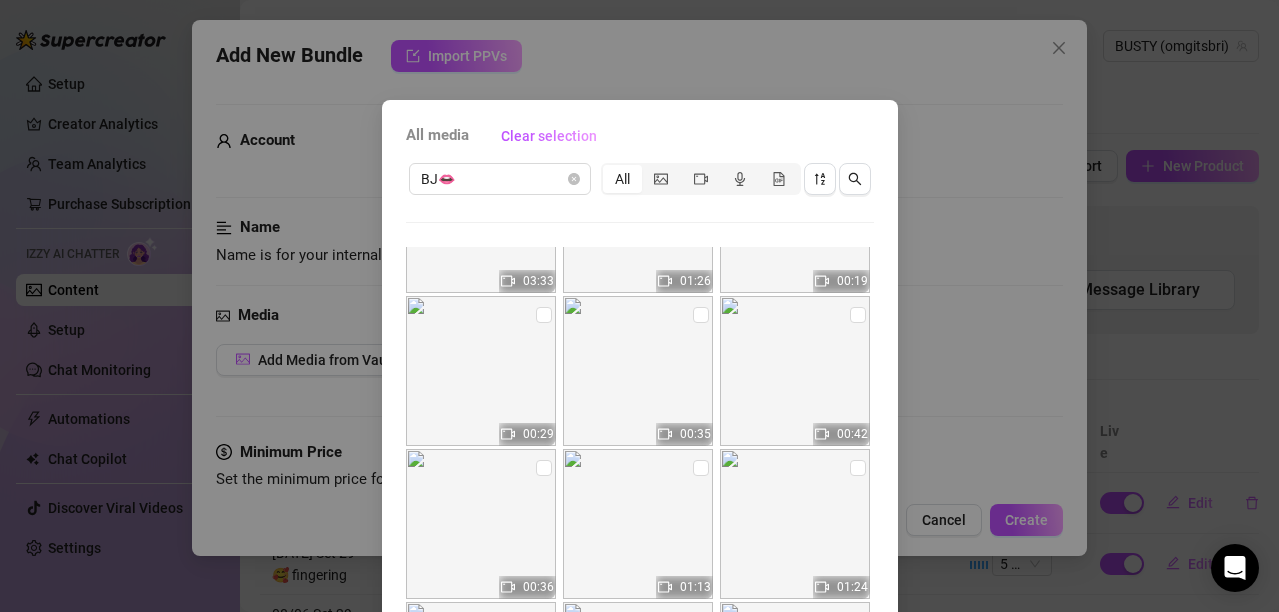 scroll, scrollTop: 260, scrollLeft: 0, axis: vertical 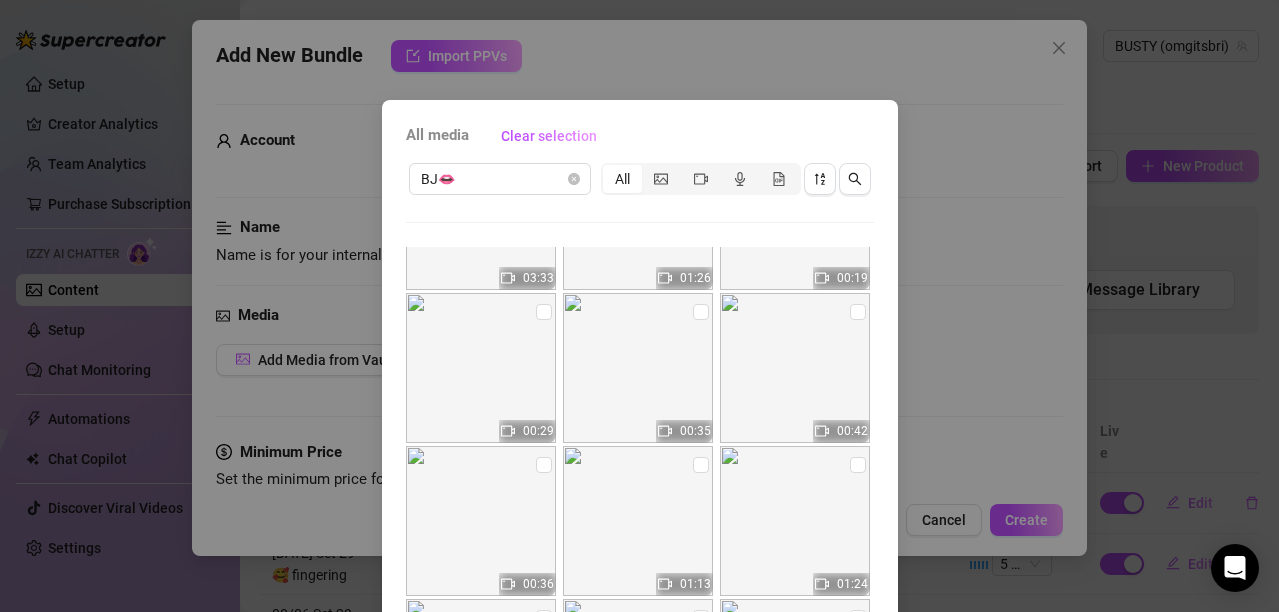 click on "All media Clear selection BJ👄 All 08:31 01:08 02:01 03:33 01:26 00:19 00:29 00:35 00:42 00:36 01:13 01:24 00:31 03:17 00:30 00:21 01:18 No more media Cancel OK" at bounding box center (639, 306) 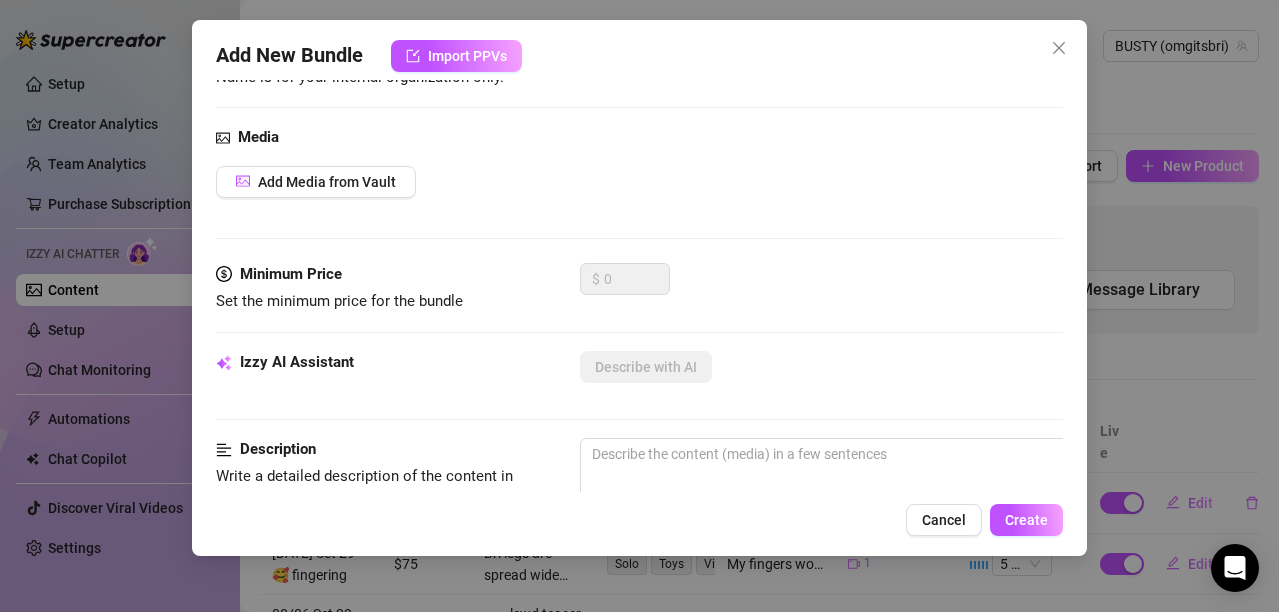 scroll, scrollTop: 189, scrollLeft: 0, axis: vertical 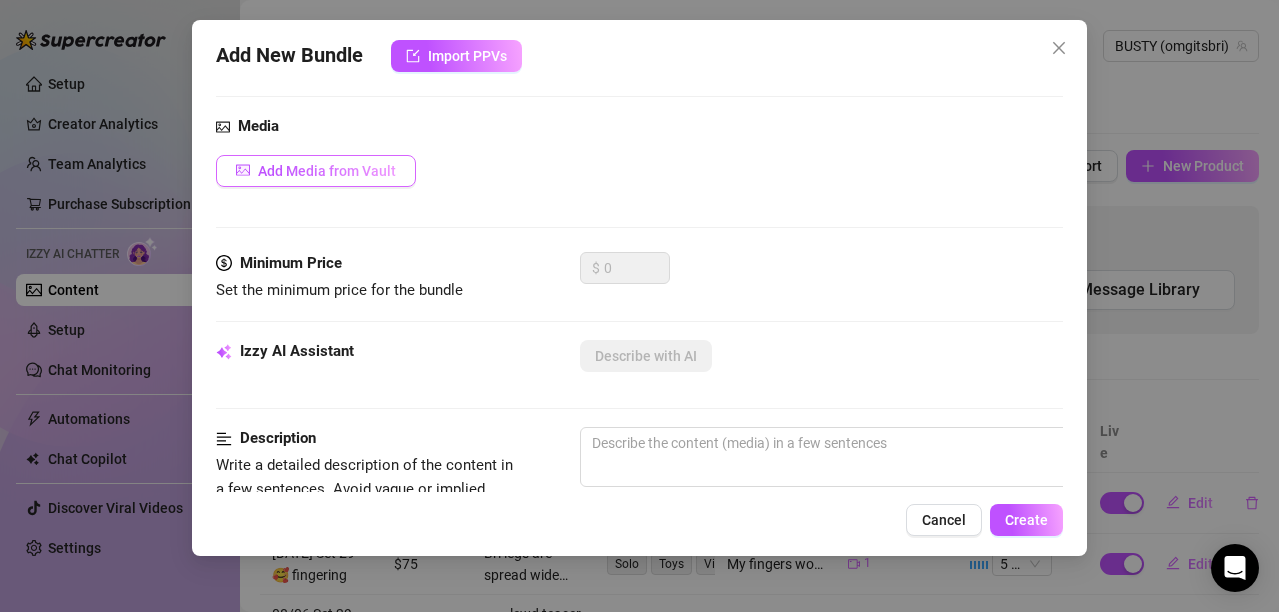 click on "Add Media from Vault" at bounding box center (327, 171) 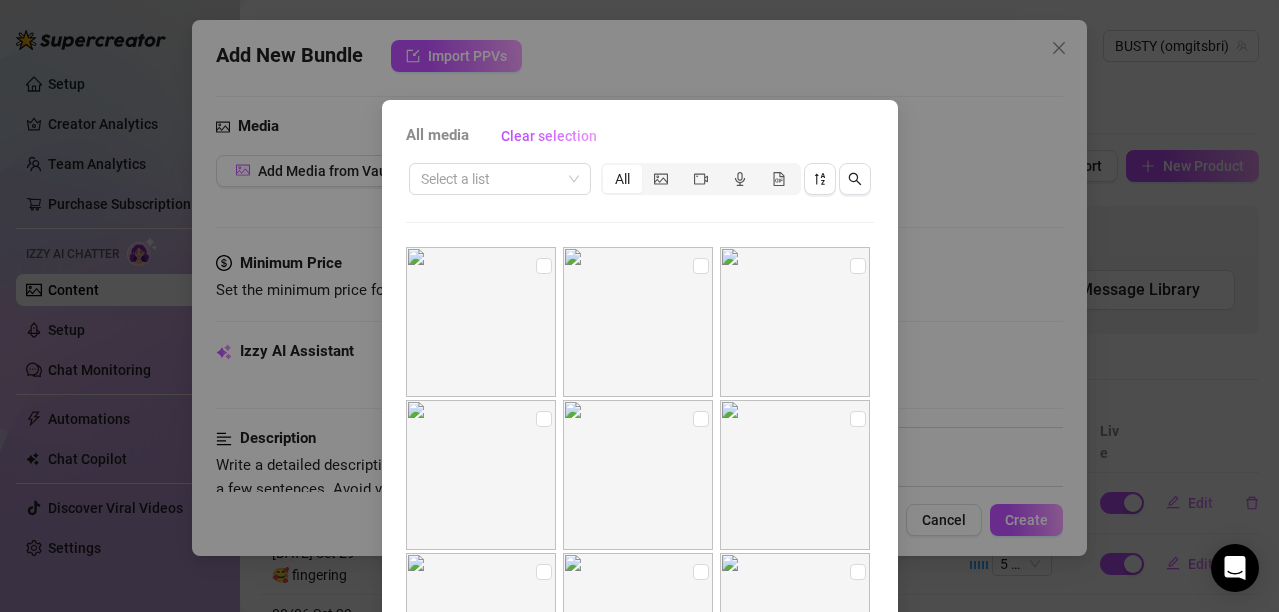 drag, startPoint x: 621, startPoint y: 109, endPoint x: 599, endPoint y: 43, distance: 69.57011 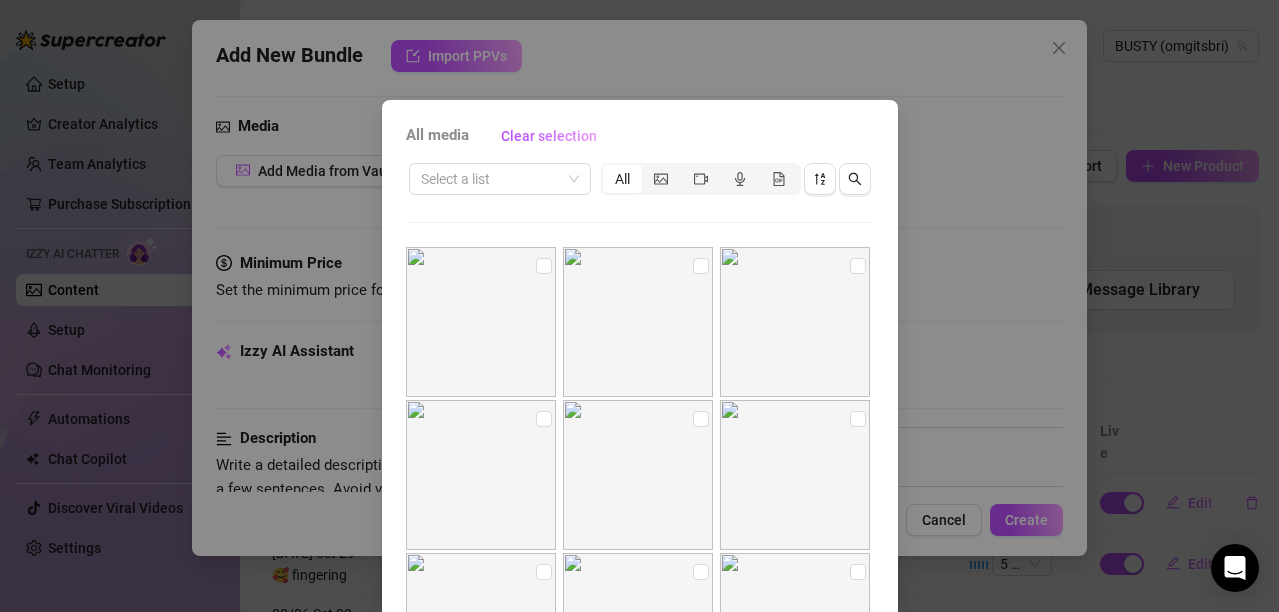 drag, startPoint x: 880, startPoint y: 338, endPoint x: 878, endPoint y: 254, distance: 84.0238 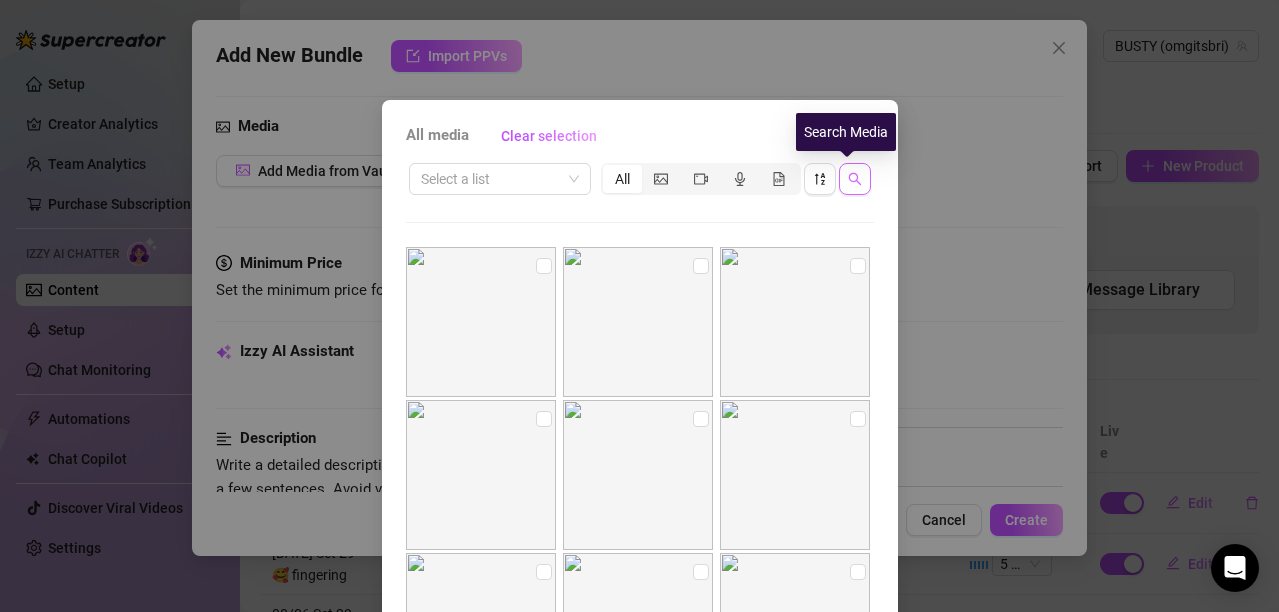 click 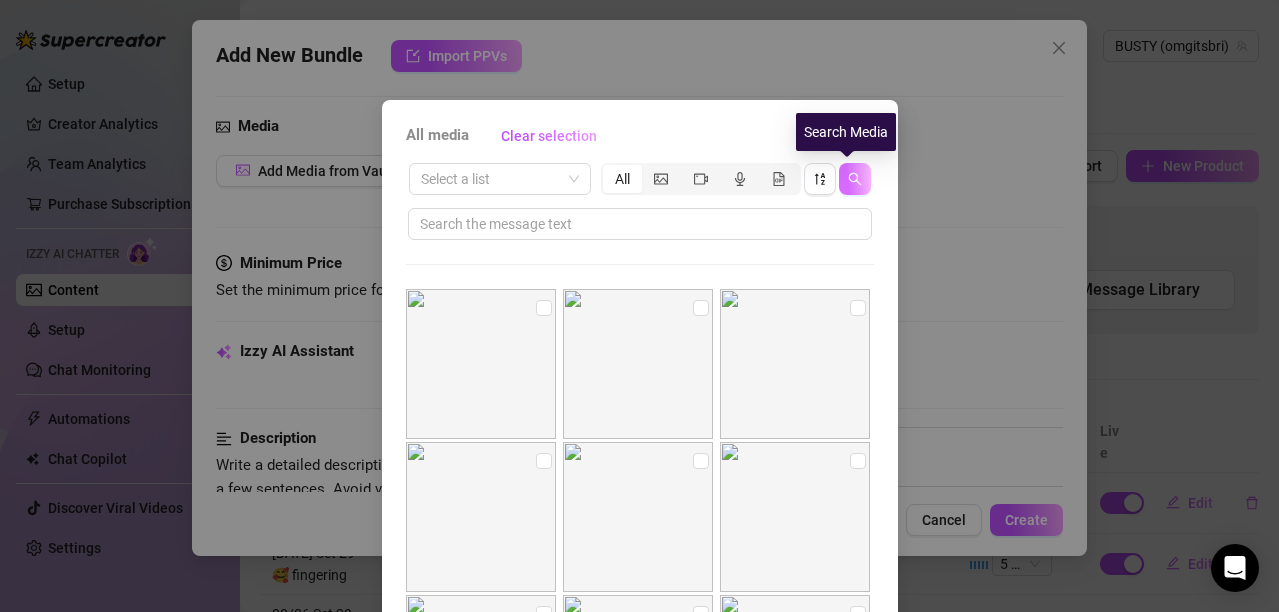 type 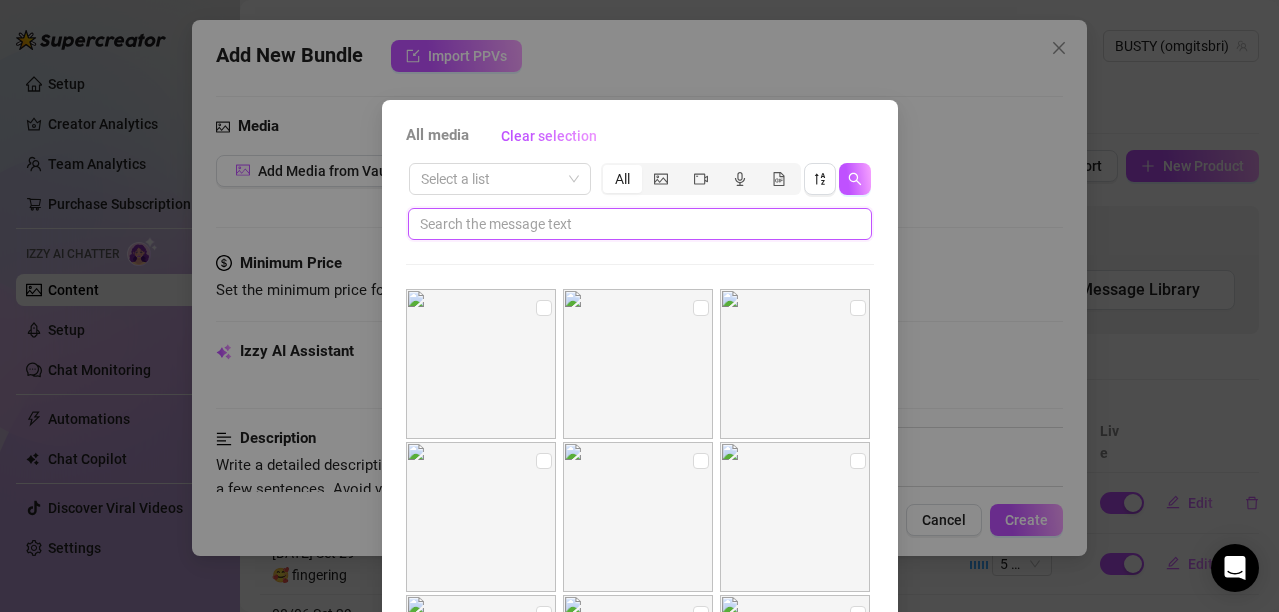 click at bounding box center [632, 224] 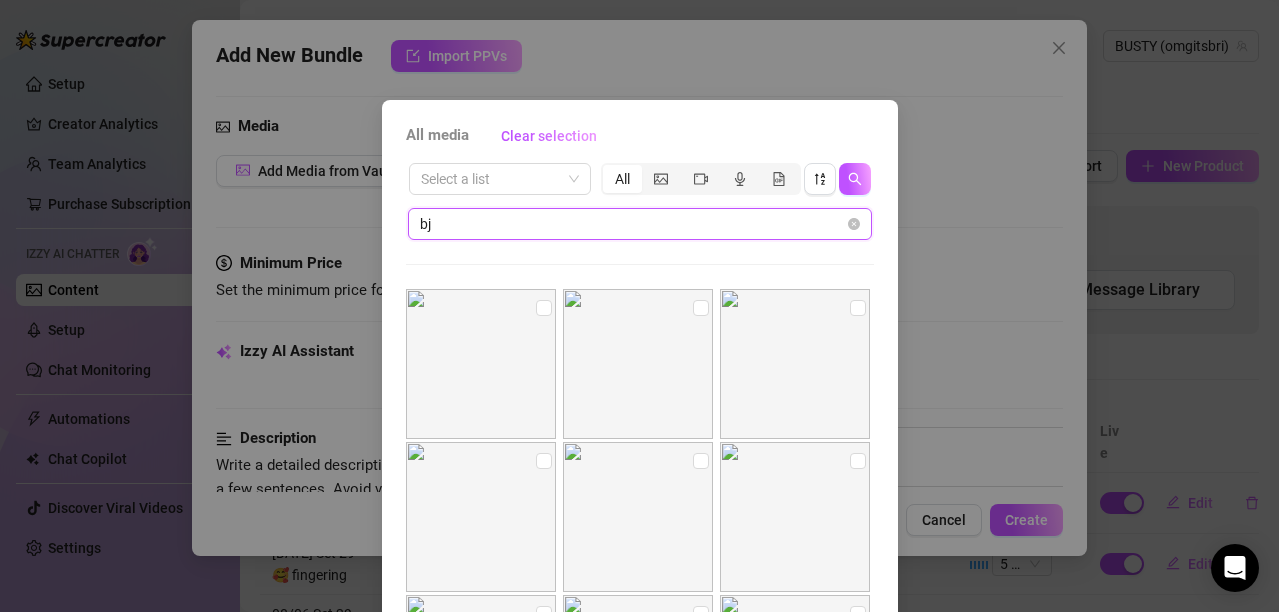 type on "bj" 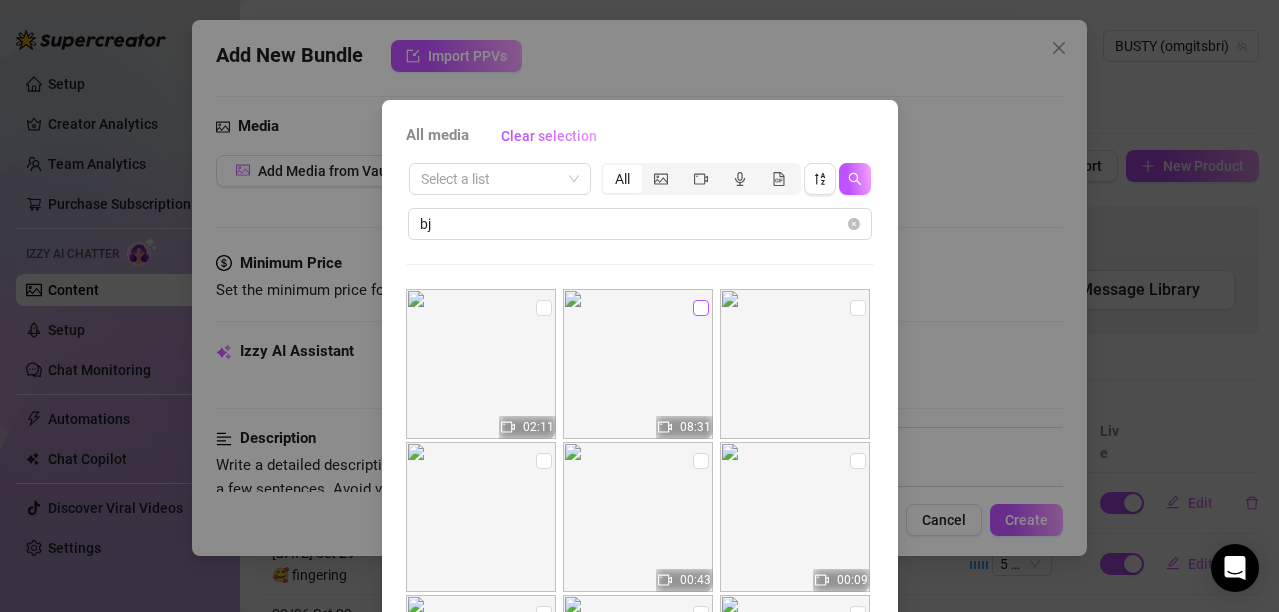click at bounding box center [701, 308] 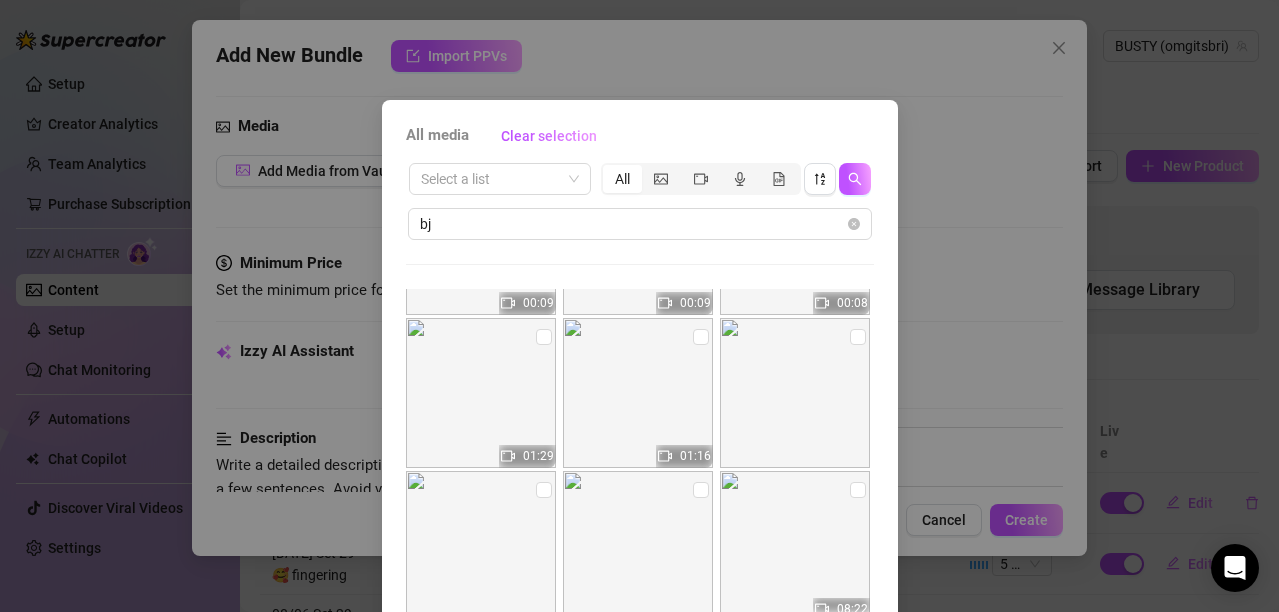 scroll, scrollTop: 754, scrollLeft: 0, axis: vertical 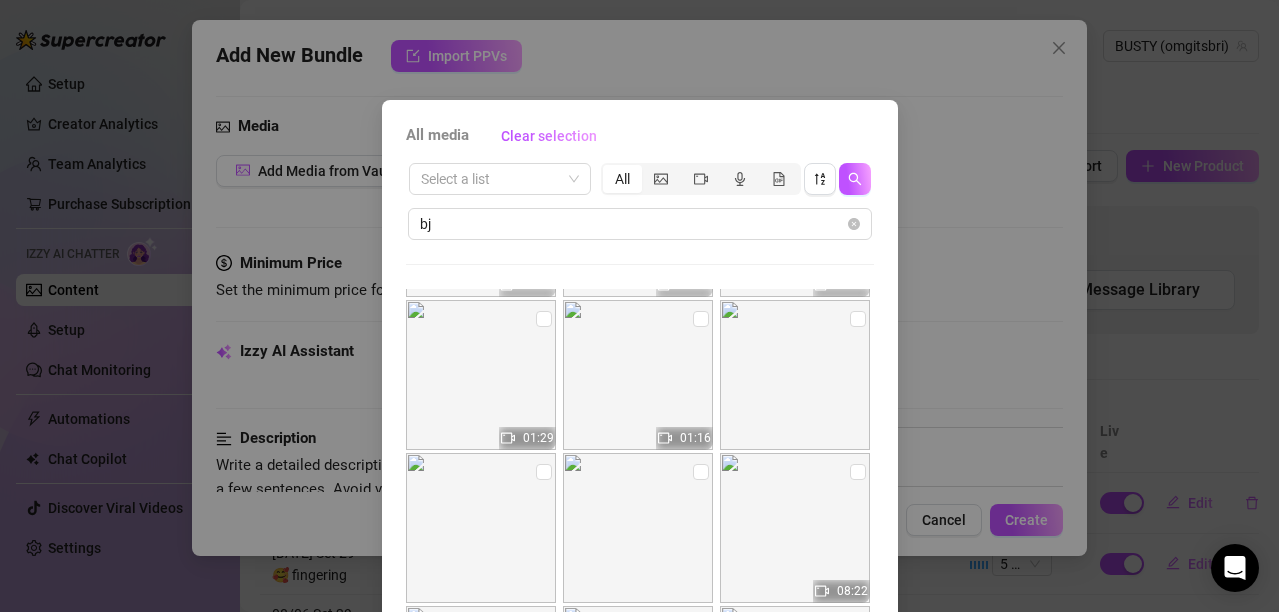 drag, startPoint x: 725, startPoint y: 109, endPoint x: 666, endPoint y: 92, distance: 61.400326 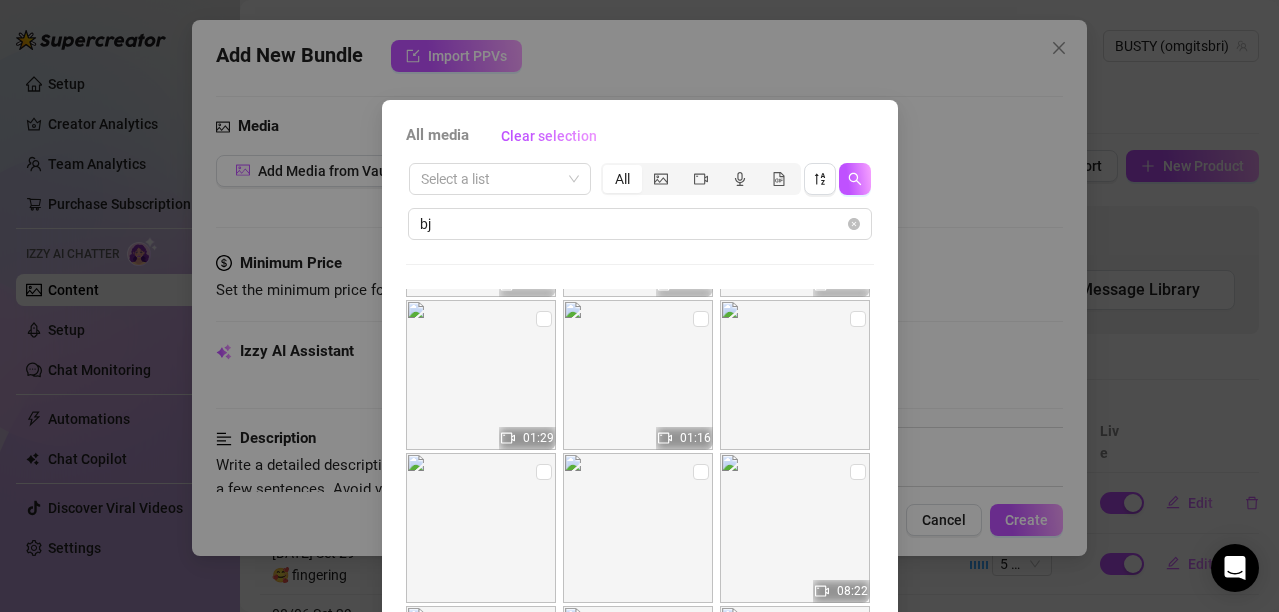 click on "All media Clear selection Select a list All bj [TIME] [TIME] [TIME] [TIME] [TIME] [TIME] [TIME] [TIME] [TIME] [TIME] [TIME] [TIME] [TIME] [TIME] [TIME] [TIME] [TIME] [TIME] [TIME] [TIME] [TIME] [TIME] [TIME] [TIME] [TIME] [TIME] [TIME] [TIME] Cancel OK" at bounding box center [639, 306] 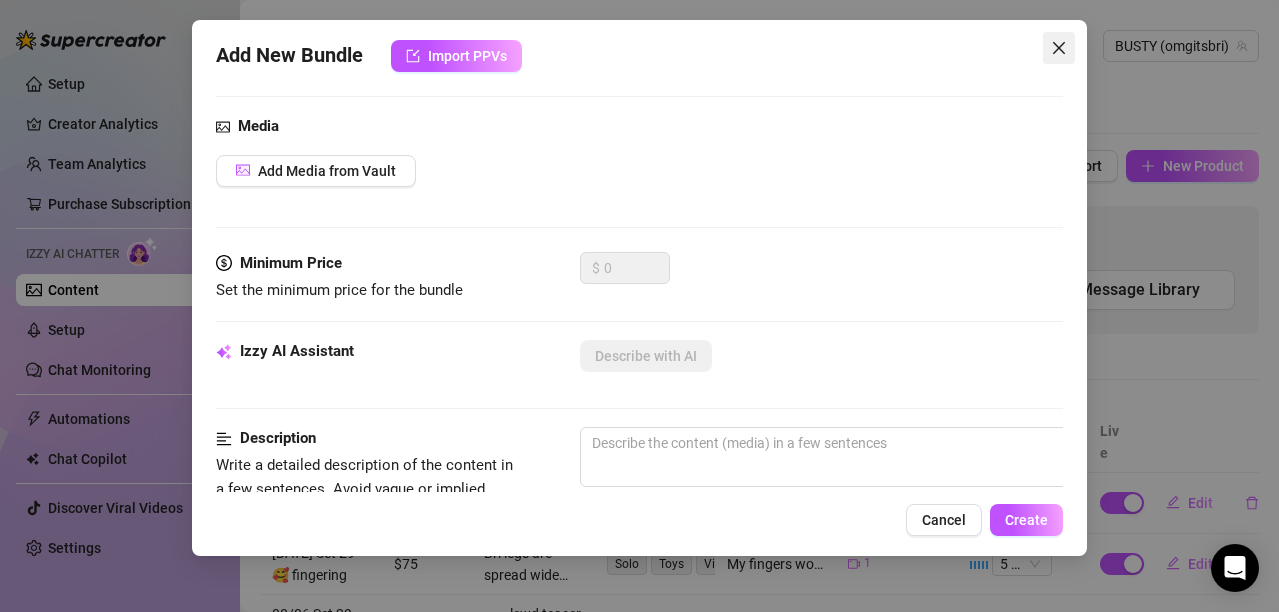 click 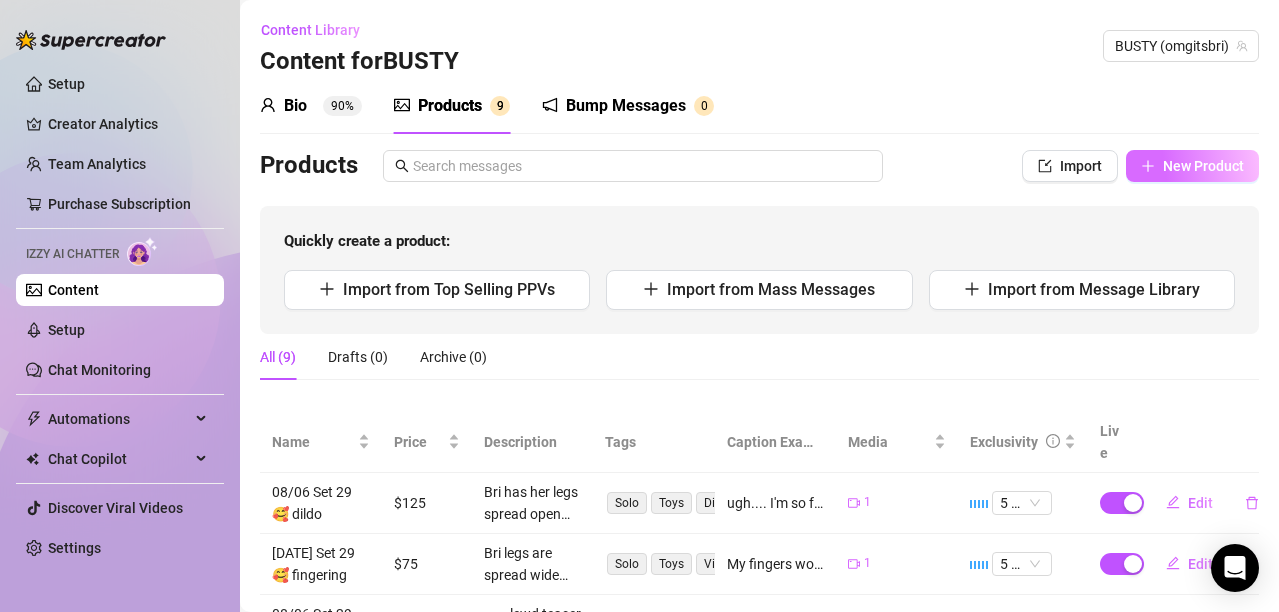 click on "New Product" at bounding box center (1203, 166) 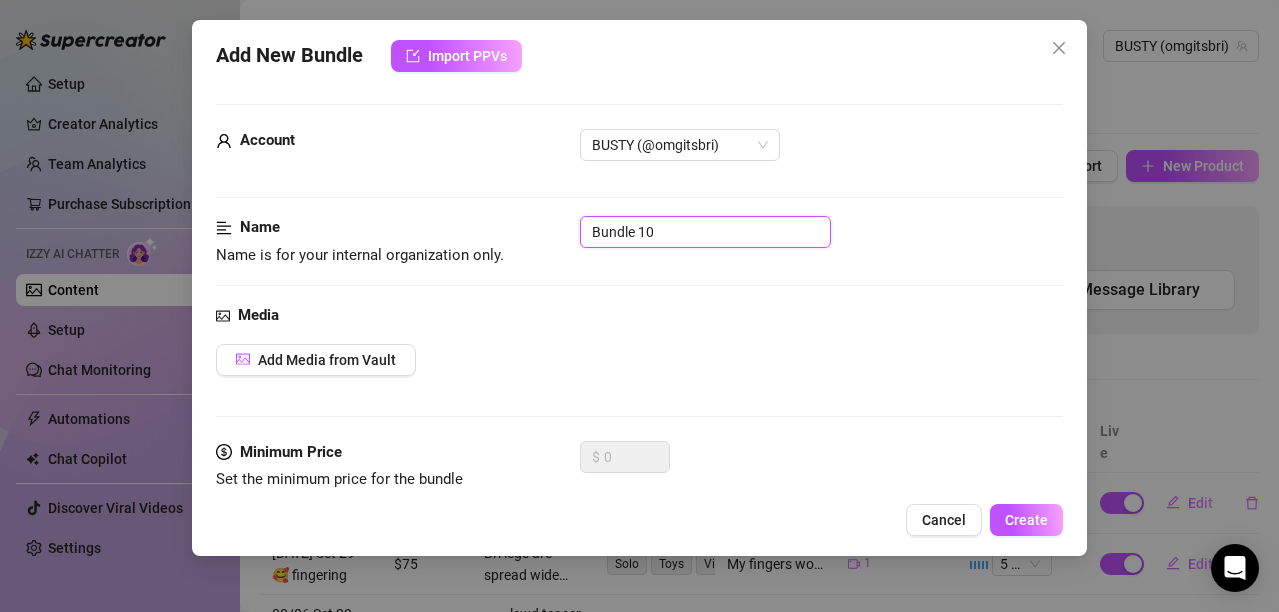 drag, startPoint x: 726, startPoint y: 240, endPoint x: 593, endPoint y: 235, distance: 133.09395 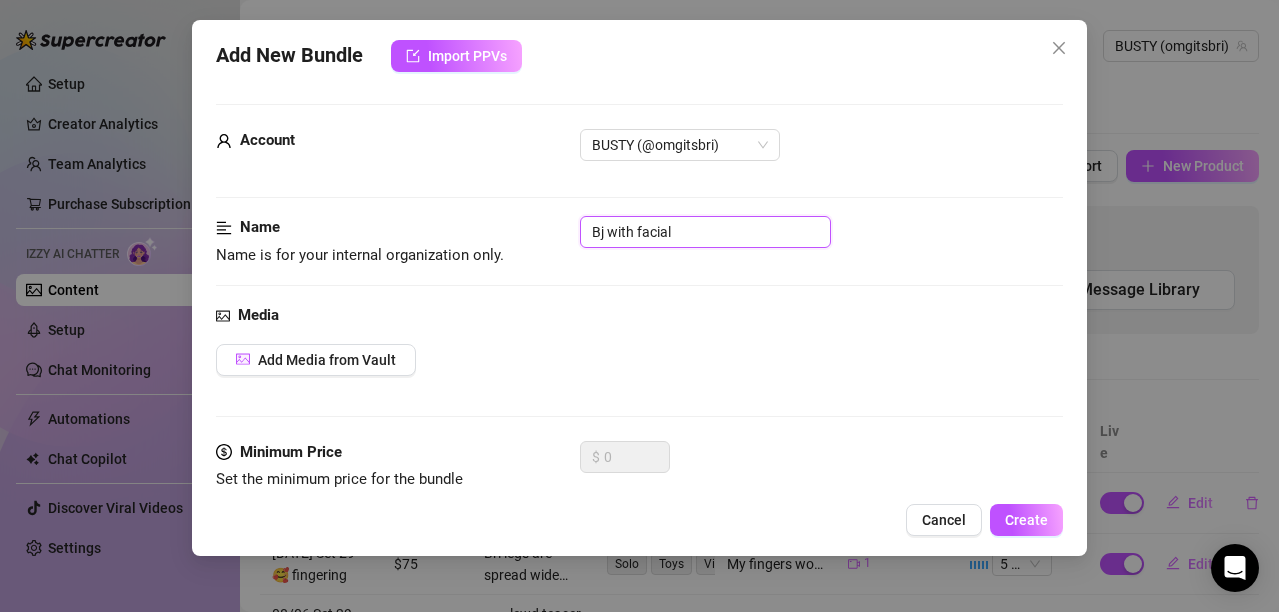 type on "Bj with facial" 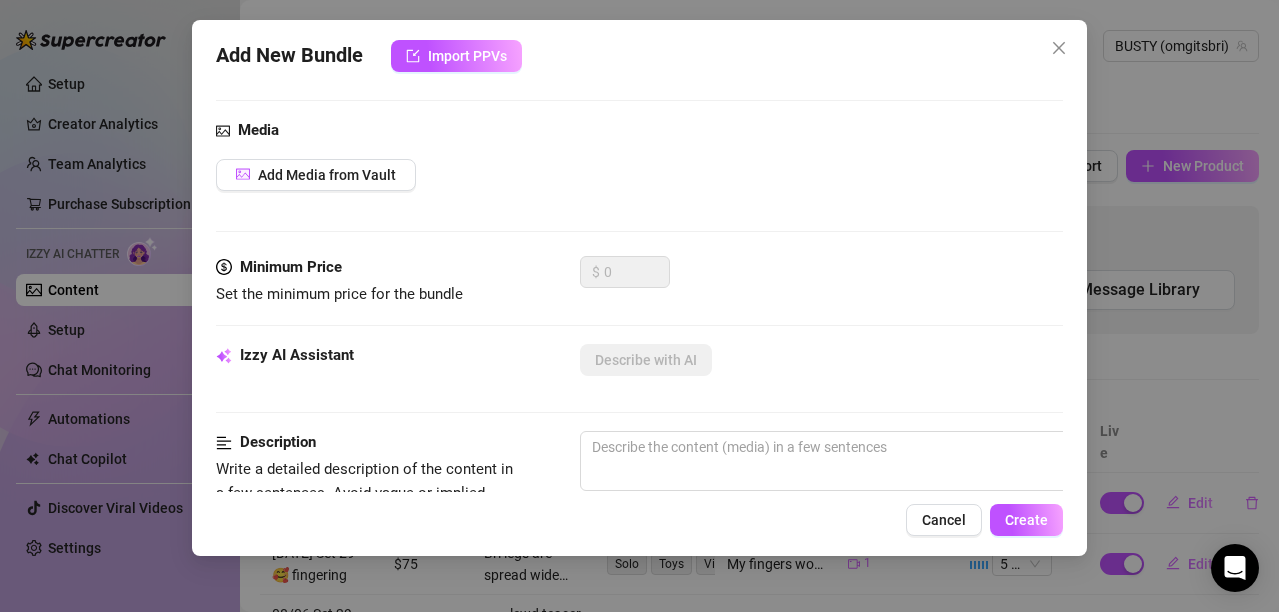 scroll, scrollTop: 201, scrollLeft: 0, axis: vertical 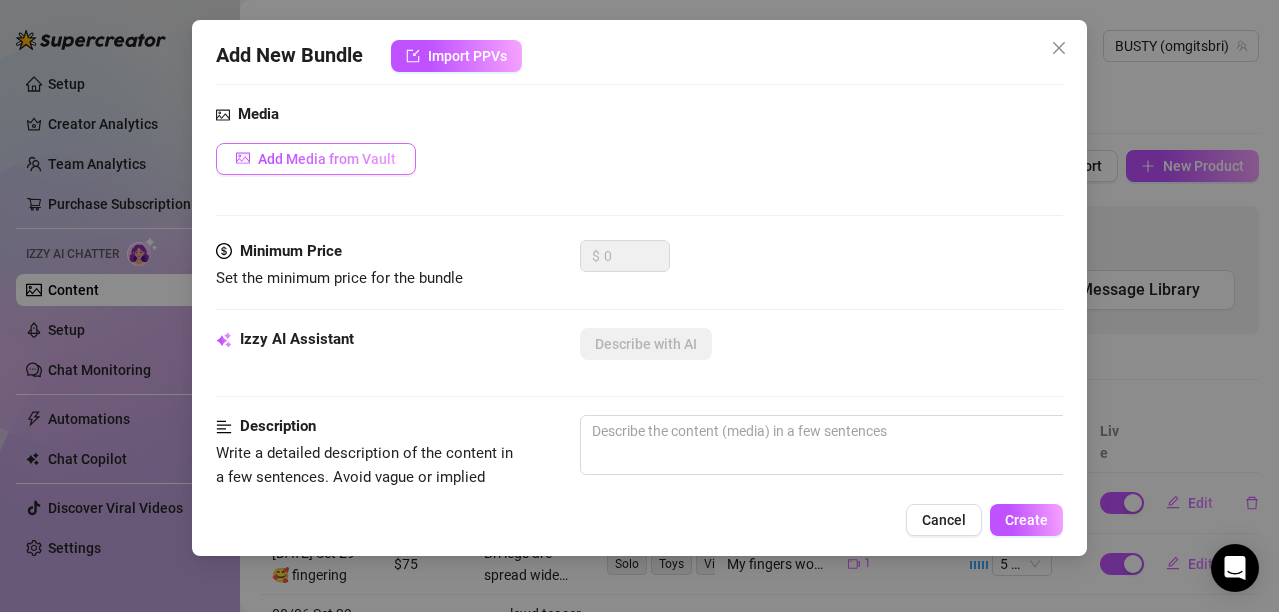 click on "Add Media from Vault" at bounding box center [316, 159] 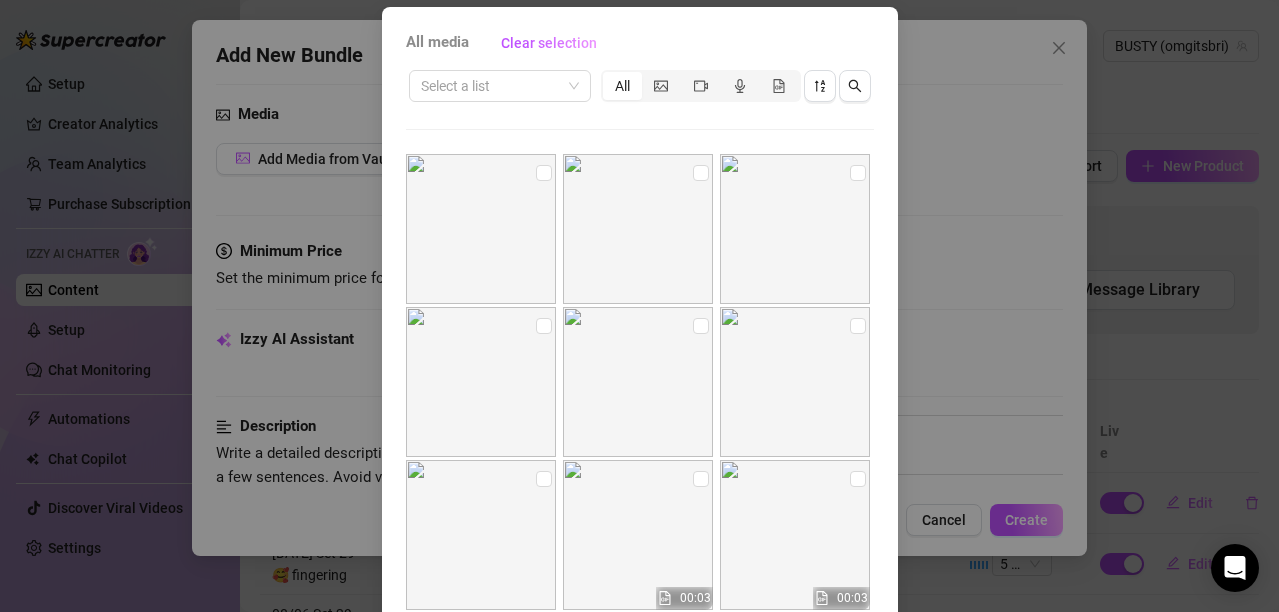 scroll, scrollTop: 103, scrollLeft: 0, axis: vertical 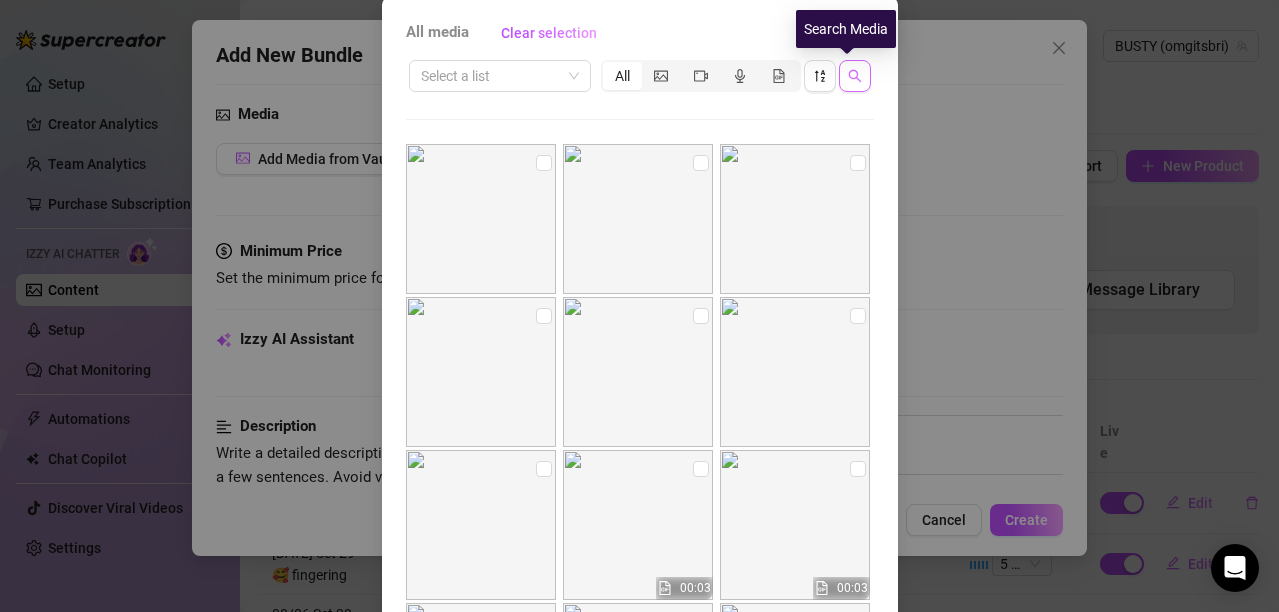 click 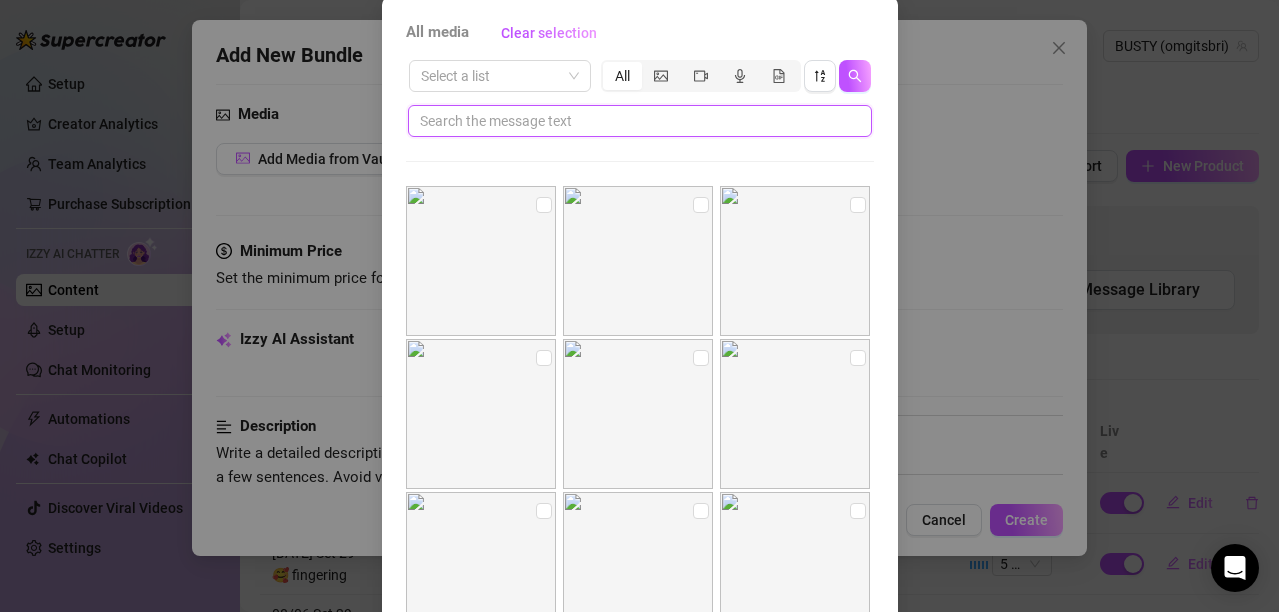 click at bounding box center [632, 121] 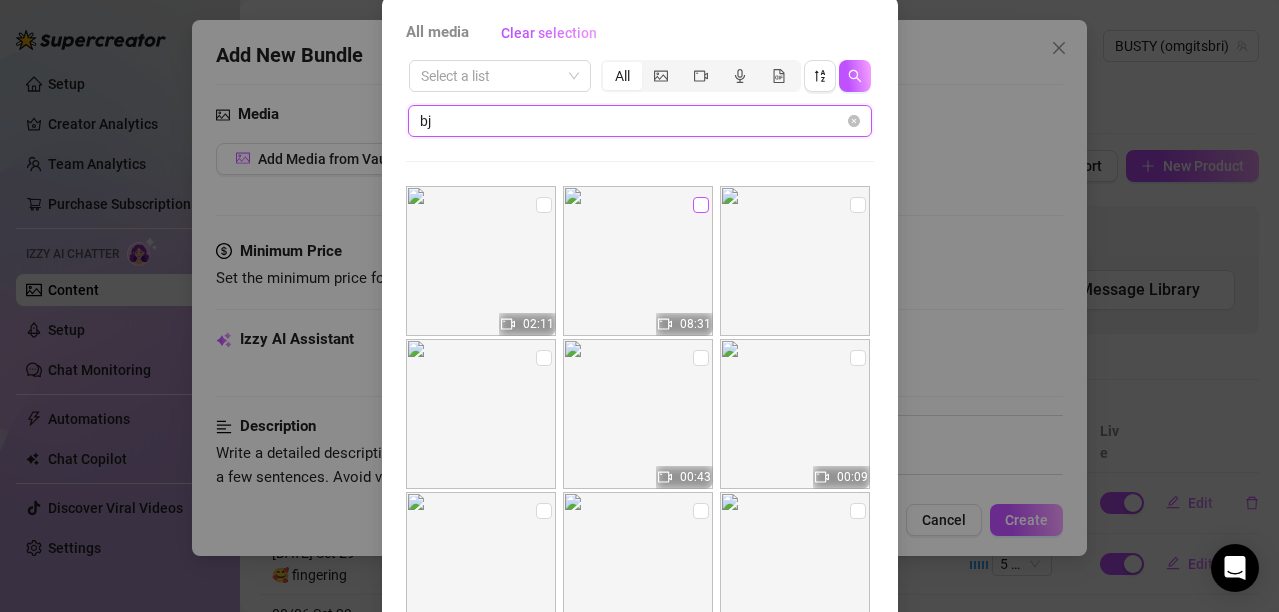 type on "bj" 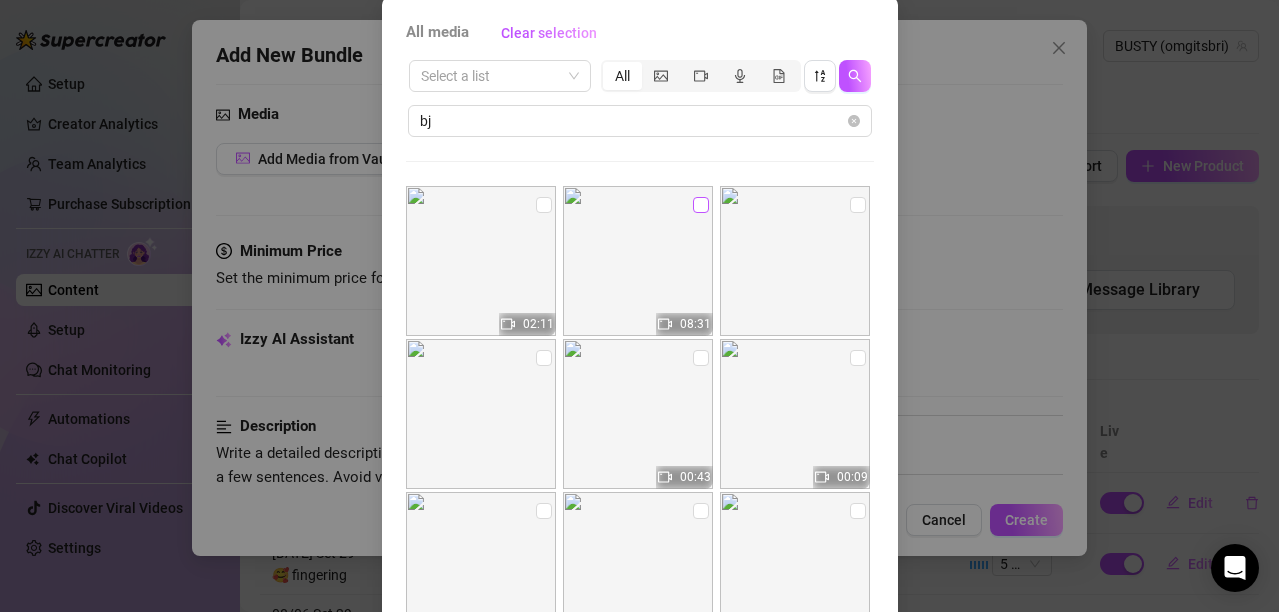 click at bounding box center [701, 205] 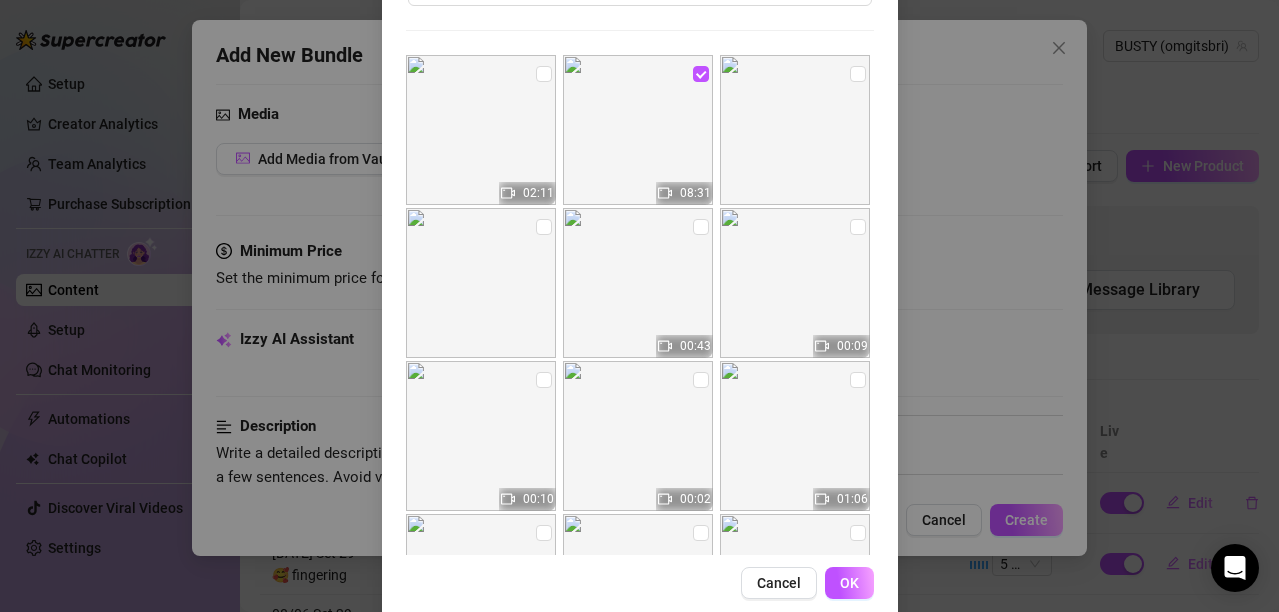 scroll, scrollTop: 265, scrollLeft: 0, axis: vertical 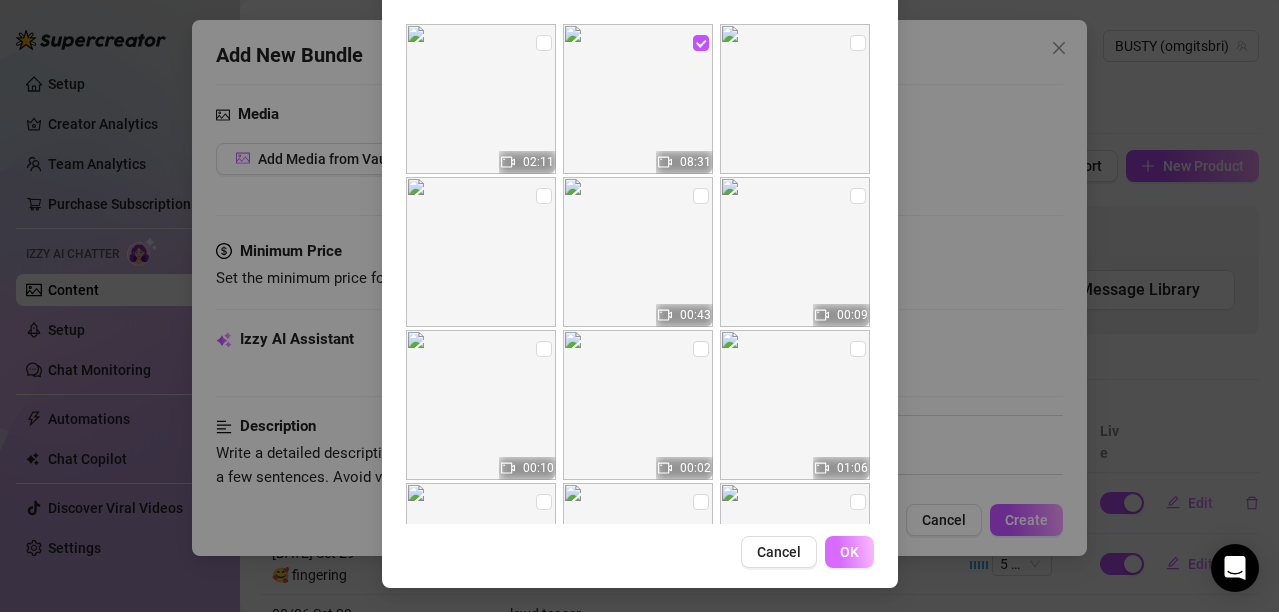click on "OK" at bounding box center (849, 552) 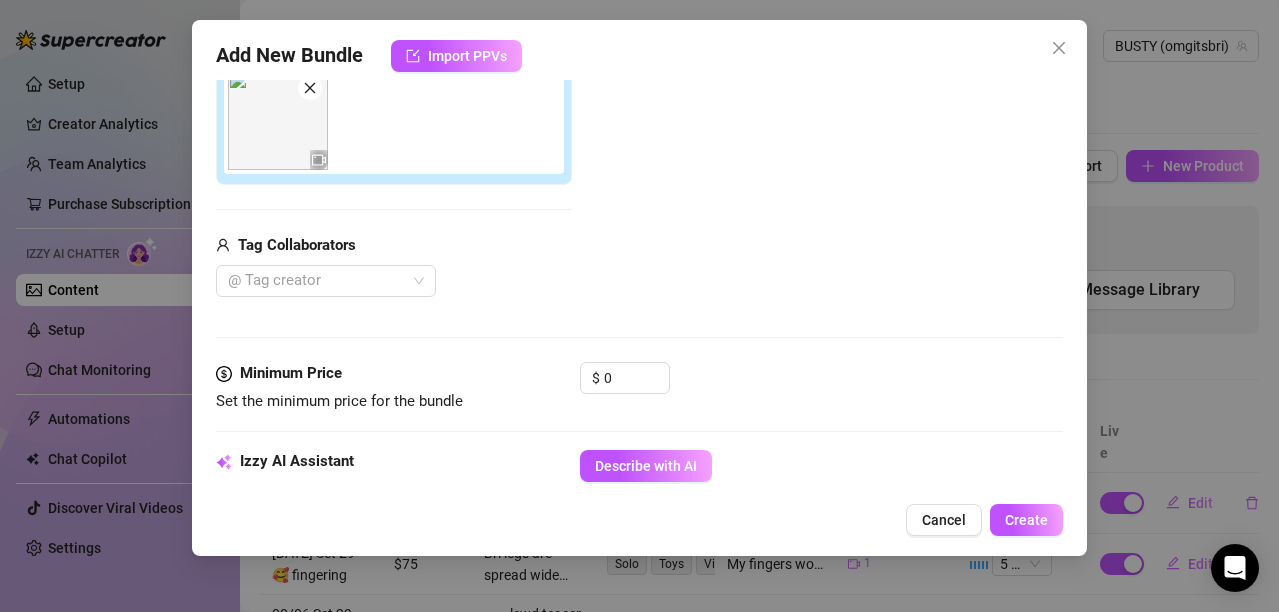 scroll, scrollTop: 367, scrollLeft: 0, axis: vertical 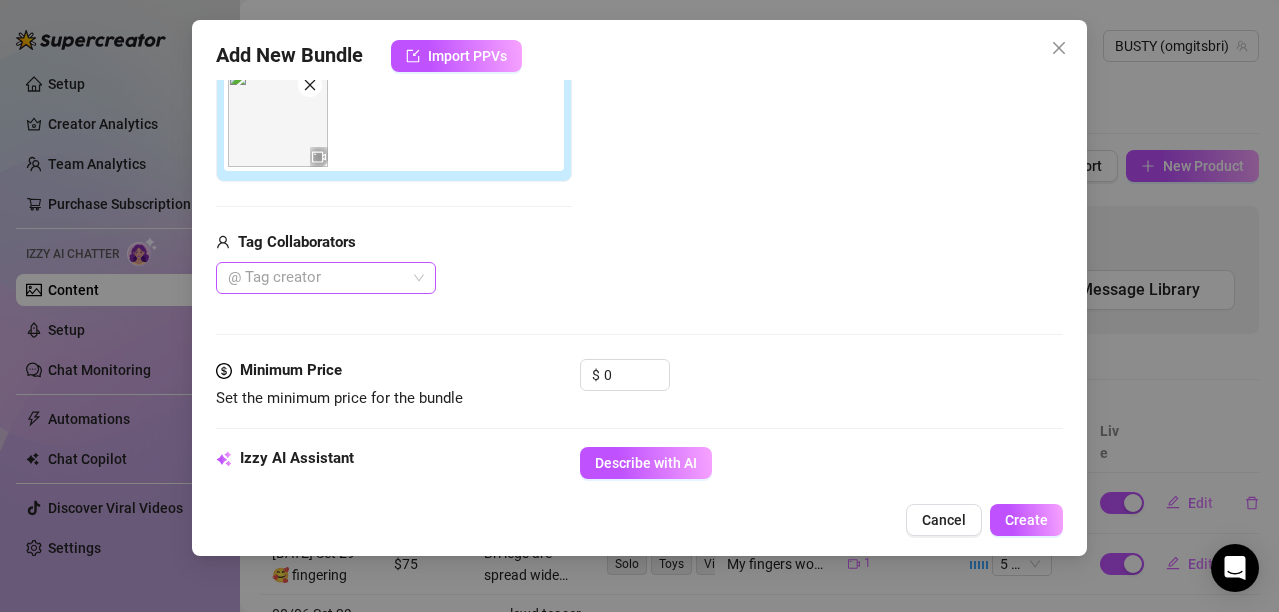 click at bounding box center [315, 278] 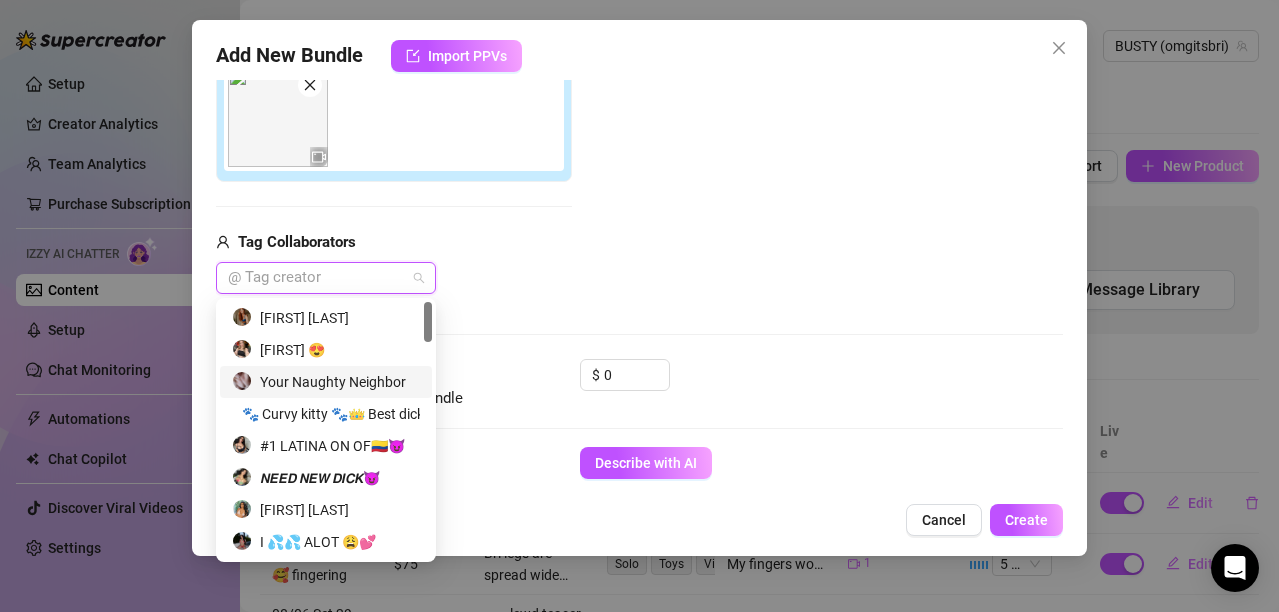 click on "Your Naughty Neighbor" at bounding box center (326, 382) 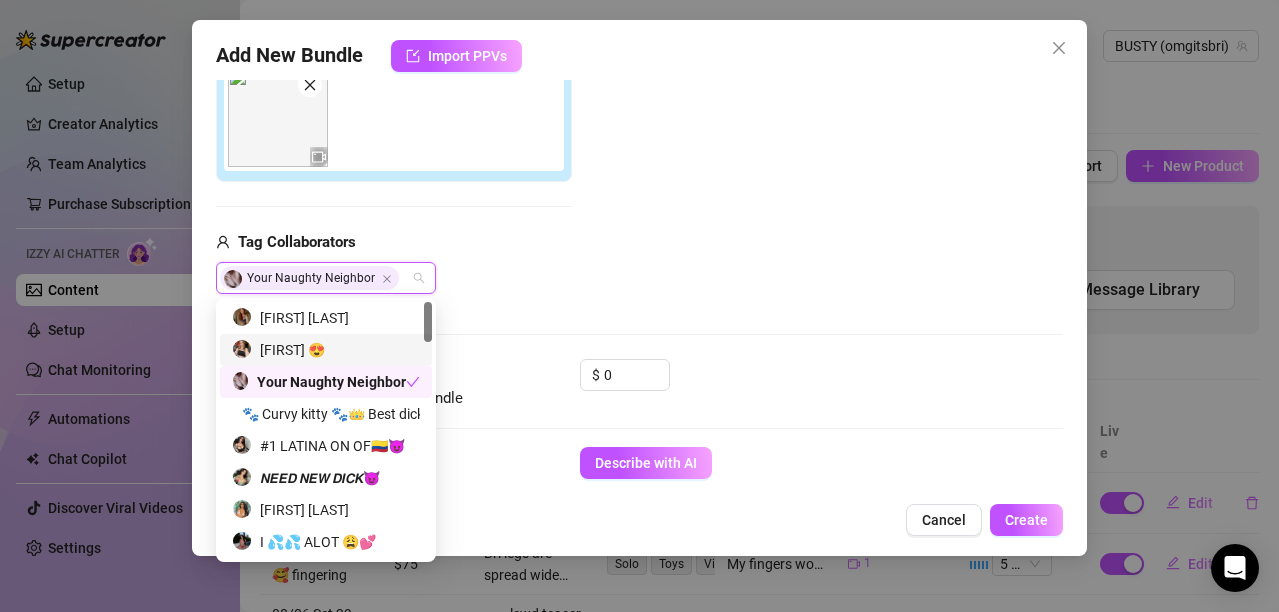 click on "Your Naughty Neighbor" at bounding box center (394, 278) 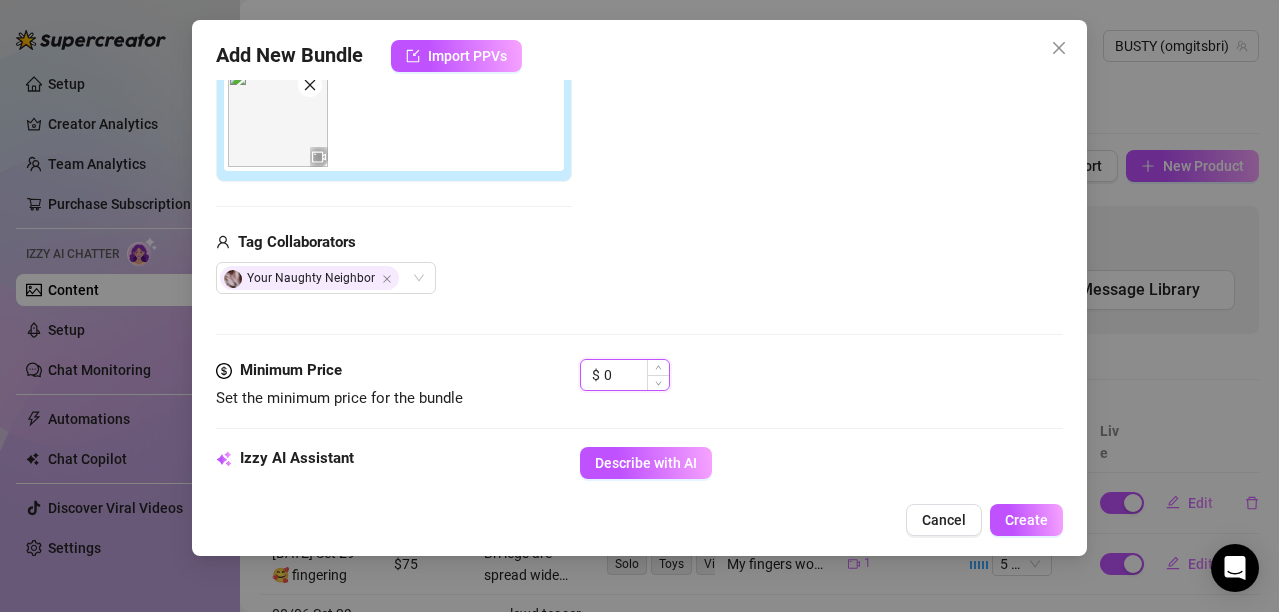 click on "0" at bounding box center [636, 375] 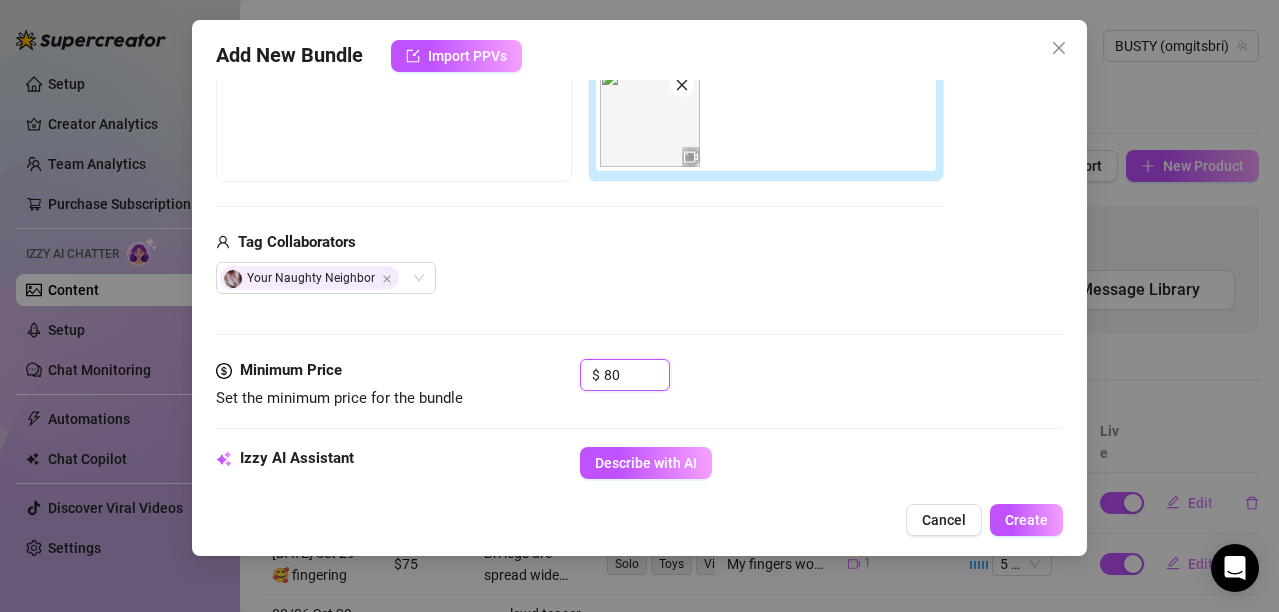type on "80" 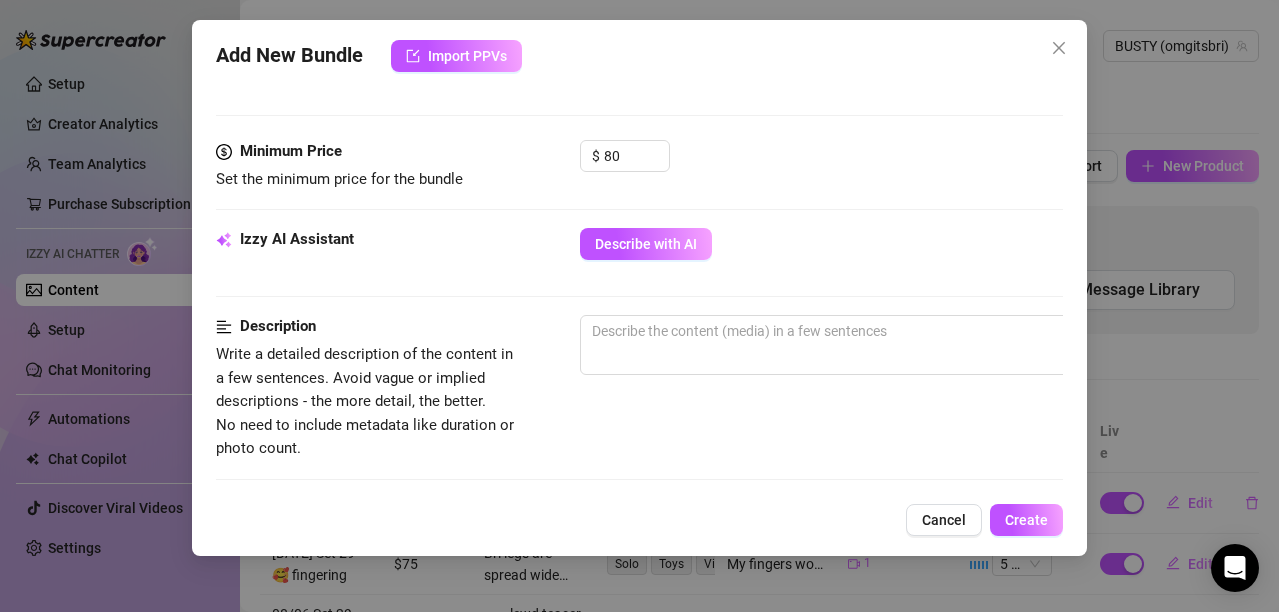 scroll, scrollTop: 595, scrollLeft: 0, axis: vertical 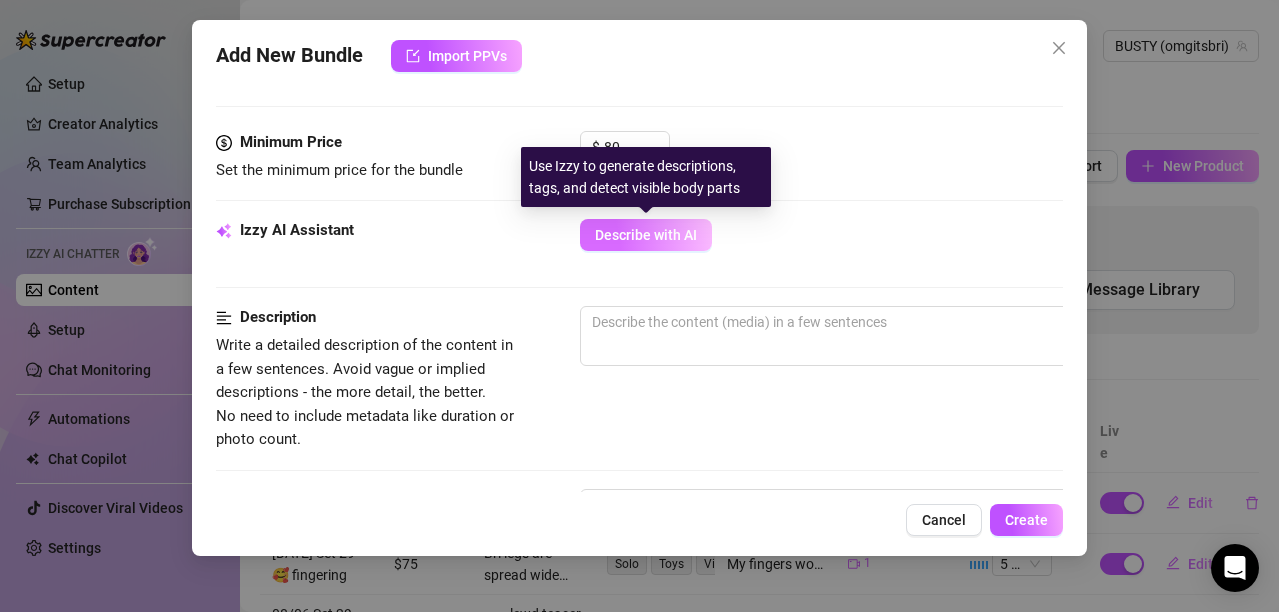 click on "Describe with AI" at bounding box center (646, 235) 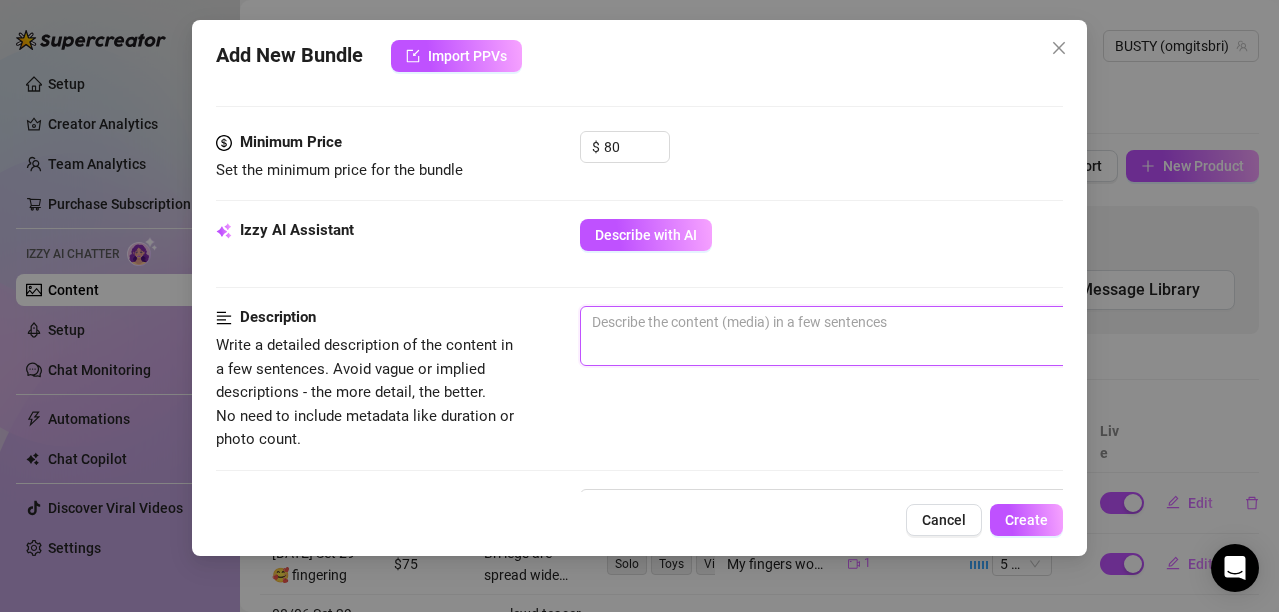 click at bounding box center (930, 322) 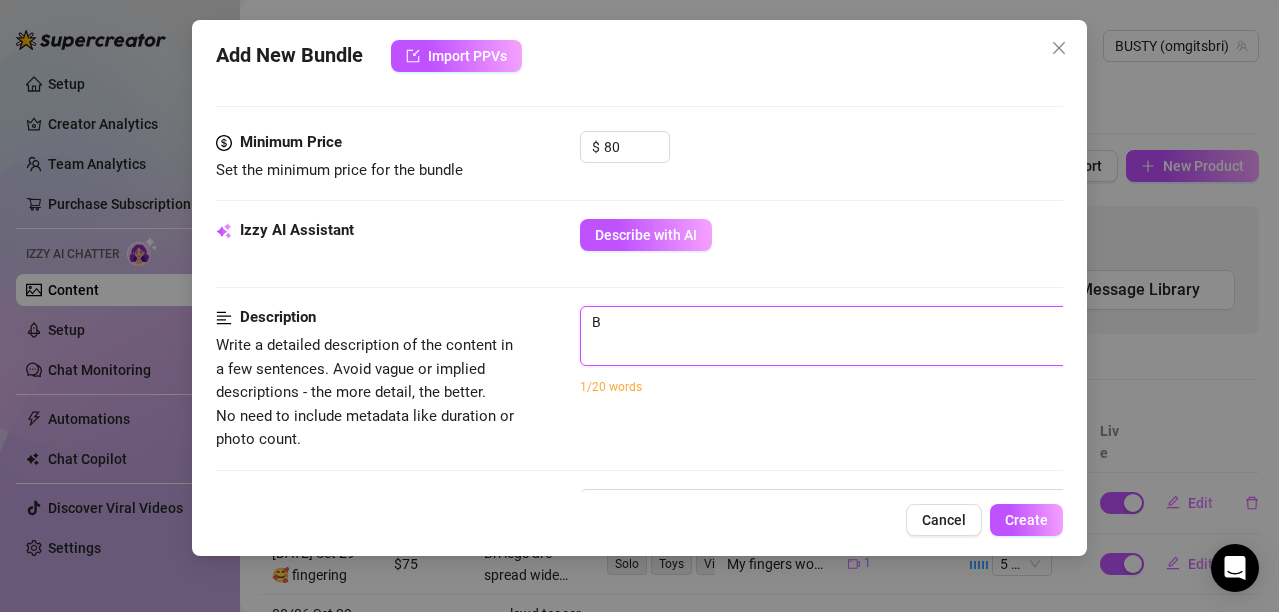 type on "Br" 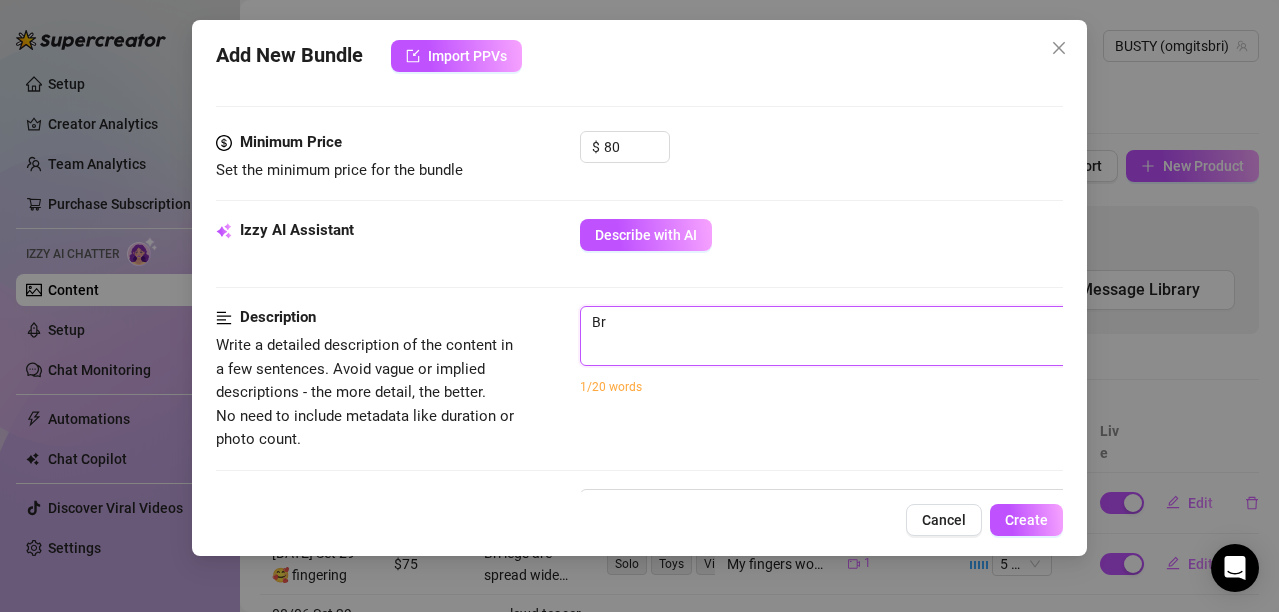 type on "Bri" 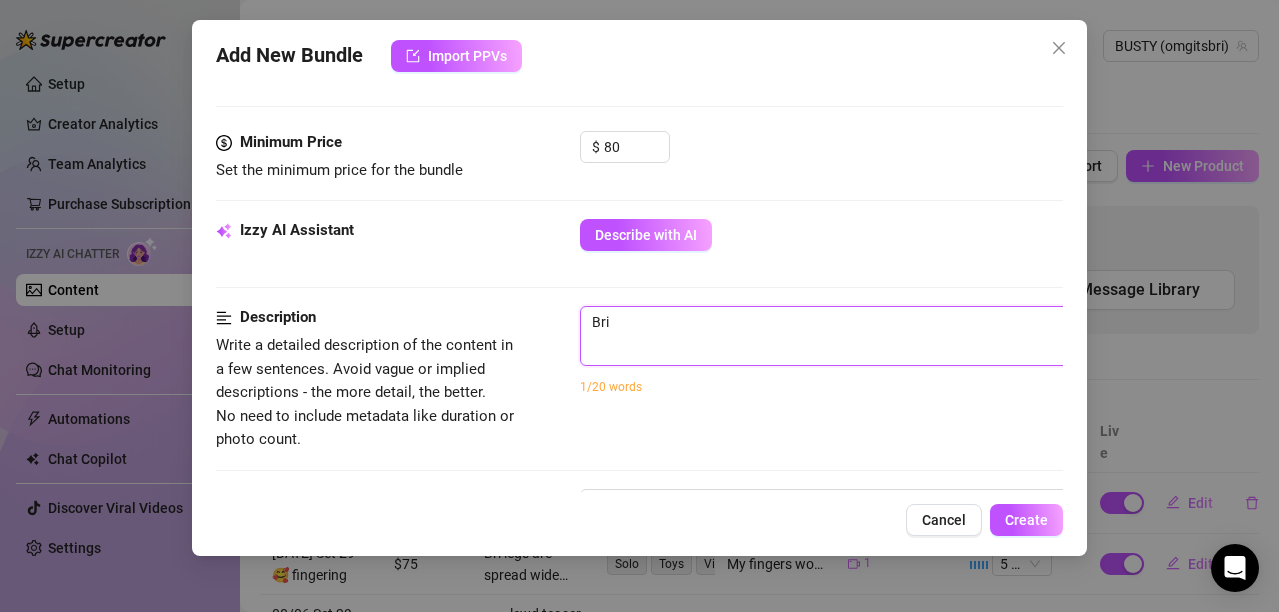 type on "Bri" 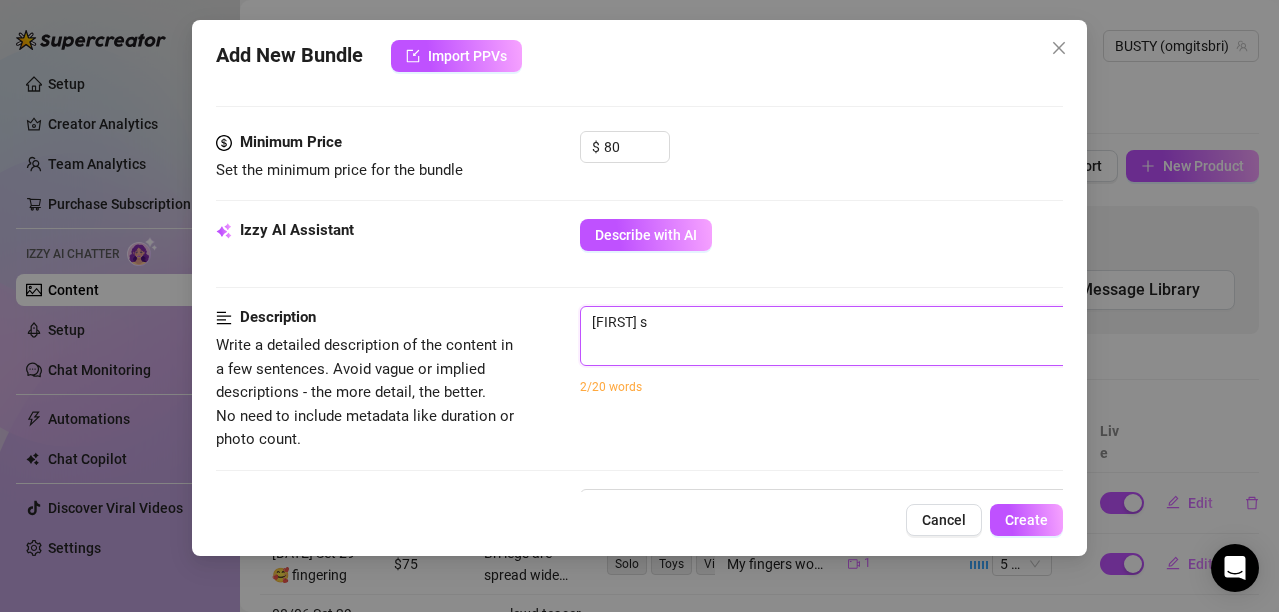 type on "[NAME] su" 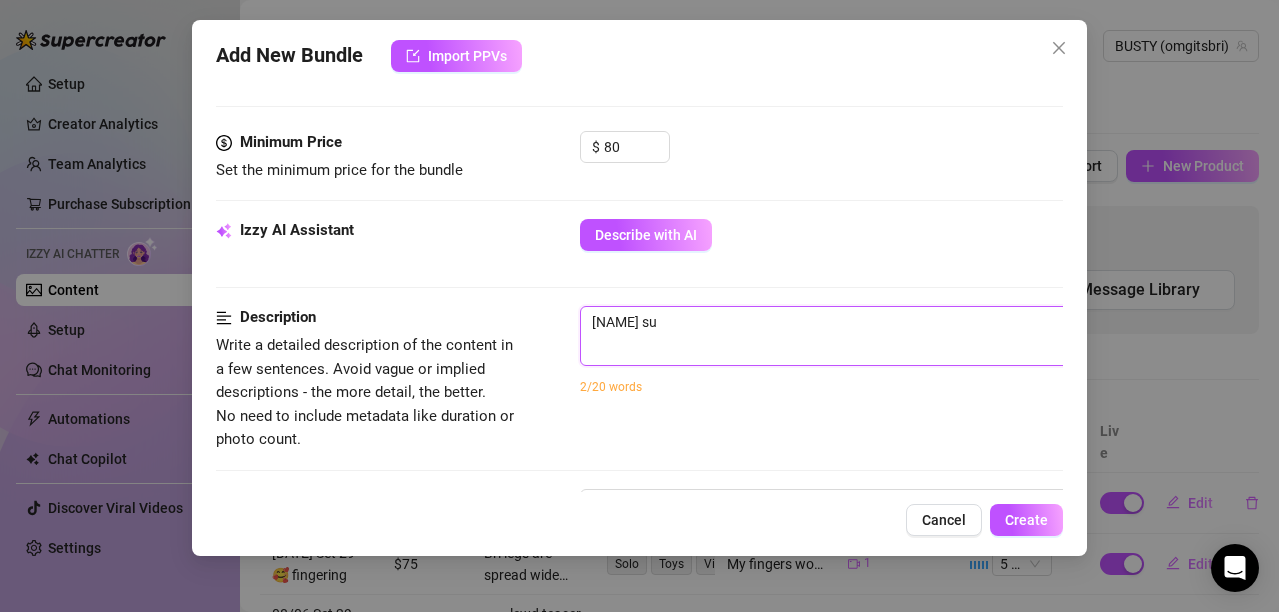type on "Bri suc" 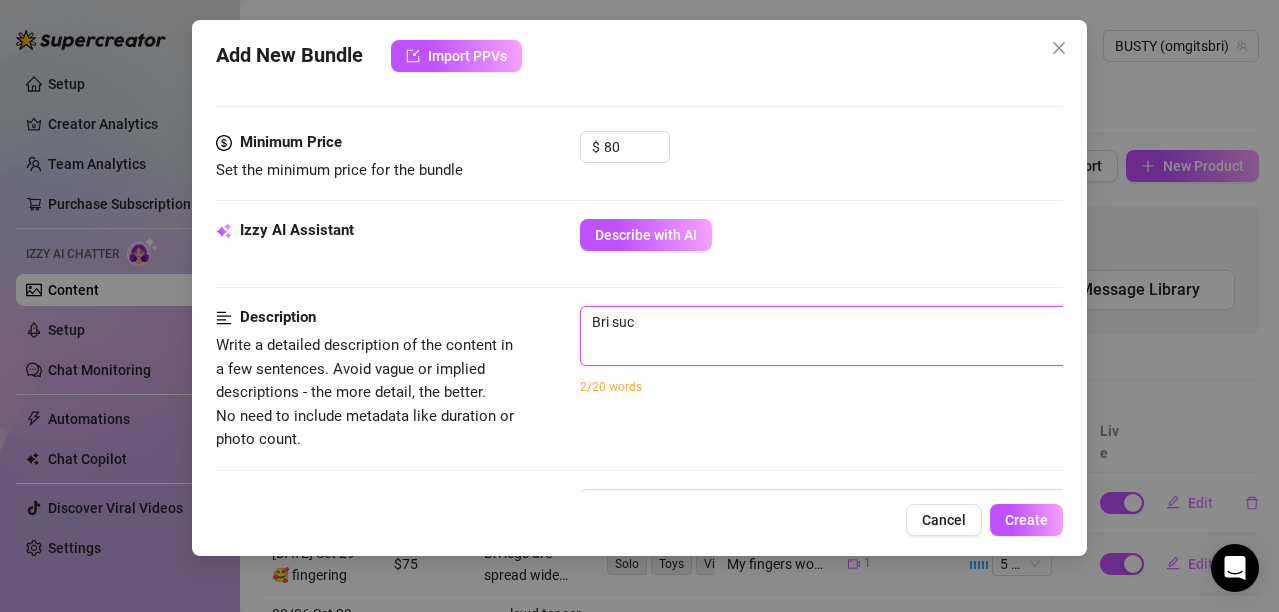 type on "[FIRST] suck" 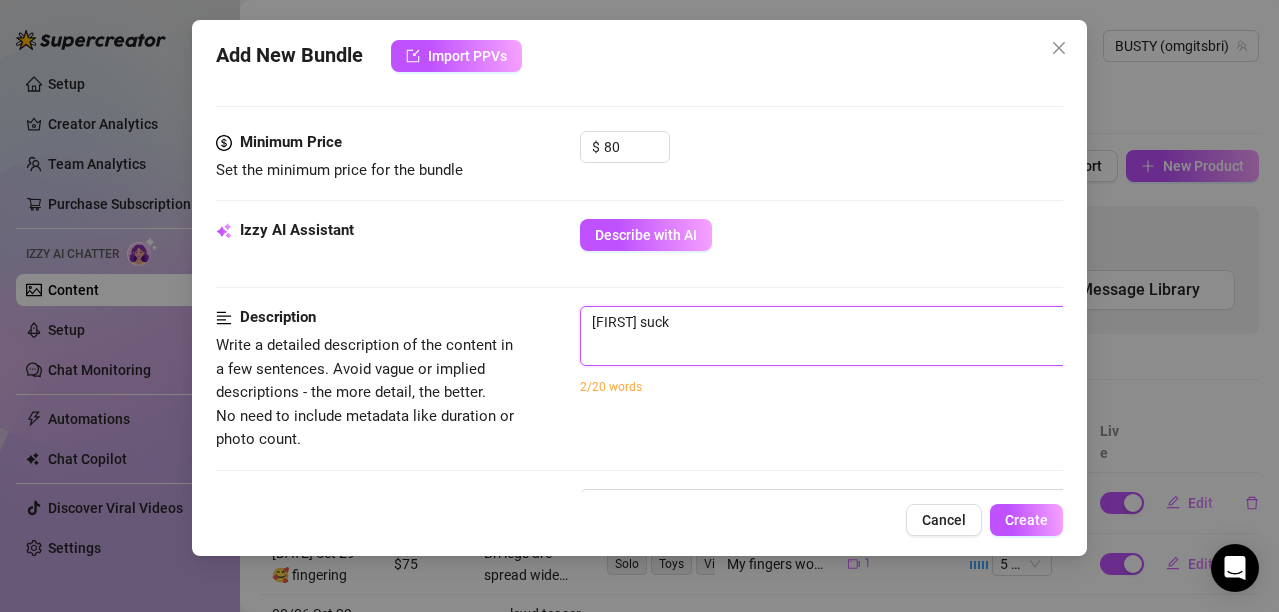type on "[FIRST] sucks" 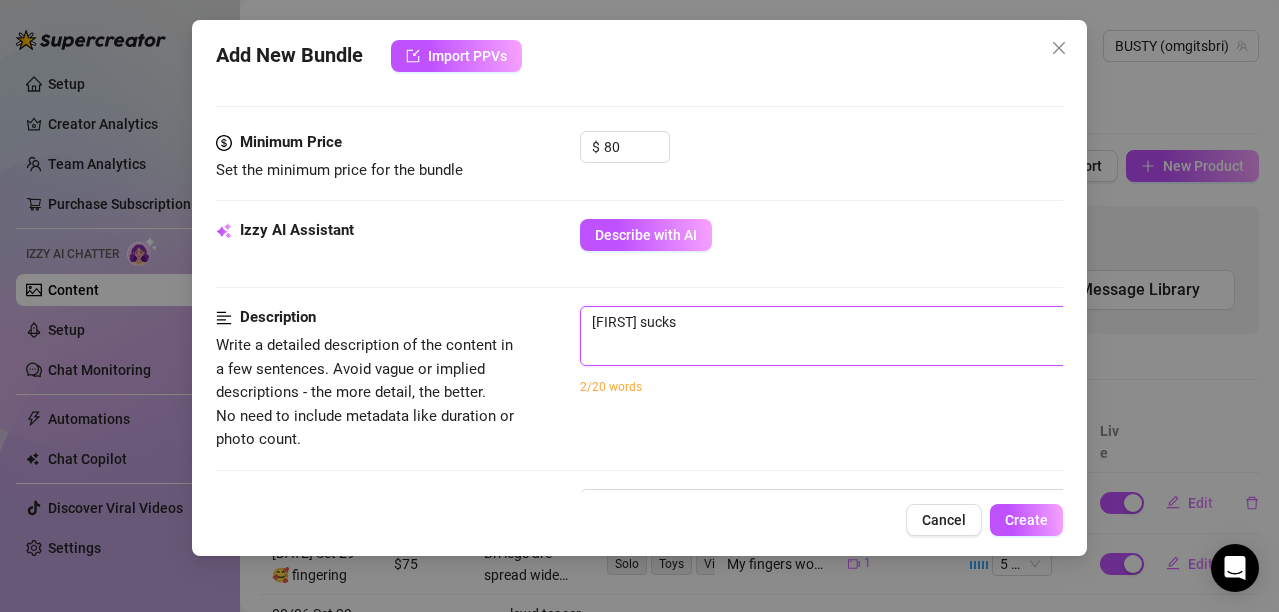 type on "[FIRST] sucks" 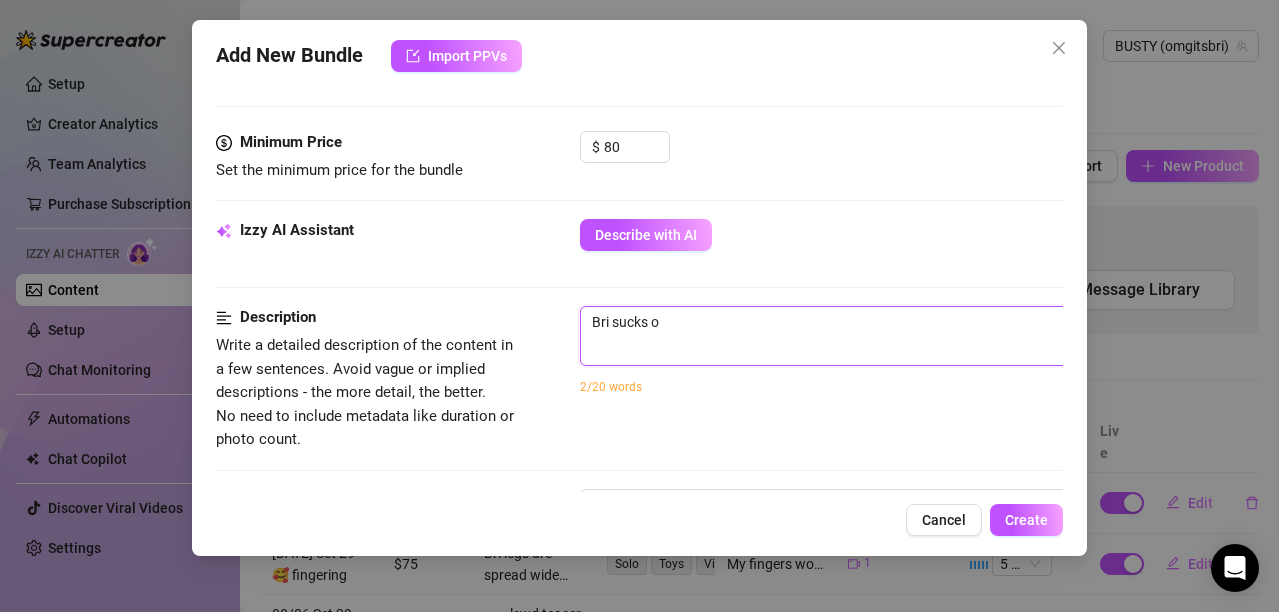 type on "[FIRST] sucks on" 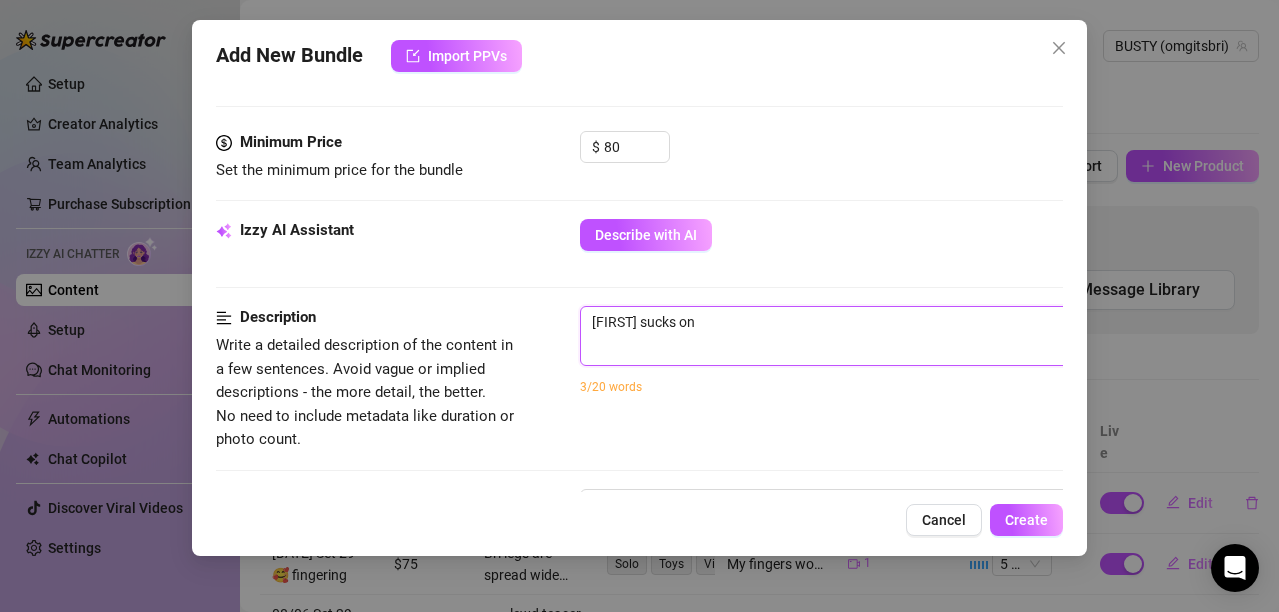 type on "[FIRST] sucks on" 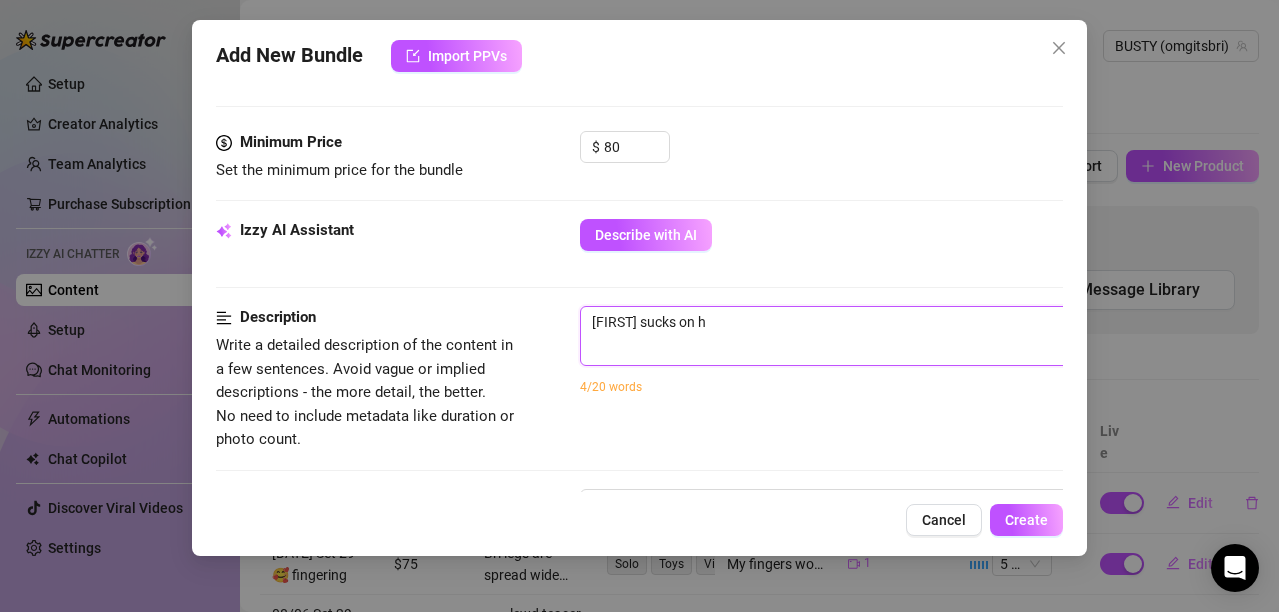 type on "Bri sucks on he" 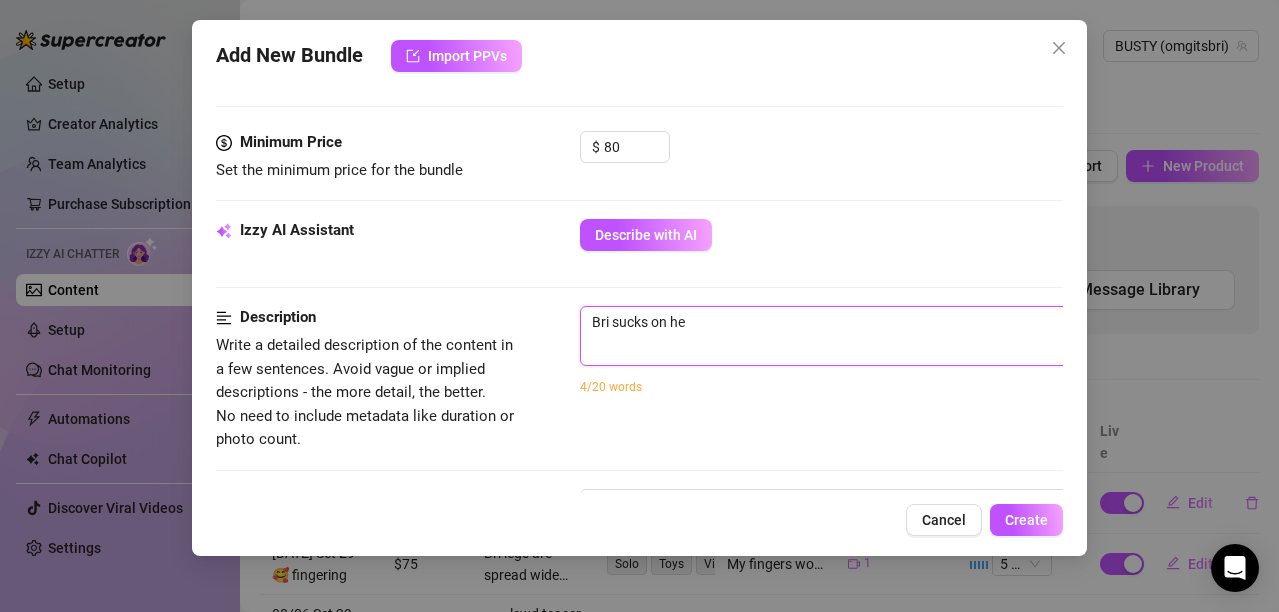 type on "[FIRST] sucks on her" 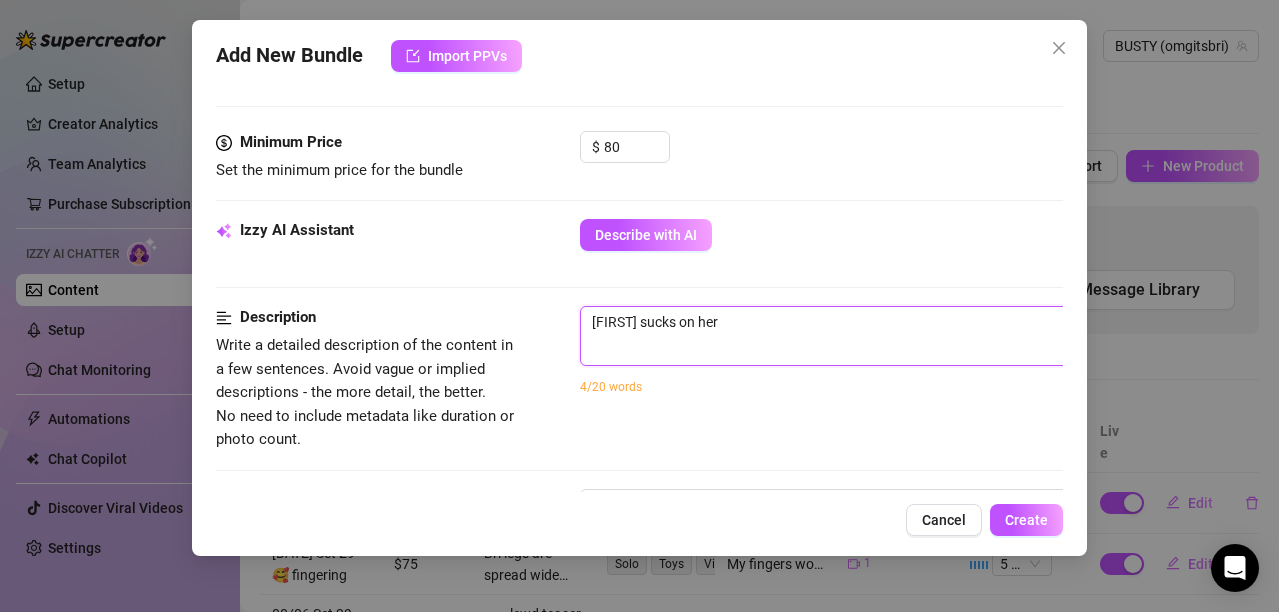 type on "[FIRST] sucks on her" 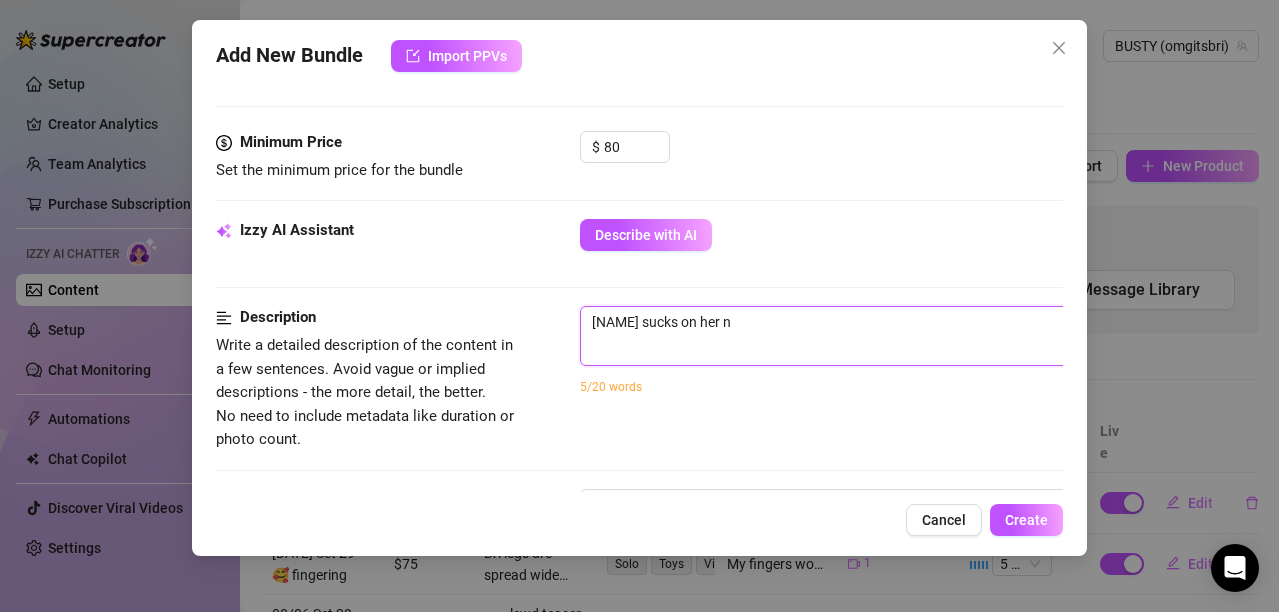 type on "[NAME] sucks on her ne" 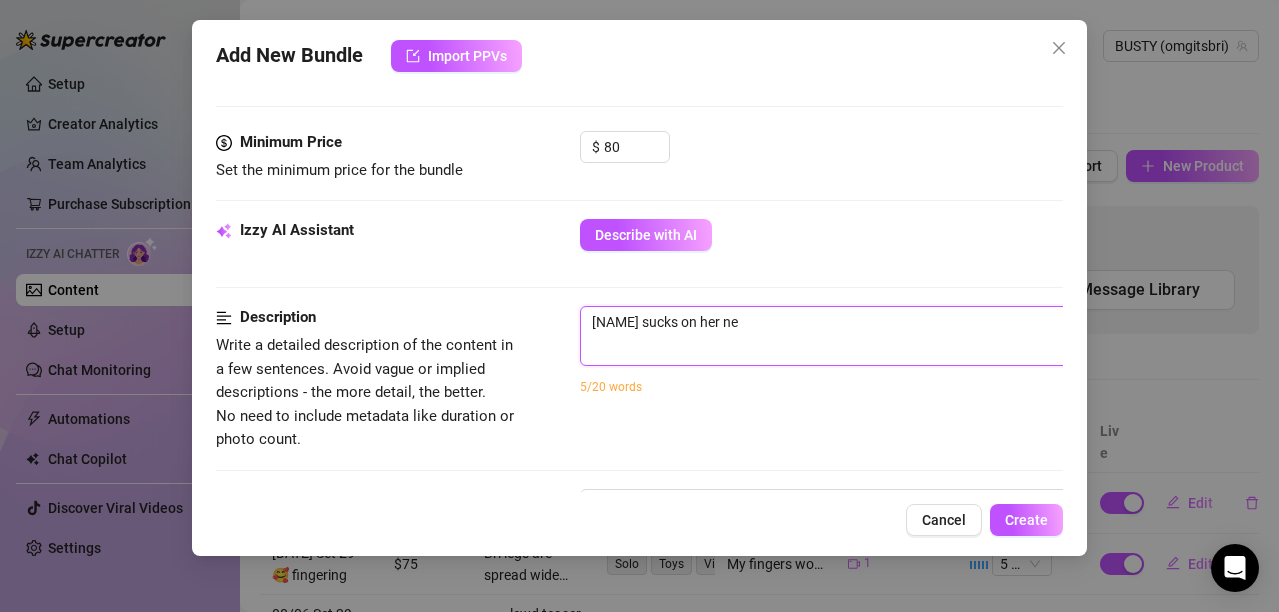 type on "[FIRST] sucks on her nei" 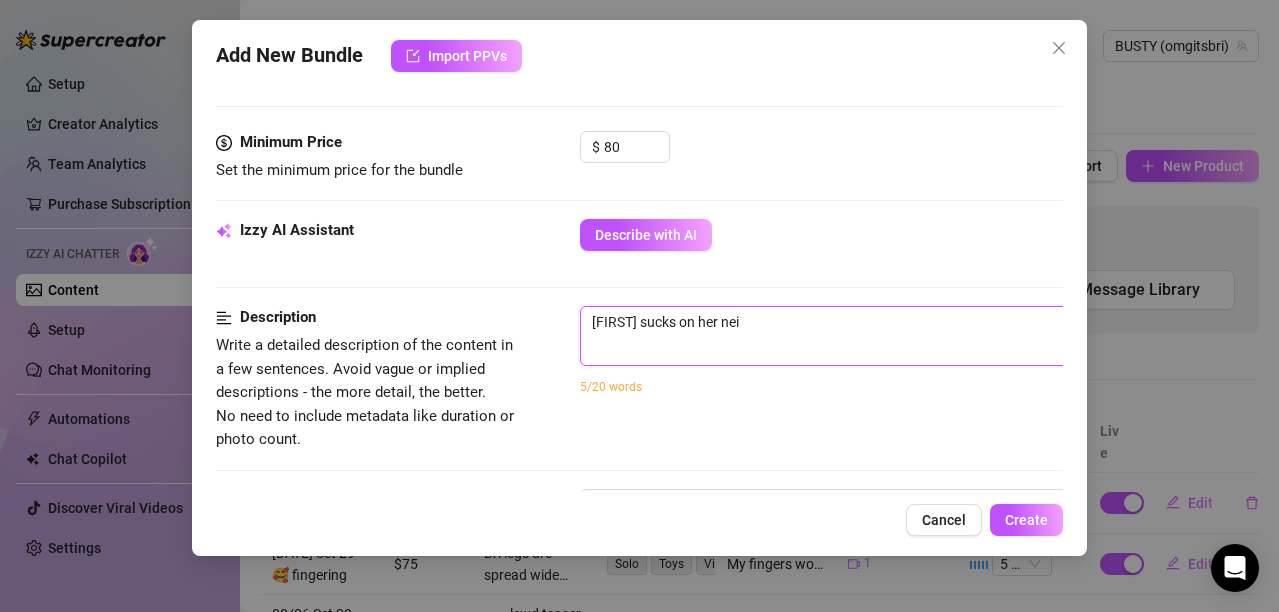 type on "Bri sucks on her neig" 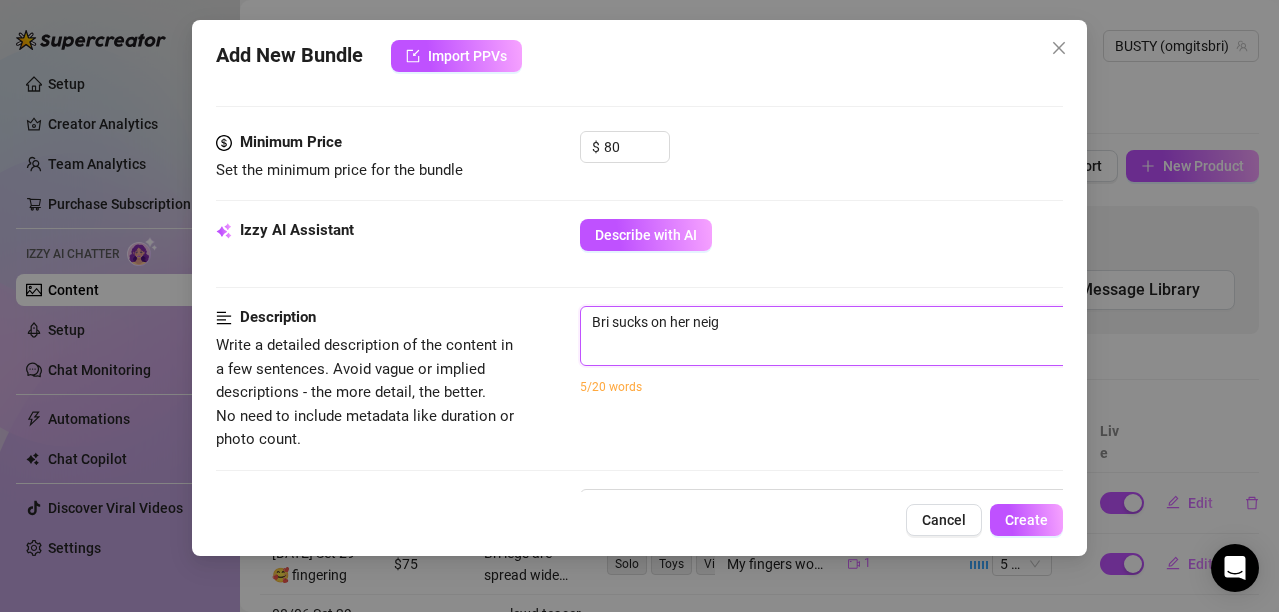 type on "[FIRST] sucks on her neigh" 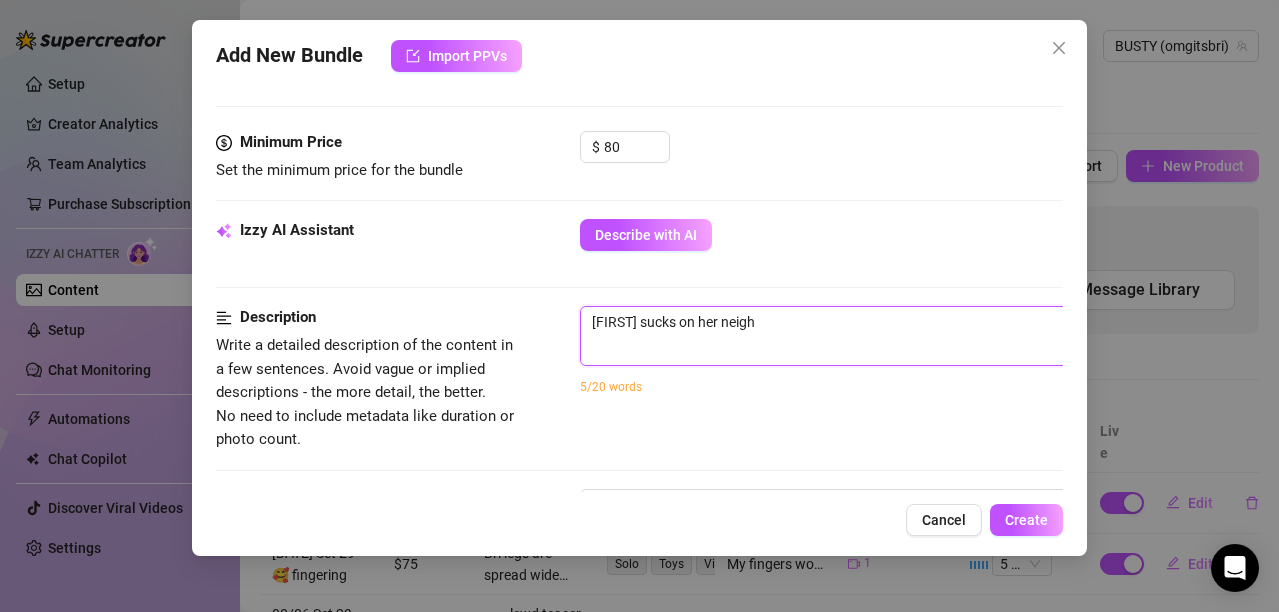 type on "[FIRST] sucks on her neighb" 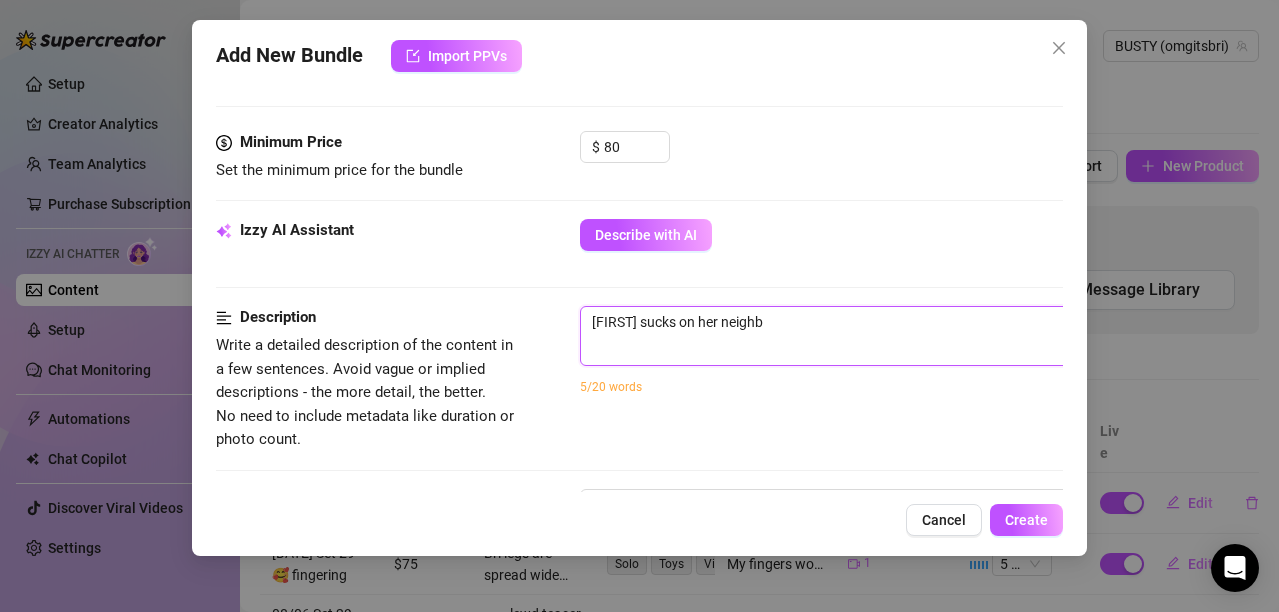 type on "[FIRST] sucks on her neighbo" 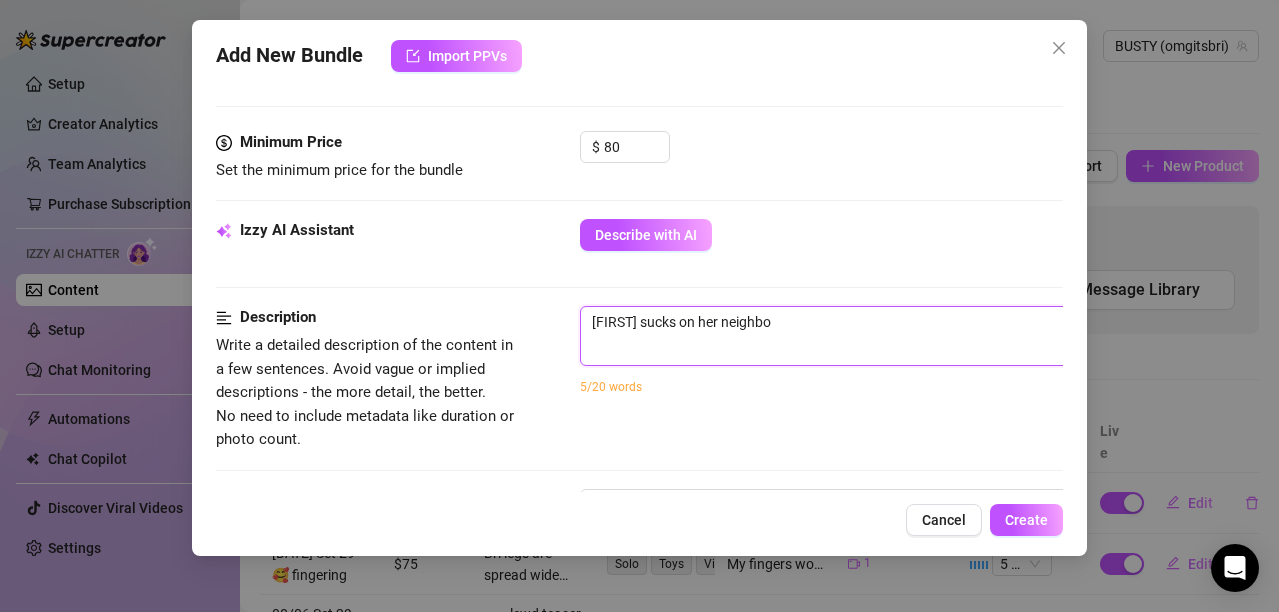 type on "Bri sucks on her neighbor" 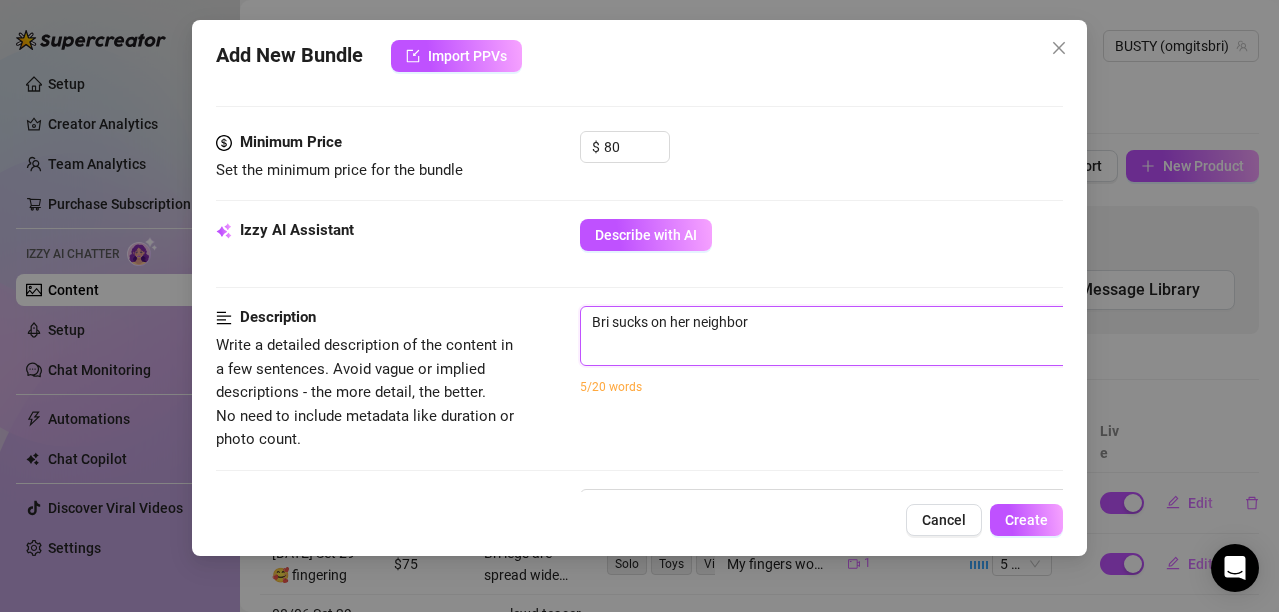 type on "[NAME] sucks on her neighbors" 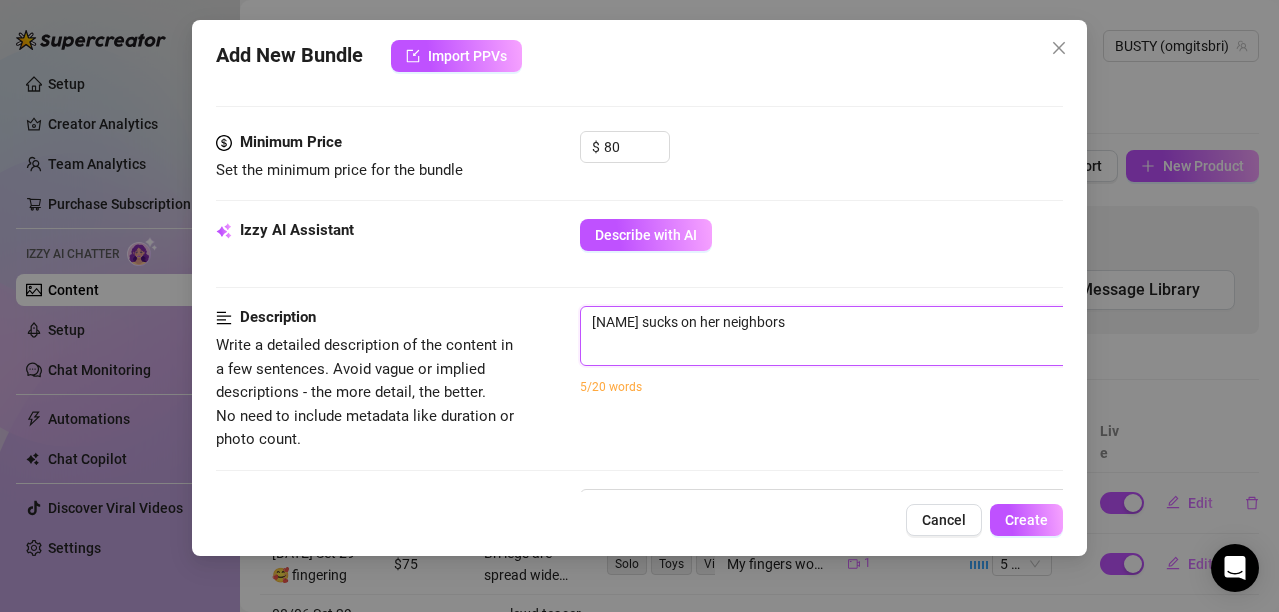type on "[NAME] sucks on her neighbors" 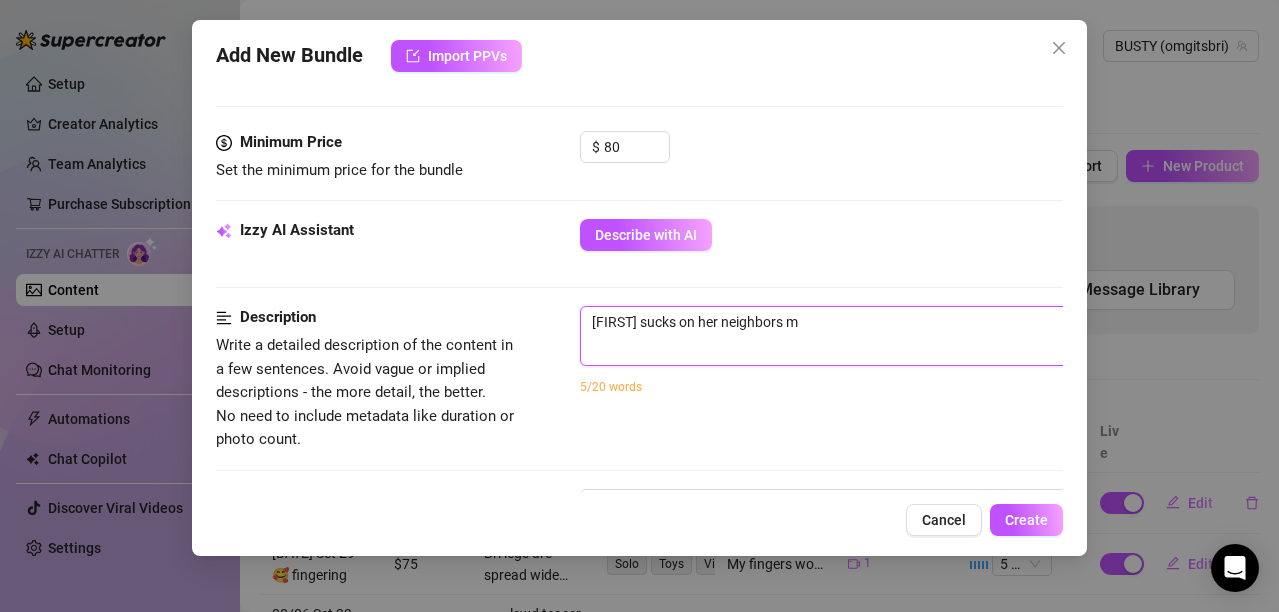 type on "[FIRST] sucks on her neighb" 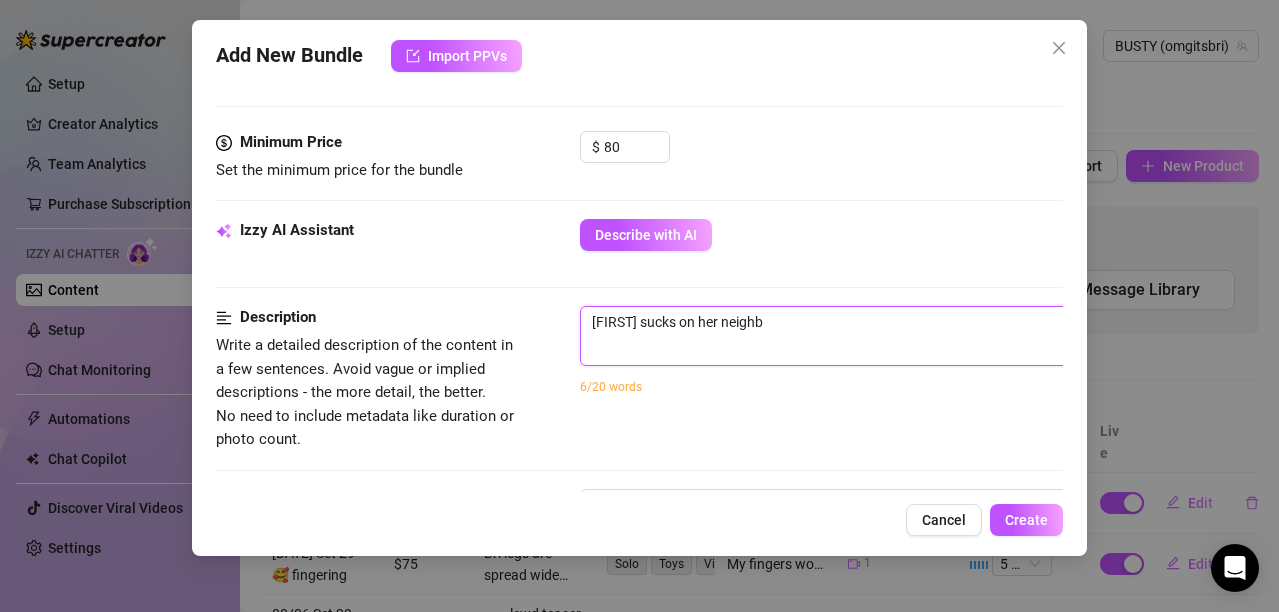 type on "Bri sucks on her neighbors mas" 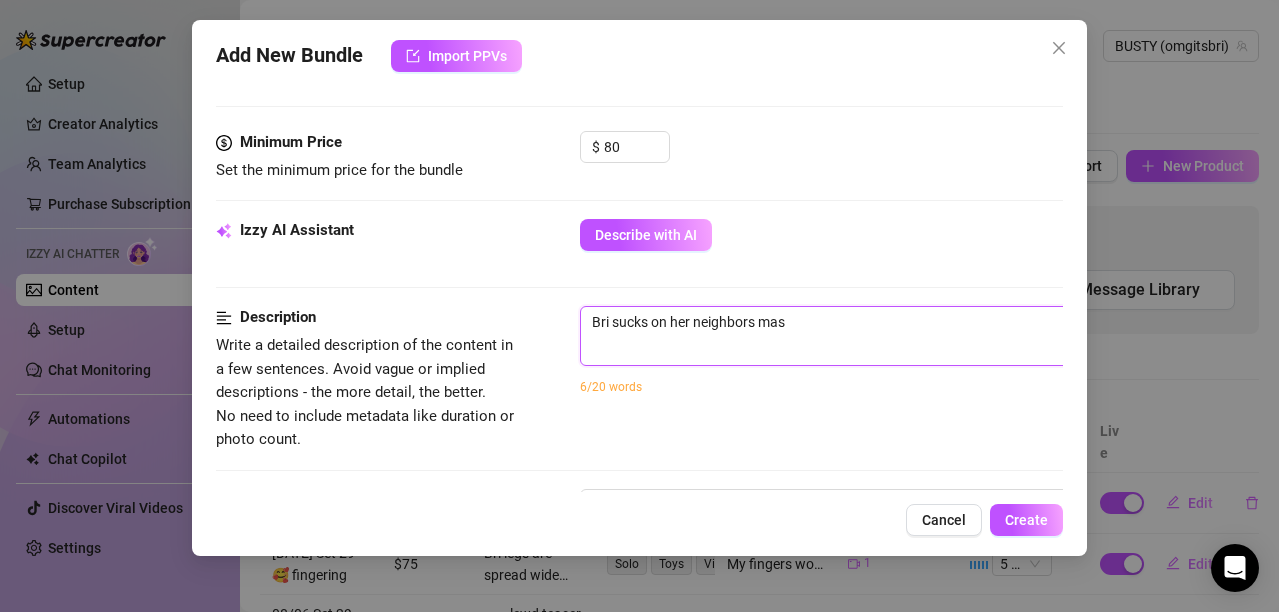 type on "[FIRST] sucks on her neighbors mass" 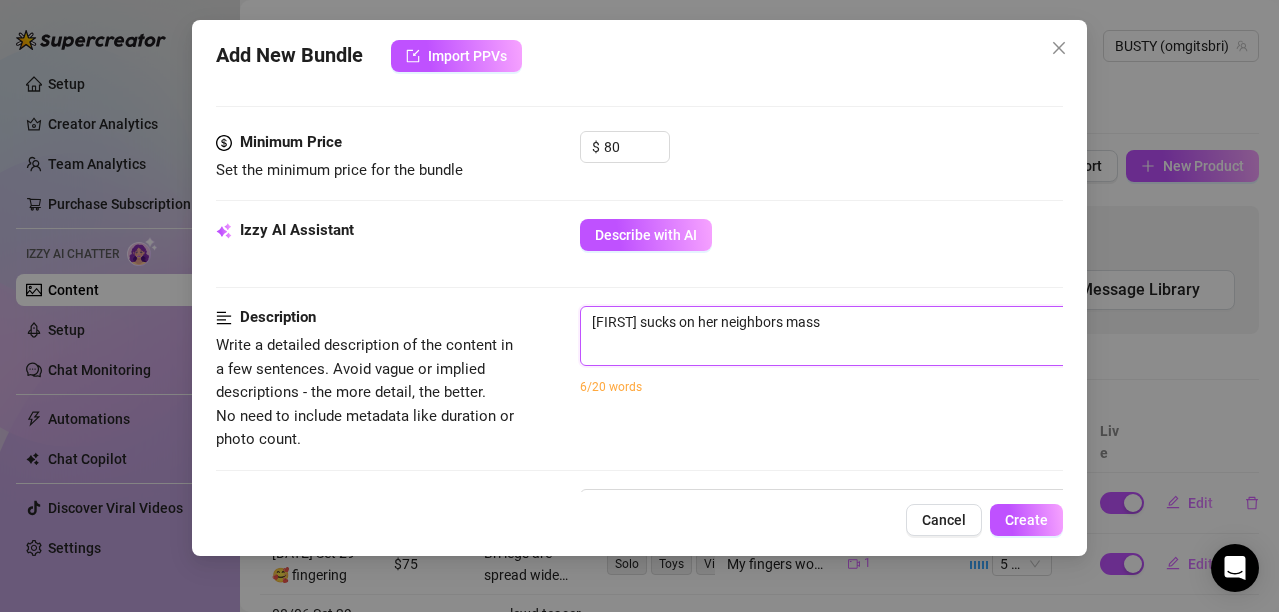 type on "Bri sucks on her neighbors massi" 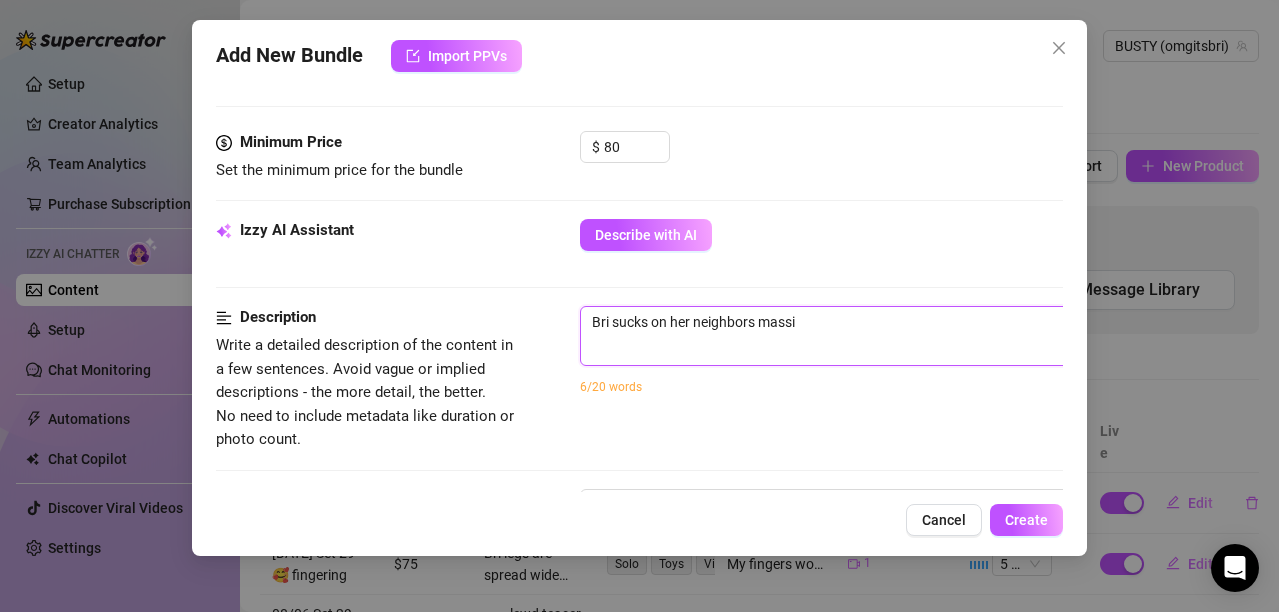 type on "Bri sucks on her neighbors massiv" 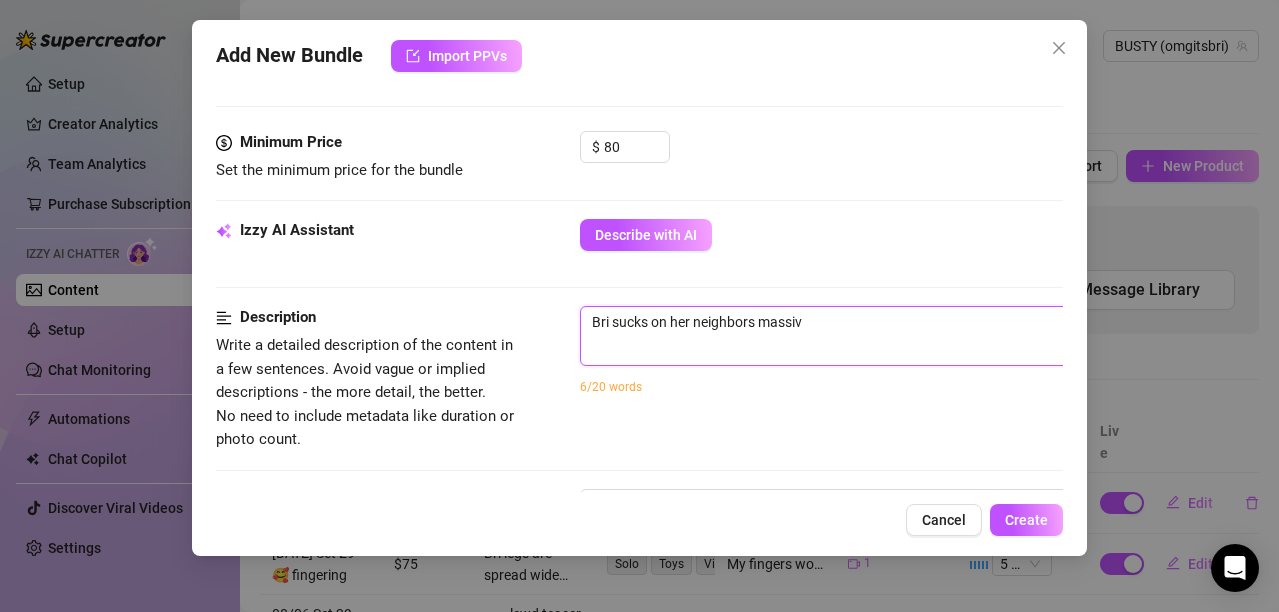 type on "Bri sucks on her neighbors massive" 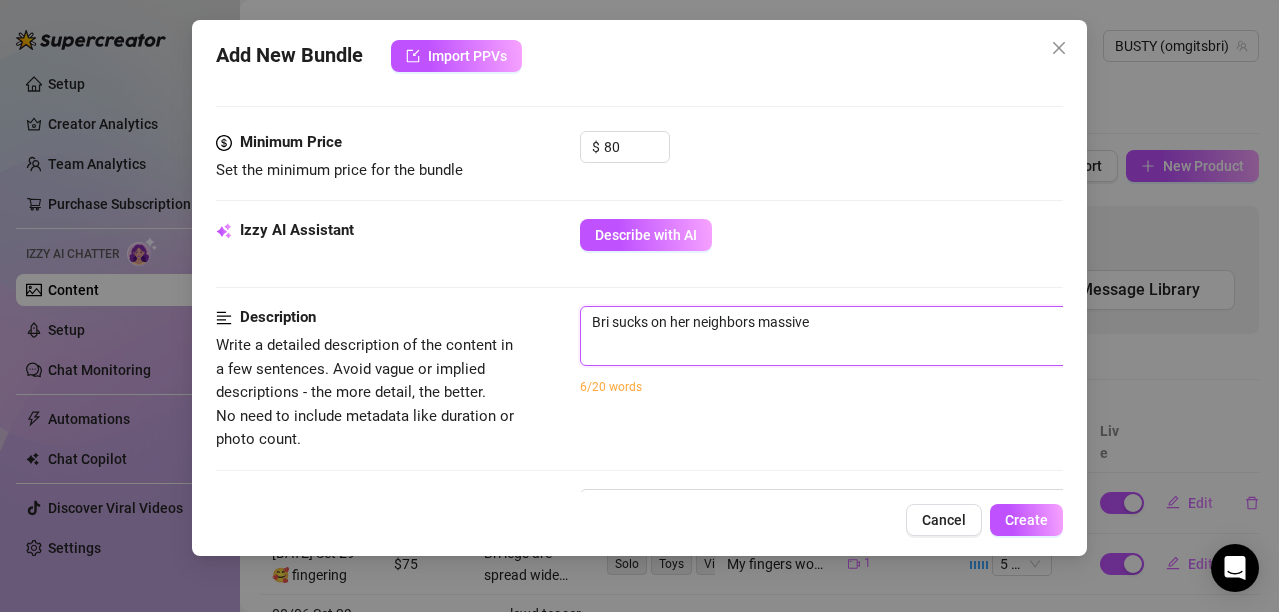 type on "Bri sucks on her neighbors massive" 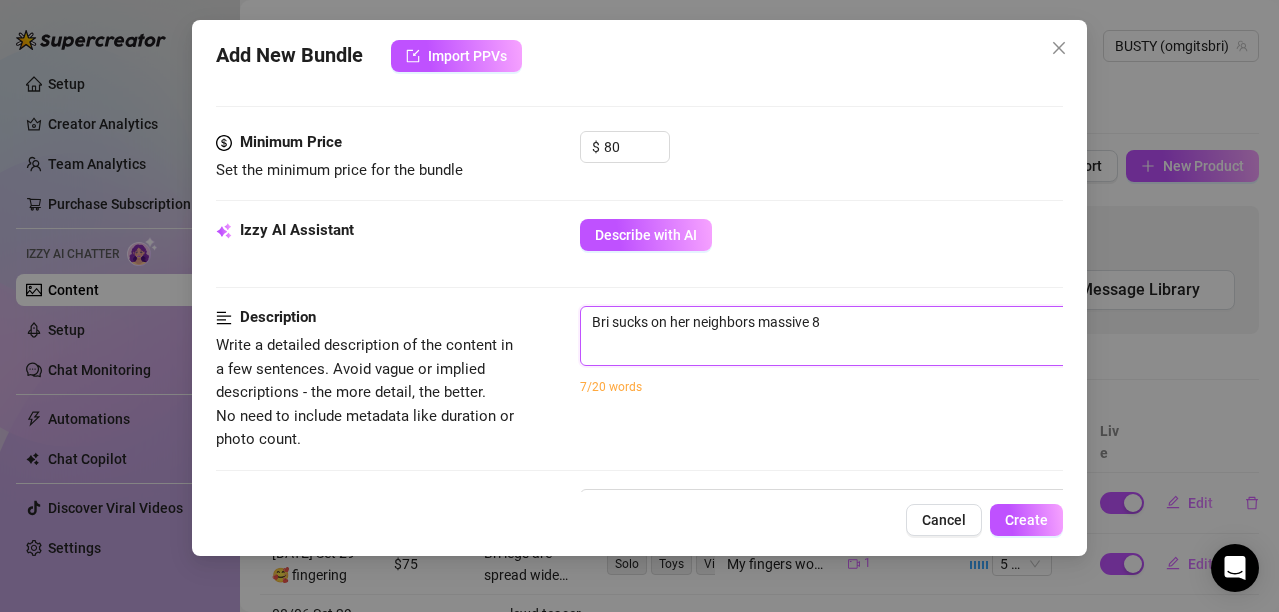 type on "Bri sucks on her neighbors massive 8" 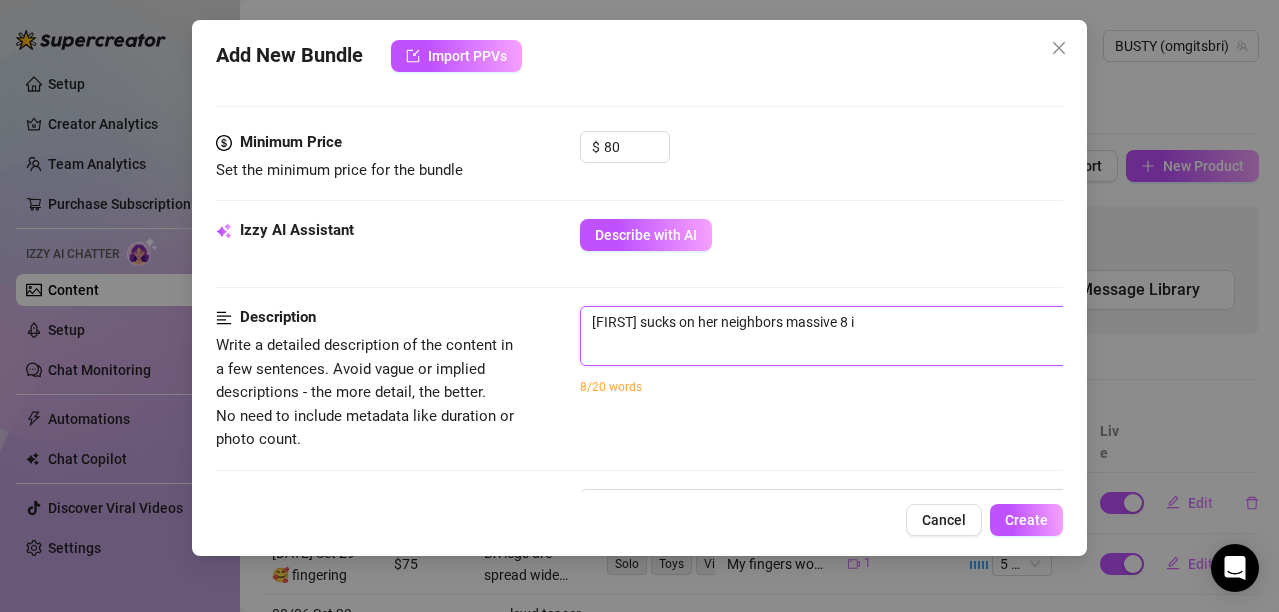 type on "[FIRST] sucks on her neighbors massive 8 in" 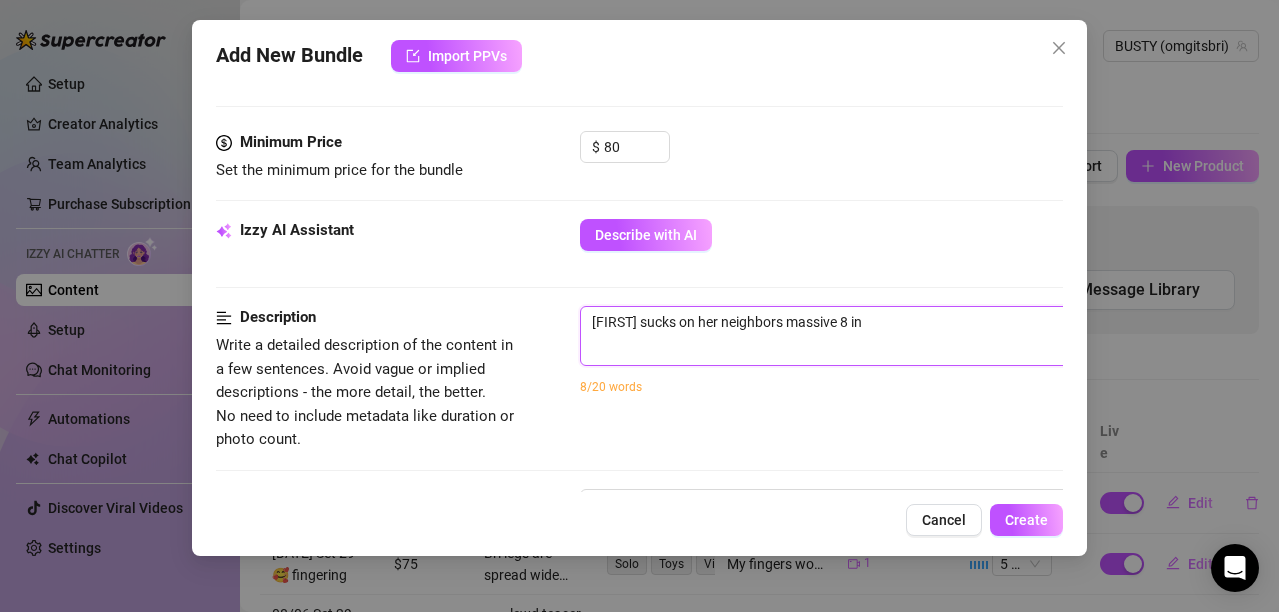 type on "[FIRST] sucks on her neighbors massive 8 inc" 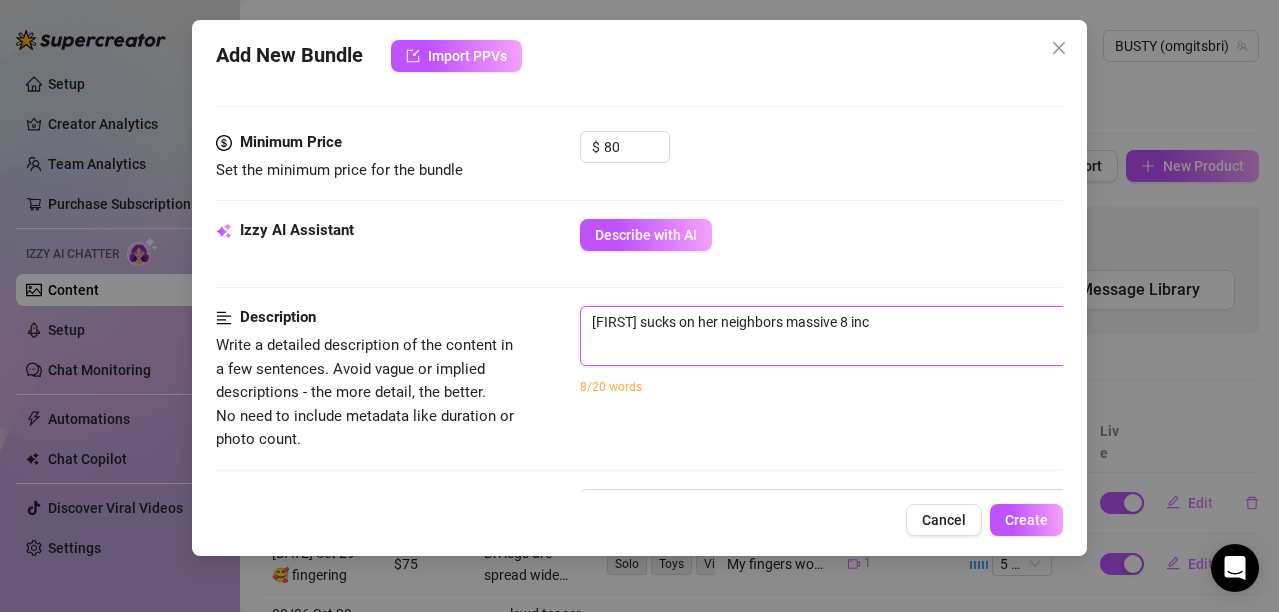 type on "[FIRST] sucks on her neighbors massive 8 inch" 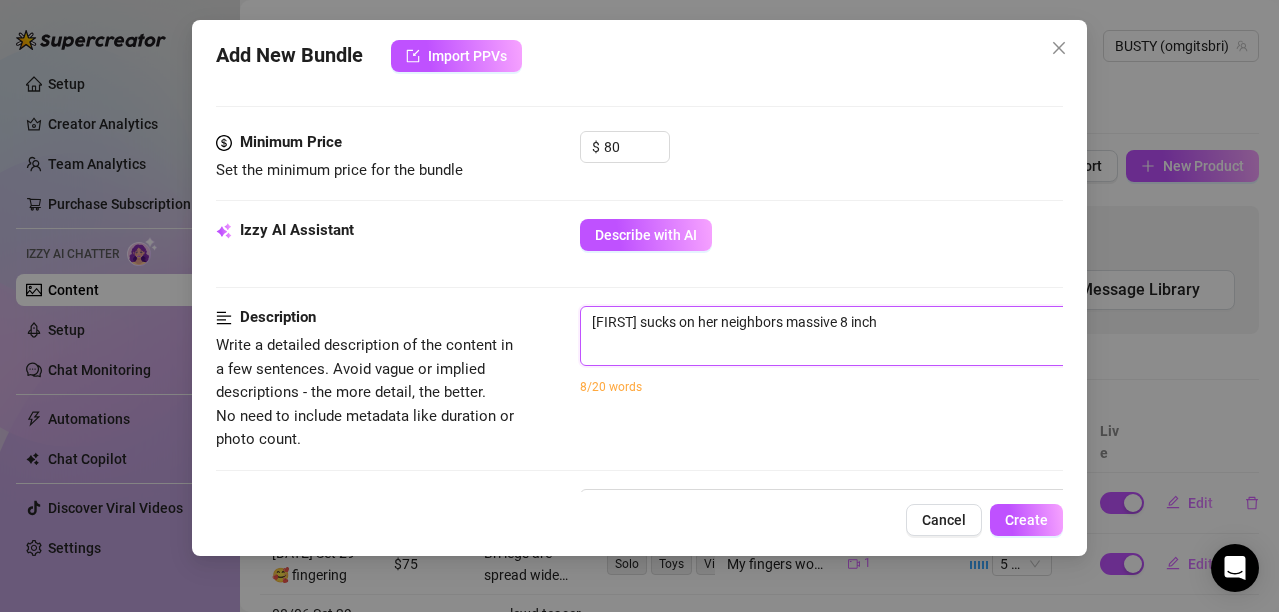 type on "[FIRST] sucks on her neighbors massive 8 inch" 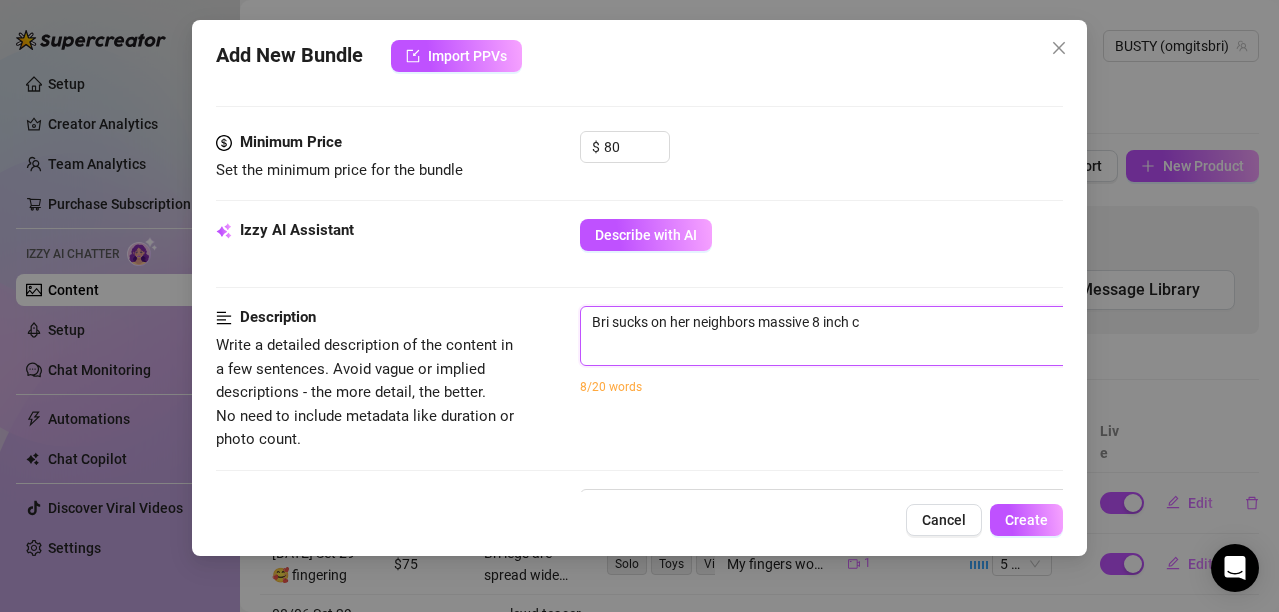 type on "[NAME] sucks on her neighbors massive 8 inch co" 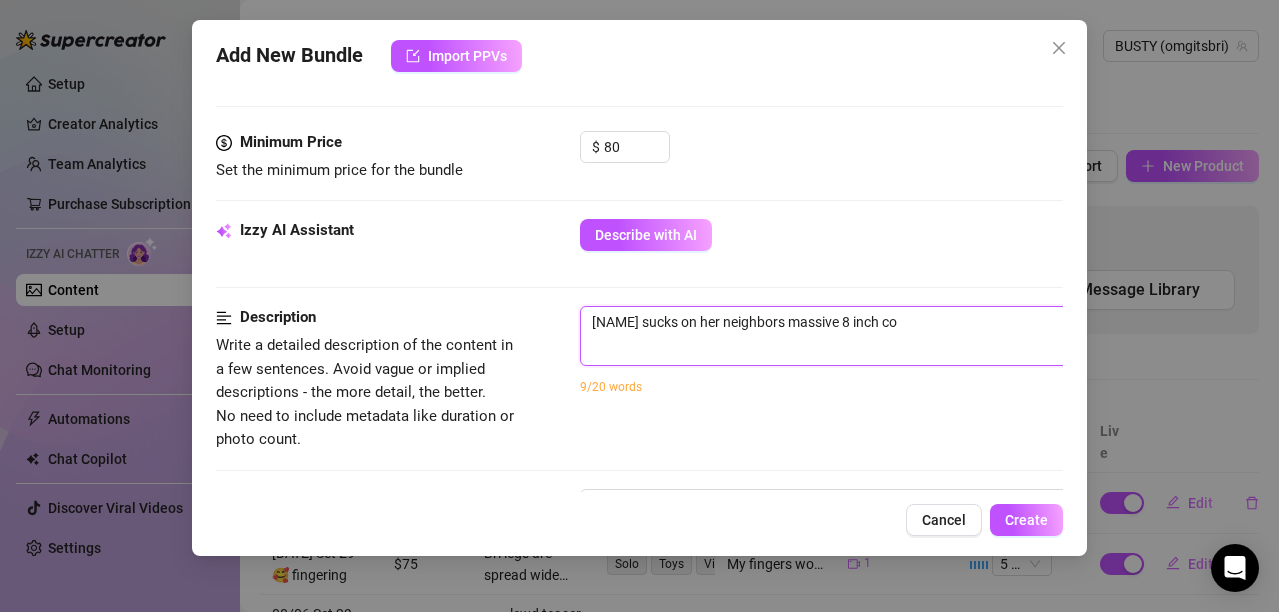 type on "[FIRST] sucks on her neighbor's massive 8 inch coc" 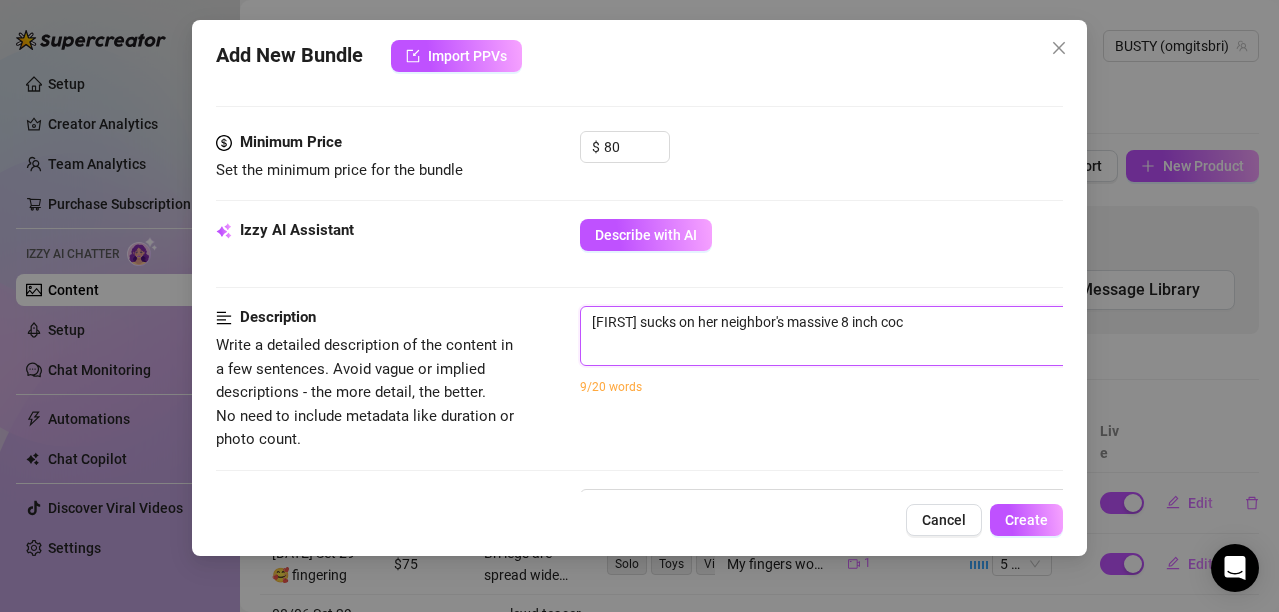type on "[FIRST] sucks on her neighbors massive 8 inch cock" 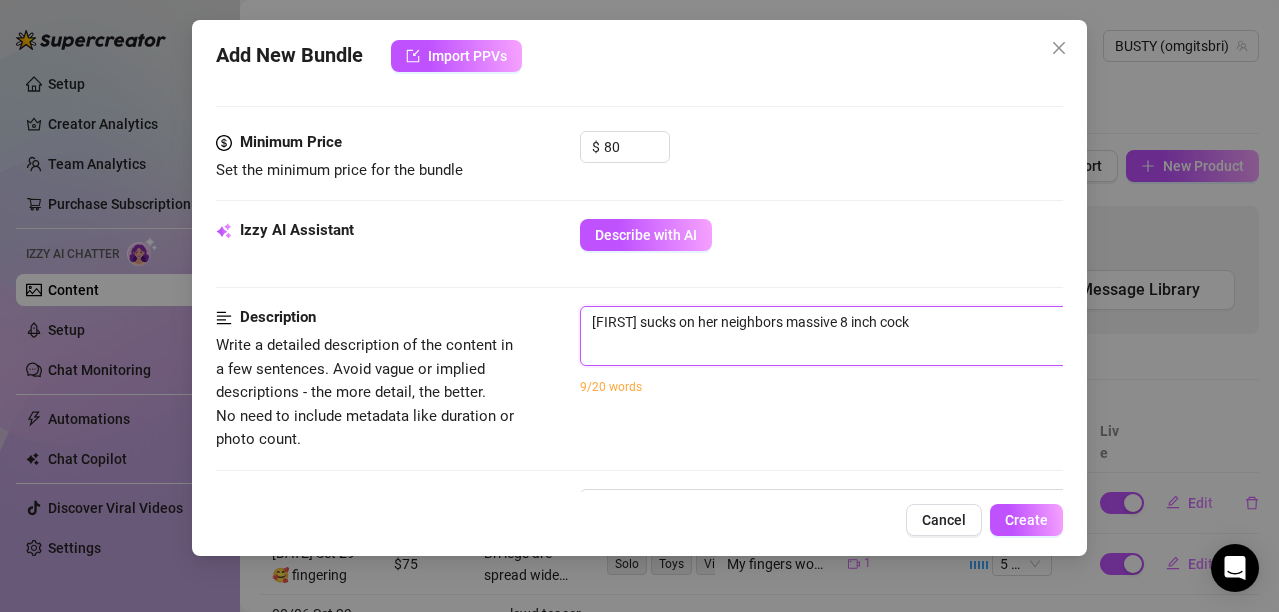 type on "[FIRST] sucks on her neighbors massive 8 inch cock" 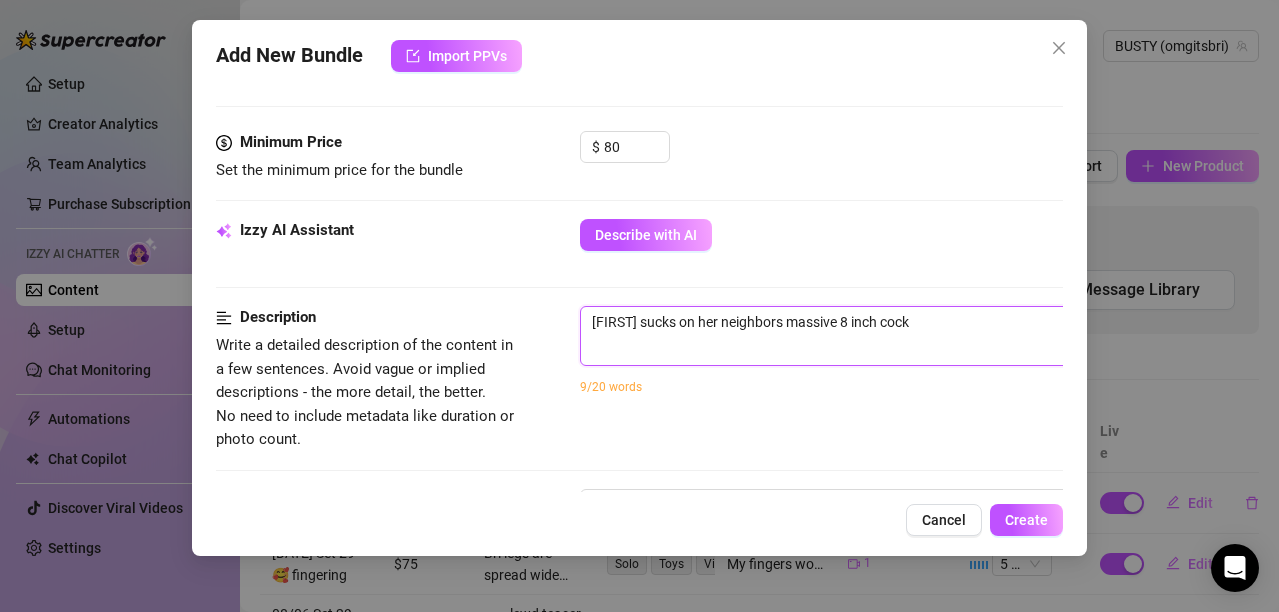 type on "[NAME] sucks on her neighbors massive 8 inch cock w" 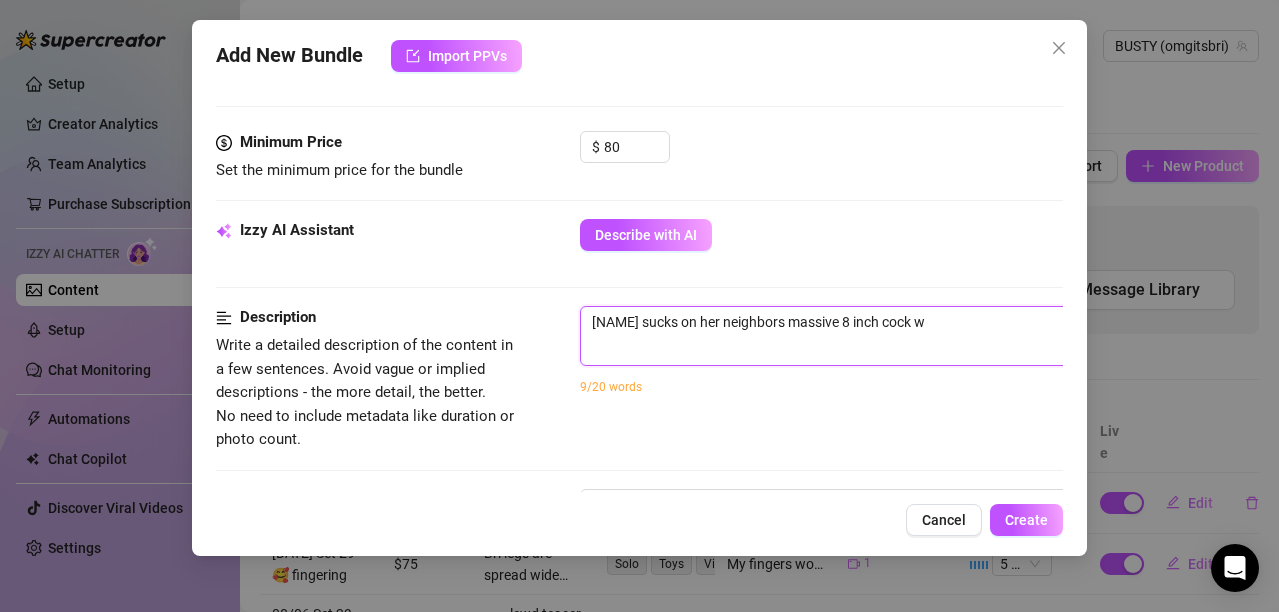 type on "Bri sucks on her neighbors massive 8 inch cock wh" 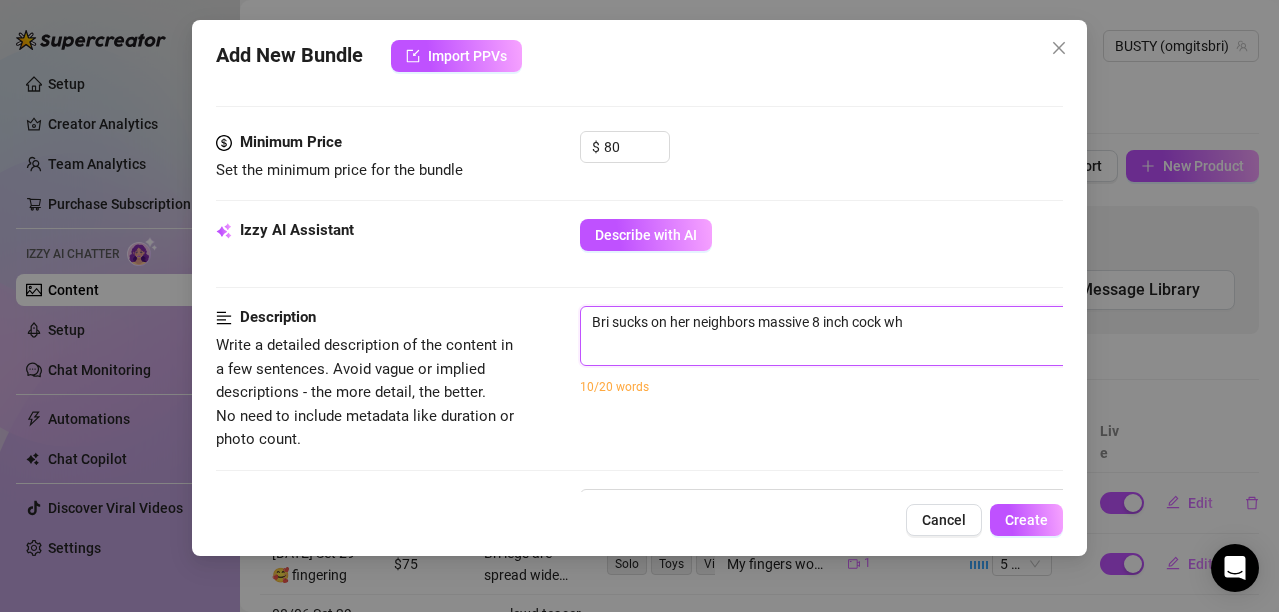 type on "[FIRST] sucks on her neighbors massive 8 inch cock whi" 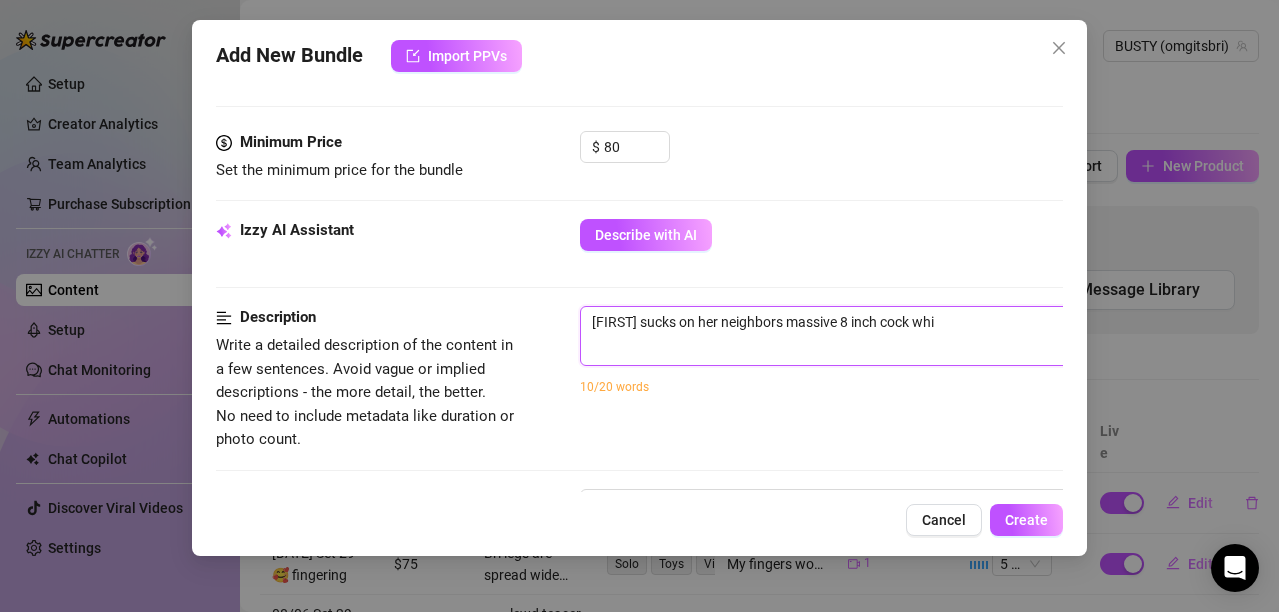 type on "Ooooops 😇 I got boreddd.... so I sucked my neighbors cock and" 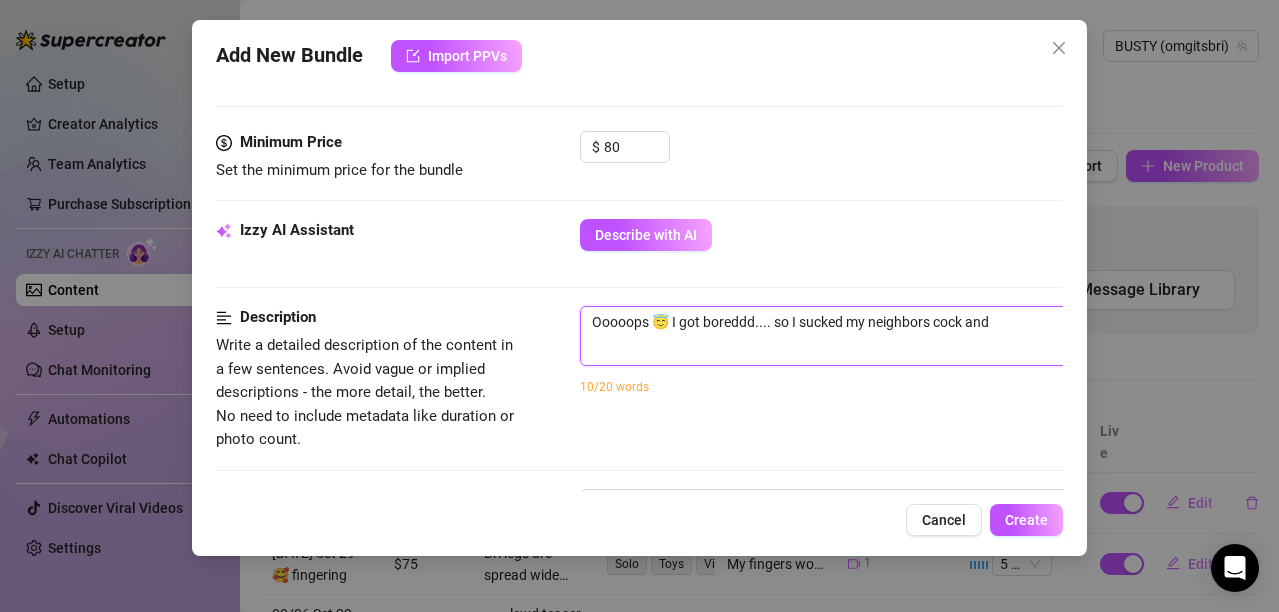 type on "[FIRST] sucks on her neighbor's massive 8 inch cock while" 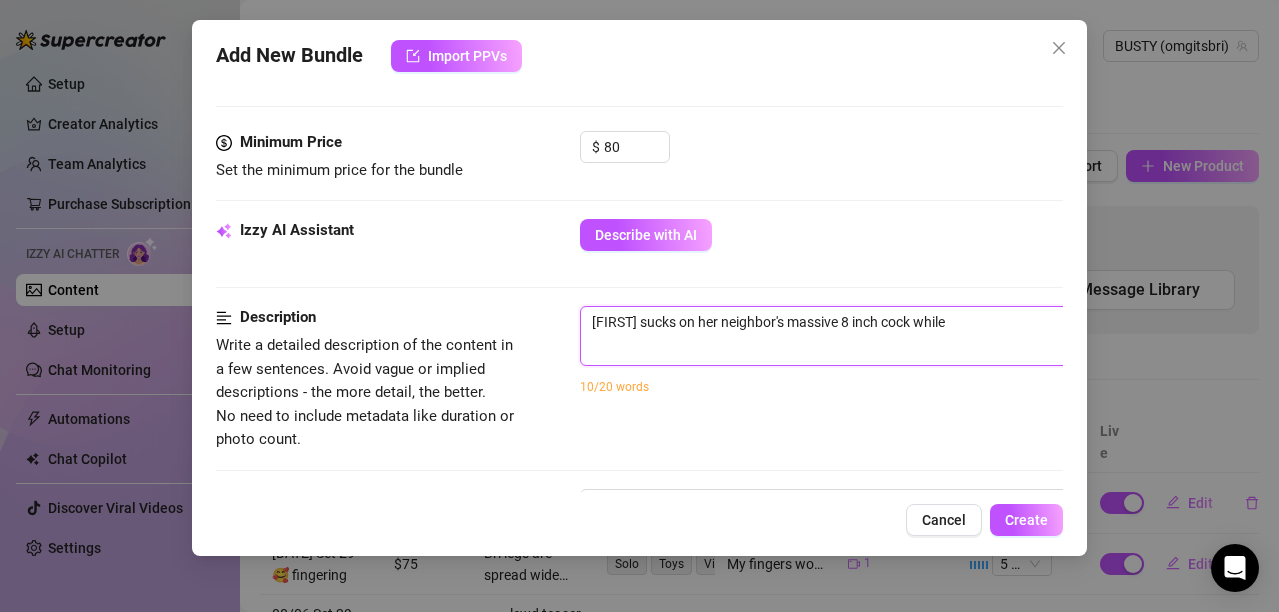 type on "[FIRST] sucks on her neighbor's massive 8 inch cock while" 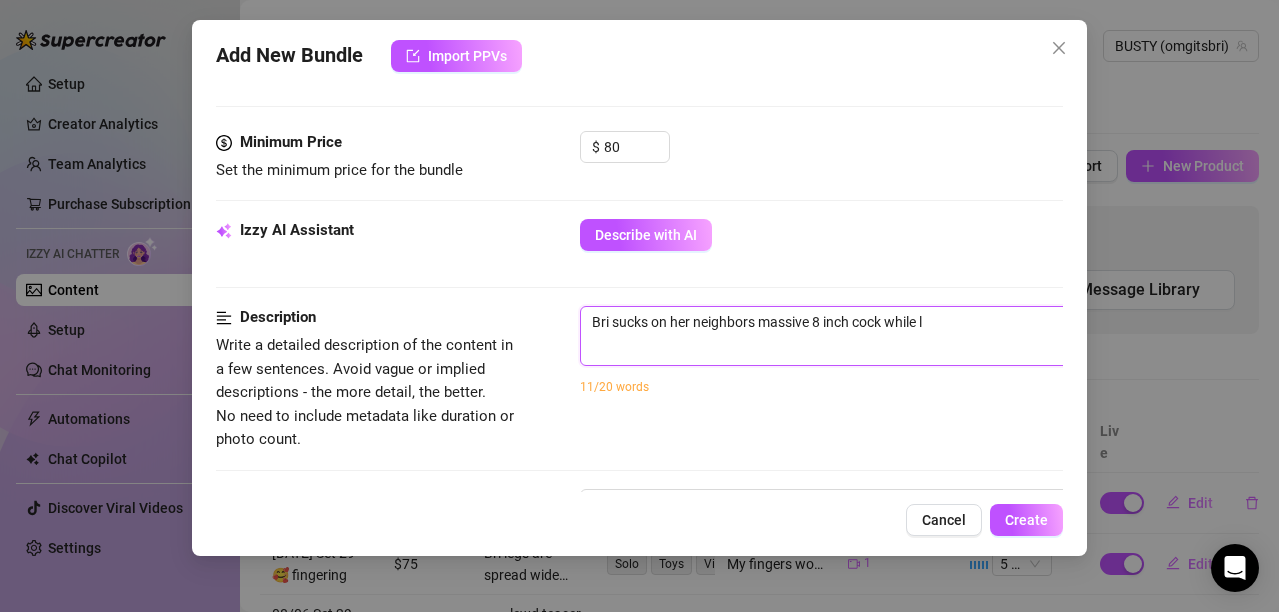 type on "Bri sucks on her neighbors massive 8 inch cock while lo" 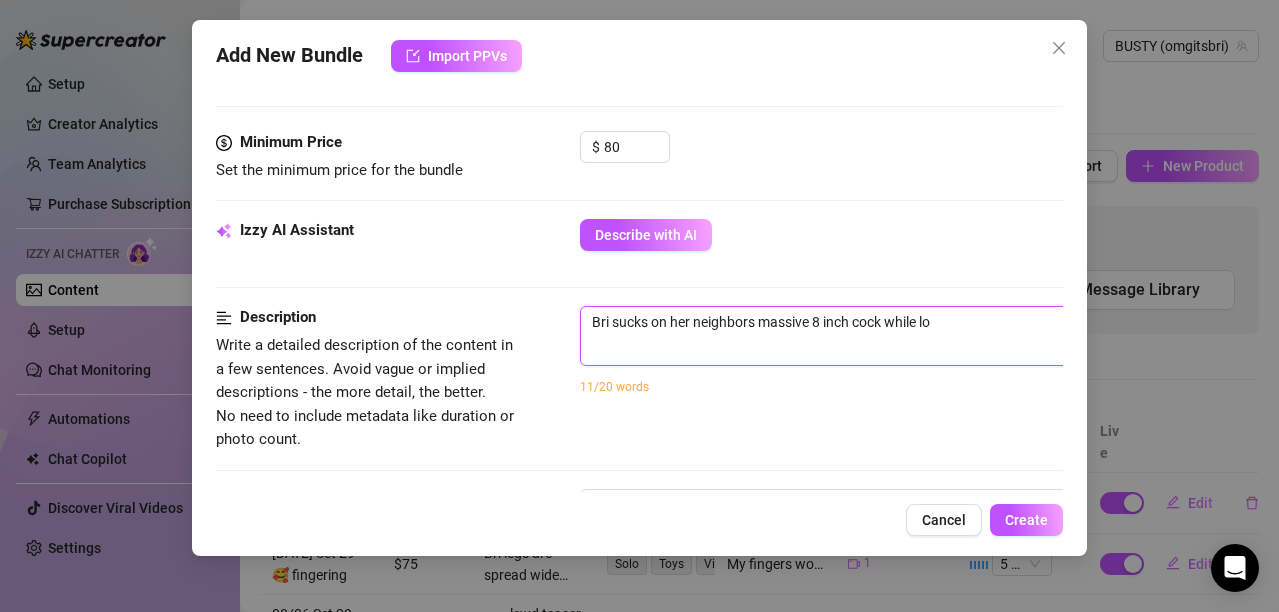 type on "Bri sucks on her neighbors massive 8 inch cock while loo" 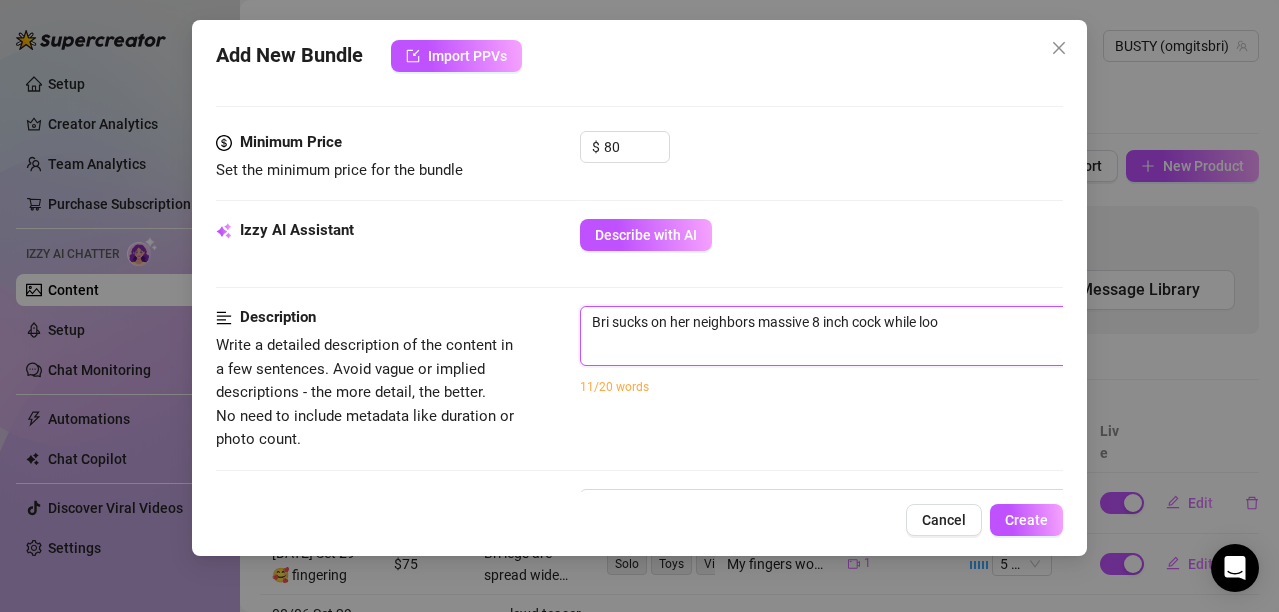 type on "Bri sucks on her neighbors massive 8 inch cock while look" 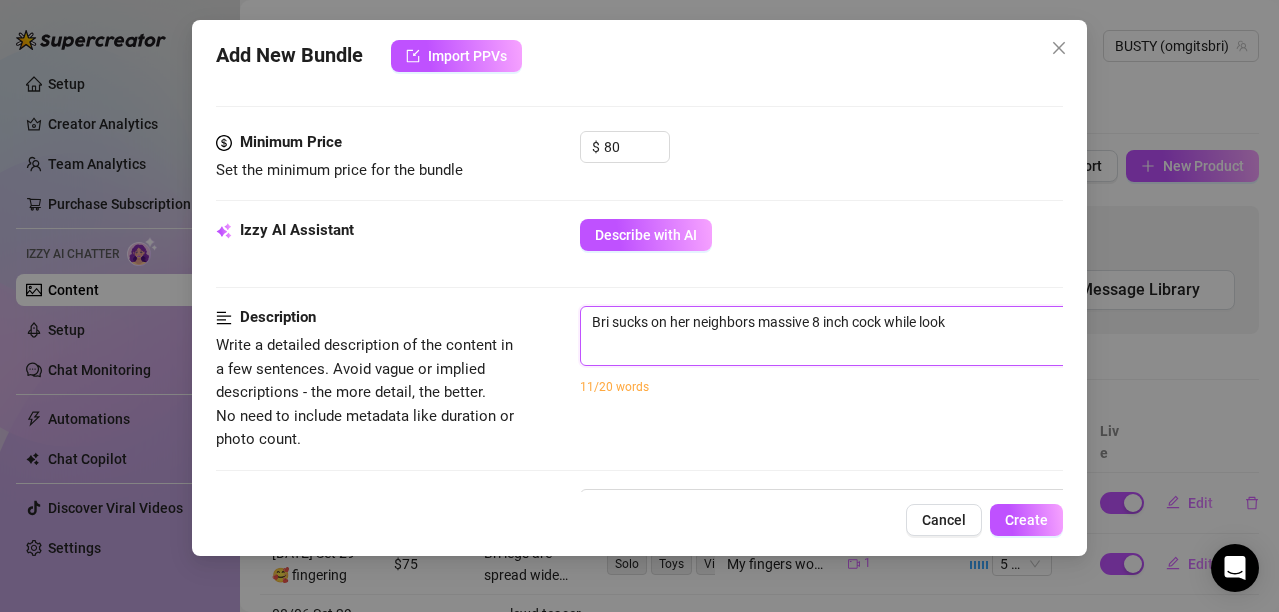 type on "[FIRST] sucks on her neighbors massive 8 inch cock while looki" 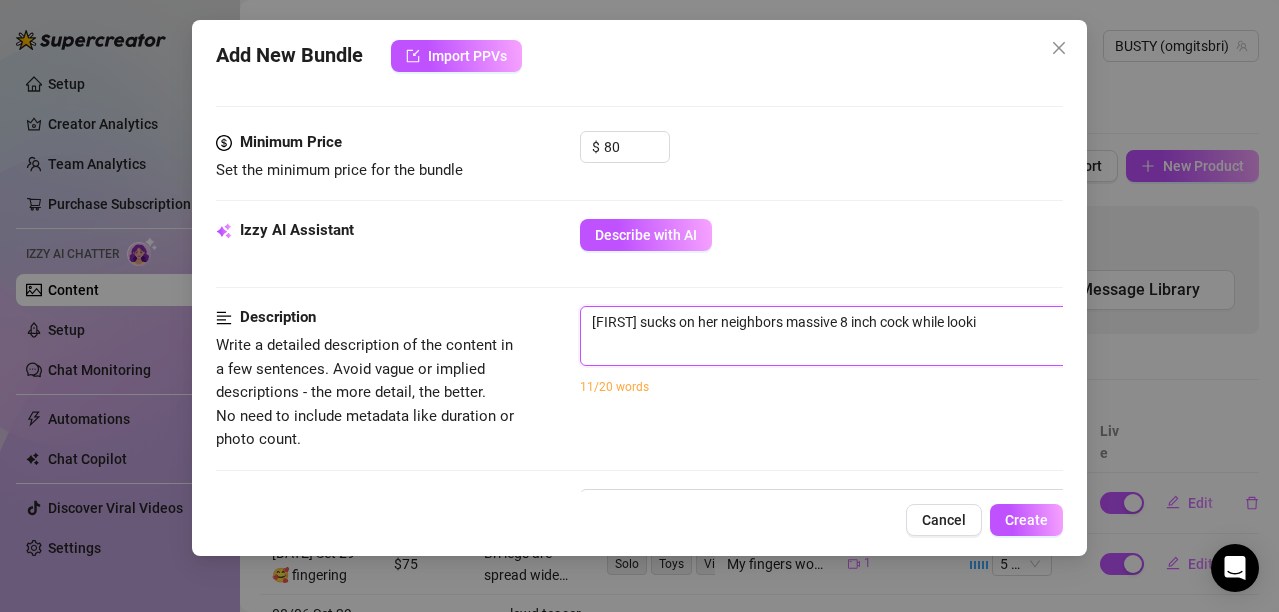 type on "Bri sucks on her neighbors massive 8 inch cock while lookin" 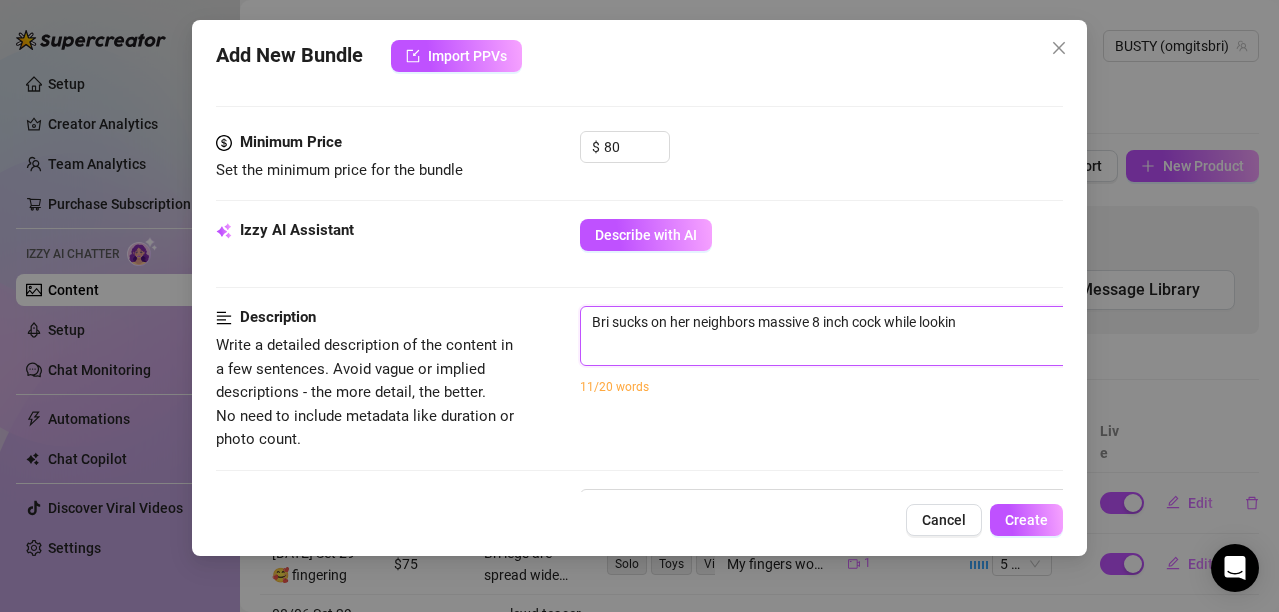 type on "[FIRST] sucks on her neighbors massive 8 inch cock while looking" 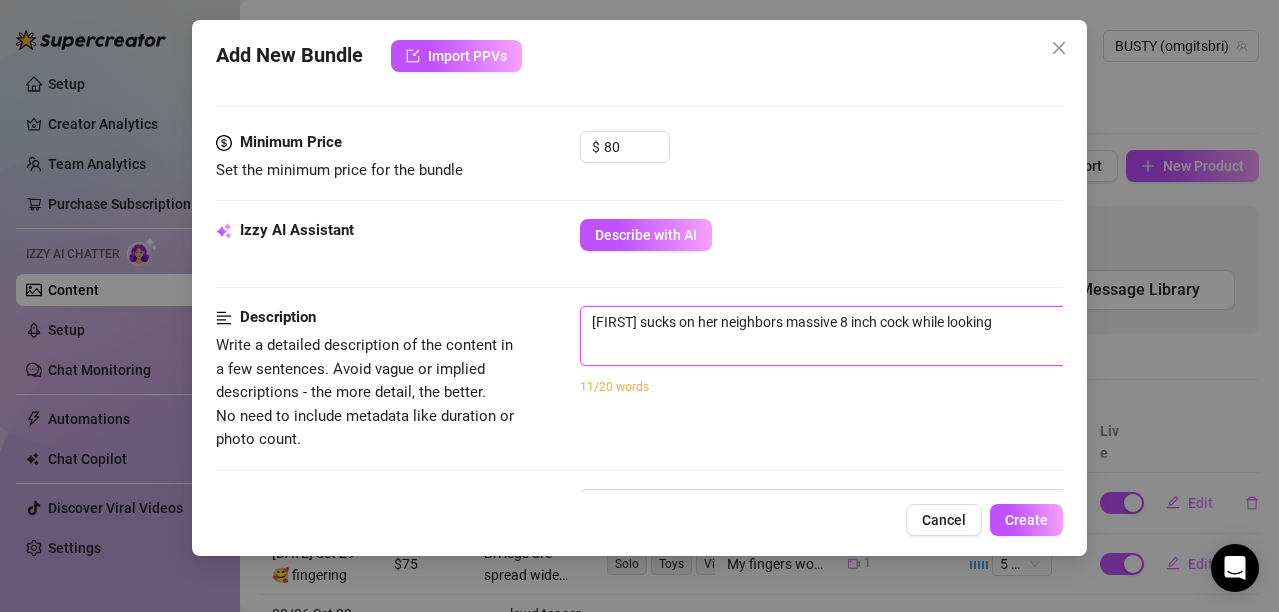 type on "[FIRST] sucks on her neighbors massive 8 inch cock while looking" 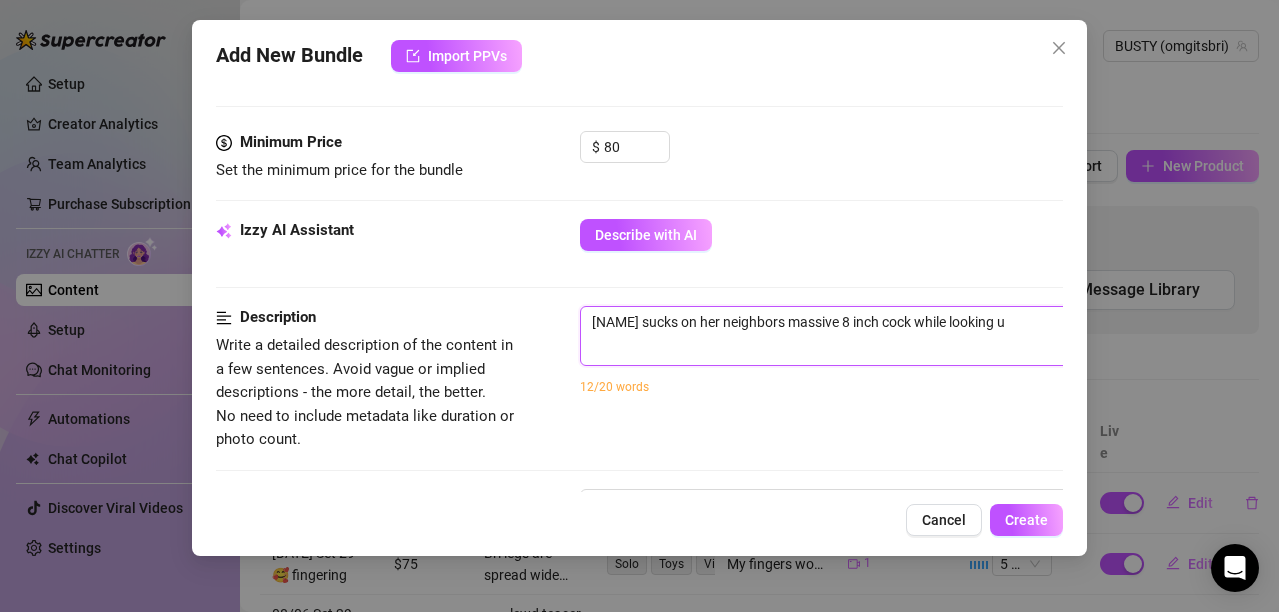 type on "[FIRST] sucks on her neighbors massive 8 inch cock while looking up" 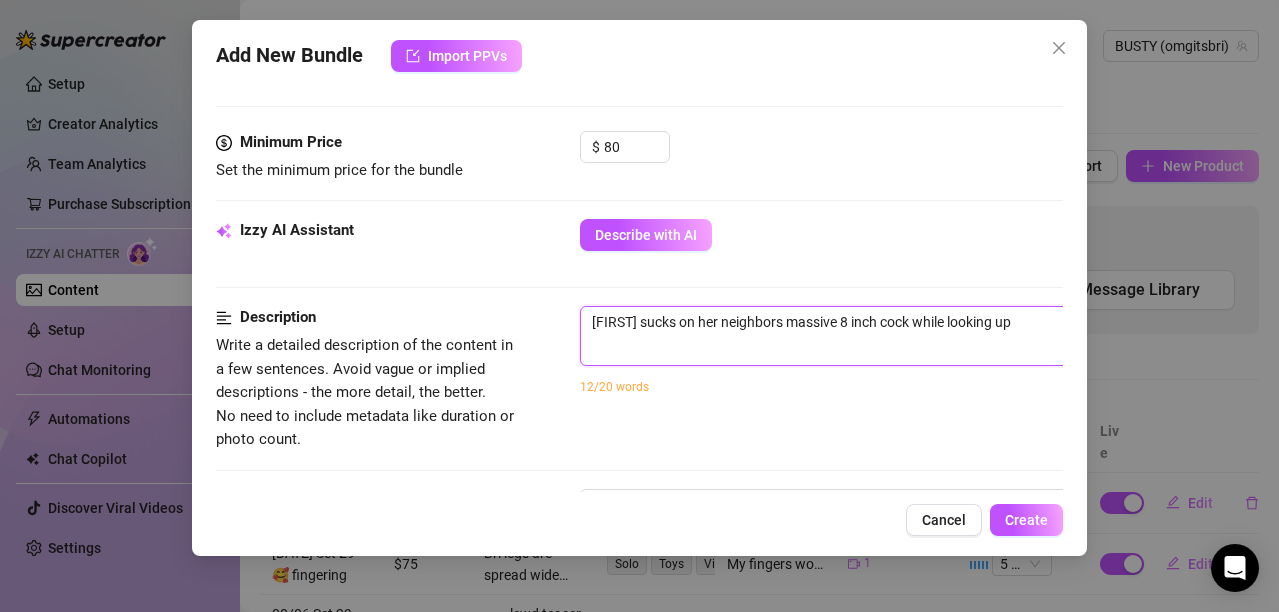 type on "[FIRST] sucks on her neighbors massive 8 inch cock while looking up" 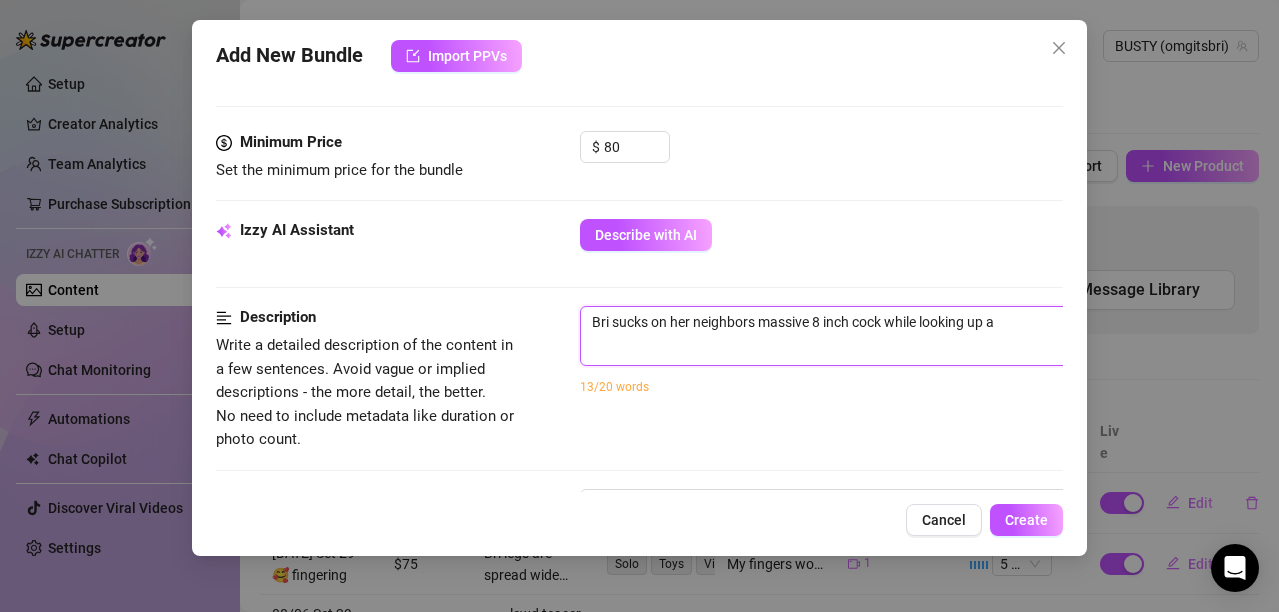 type on "Bri sucks on her neighbors massive 8 inch cock while looking up at" 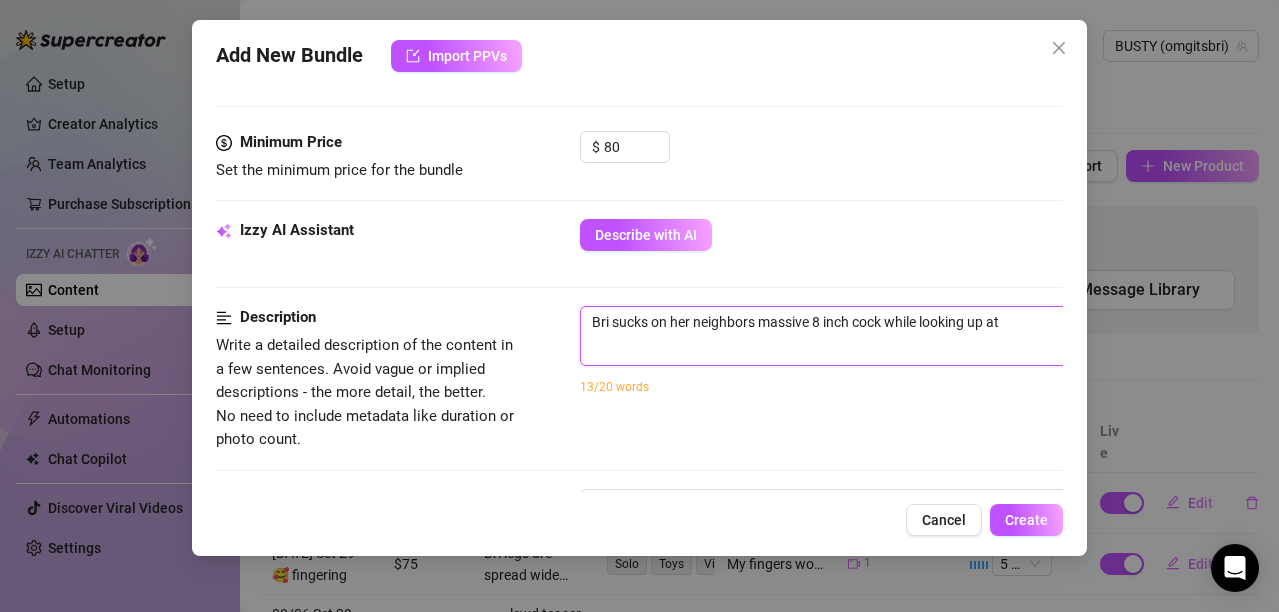 type on "Bri sucks on her neighbors massive 8 inch cock while looking up at" 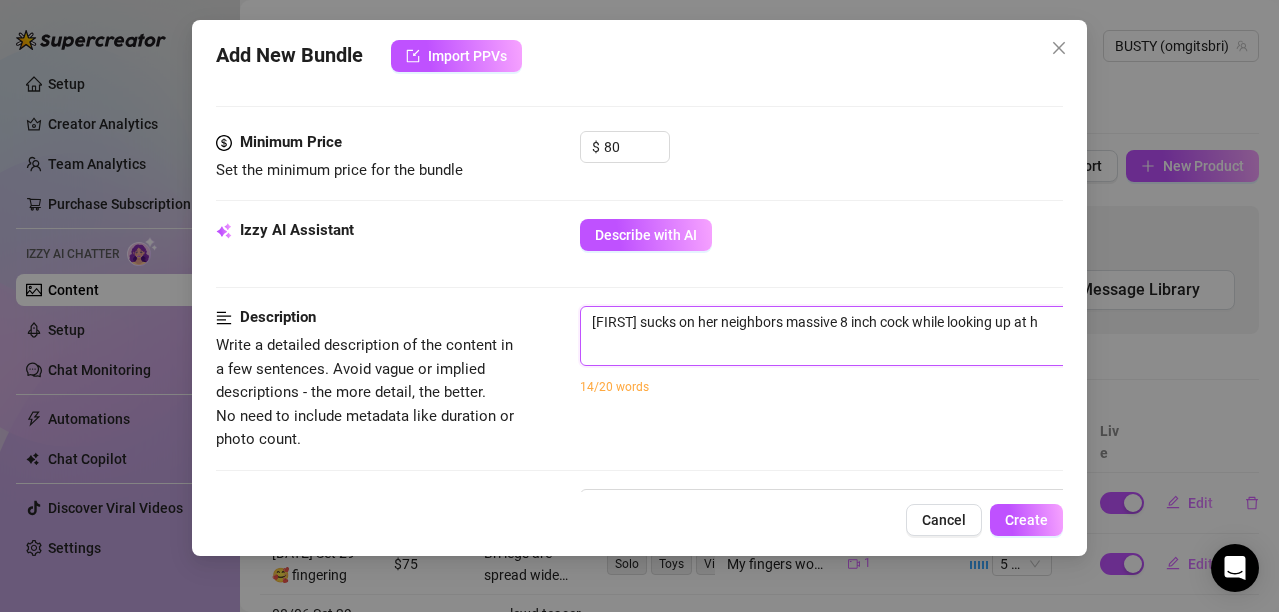 type on "[FIRST] sucks on her neighbors massive 8 inch cock while looking up at hi" 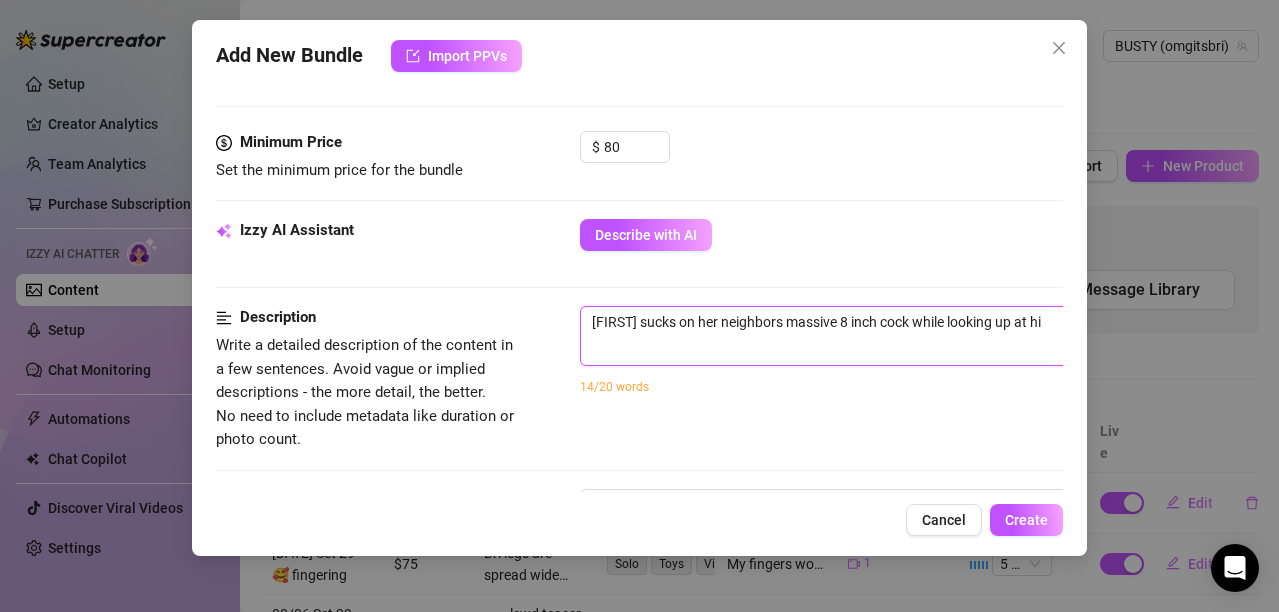 type on "Bri sucks on her neighbors massive 8 inch cock while looking up at him" 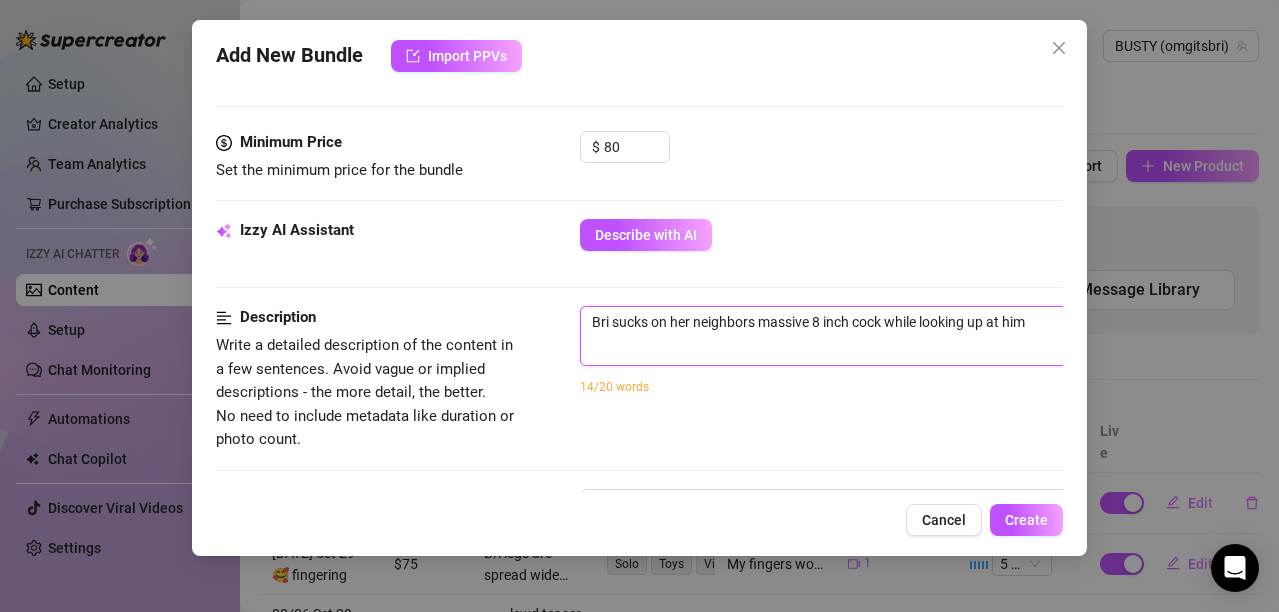 type on "[FIRST] sucks on her neighbors massive 8 inch cock while looking up at him." 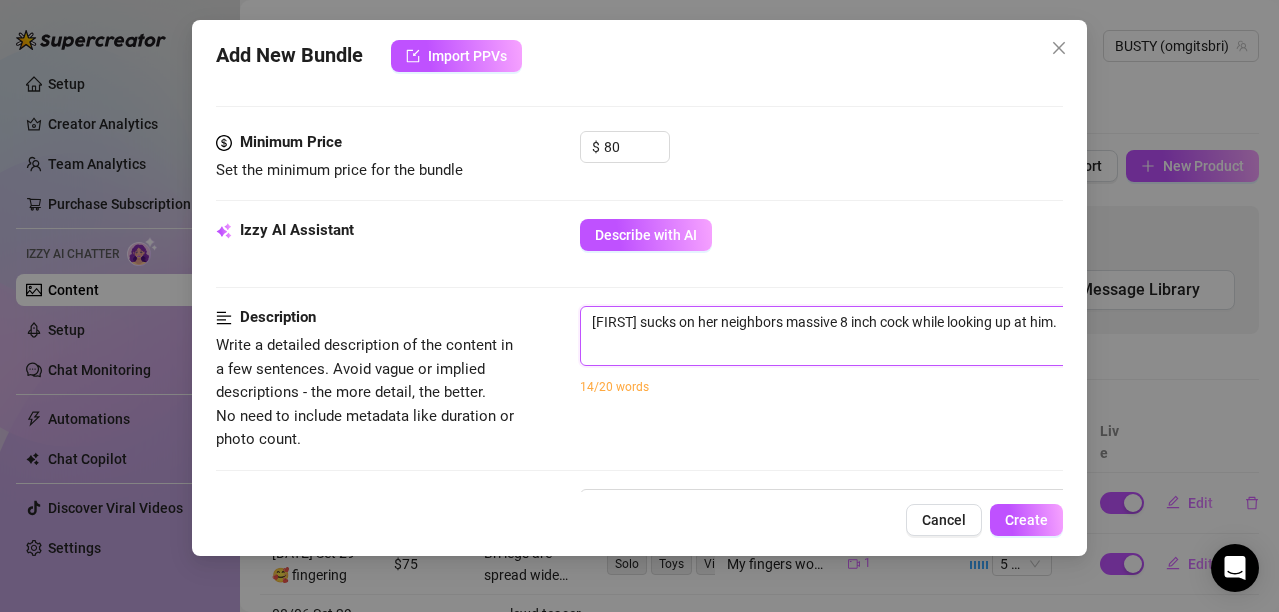 type on "[FIRST] sucks on her neighbors massive 8 inch cock while looking up at him." 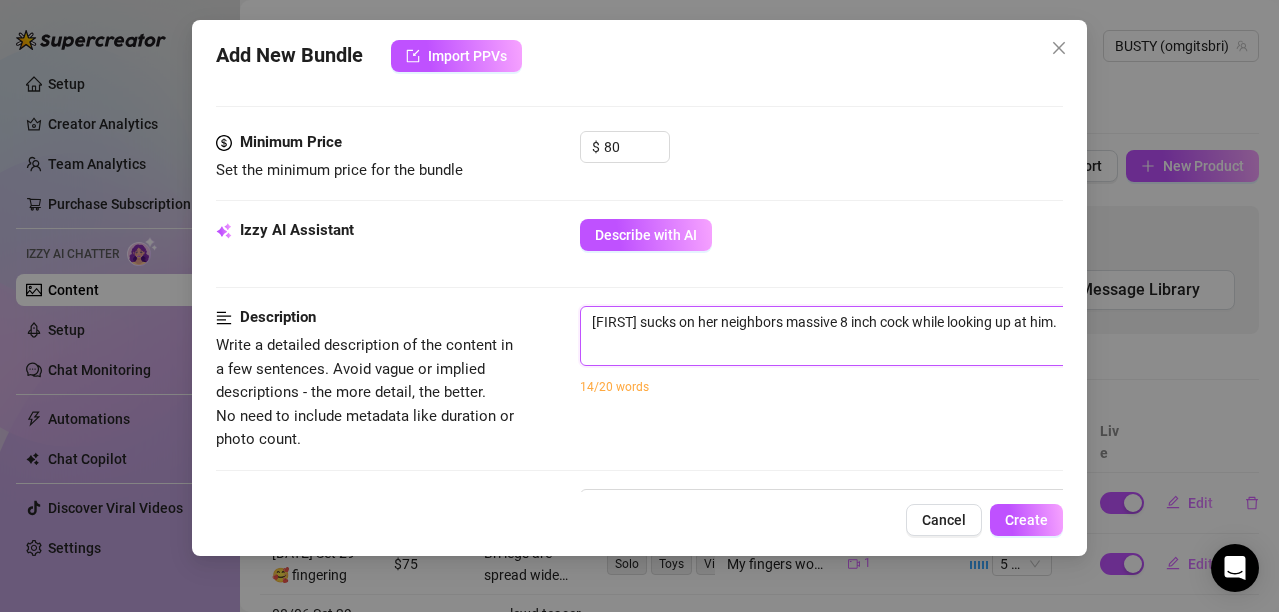 type on "Bri sucks on her neighbors massive 8 inch cock while looking up at him. T" 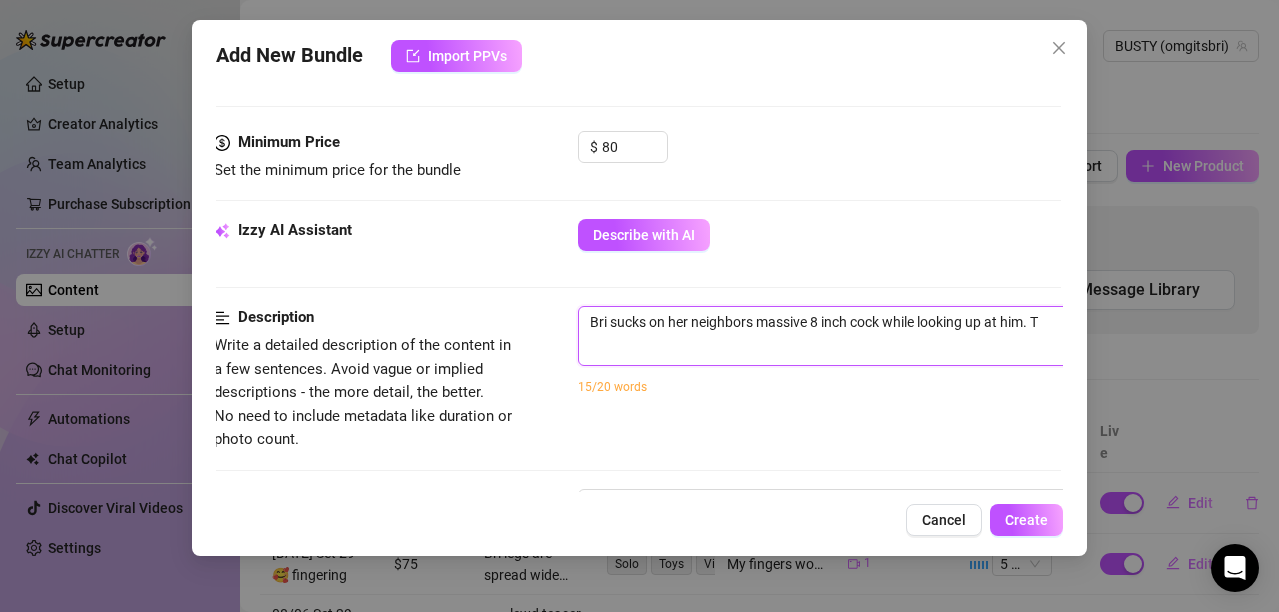 type on "Bri sucks on her neighbors massive 8 inch cock while looking up at him. Th" 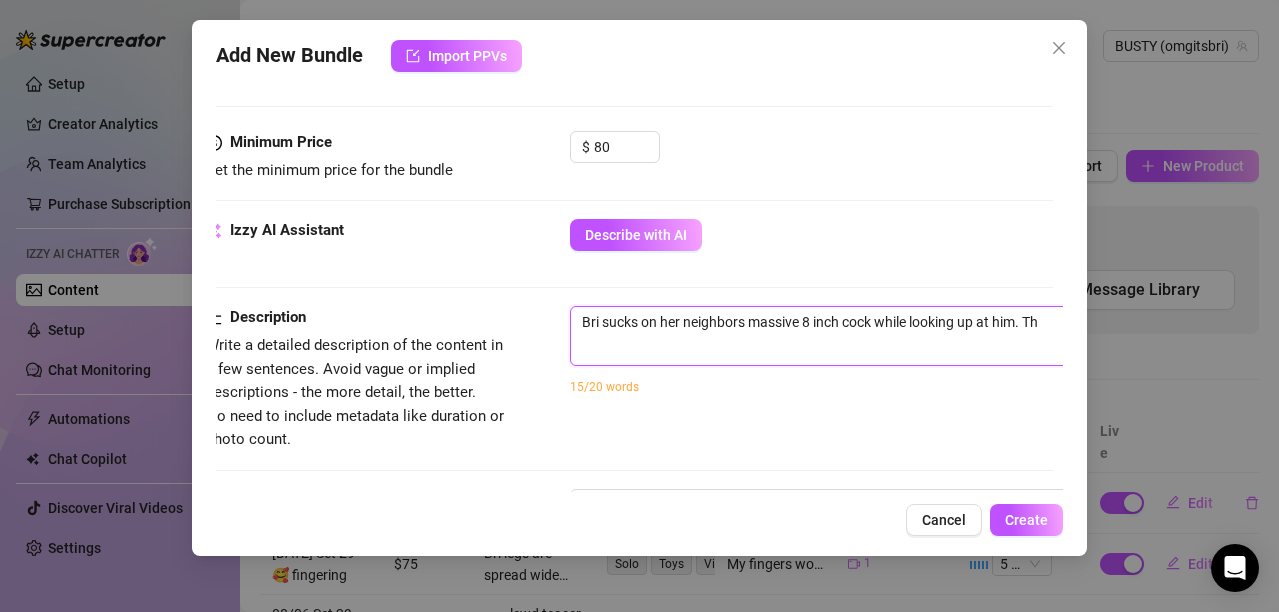 type on "[NAME] sucks on her neighbors massive 8 inch cock while looking up at him. The" 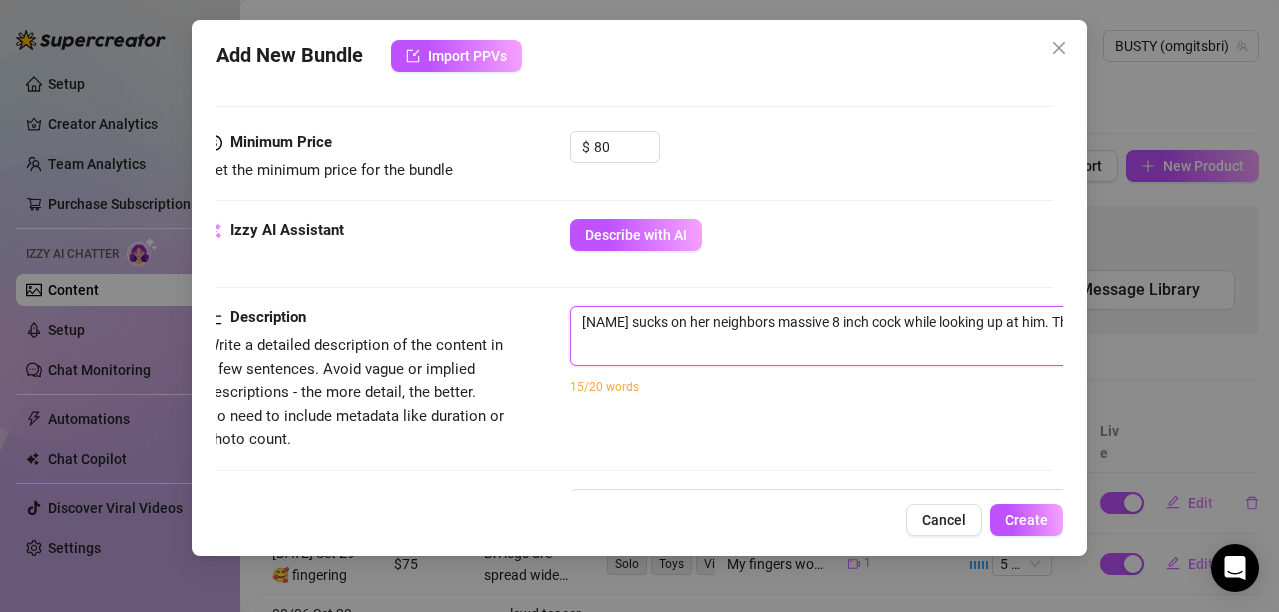 type on "Bri sucks on her neighbors massive 8 inch cock while looking up at him. Then" 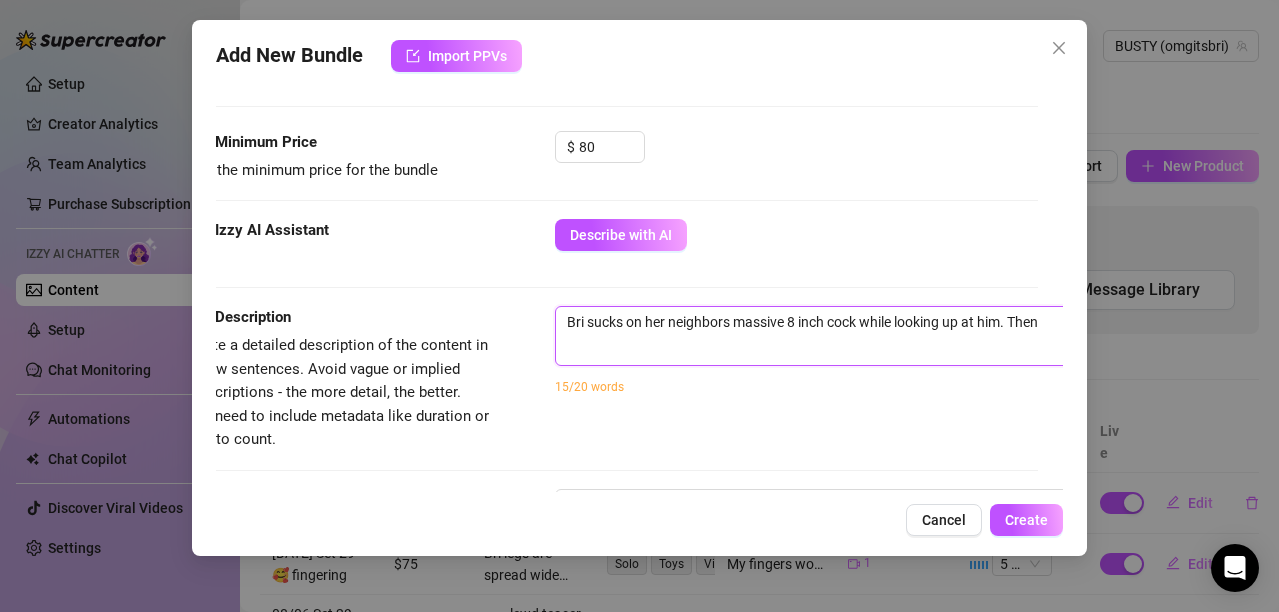 type on "Bri sucks on her neighbors massive 8 inch cock while looking up at him. Then" 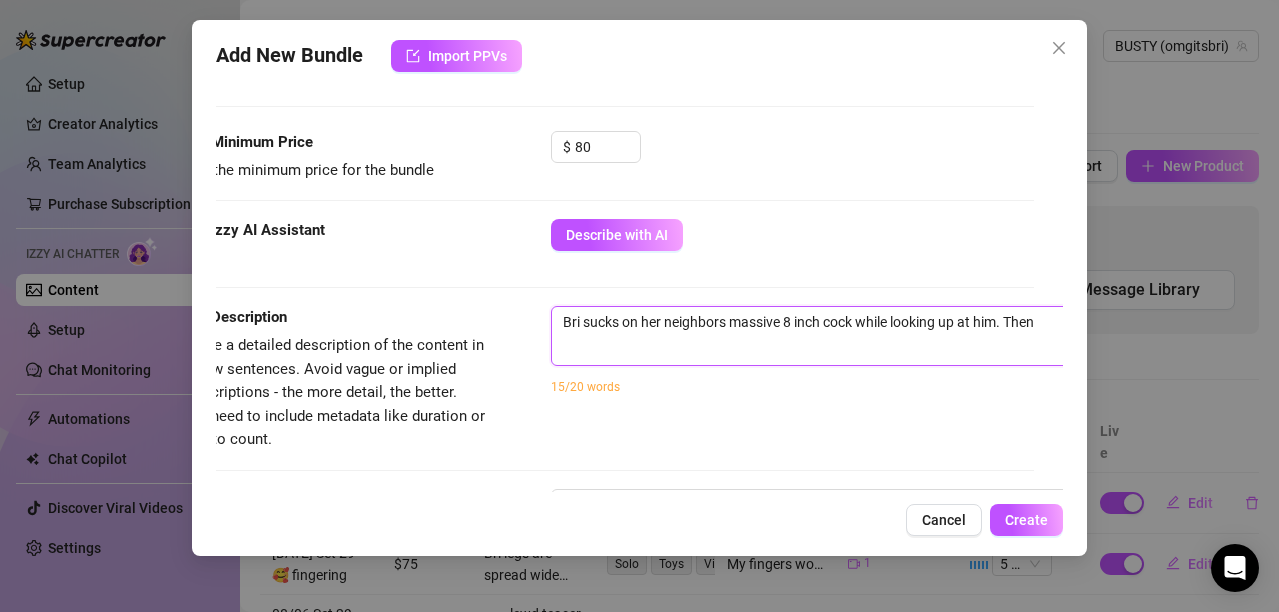 type on "Bri sucks on her neighbors massive 8 inch cock while looking up at him. Then p" 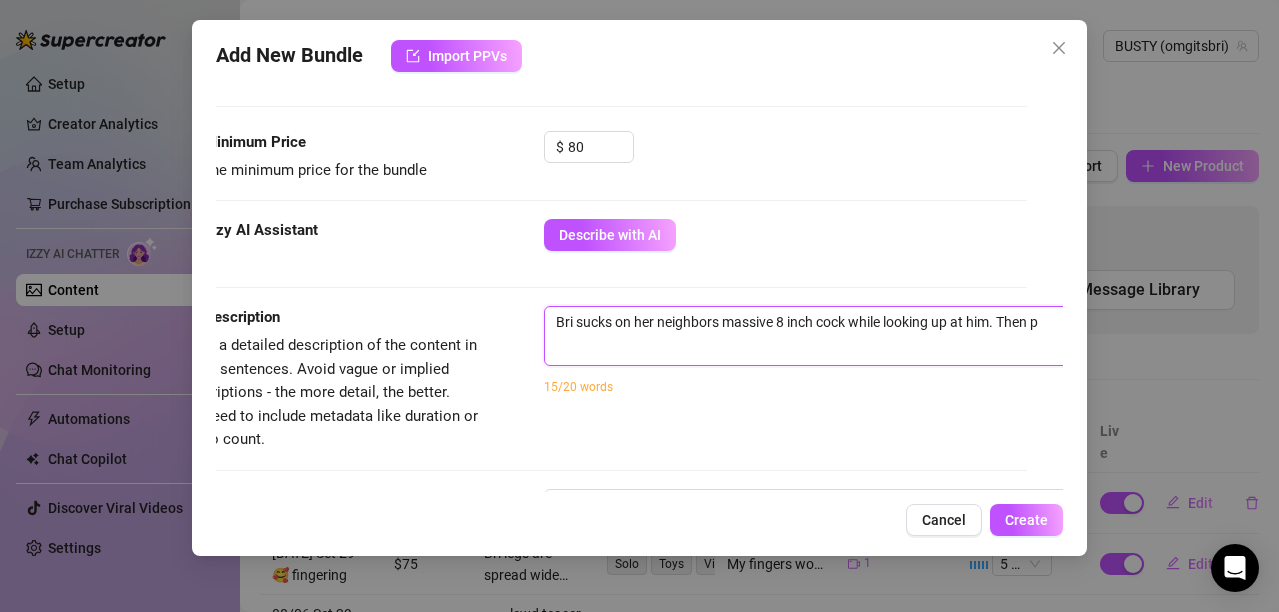 type on "Bri sucks on her neighbors massive 8 inch cock while looking up at him. Then pr" 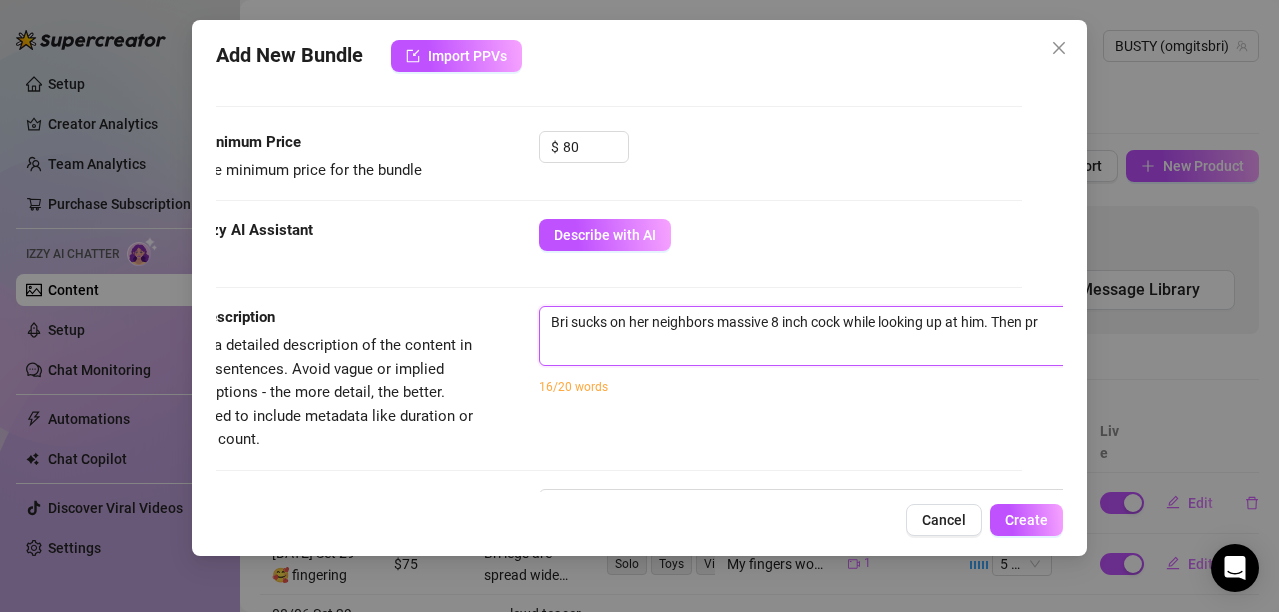 type on "Bri sucks on her neighbors massive 8 inch cock while looking up at him. Then pro" 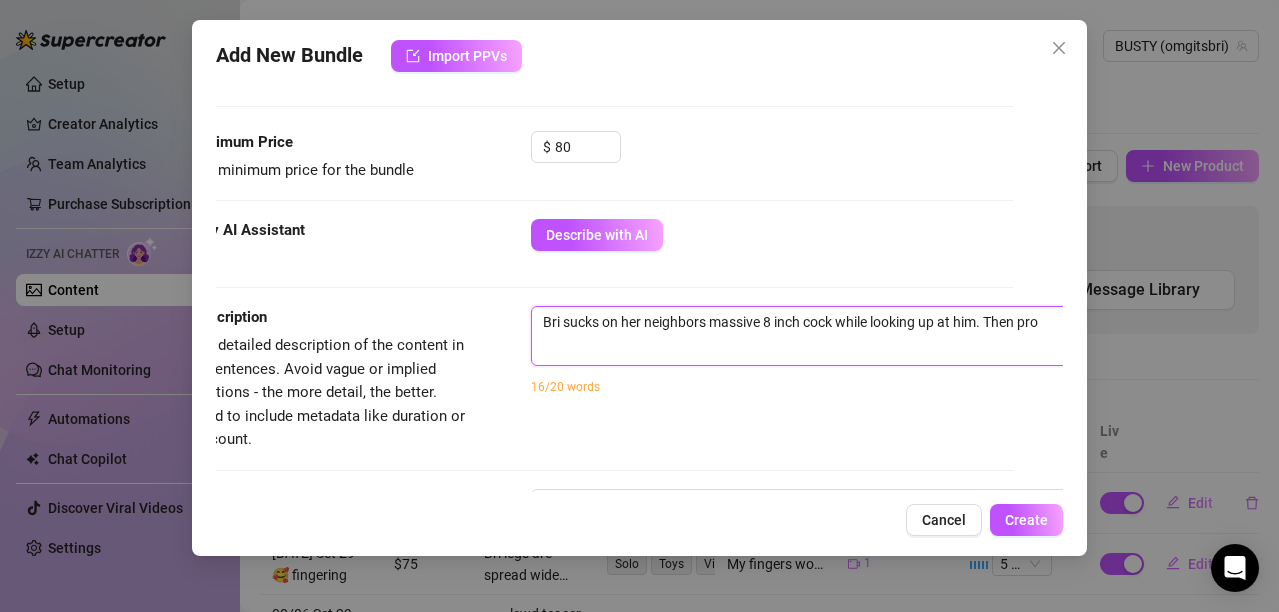 type on "Bri sucks on her neighbors massive 8 inch cock while looking up at him. Then proc" 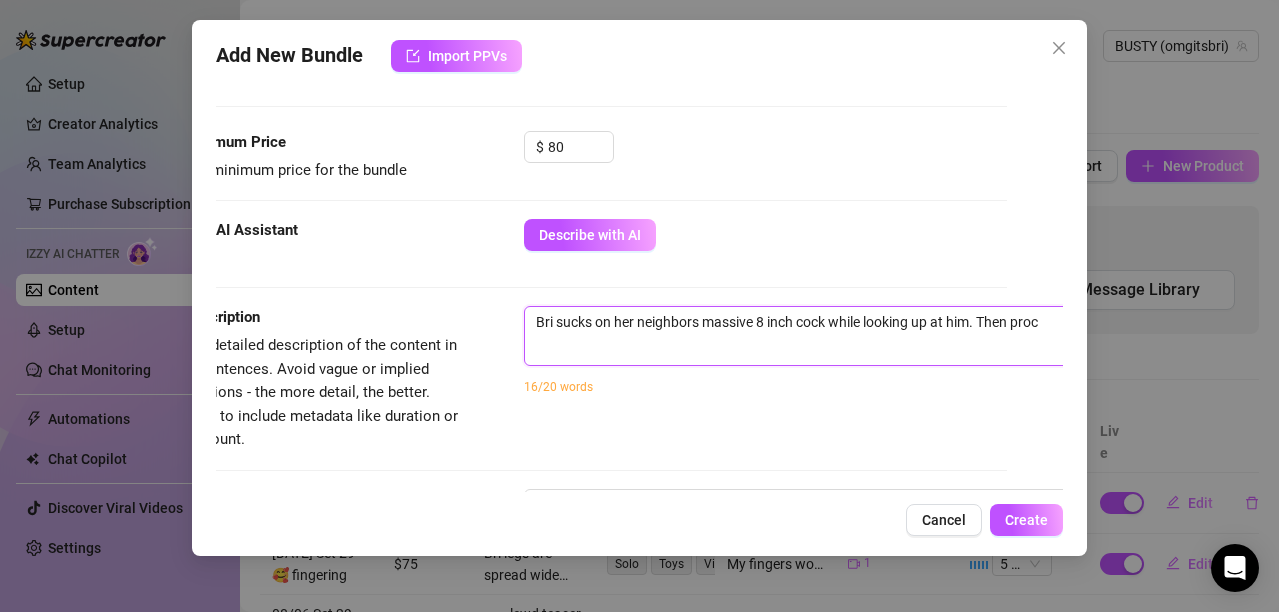 type on "[NAME] sucks on her neighbors massive 8 inch cock while looking up at him. Then proce" 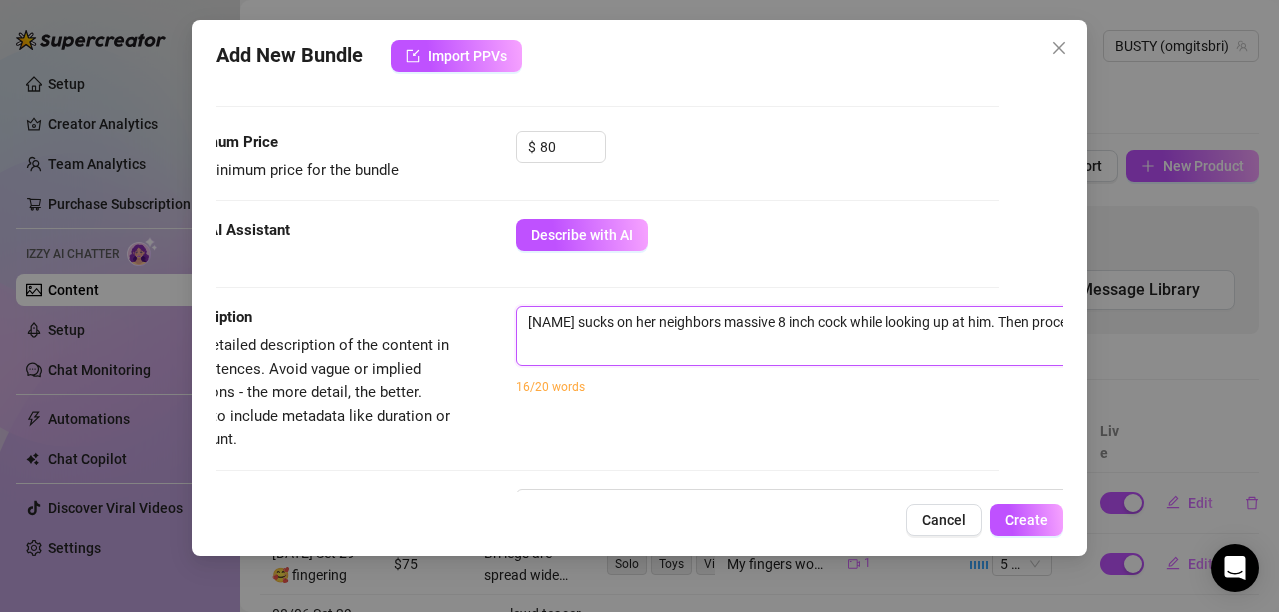 type on "[FIRST] sucks on her neighbors massive 8 inch cock while looking up at him. Then proced" 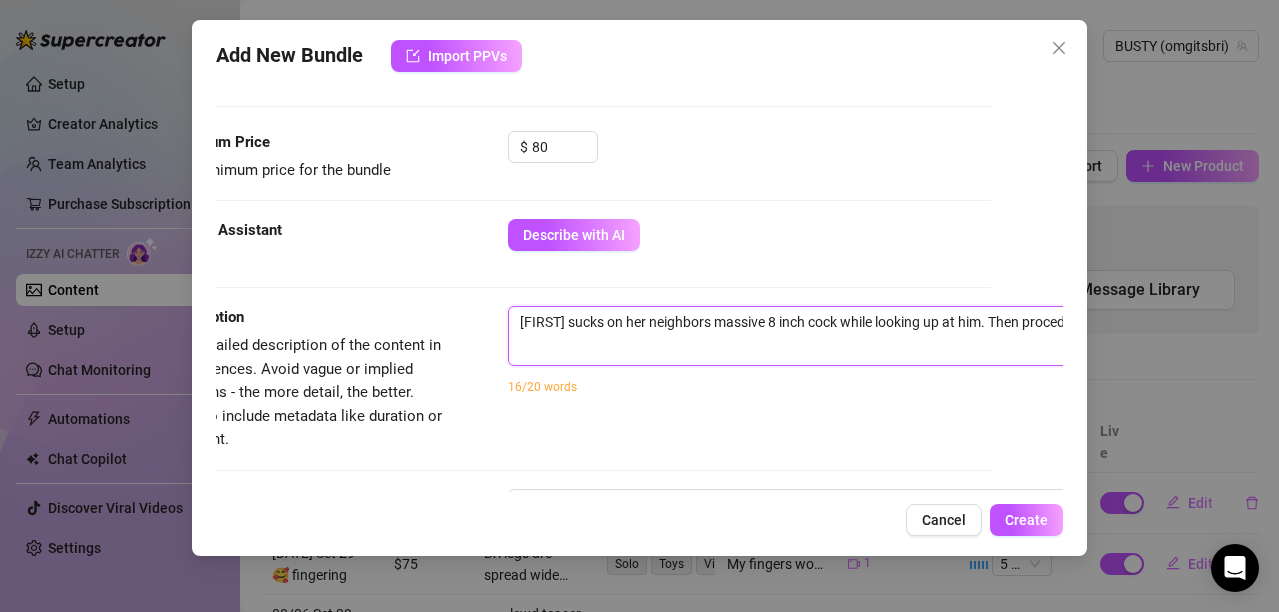 type on "[FIRST] sucks on her neighbor's massive 8 inch cock while looking up at him. Then procedd" 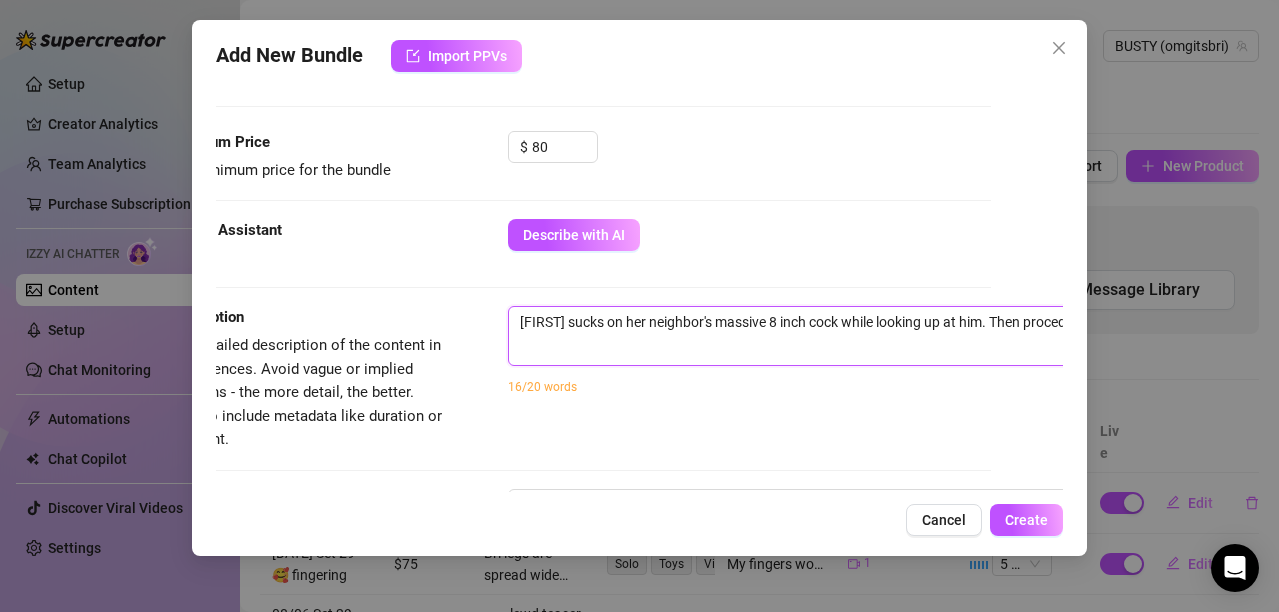 scroll, scrollTop: 595, scrollLeft: 80, axis: both 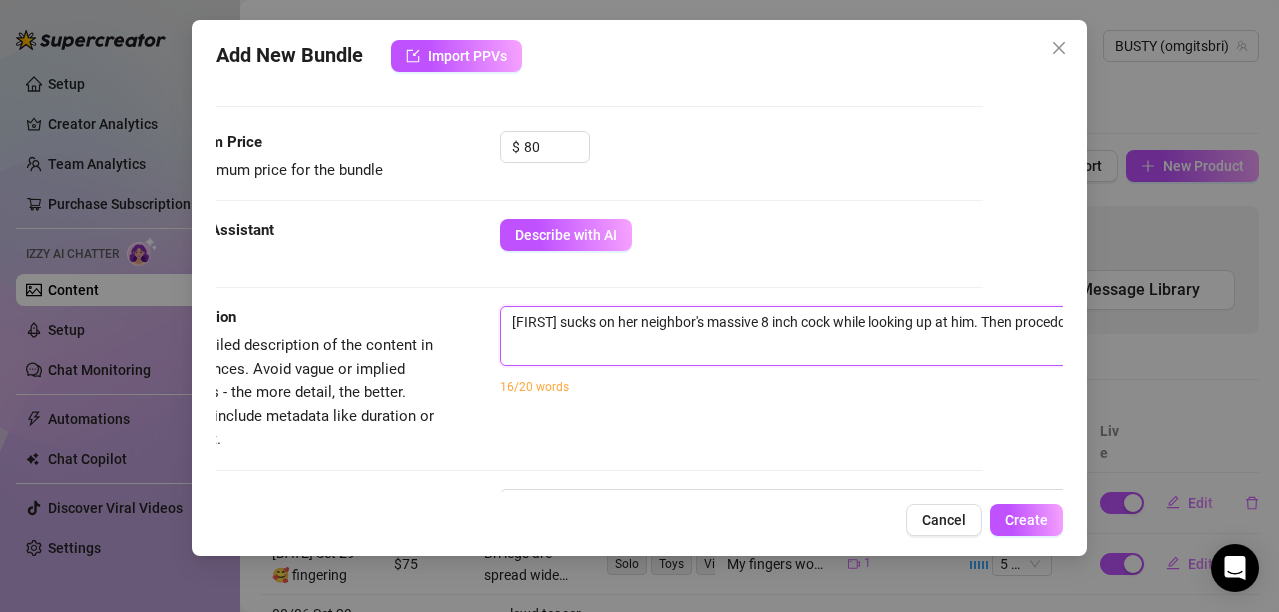 type on "[FIRST] sucks on her neighbors massive 8 inch cock while looking up at him. Then proced" 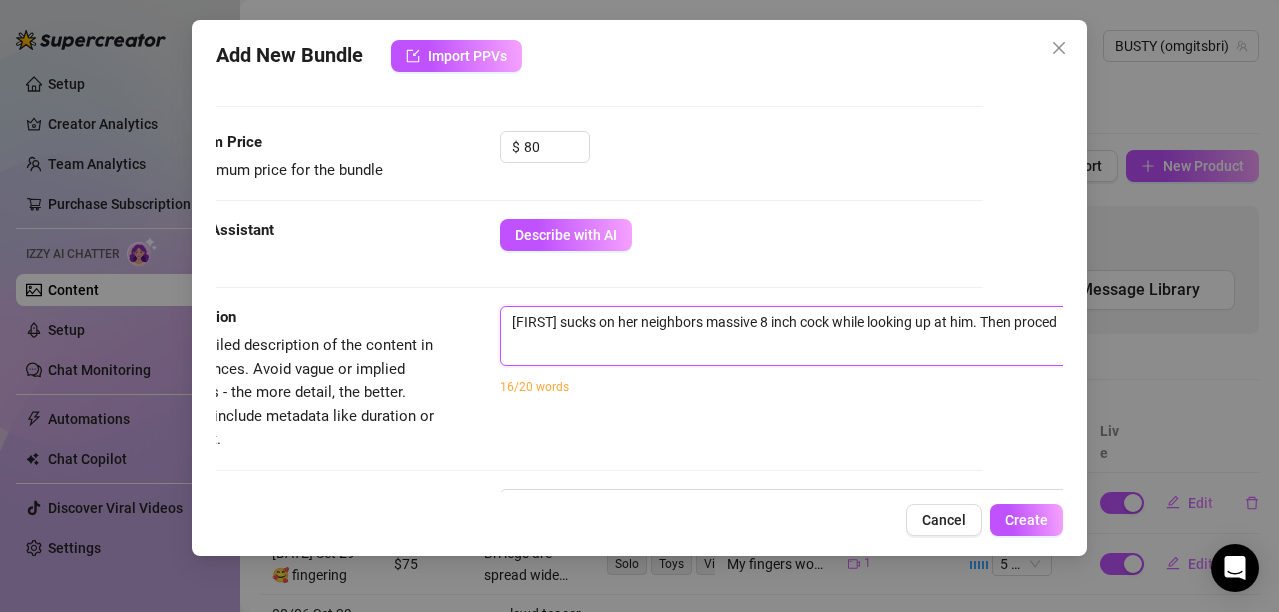 type on "[NAME] sucks on her neighbors massive 8 inch cock while looking up at him. Then proce" 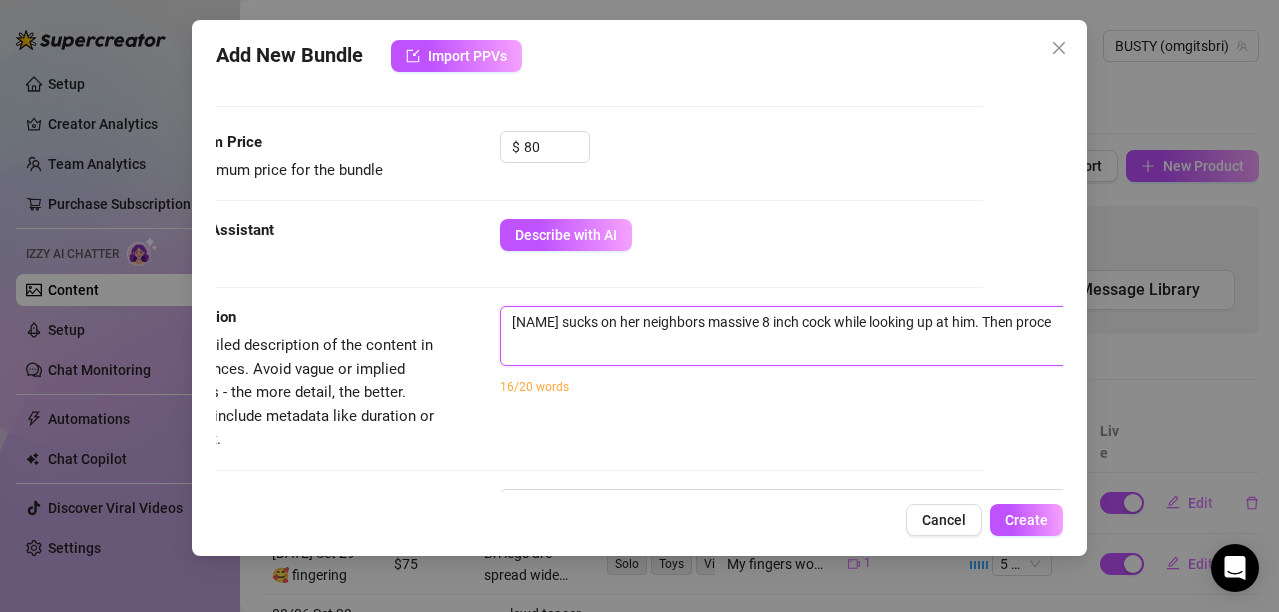 type on "[FIRST] sucks on her neighbors massive 8 inch cock while looking up at him. Then procee" 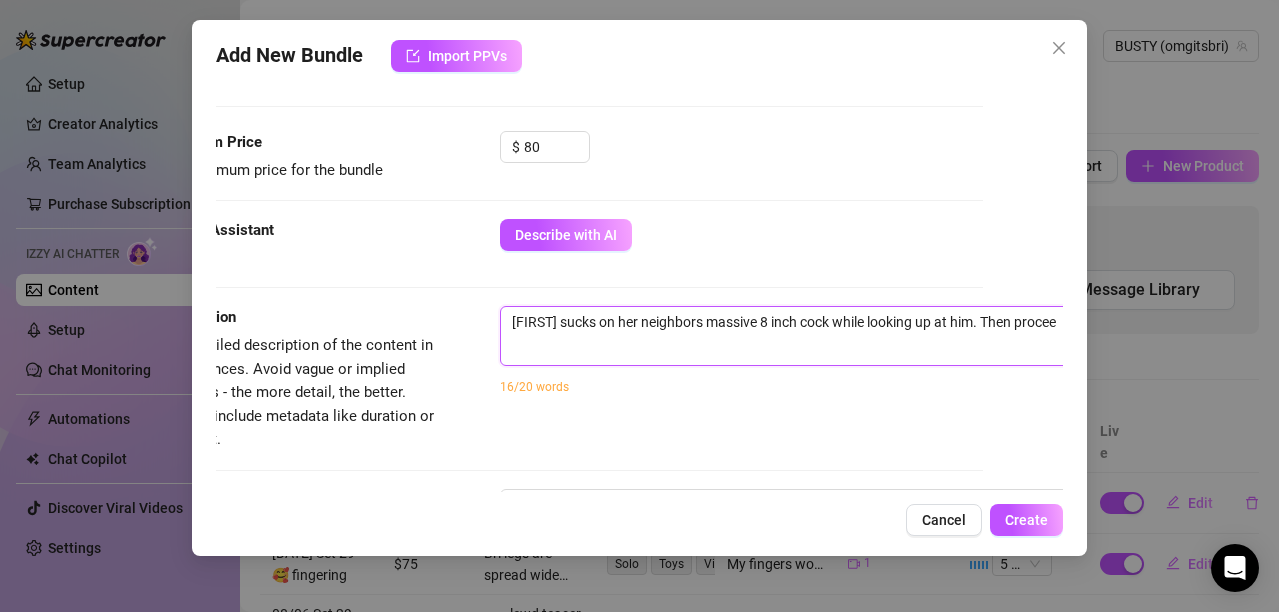 type on "[FIRST] sucks on her neighbors massive 8 inch cock while looking up at him. Then proceed" 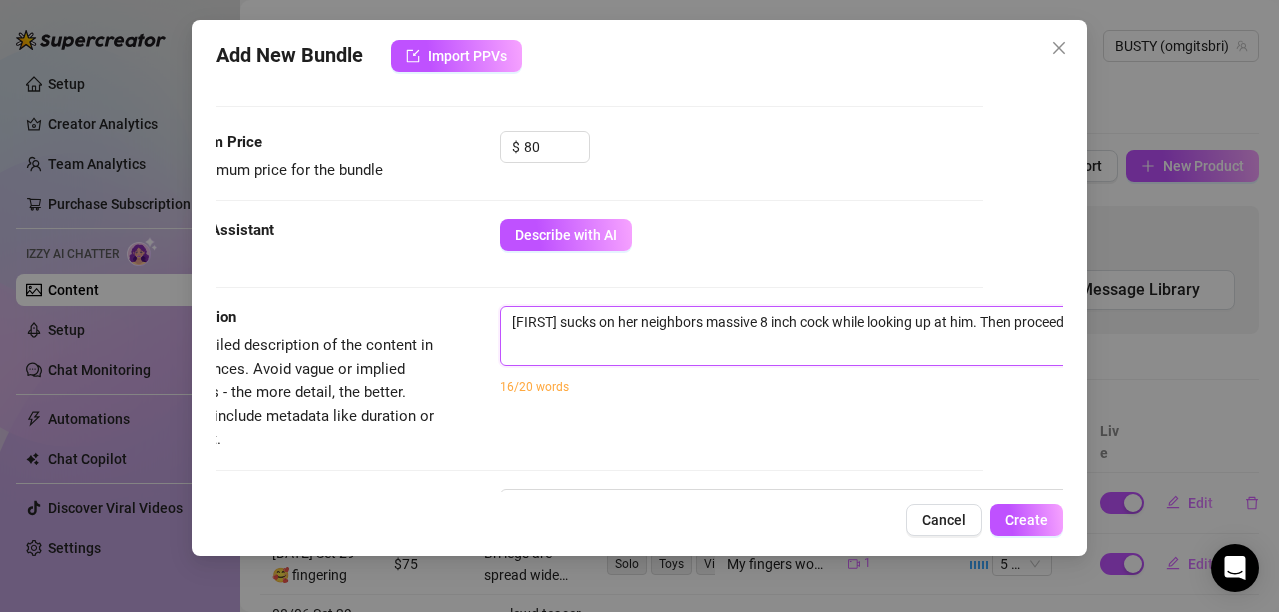 type on "[NAME] sucks on her neighbors massive 8 inch cock while looking up at him. Then proceeds" 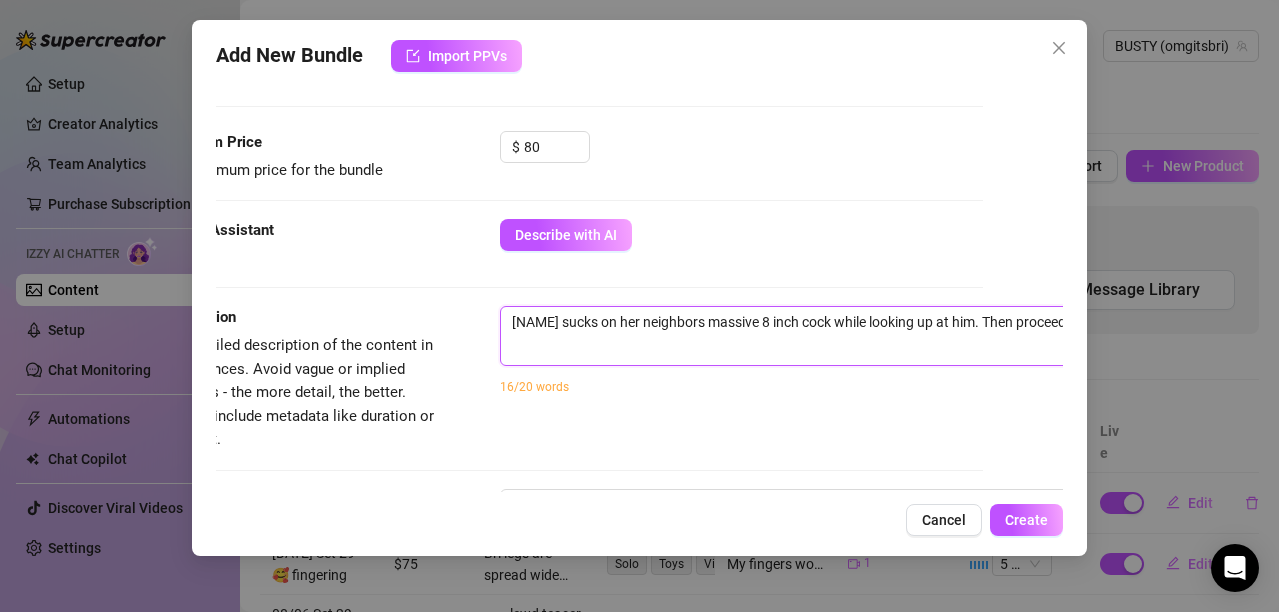 type on "[NAME] sucks on her neighbors massive 8 inch cock while looking up at him. Then proceeds" 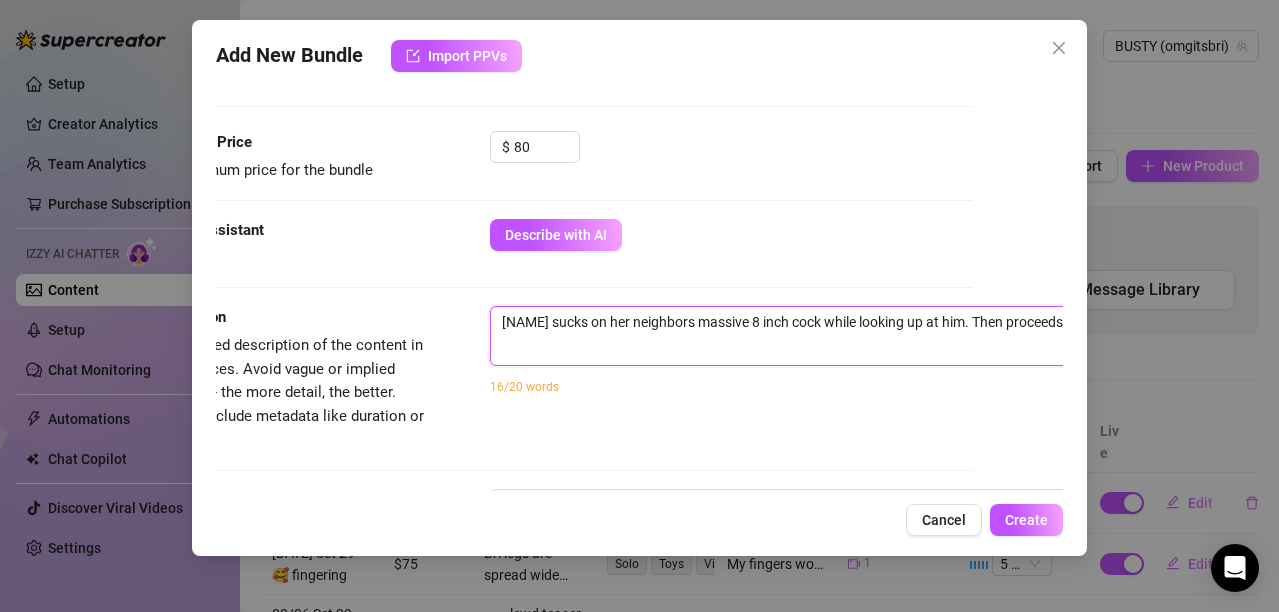 type on "[FIRST] sucks on her neighbors massive 8 inch cock while looking up at him. Then proceeds to suck t" 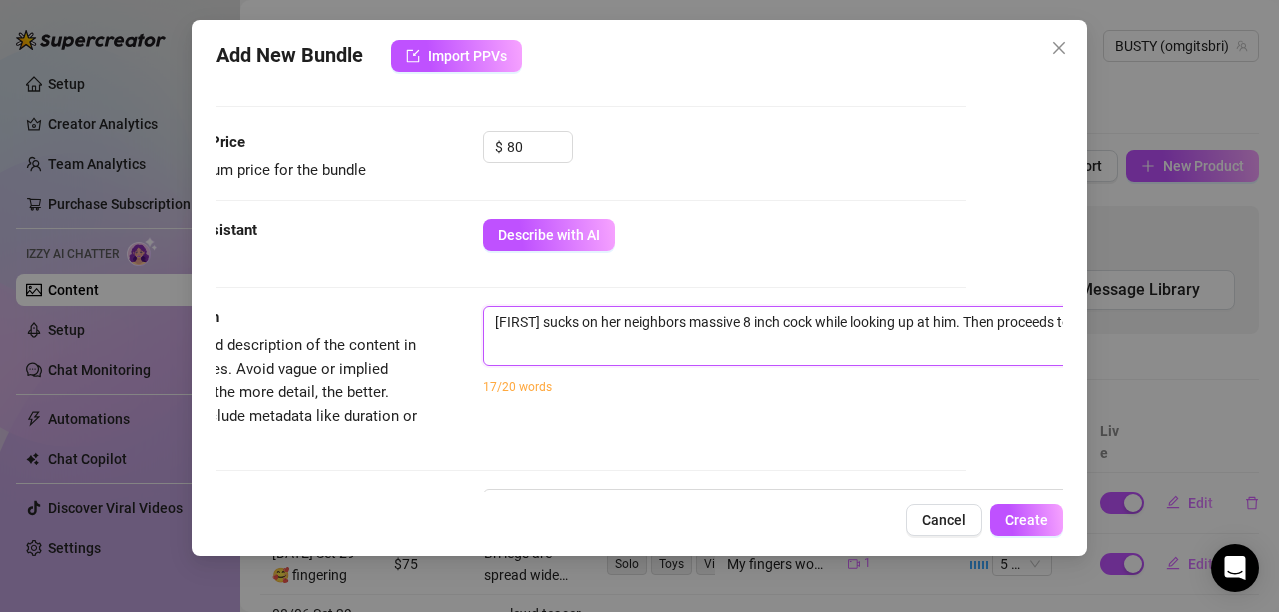 type on "Bundle of 5 squirt videos. Bri spreads her legs and plays with her pussy until she is squirting every where in t" 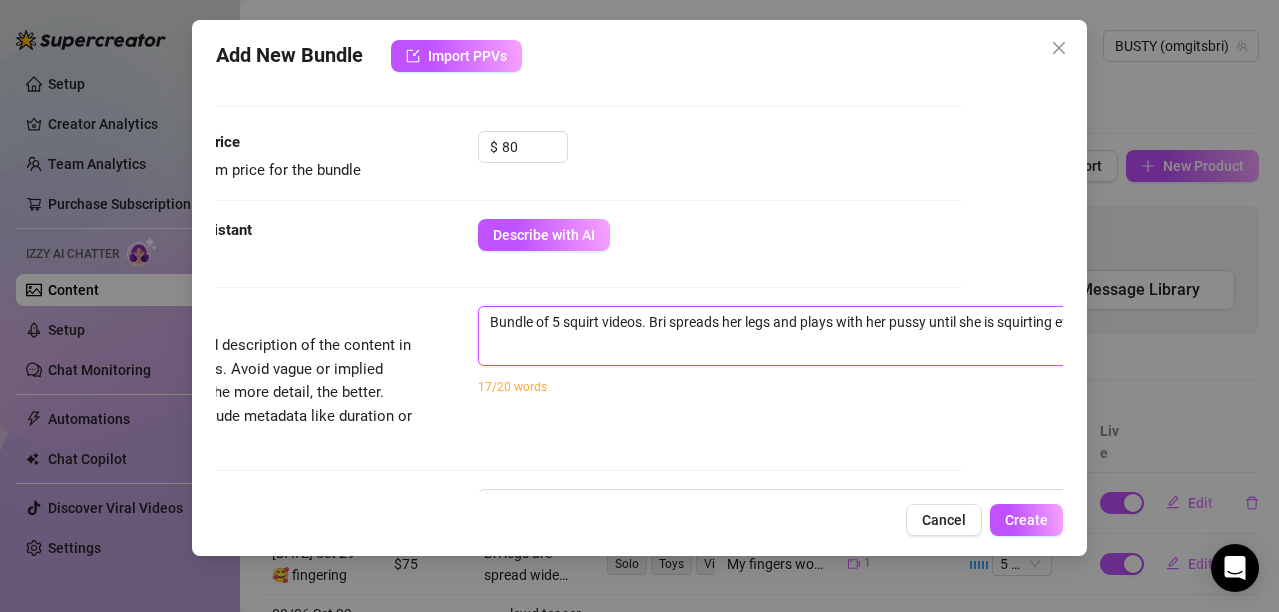 type on "Bundle of 5 squirt videos. Bri spreads her legs and plays with her pussy until she is squirting every where in t" 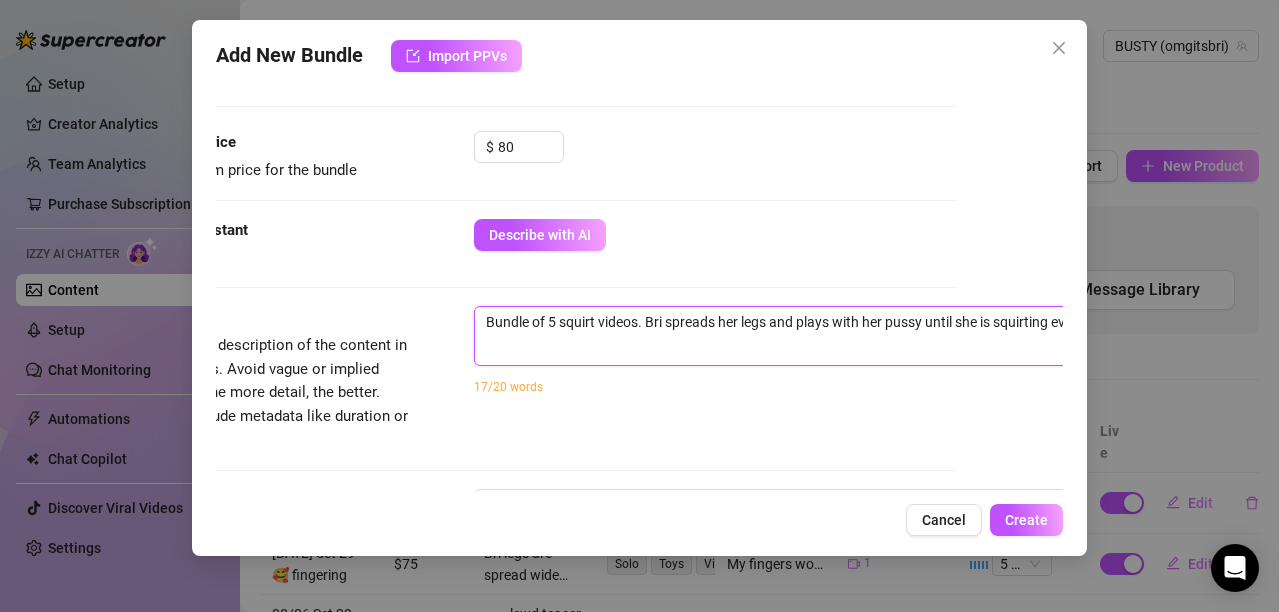 type on "[NAME] sucks on her neighbors massive 8 inch cock while looking up at him. Then proceeds to s" 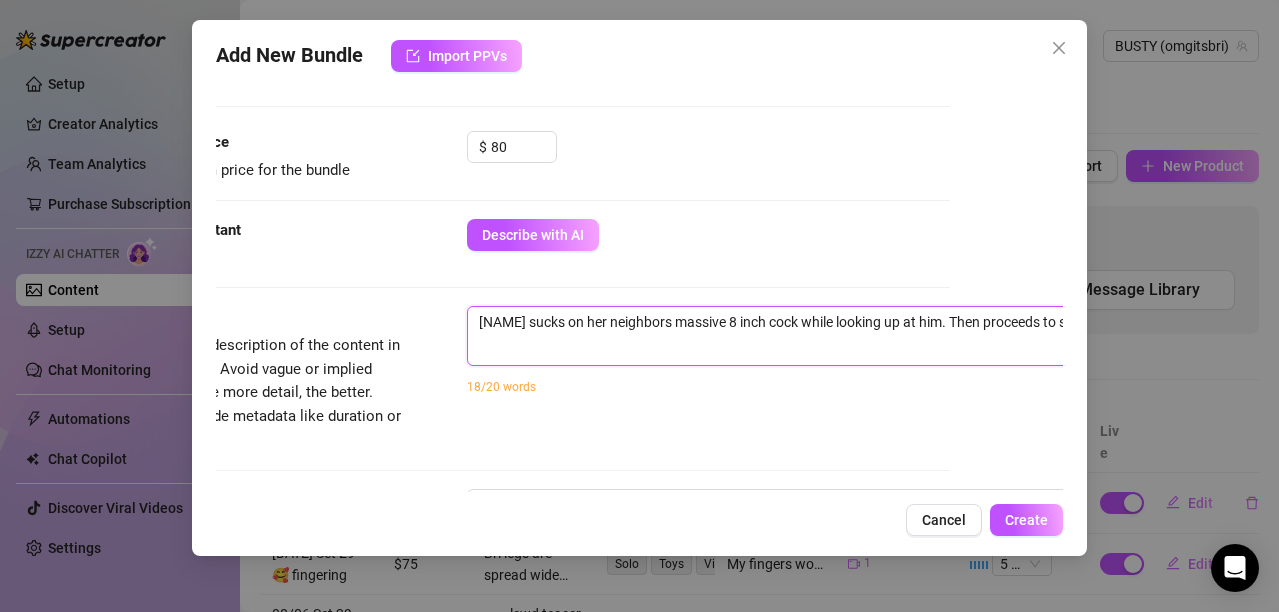type on "Bri sucks on her neighbors massive 8 inch cock while looking up at him. Then proceeds to su" 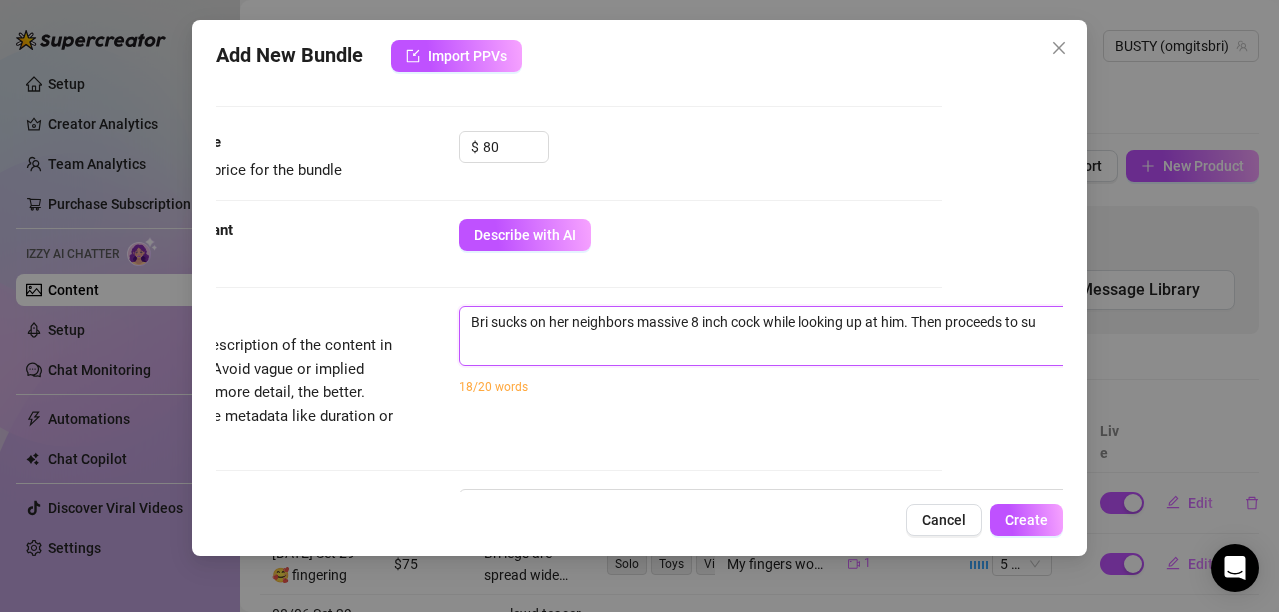 type 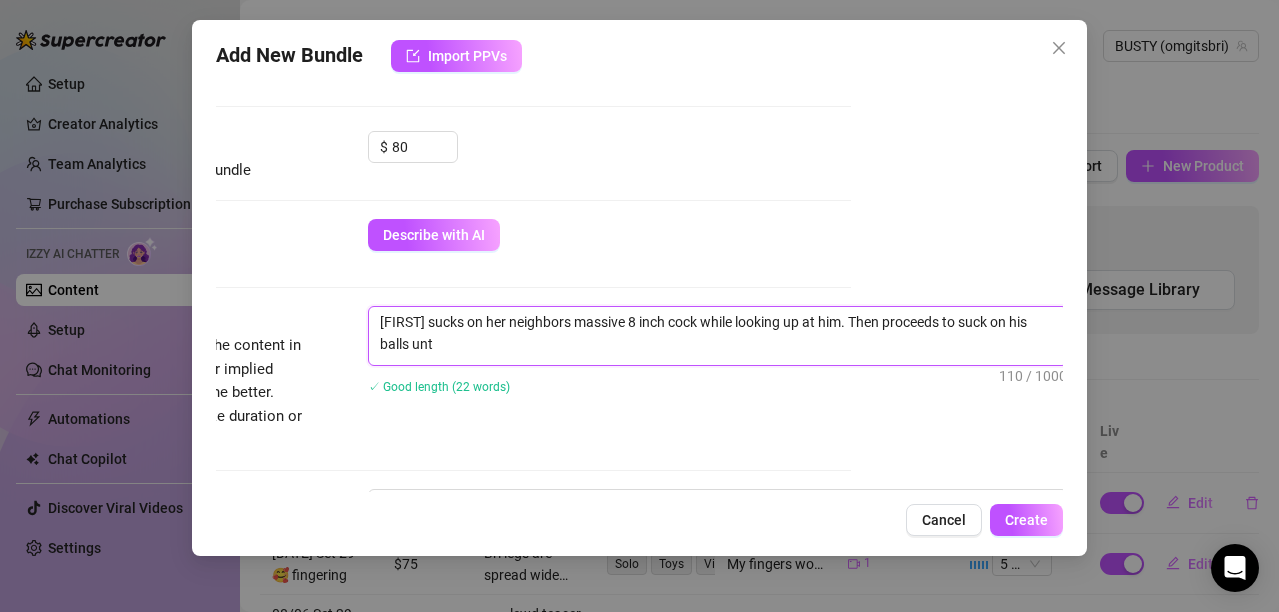 scroll, scrollTop: 595, scrollLeft: 220, axis: both 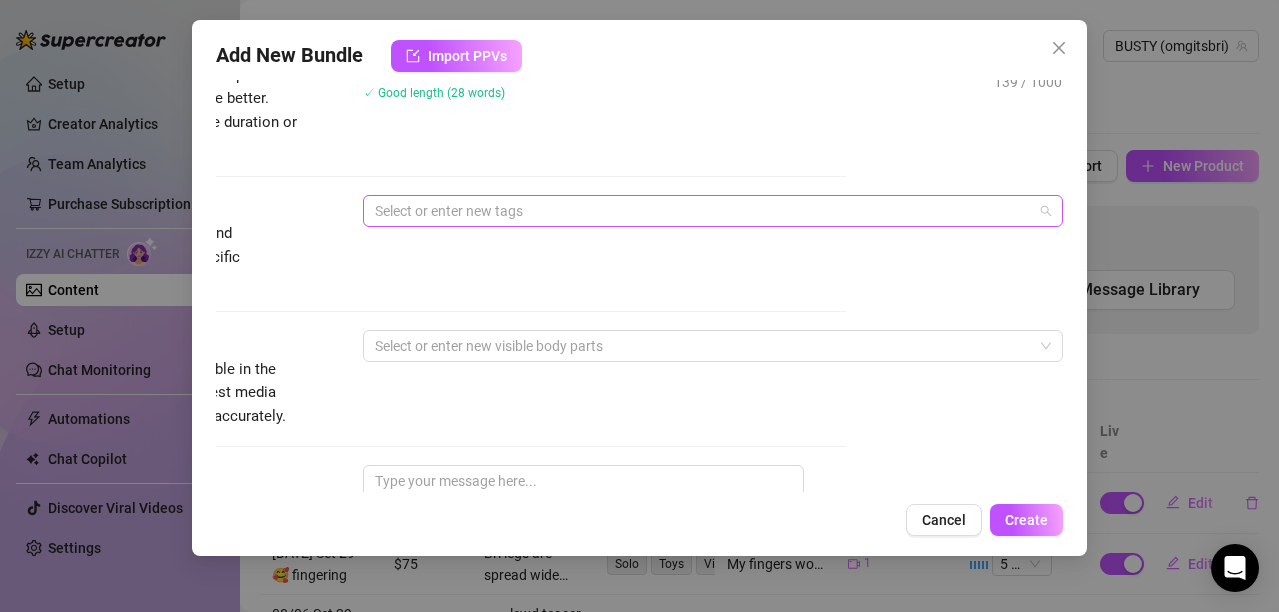 click at bounding box center (702, 211) 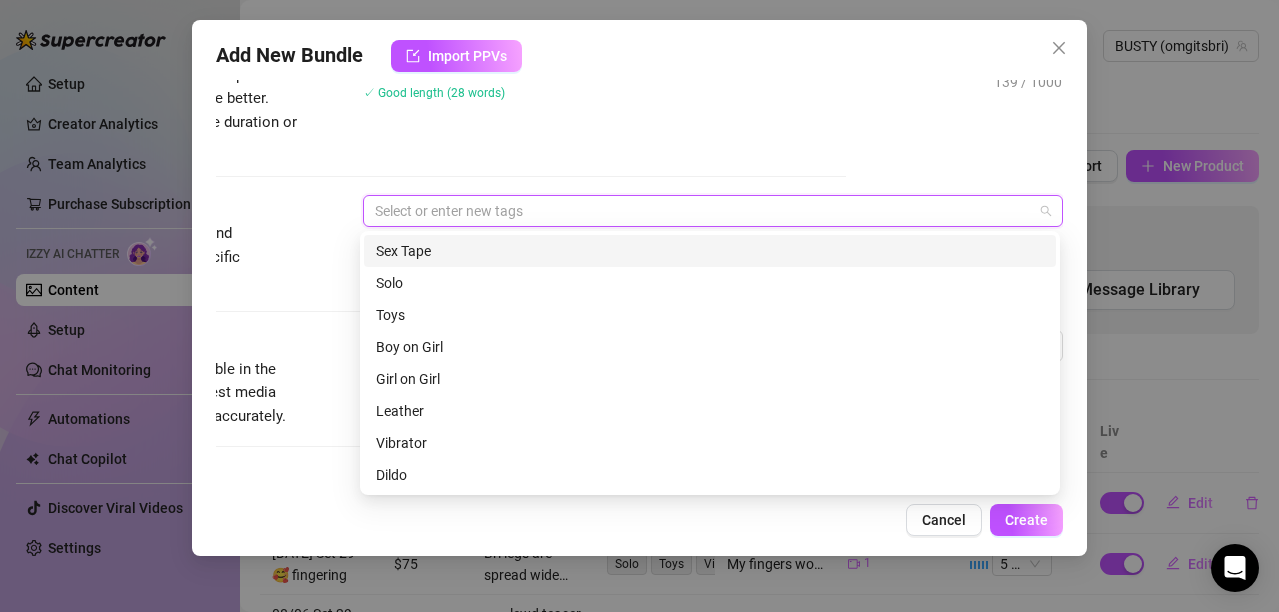 click on "Boy on Girl" at bounding box center [710, 347] 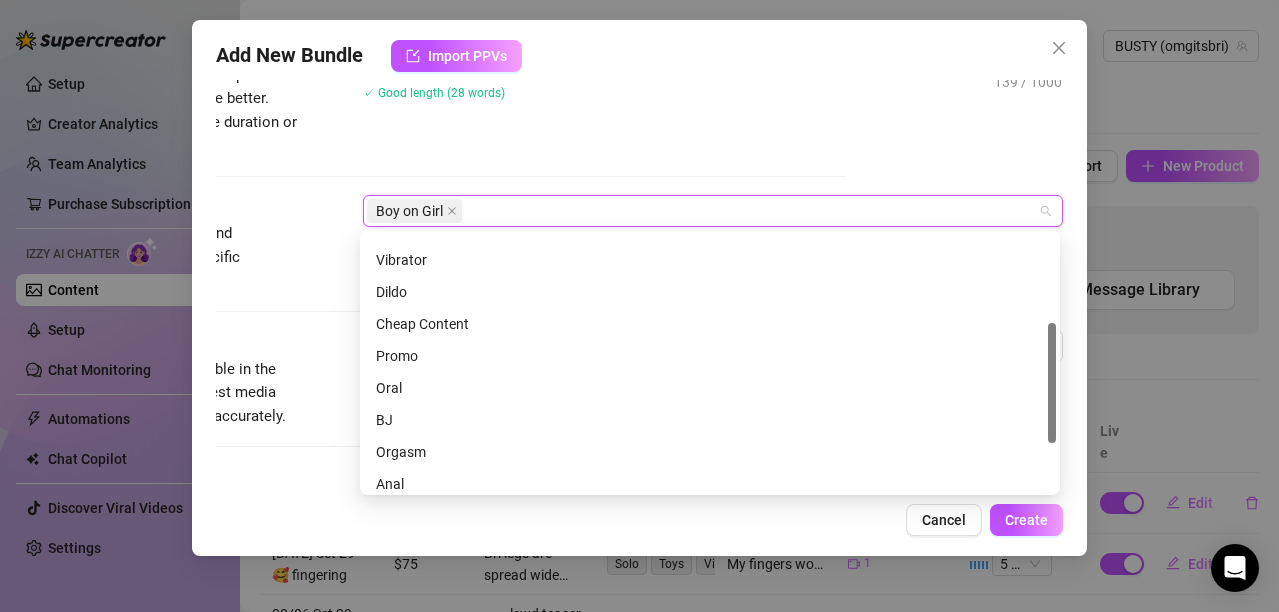 scroll, scrollTop: 187, scrollLeft: 0, axis: vertical 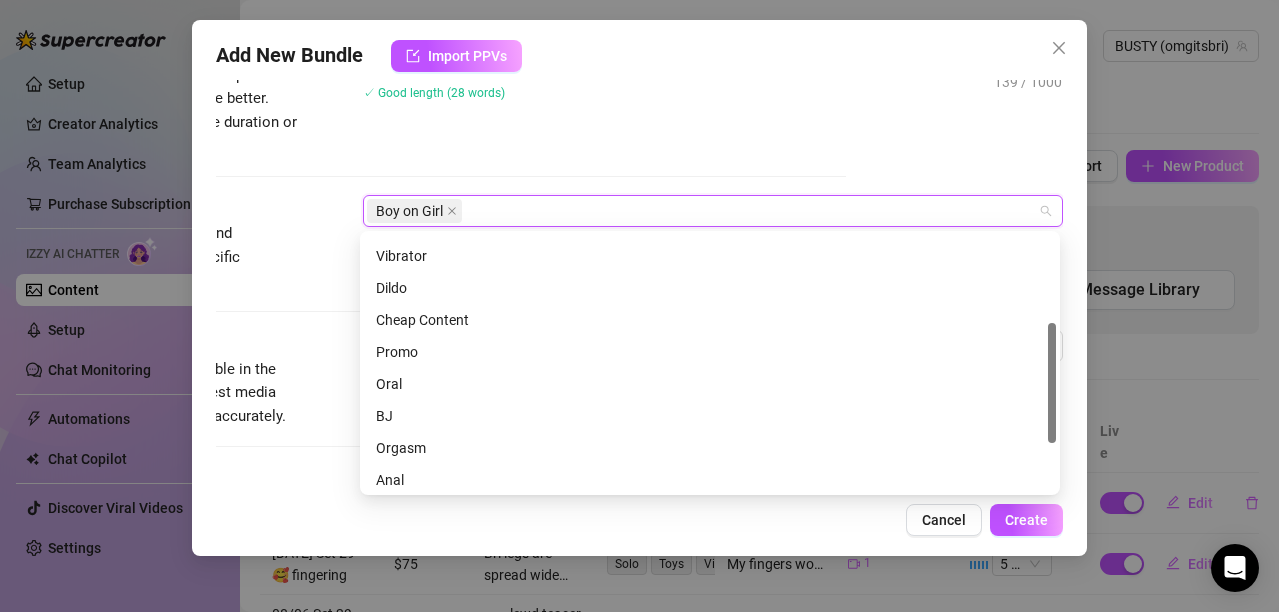click on "BJ" at bounding box center [710, 416] 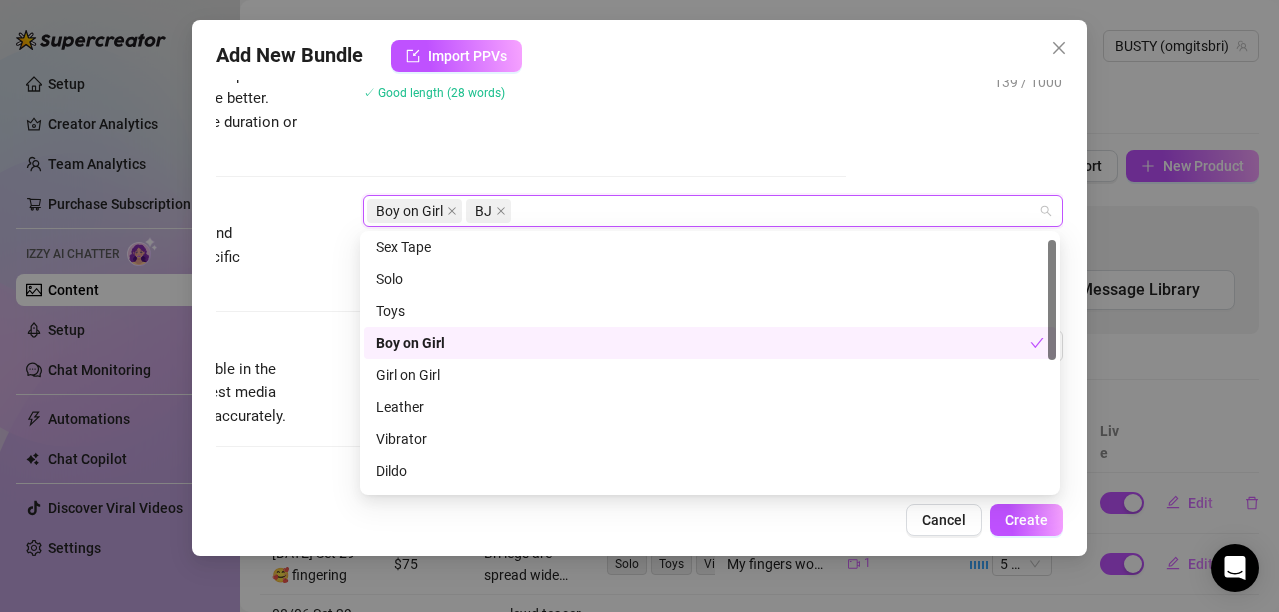 scroll, scrollTop: 0, scrollLeft: 0, axis: both 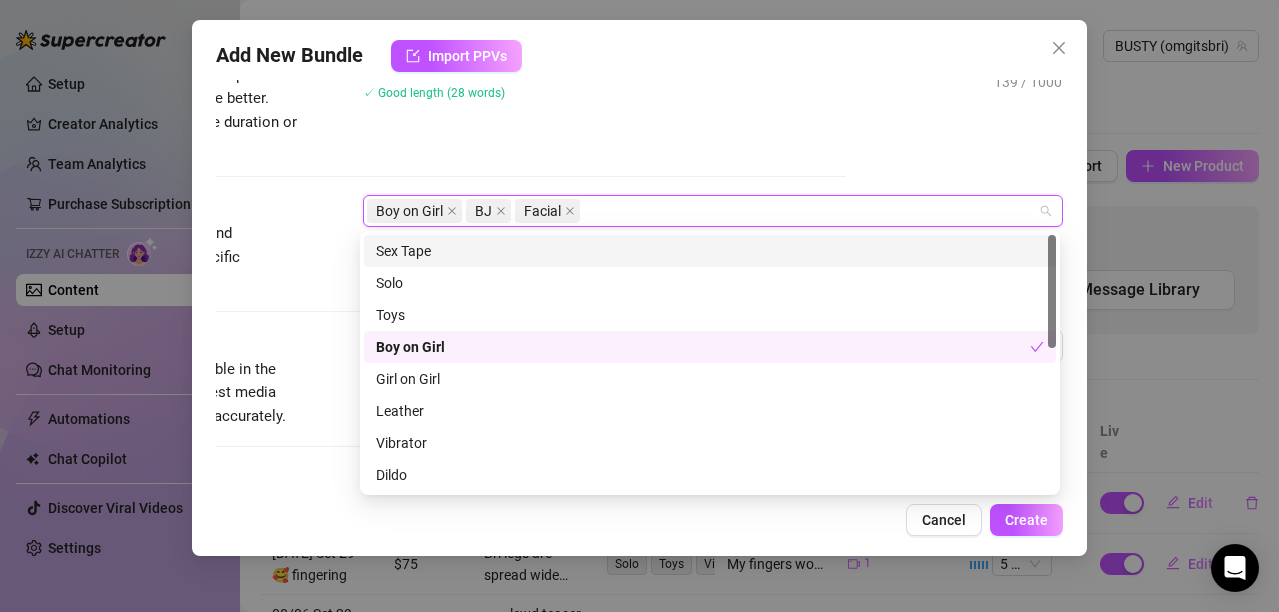 click on "Description Write a detailed description of the content in a few sentences. Avoid vague or implied descriptions - the more detail, the better.  No need to include metadata like duration or photo count. [FIRST] sucks on her neighbors massive 8 inch cock while looking up at him. Then proceeds to suck on his balls until he cums all over her face. 139 / 1000 ✓ Good length (28 words)" at bounding box center [422, 84] 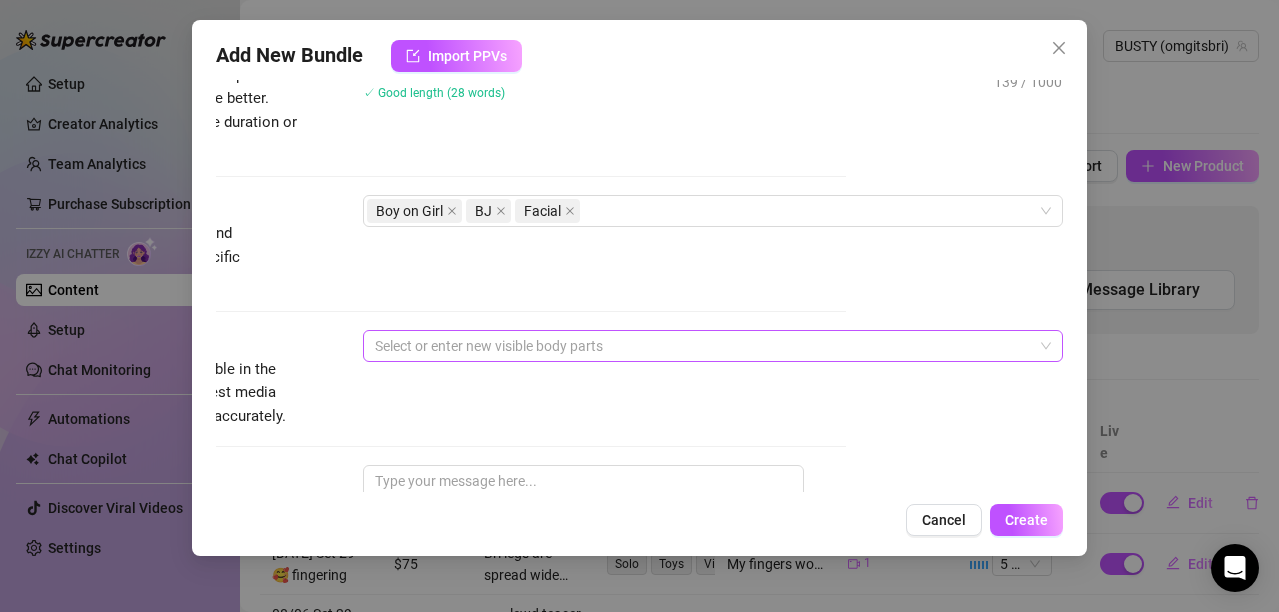 click at bounding box center (702, 346) 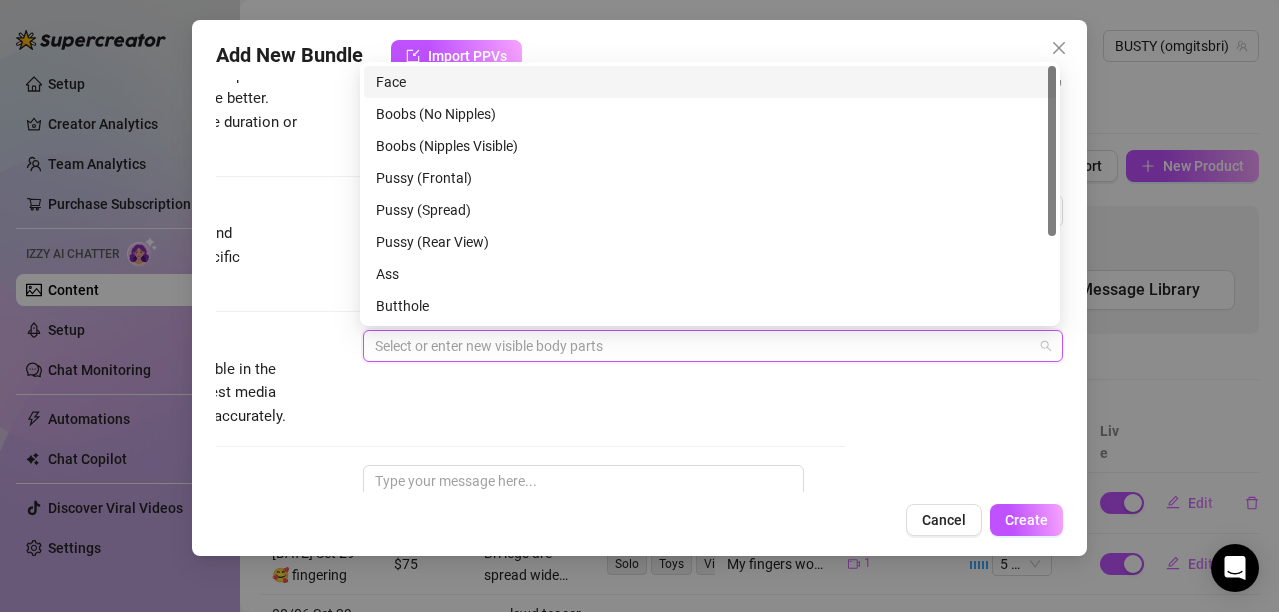click on "Face" at bounding box center (710, 82) 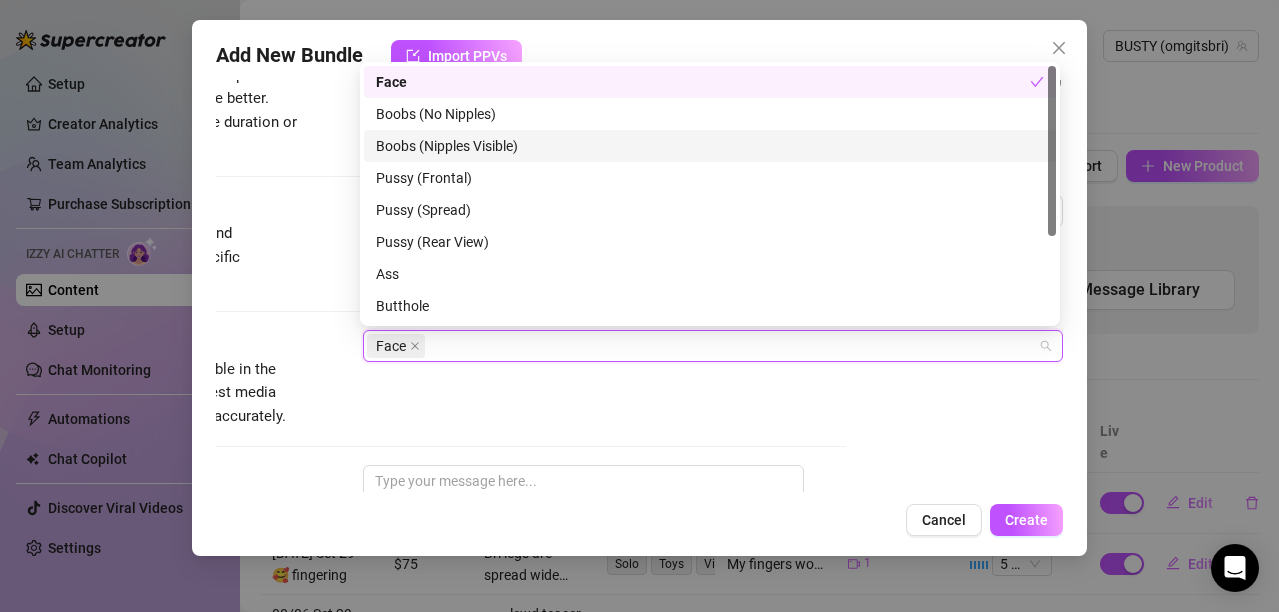click on "Boobs (Nipples Visible)" at bounding box center (710, 146) 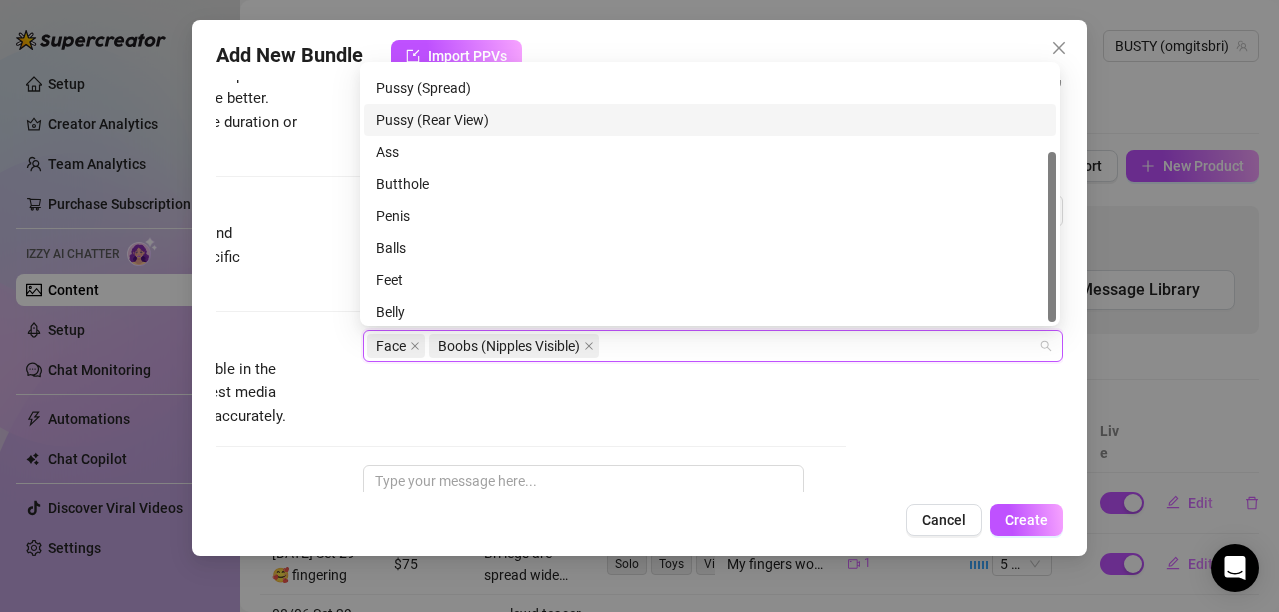 scroll, scrollTop: 128, scrollLeft: 0, axis: vertical 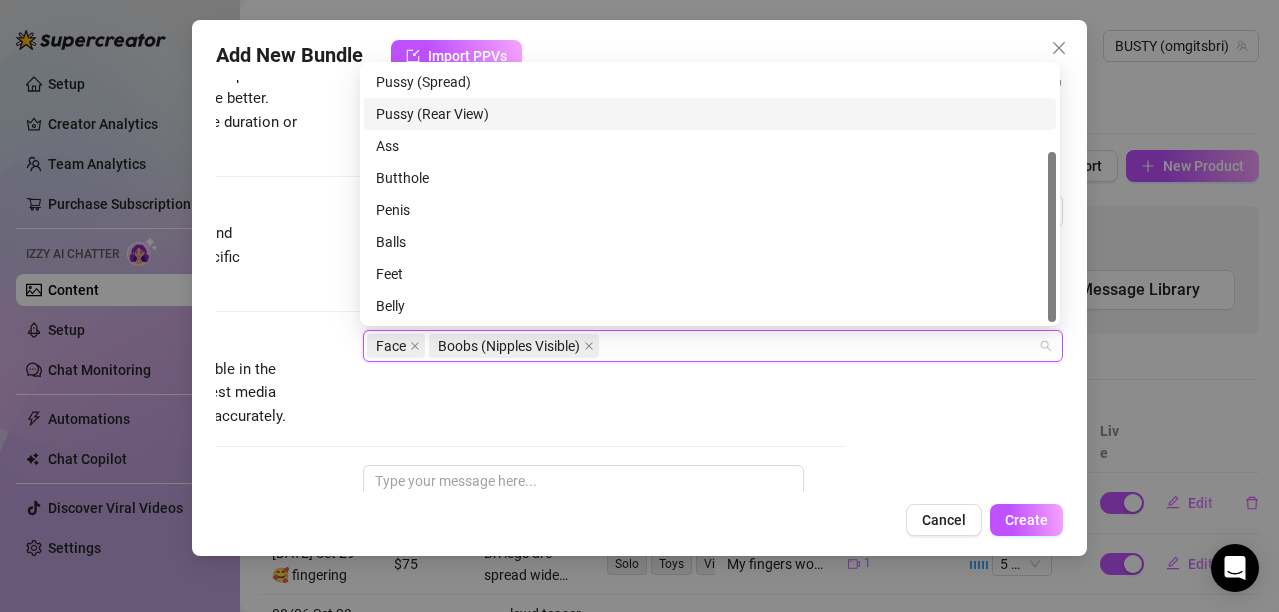 click on "Penis" at bounding box center (710, 210) 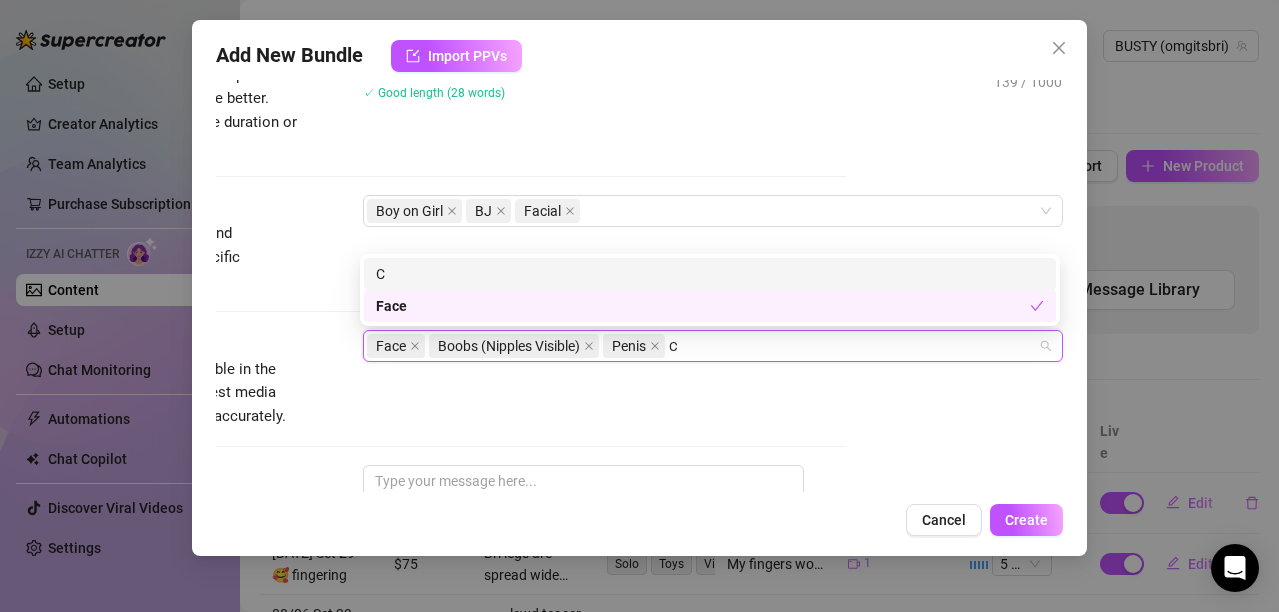 scroll, scrollTop: 0, scrollLeft: 0, axis: both 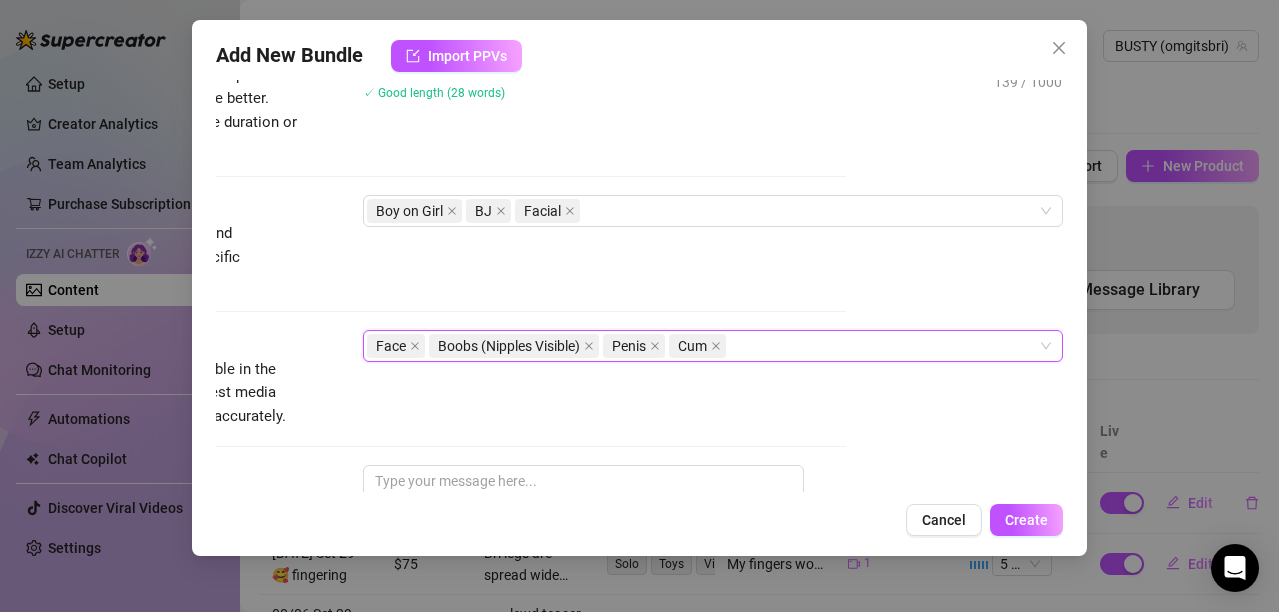 click on "Add New Bundle Import PPVs Account BUSTY (@[USERNAME]) Name Name is for your internal organization only. Bj with facial Media Add Media from Vault Free preview Pay to view Tag Collaborators Your Naughty Neighbor   Minimum Price Set the minimum price for the bundle $ 80 Izzy AI Assistant Describe with AI Description Write a detailed description of the content in a few sentences. Avoid vague or implied descriptions - the more detail, the better.  No need to include metadata like duration or photo count. [FIRST] sucks on her neighbors massive 8 inch cock while looking up at him. Then proceeds to suck on his balls until he cums all over her face. 139 / 1000 ✓ Good length (28 words) Tags Simple keywords that describe and summarize the content, like specific fetishes, positions, categories. Boy on Girl BJ Facial   Visible Body Parts Select the body parts clearly visible in the content. This helps Izzy AI suggest media and answer fan questions more accurately. Face, Boobs (Nipples Visible), Penis, Cum Face Penis Cum" at bounding box center (639, 288) 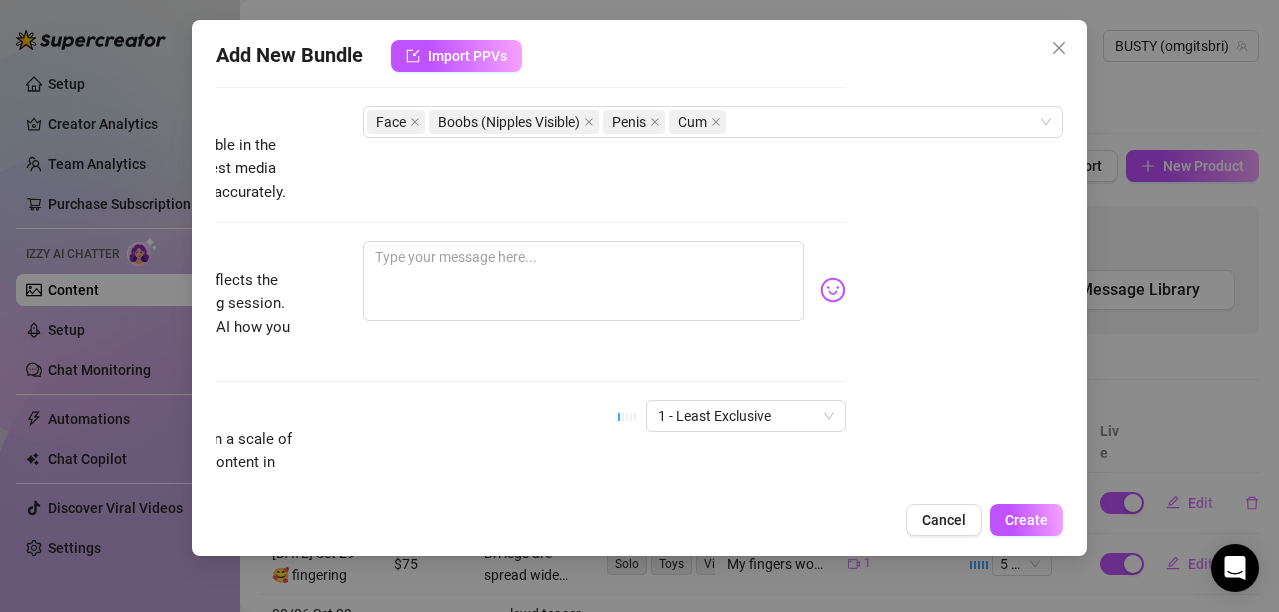scroll, scrollTop: 1131, scrollLeft: 220, axis: both 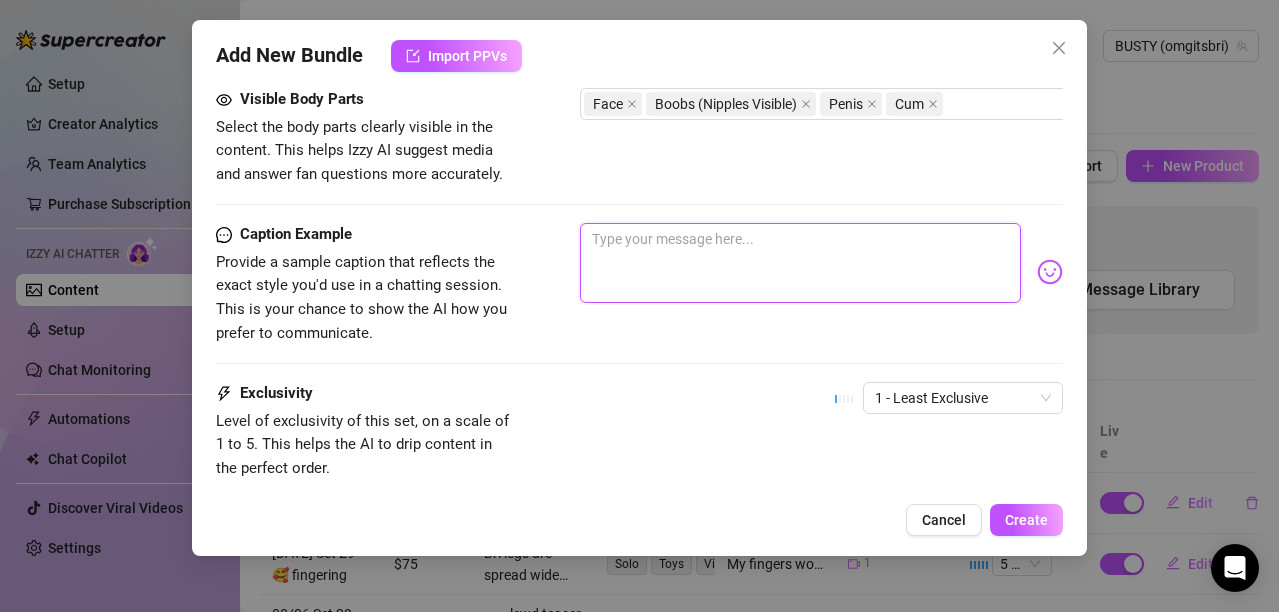 click at bounding box center (800, 263) 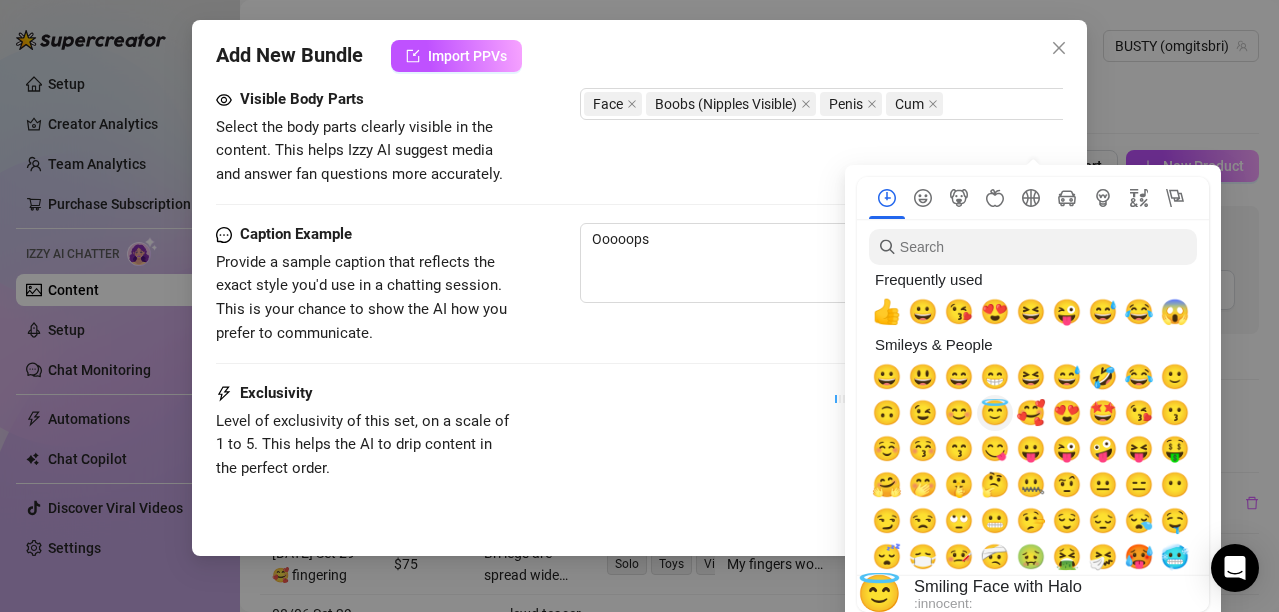 click on "😇" at bounding box center [995, 413] 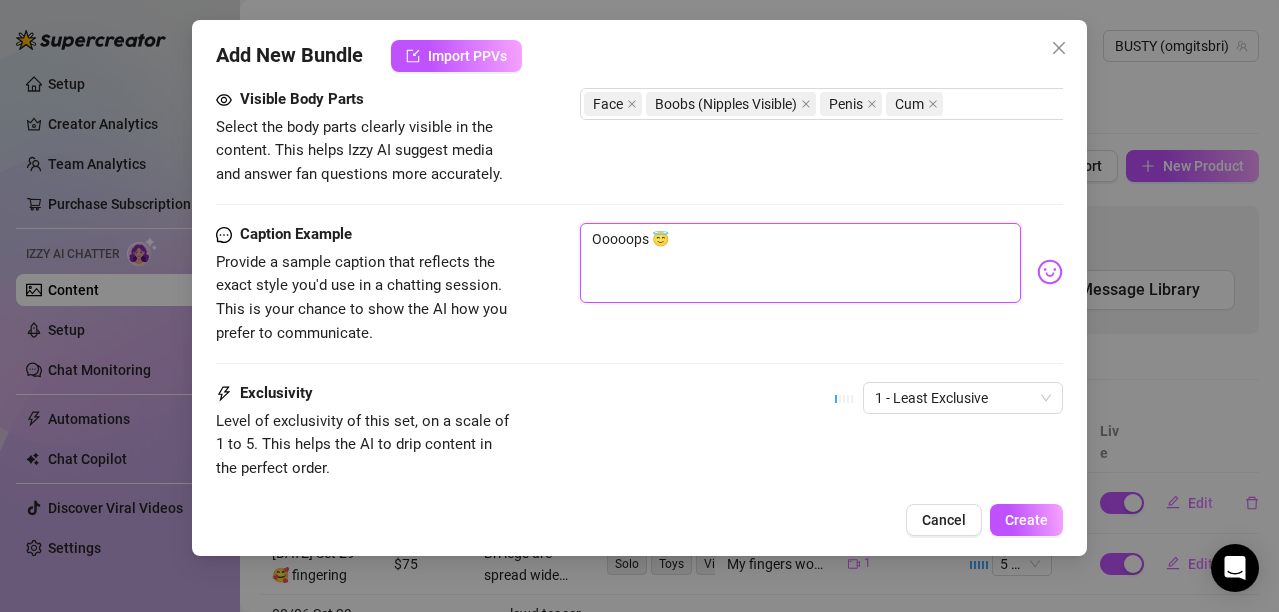 click on "Ooooops 😇" at bounding box center [800, 263] 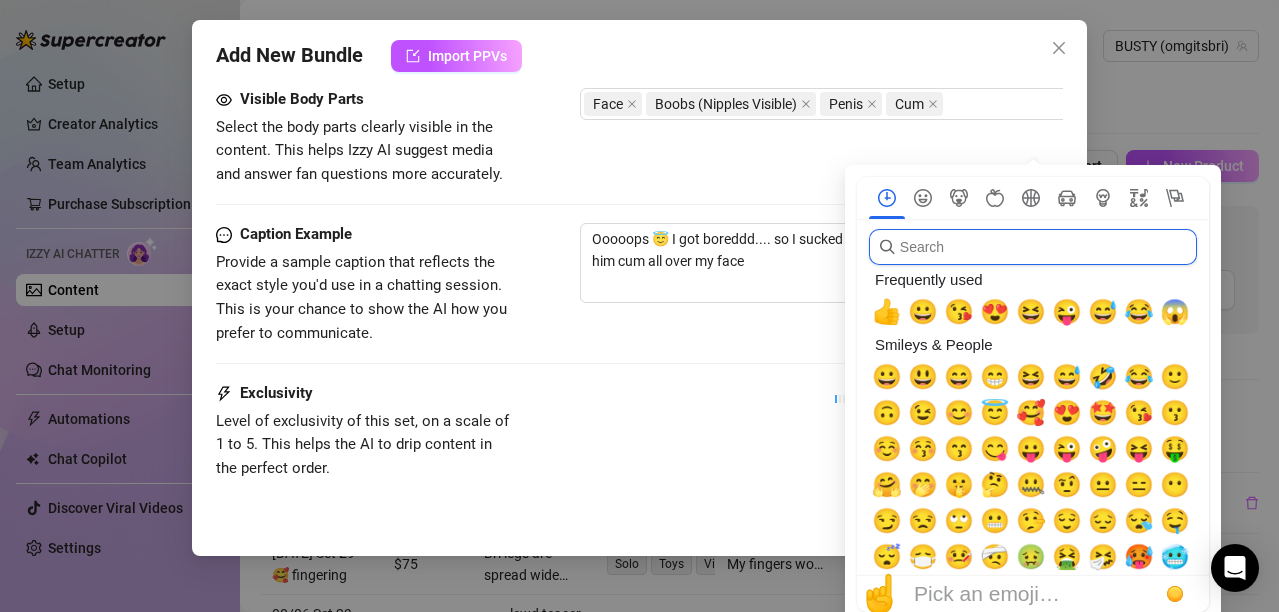 click at bounding box center [1033, 247] 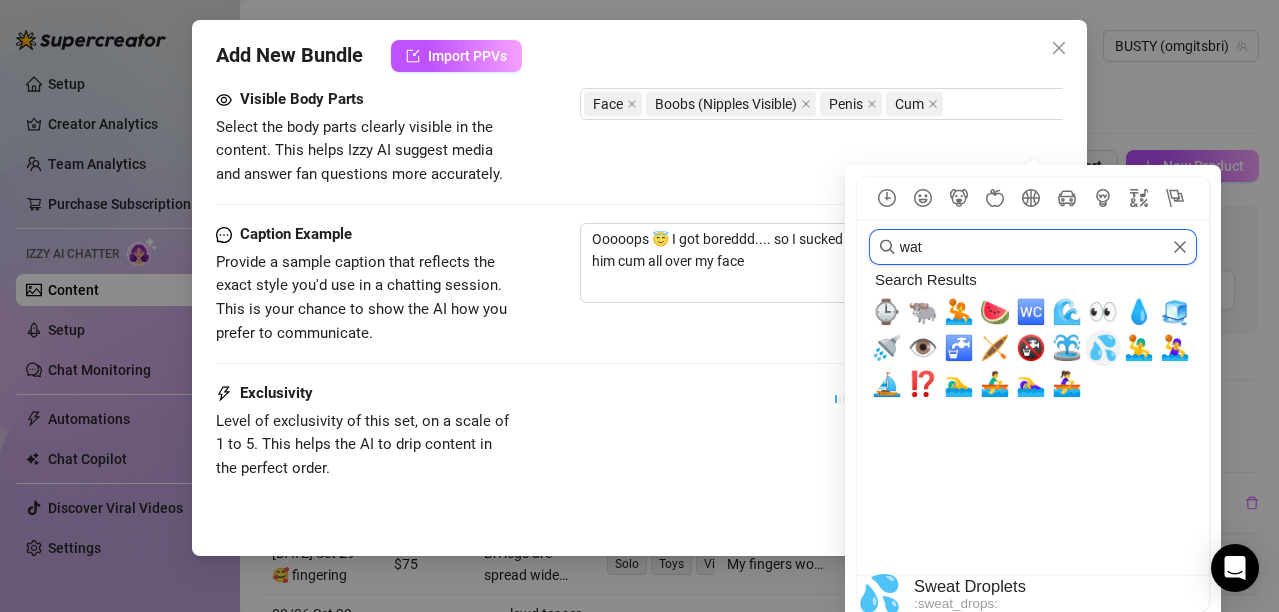 click on "💦" at bounding box center [1103, 348] 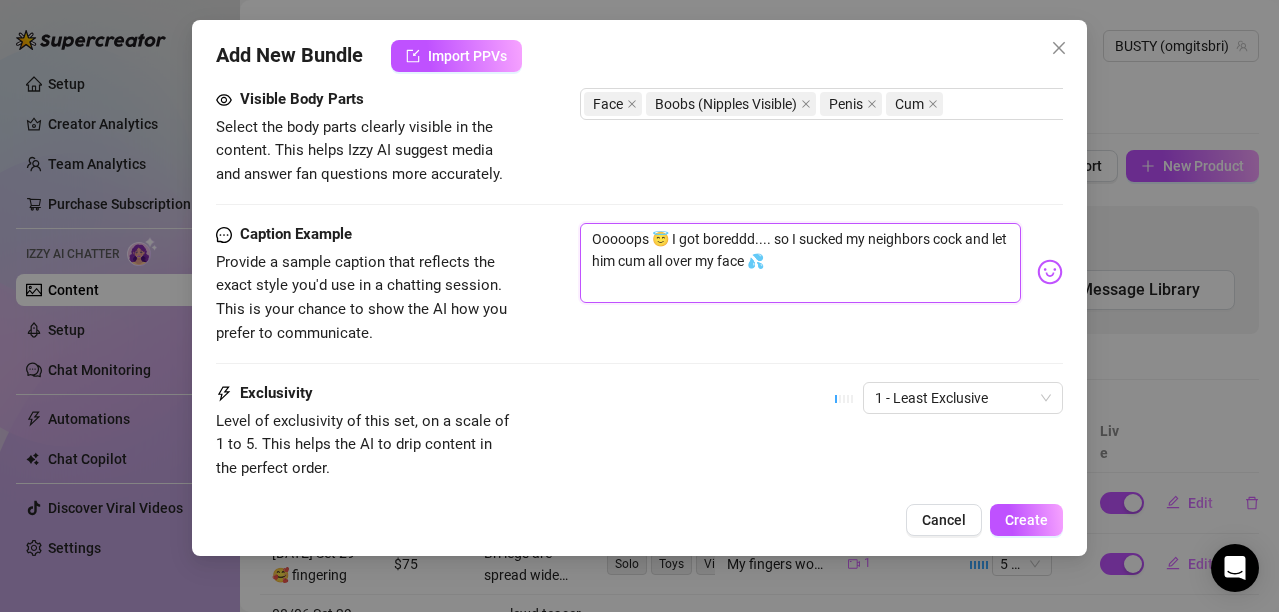 click on "Ooooops 😇 I got boreddd.... so I sucked my neighbors cock and let him cum all over my face 💦" at bounding box center (800, 263) 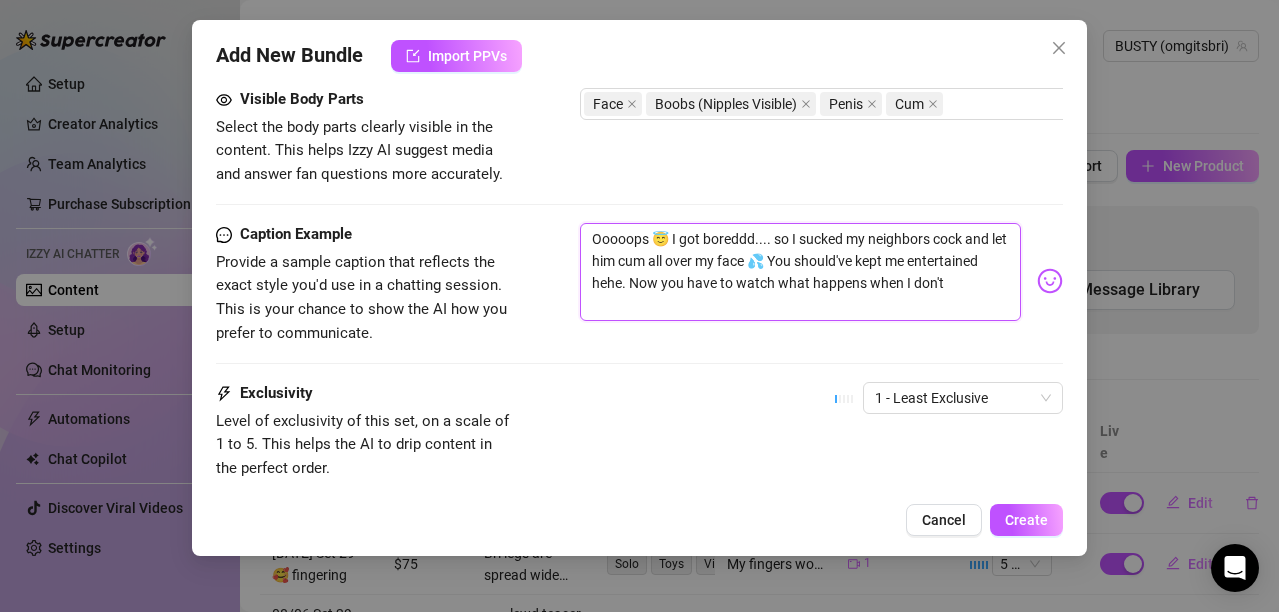 scroll, scrollTop: 0, scrollLeft: 0, axis: both 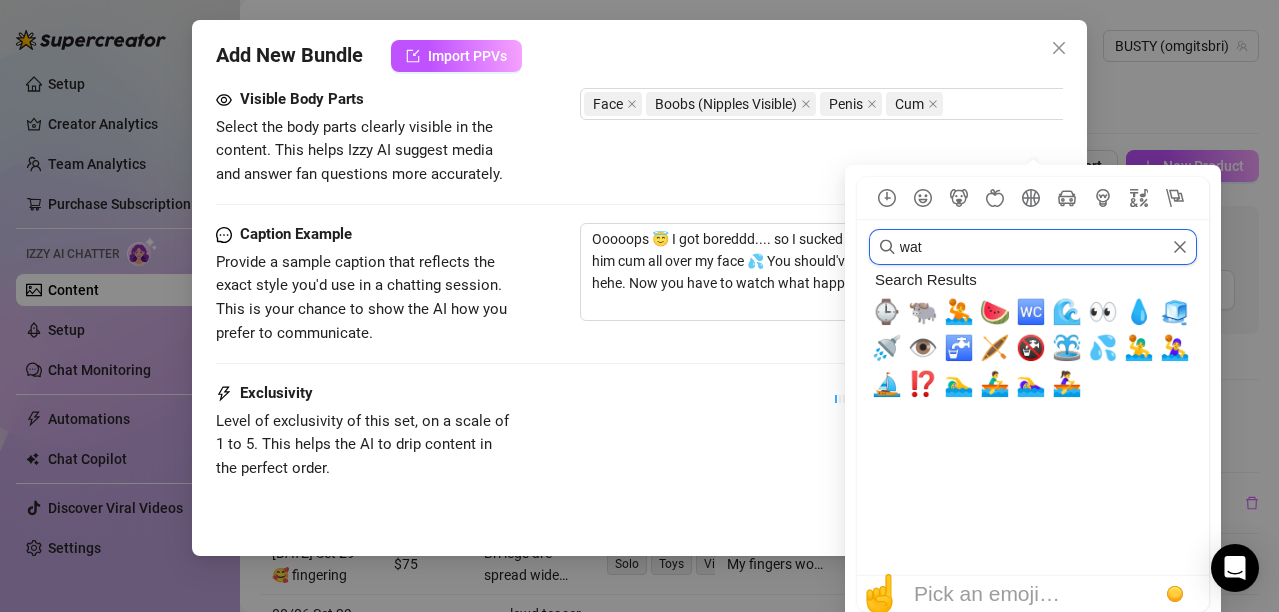 click on "wat" at bounding box center [1033, 247] 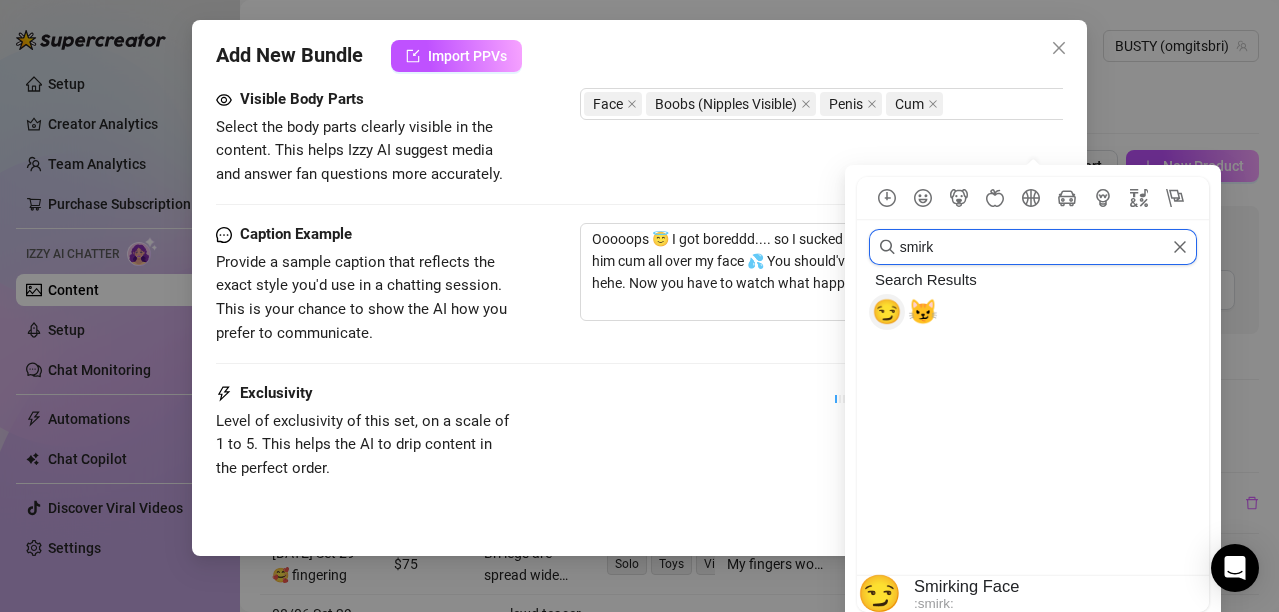 click on "😏" at bounding box center [887, 312] 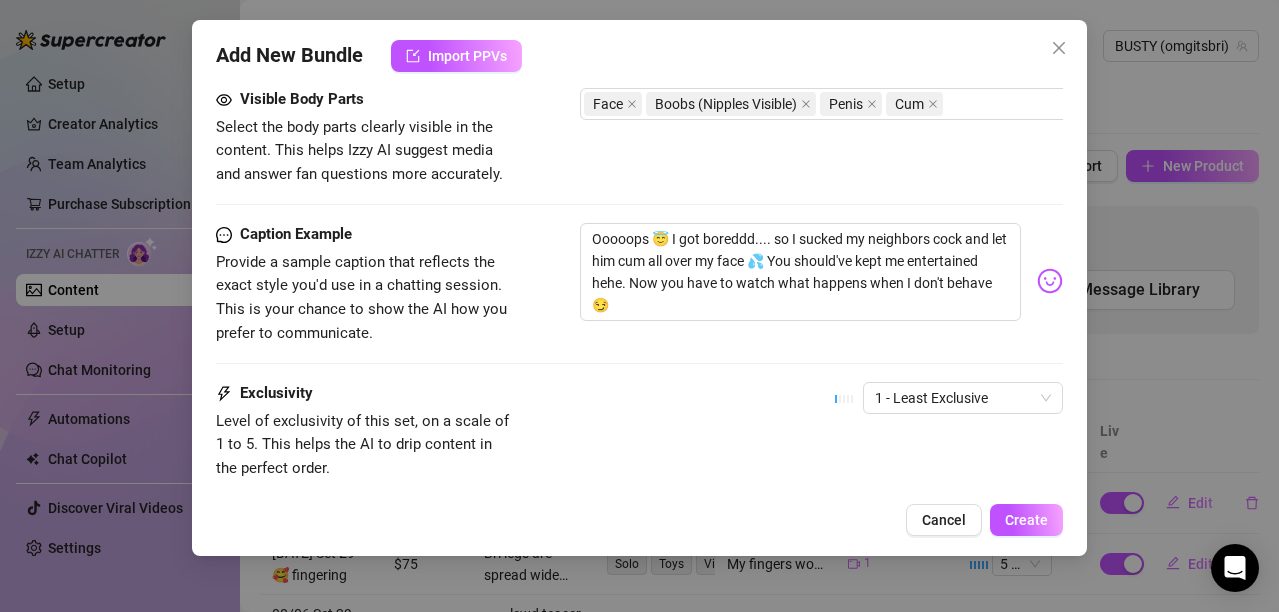 scroll, scrollTop: 1285, scrollLeft: 0, axis: vertical 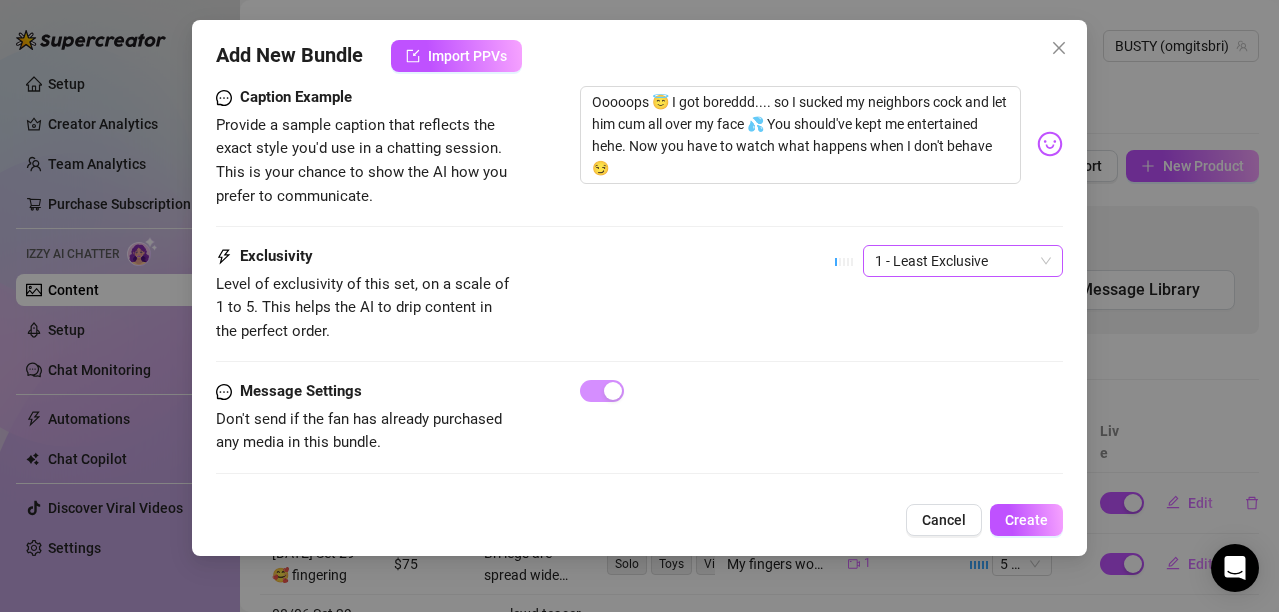 click on "1 - Least Exclusive" at bounding box center [963, 261] 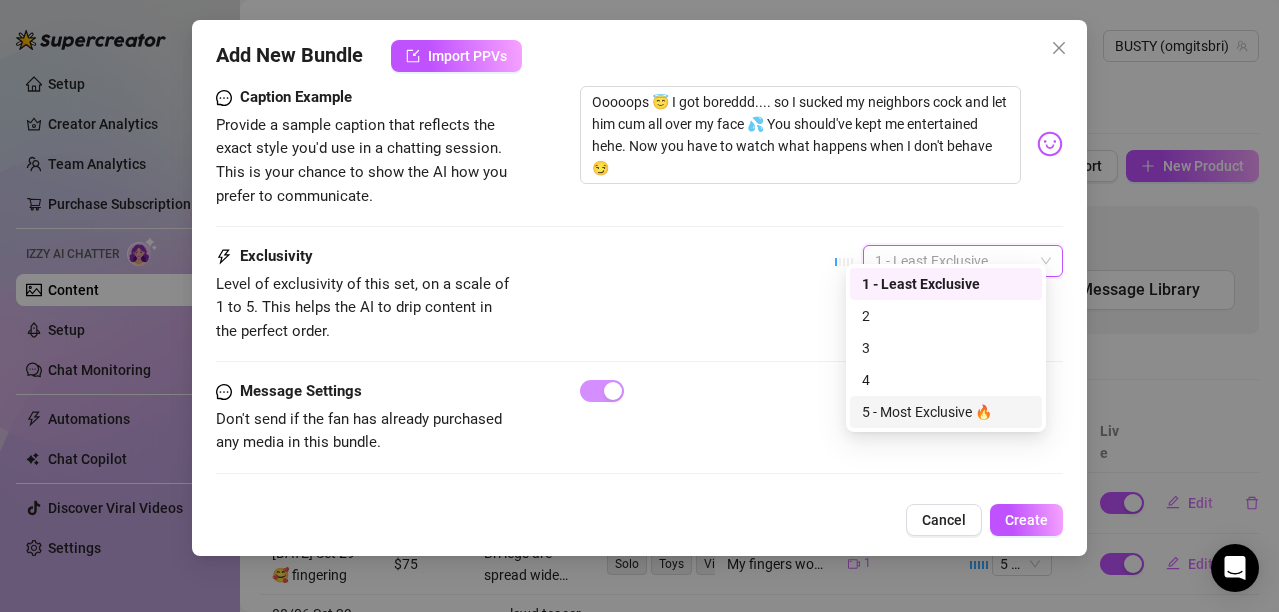 click on "5 - Most Exclusive 🔥" at bounding box center [946, 412] 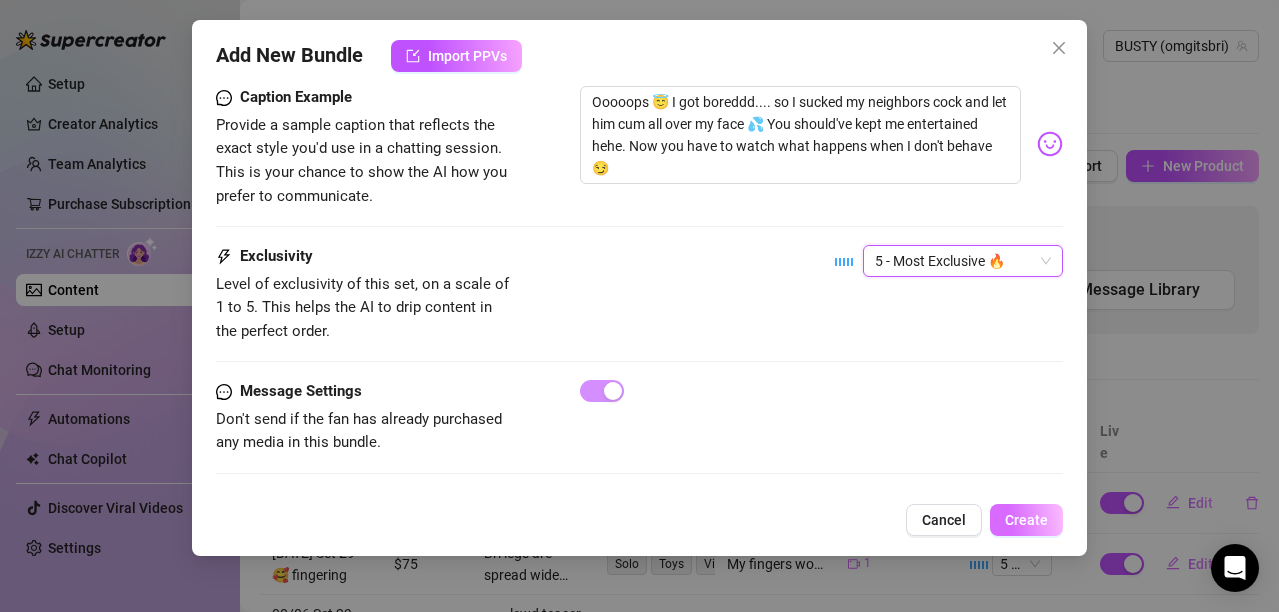 click on "Create" at bounding box center (1026, 520) 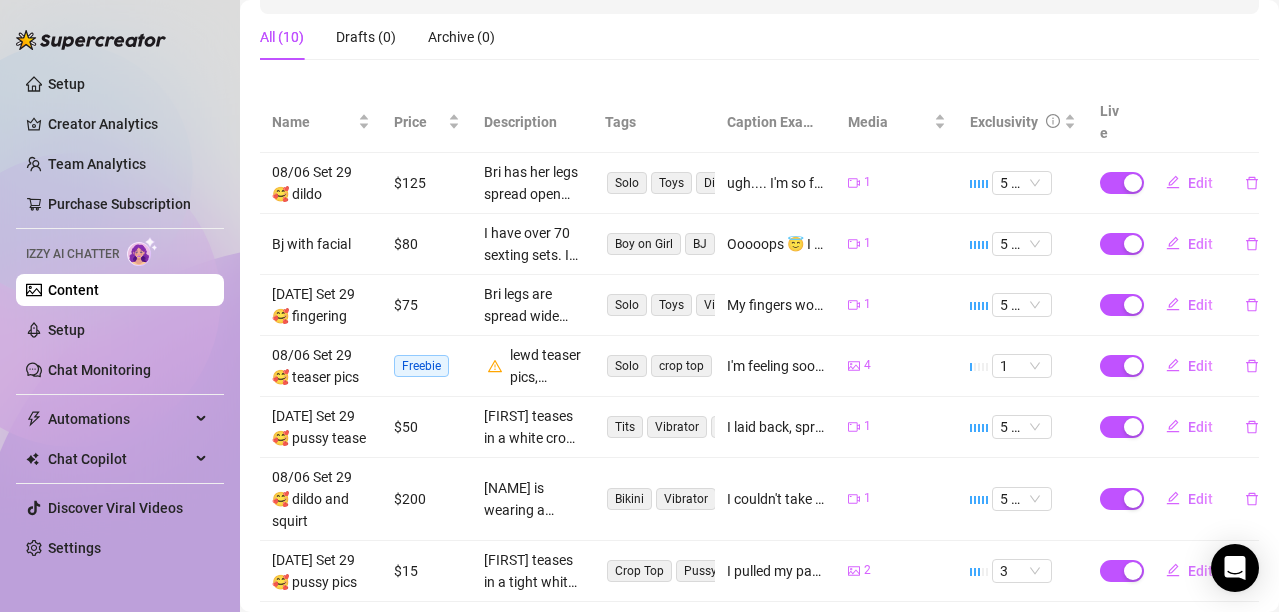 scroll, scrollTop: 316, scrollLeft: 0, axis: vertical 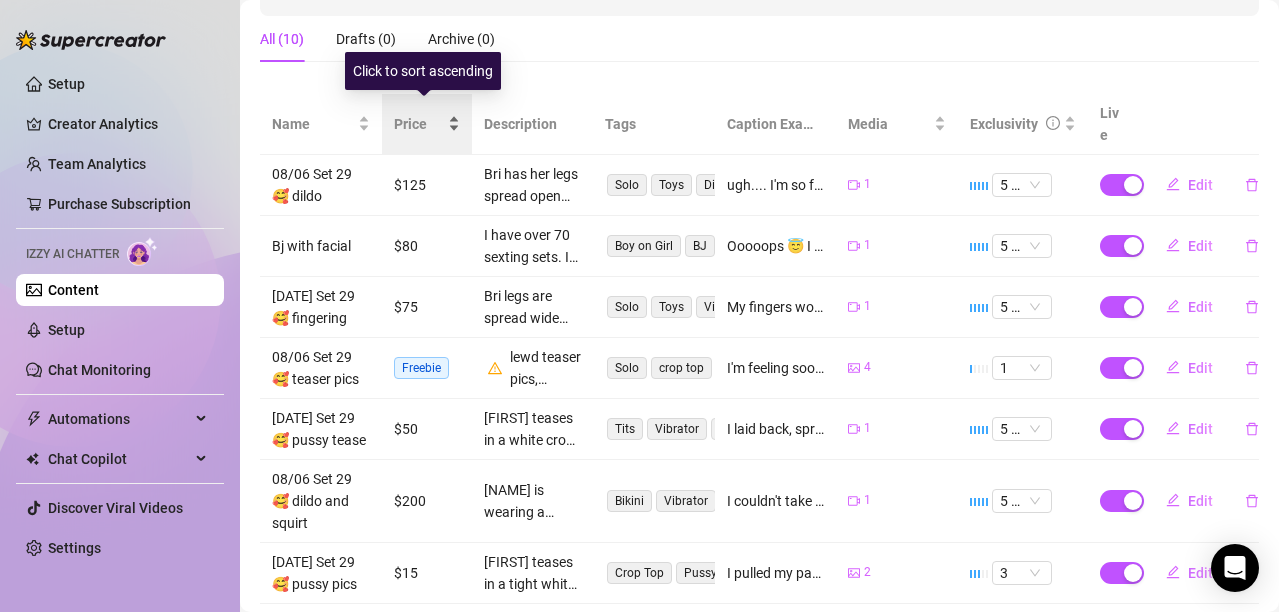 click on "Price" at bounding box center [427, 124] 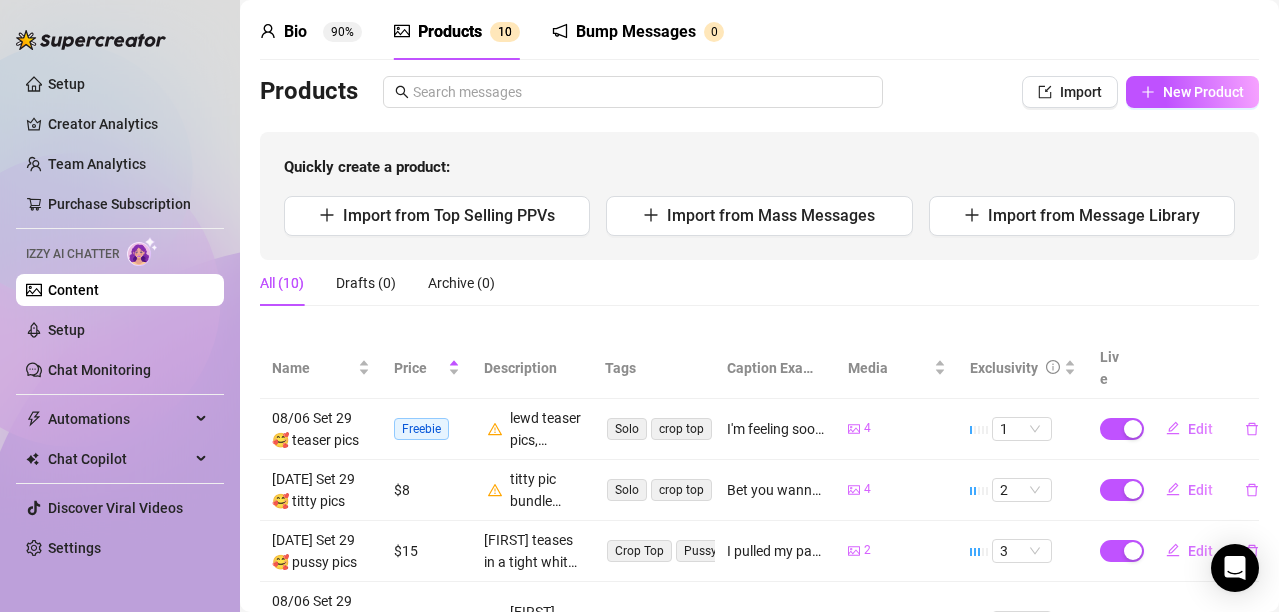 scroll, scrollTop: 68, scrollLeft: 0, axis: vertical 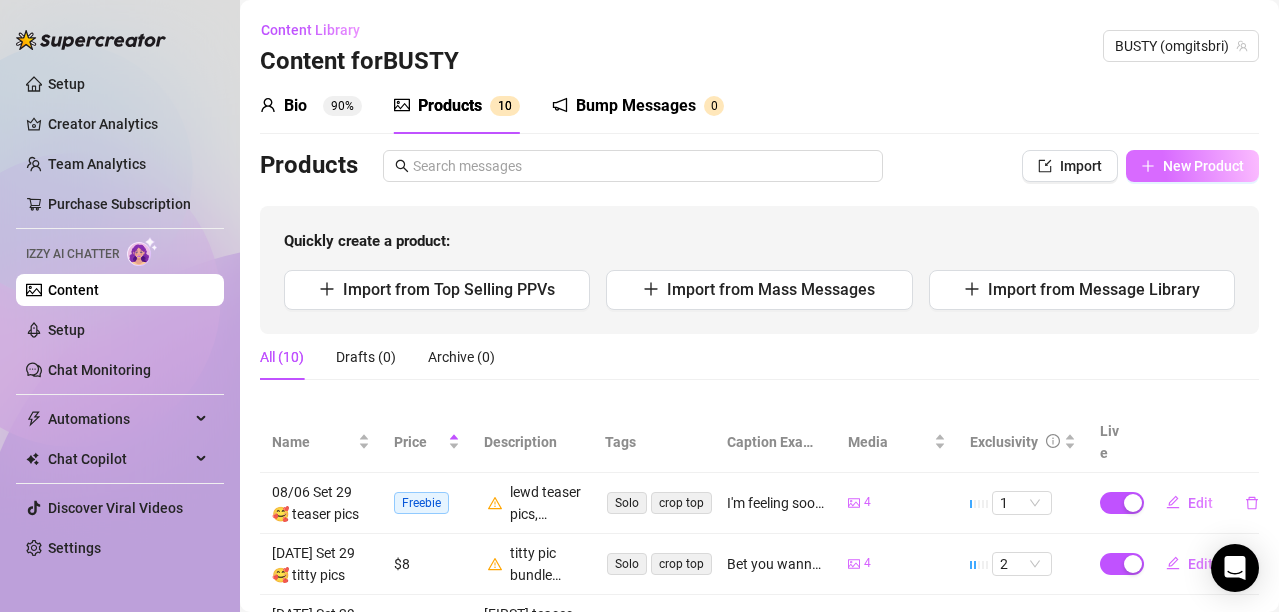 click on "New Product" at bounding box center (1203, 166) 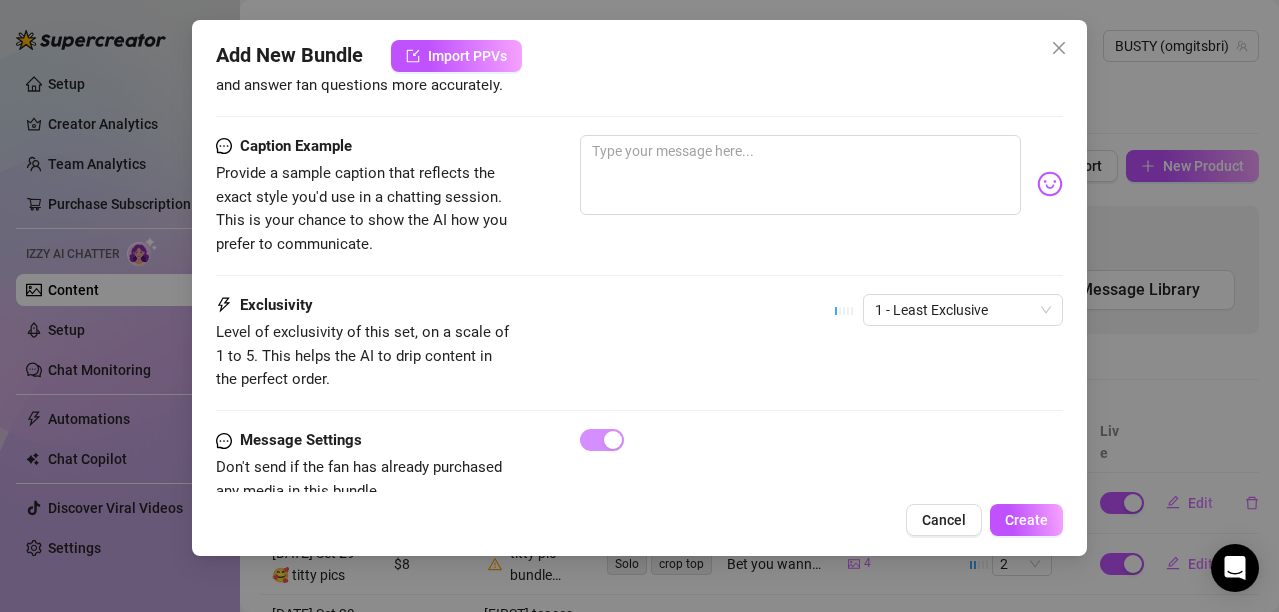 scroll, scrollTop: 999, scrollLeft: 0, axis: vertical 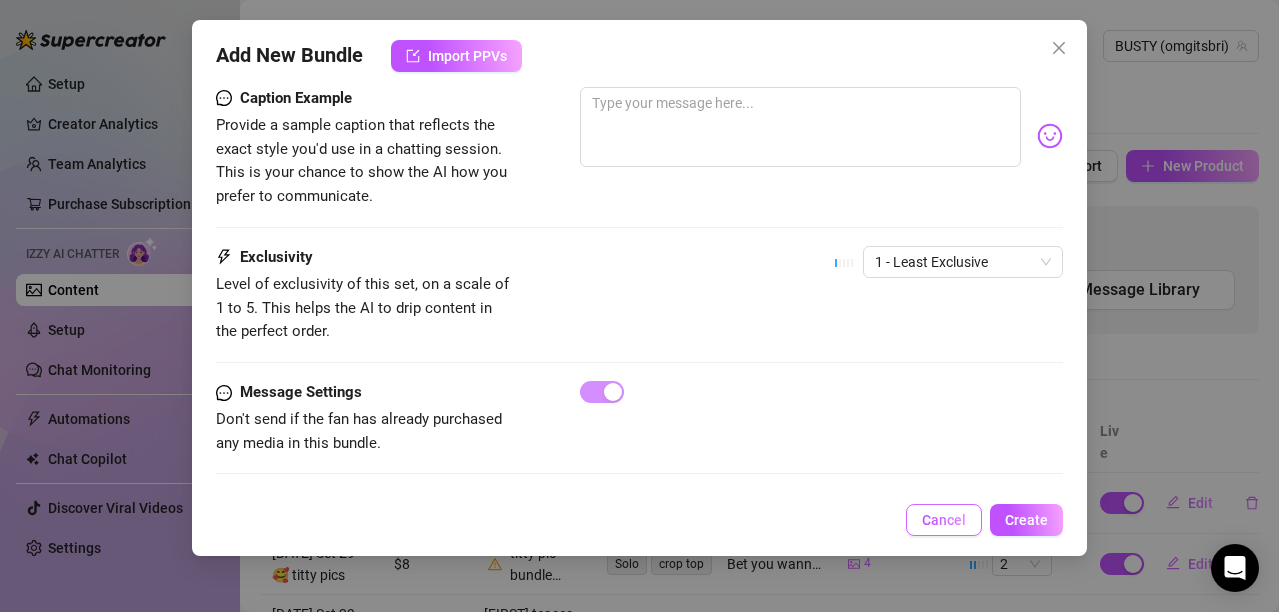 click on "Cancel" at bounding box center [944, 520] 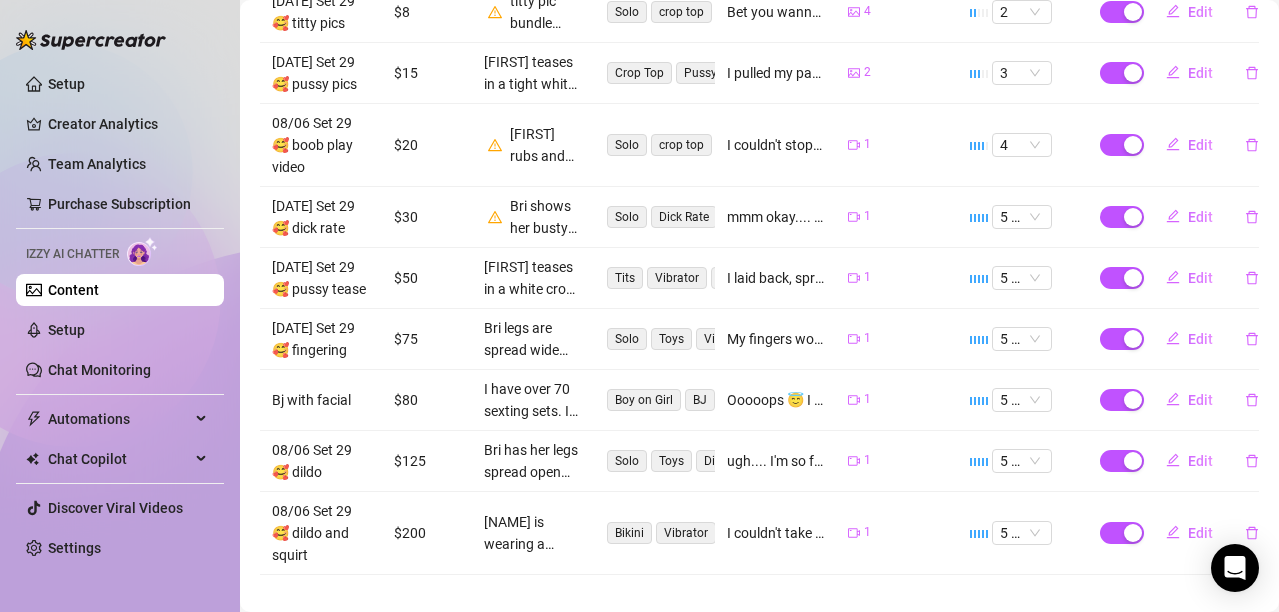 scroll, scrollTop: 575, scrollLeft: 0, axis: vertical 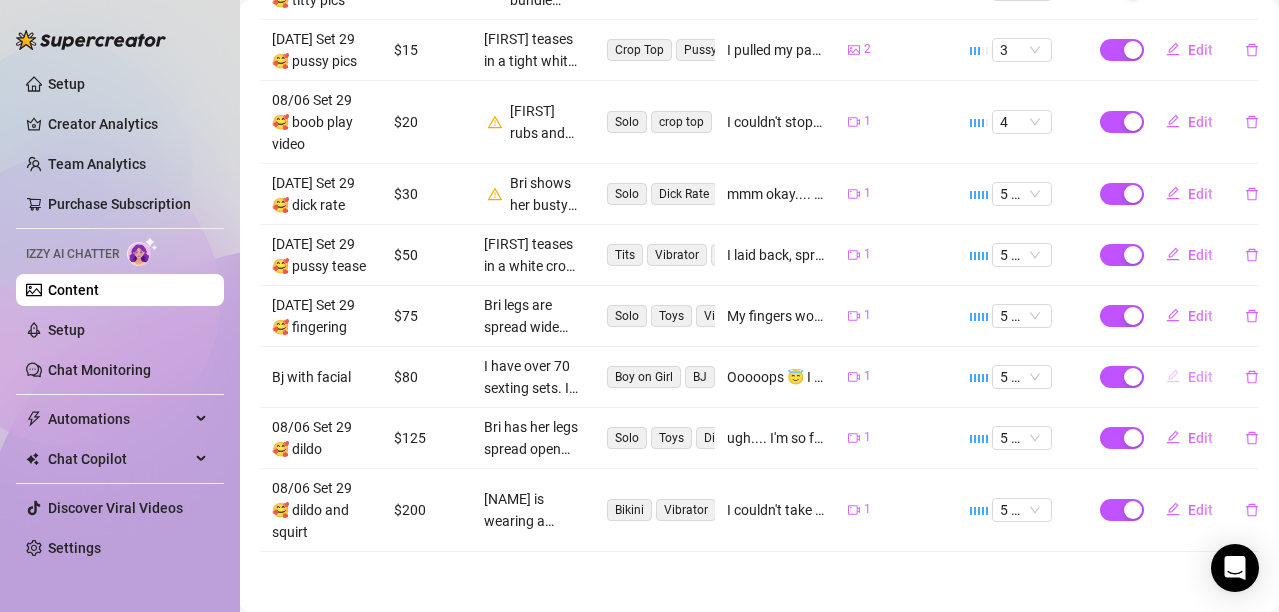 click on "Edit" at bounding box center (1200, 377) 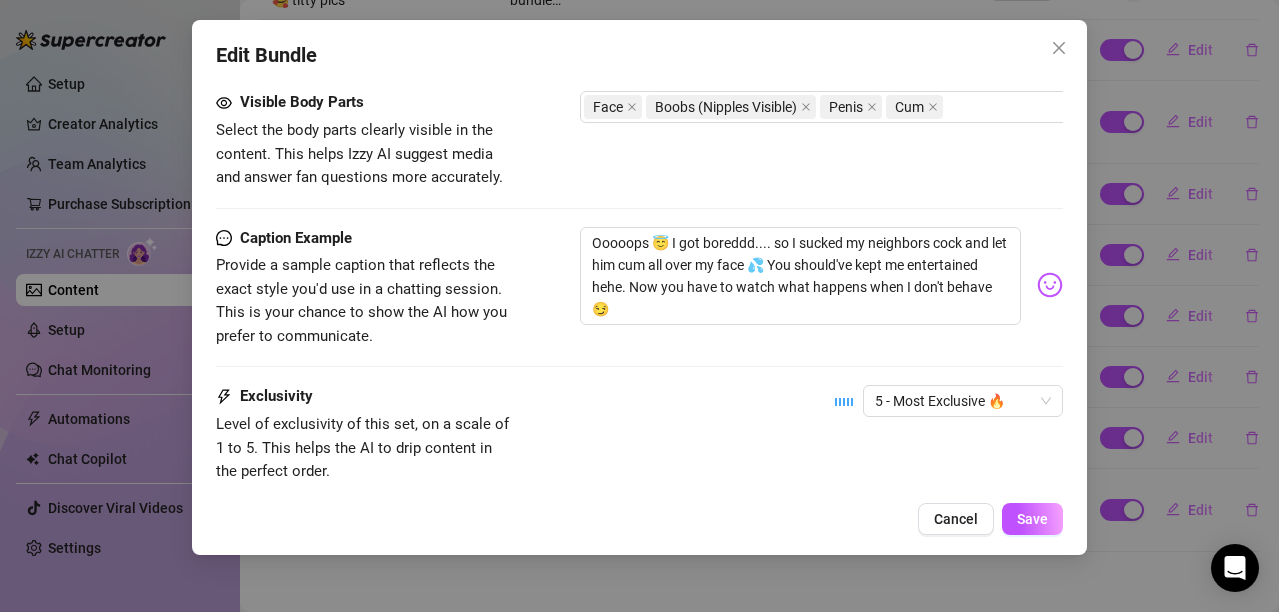 scroll, scrollTop: 1285, scrollLeft: 0, axis: vertical 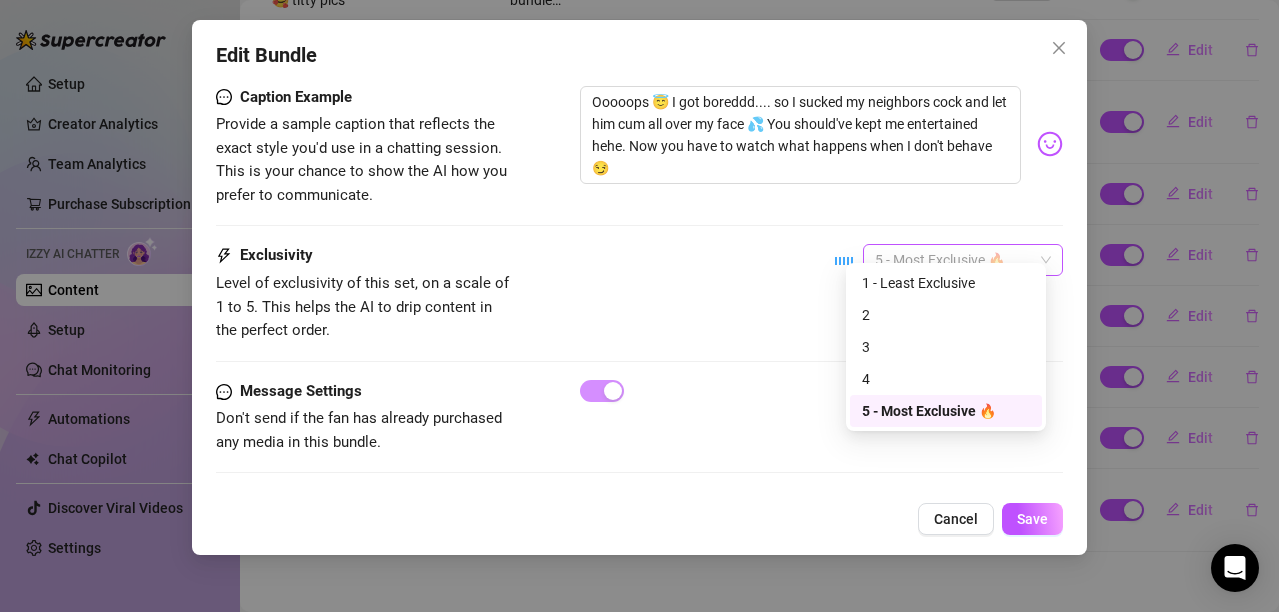 click on "5 - Most Exclusive 🔥" at bounding box center (963, 260) 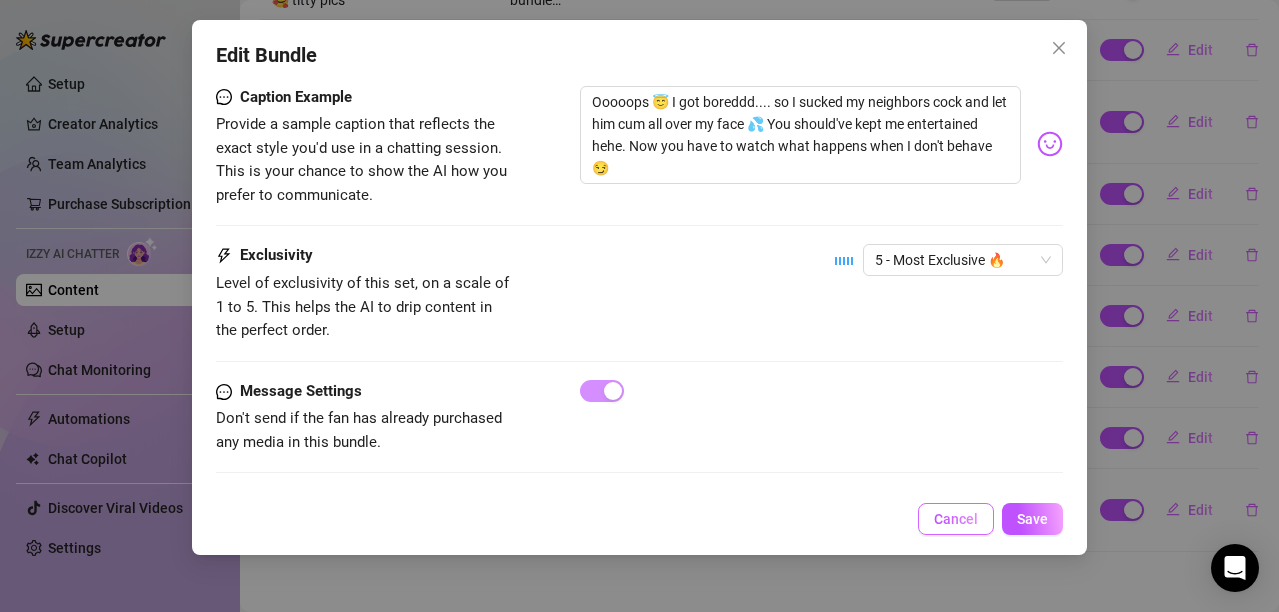 click on "Cancel" at bounding box center (956, 519) 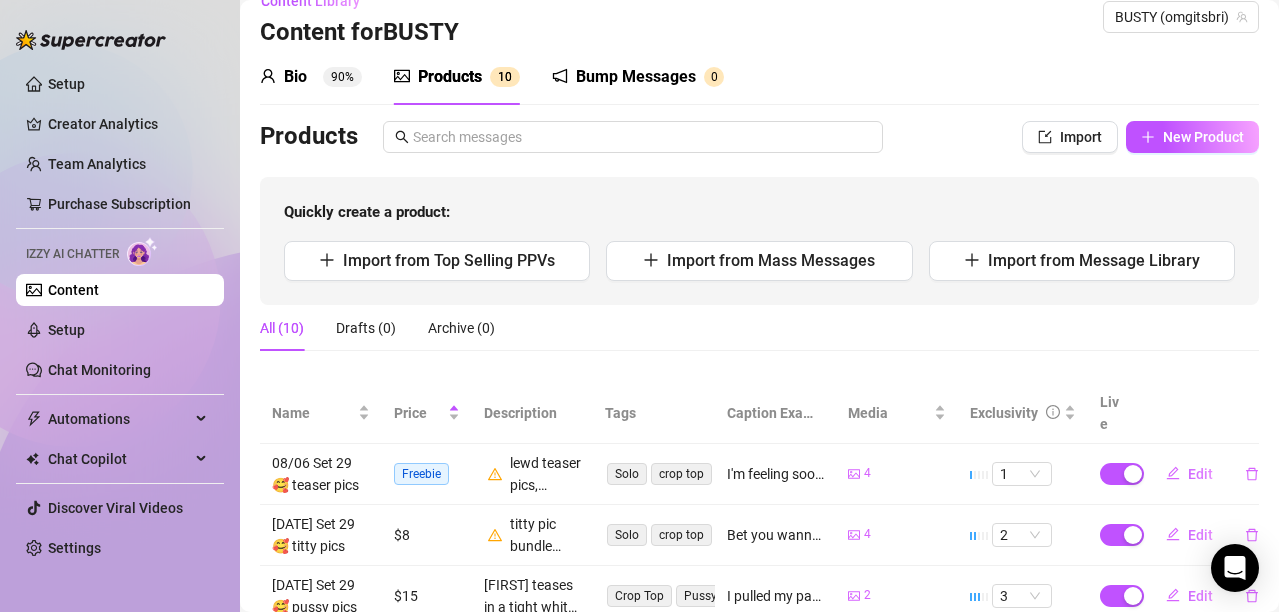 scroll, scrollTop: 0, scrollLeft: 0, axis: both 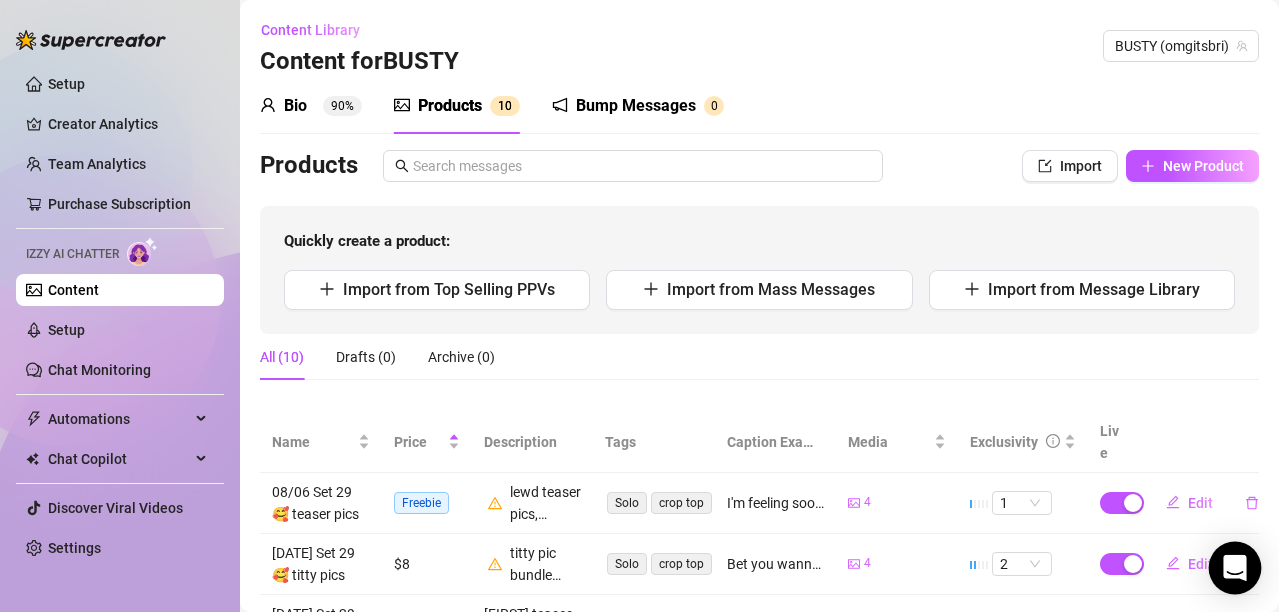 click 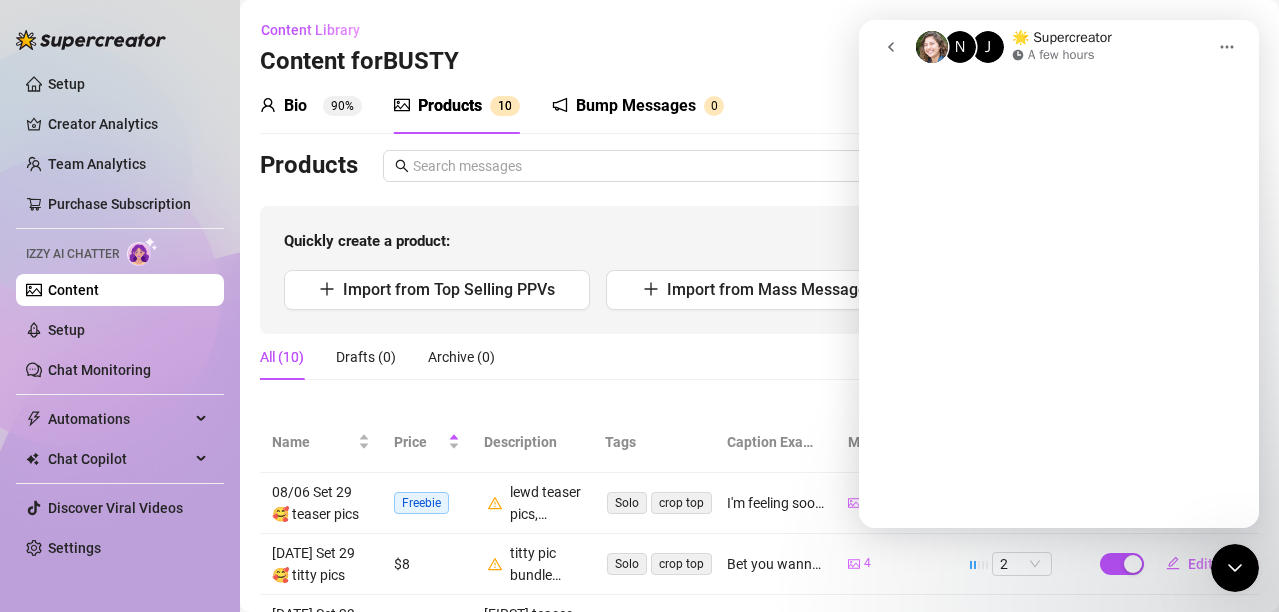 scroll, scrollTop: 0, scrollLeft: 0, axis: both 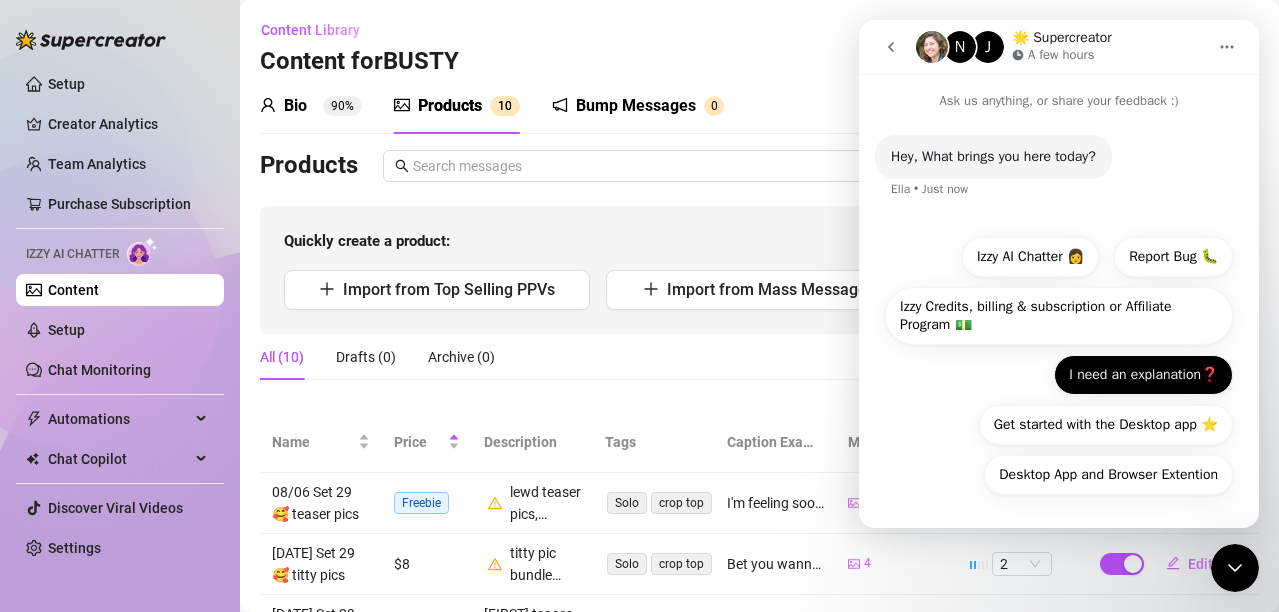 click on "I need an explanation❓" at bounding box center [1143, 375] 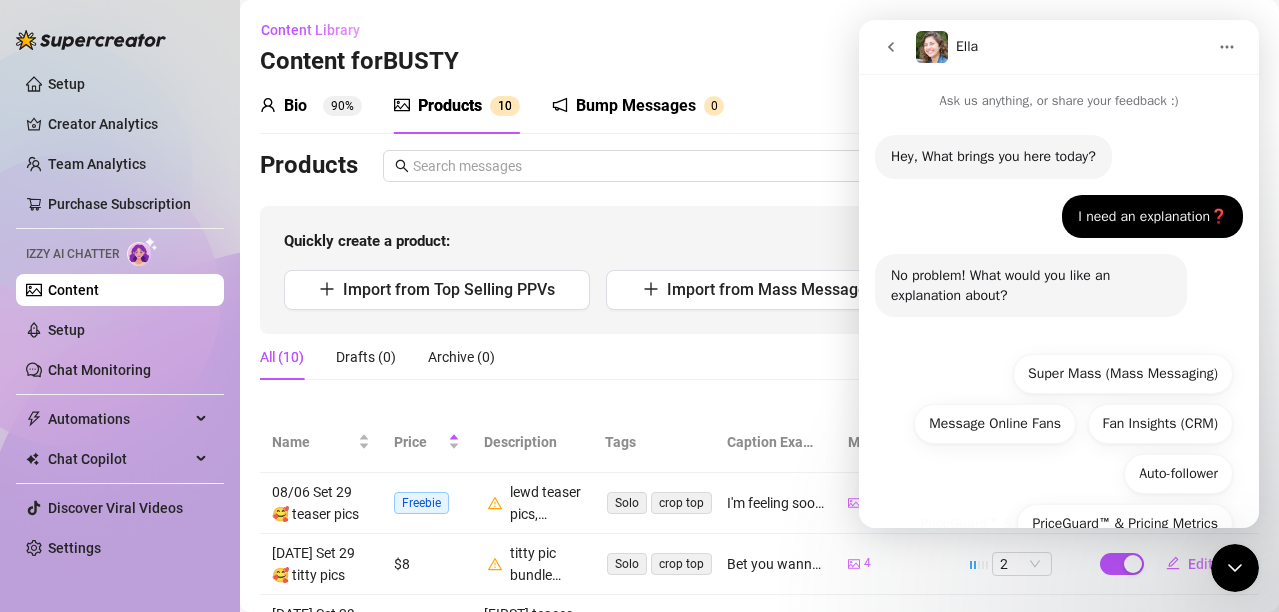 scroll, scrollTop: 199, scrollLeft: 0, axis: vertical 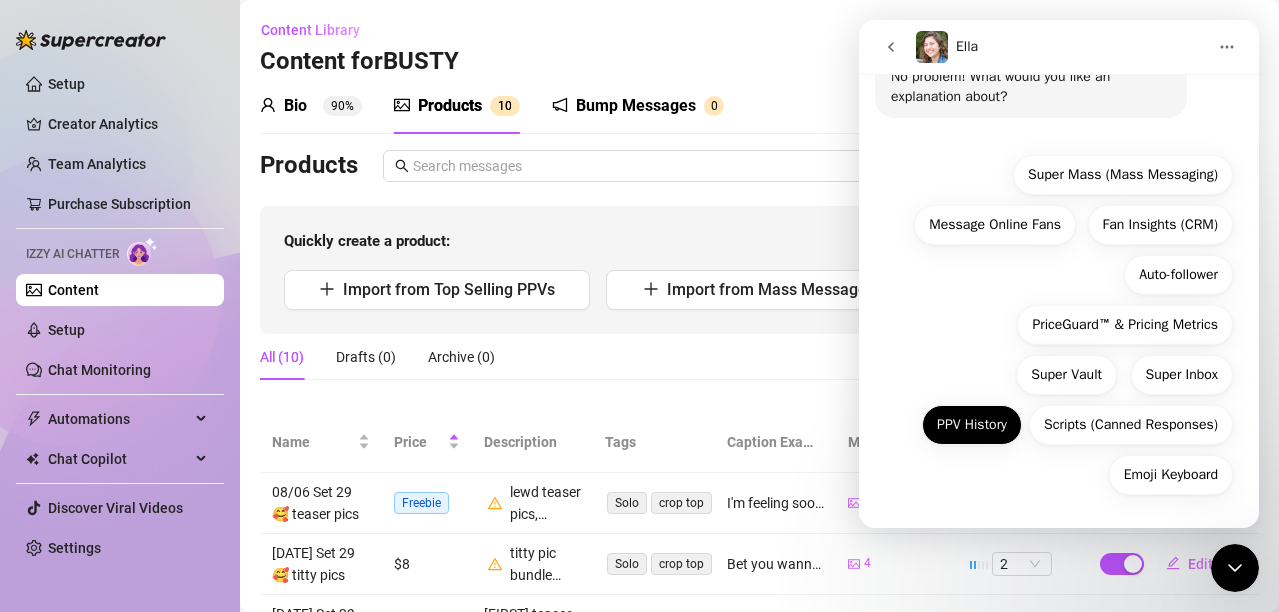 click on "PPV History" at bounding box center (972, 425) 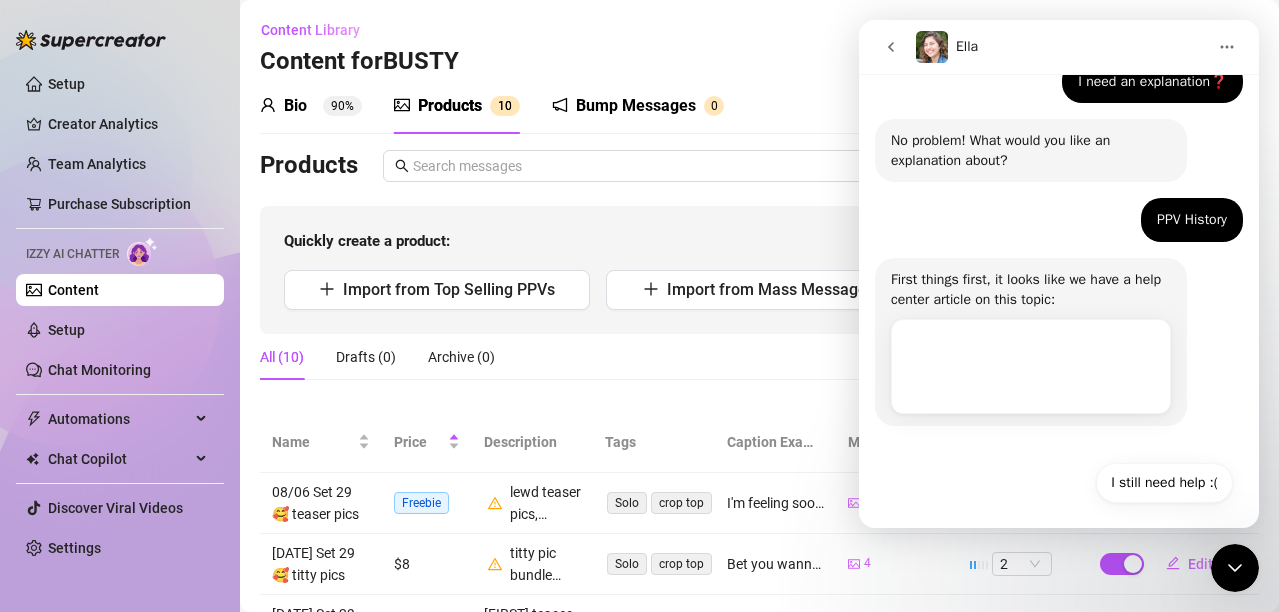scroll, scrollTop: 145, scrollLeft: 0, axis: vertical 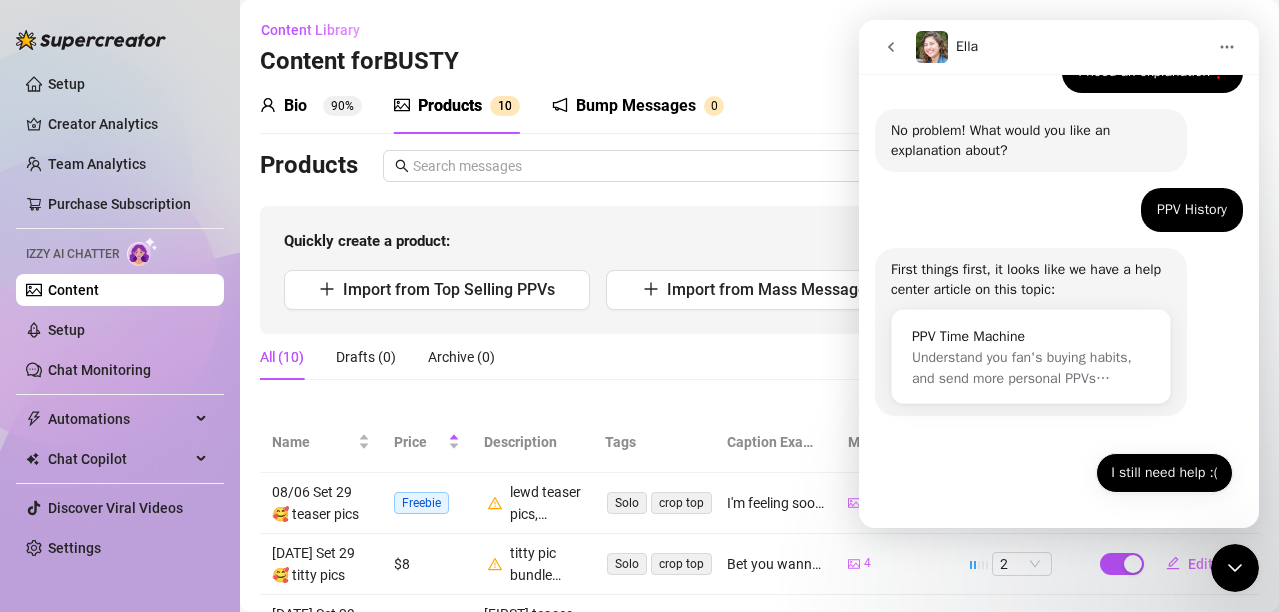 click on "I still need help :(" at bounding box center [1164, 473] 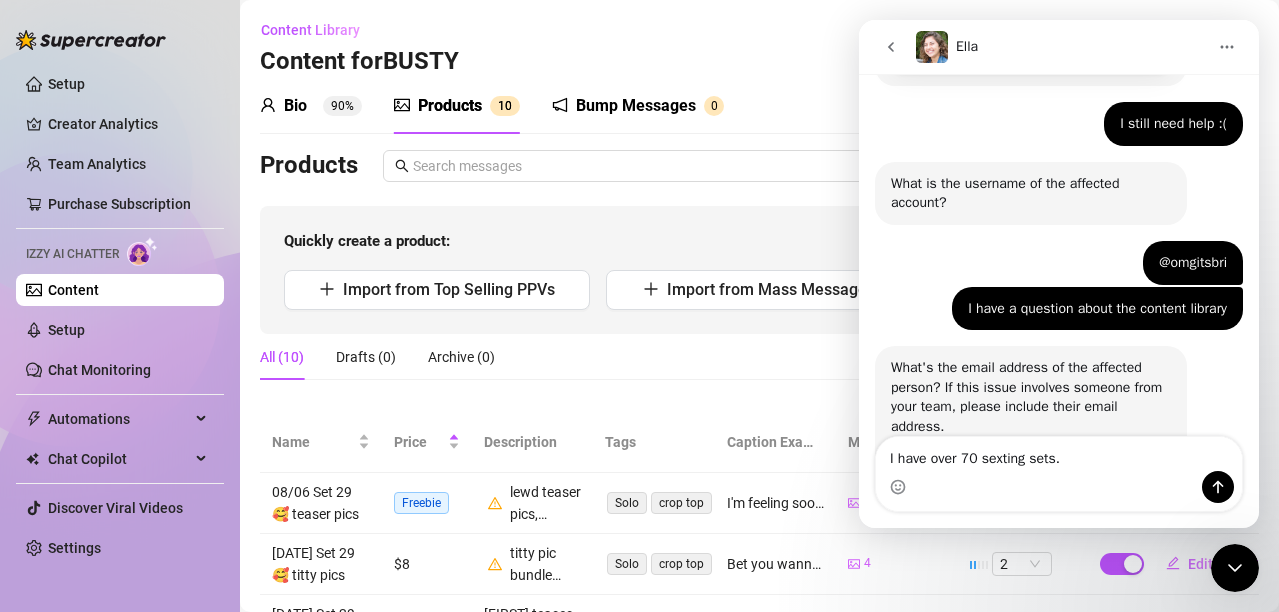 scroll, scrollTop: 578, scrollLeft: 0, axis: vertical 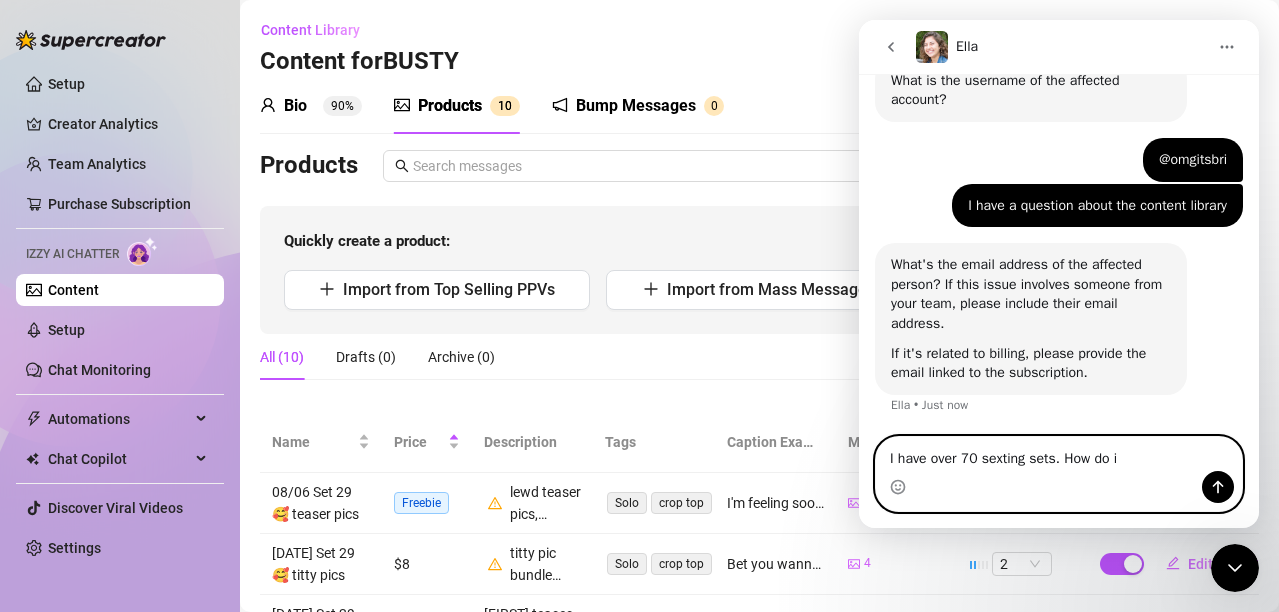 click on "I have over 70 sexting sets. How do i" at bounding box center [1059, 454] 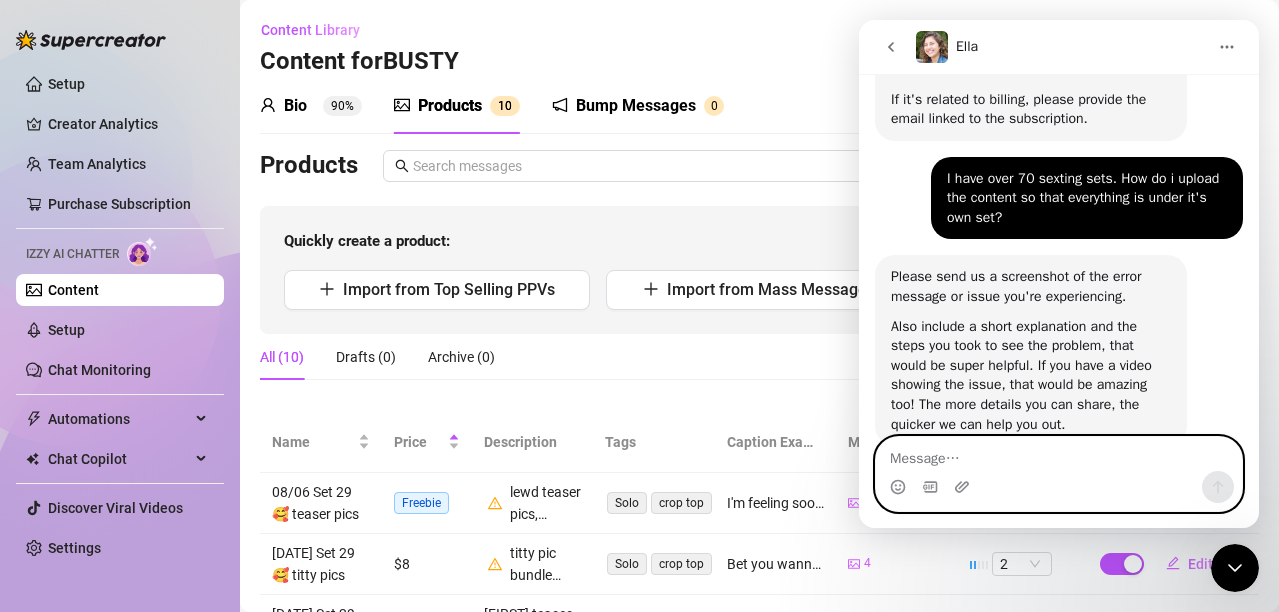 scroll, scrollTop: 883, scrollLeft: 0, axis: vertical 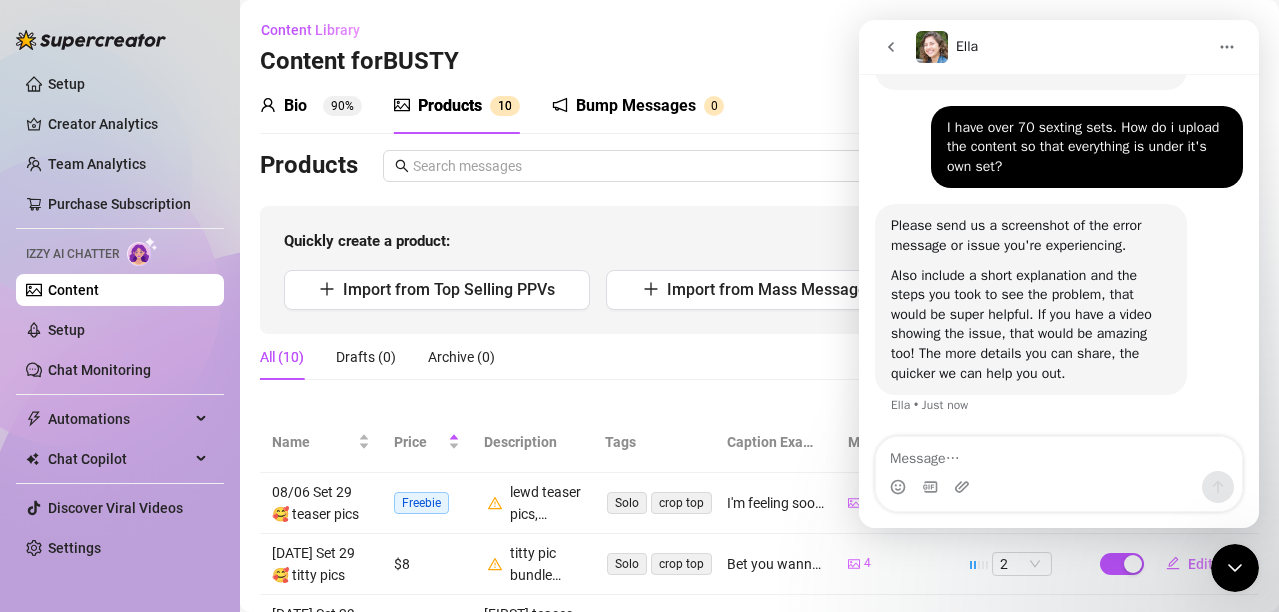 click on "All (10) Drafts (0) Archive (0)" at bounding box center (759, 357) 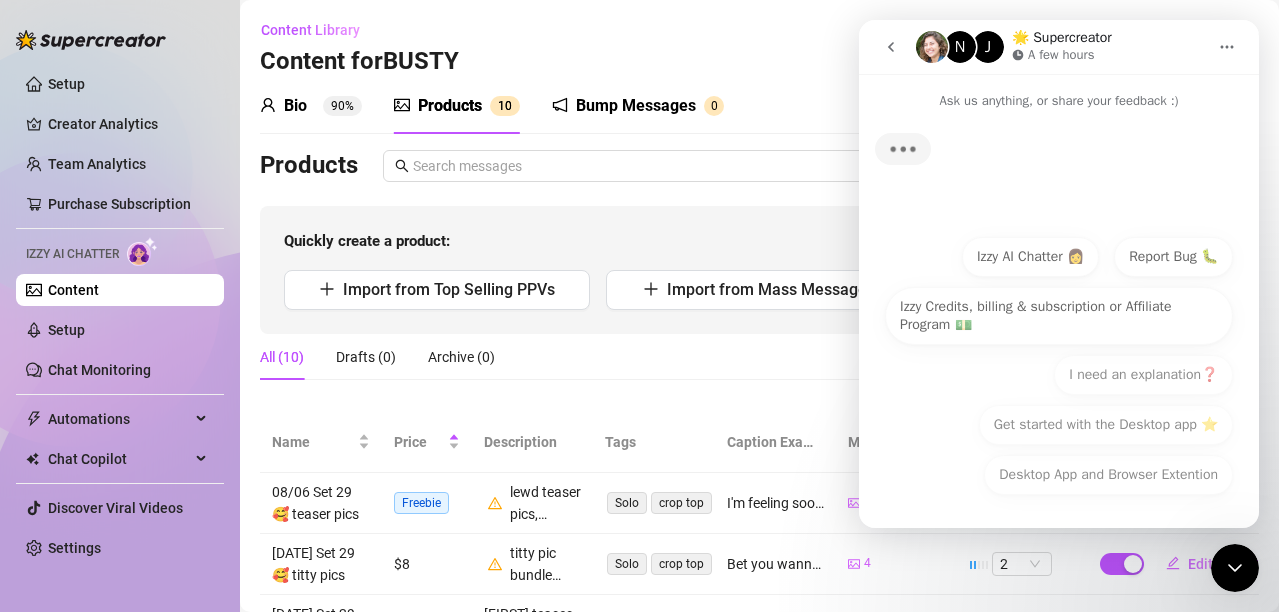 scroll, scrollTop: 0, scrollLeft: 0, axis: both 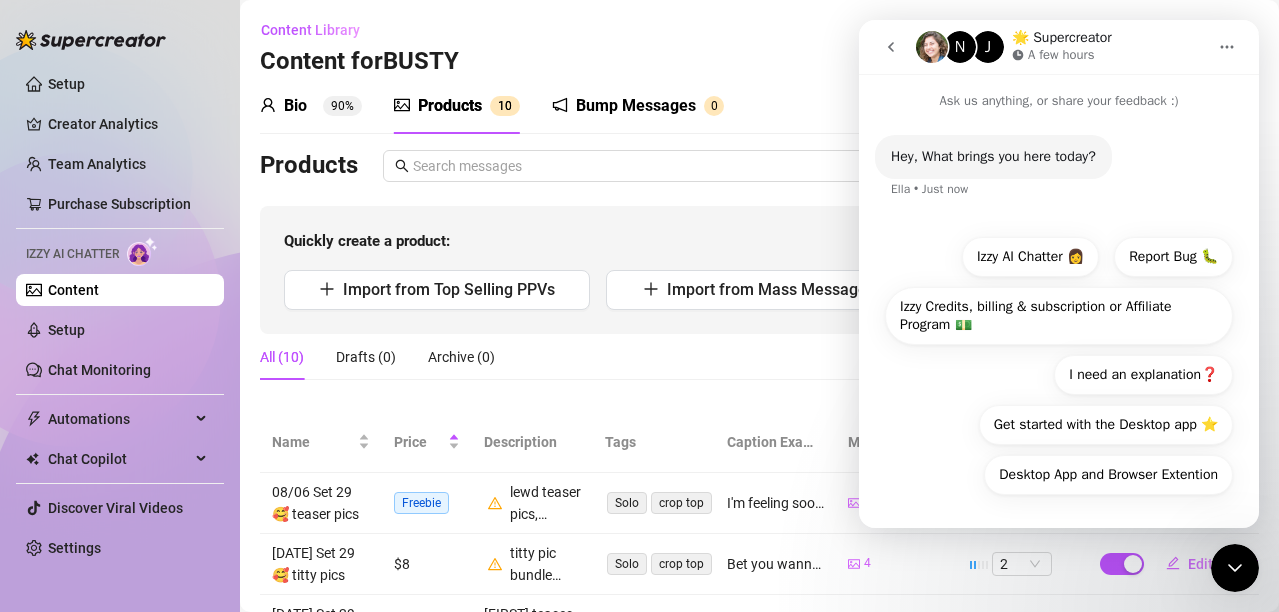 click 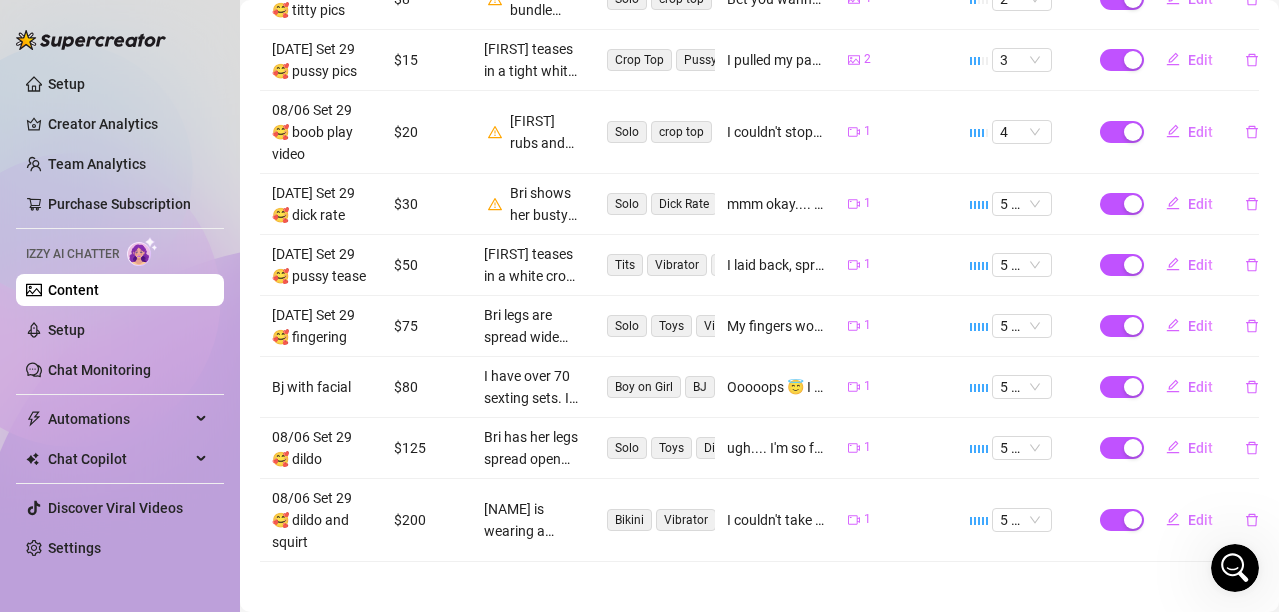 scroll, scrollTop: 575, scrollLeft: 0, axis: vertical 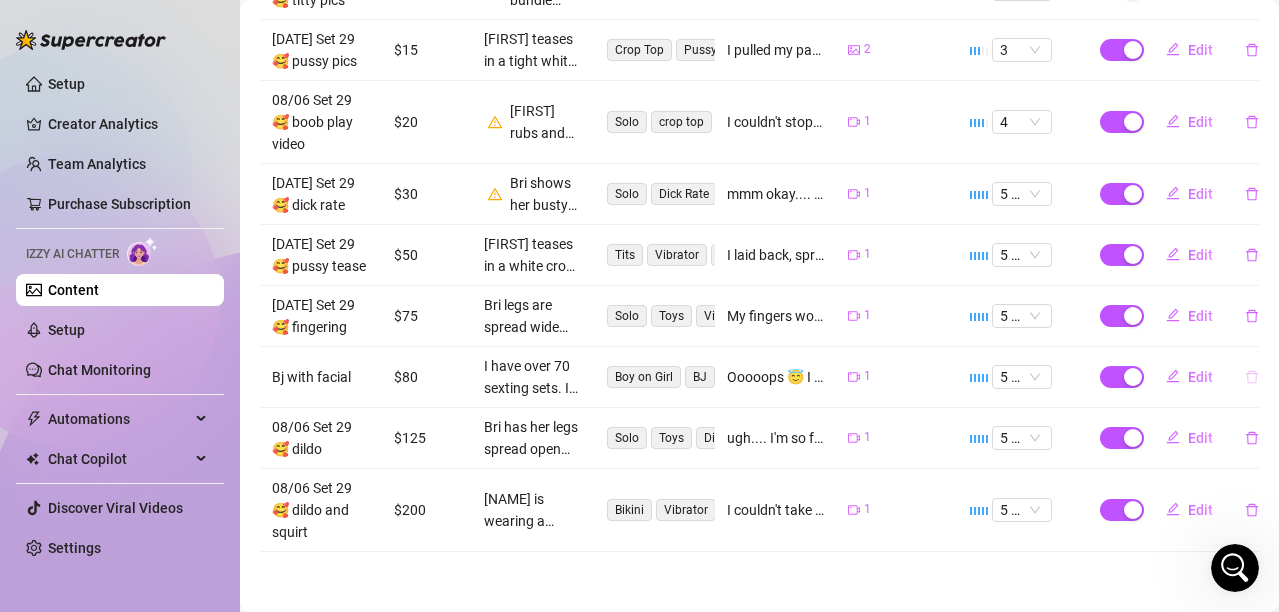 click at bounding box center [1252, 377] 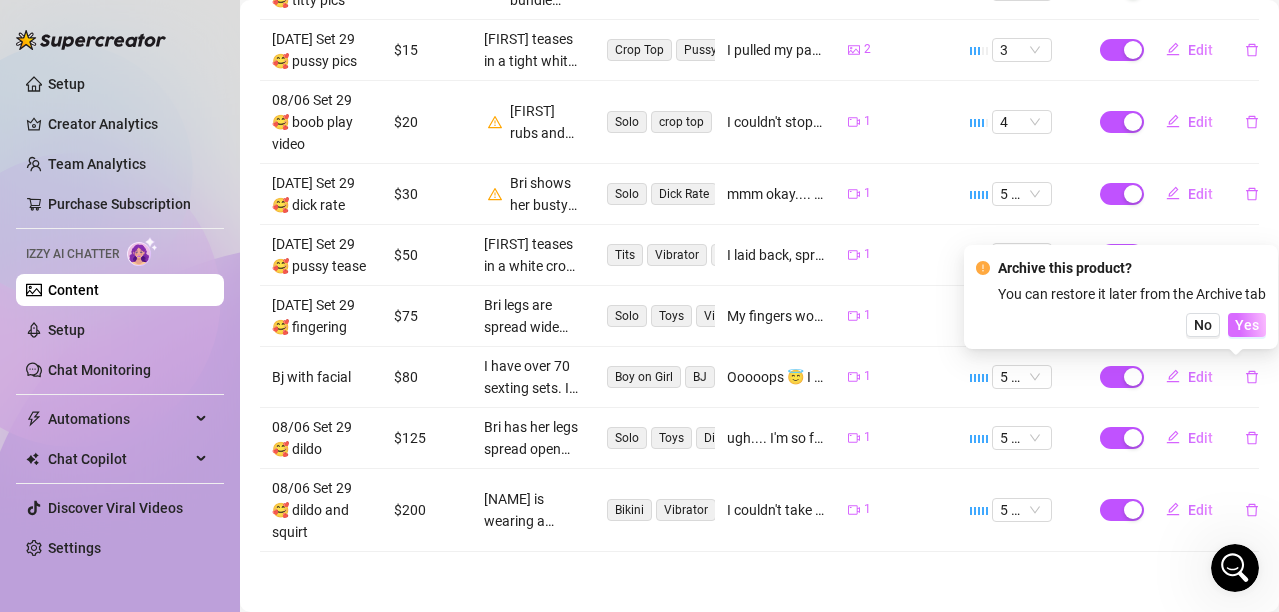 click on "Yes" at bounding box center (1247, 325) 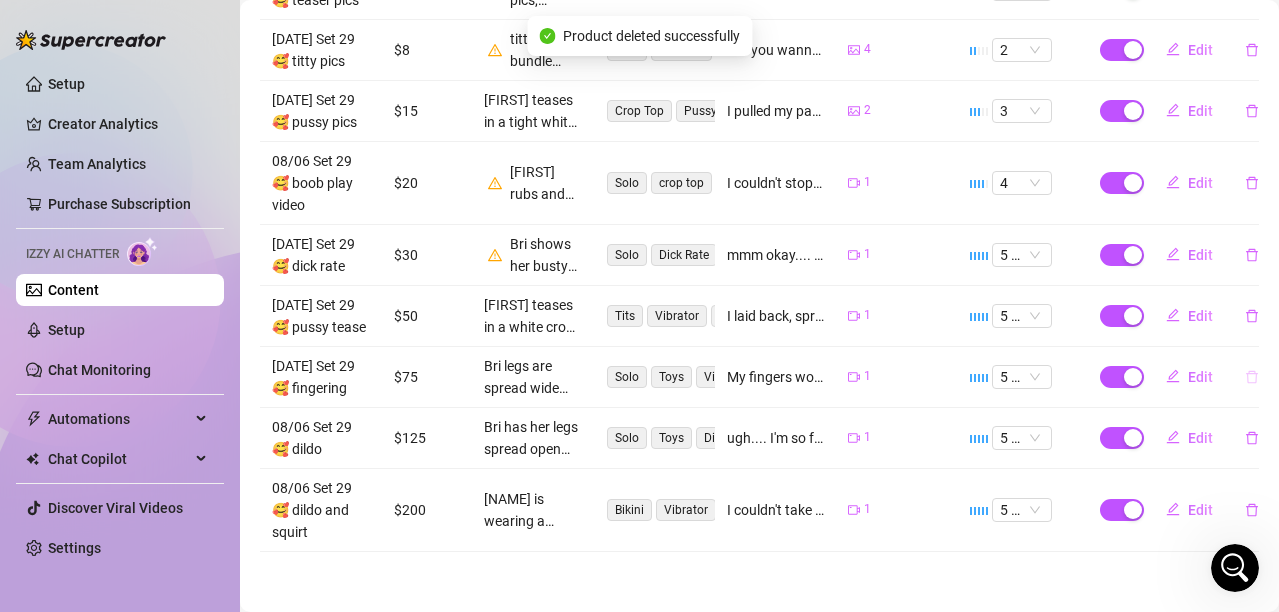 scroll, scrollTop: 514, scrollLeft: 0, axis: vertical 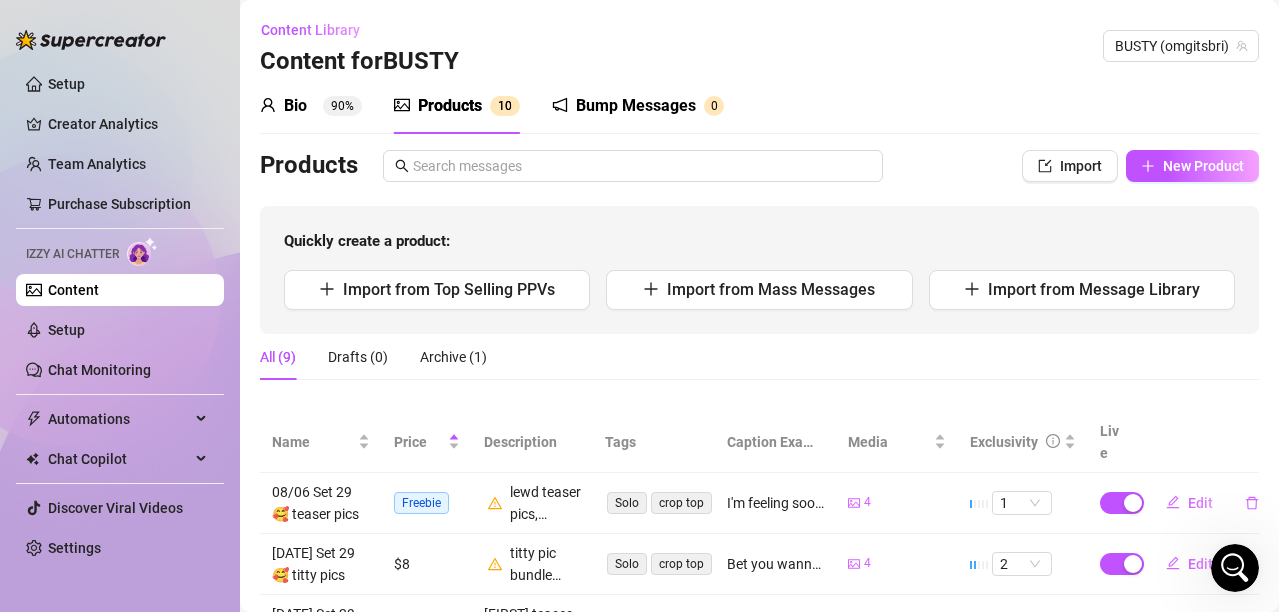 click 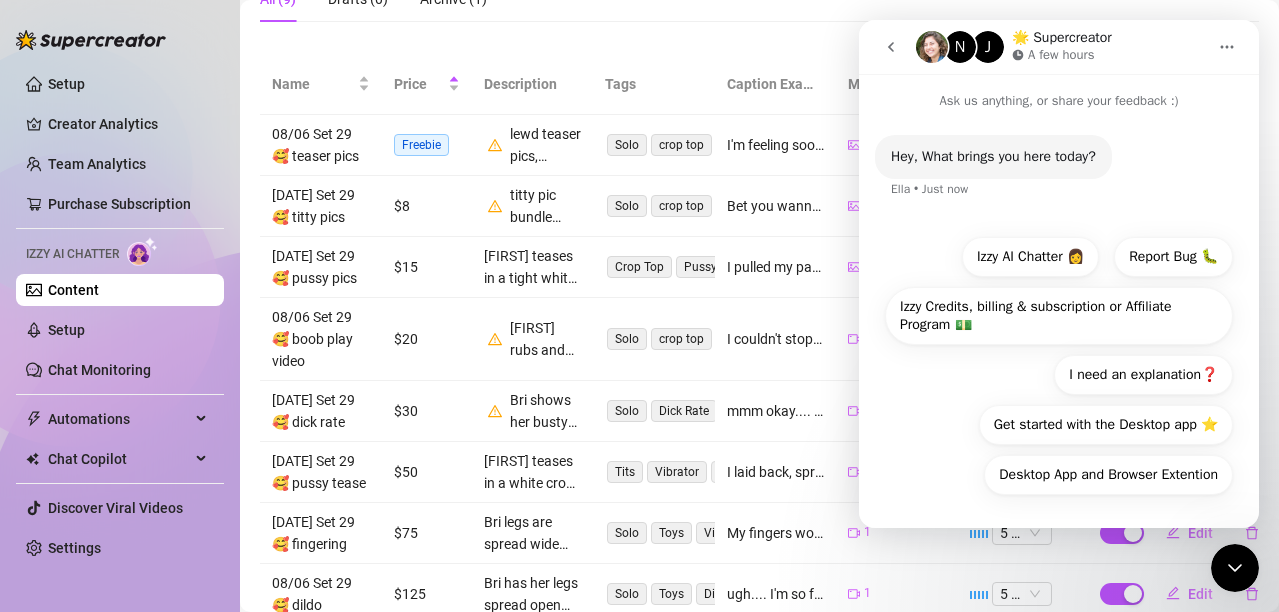 scroll, scrollTop: 154, scrollLeft: 0, axis: vertical 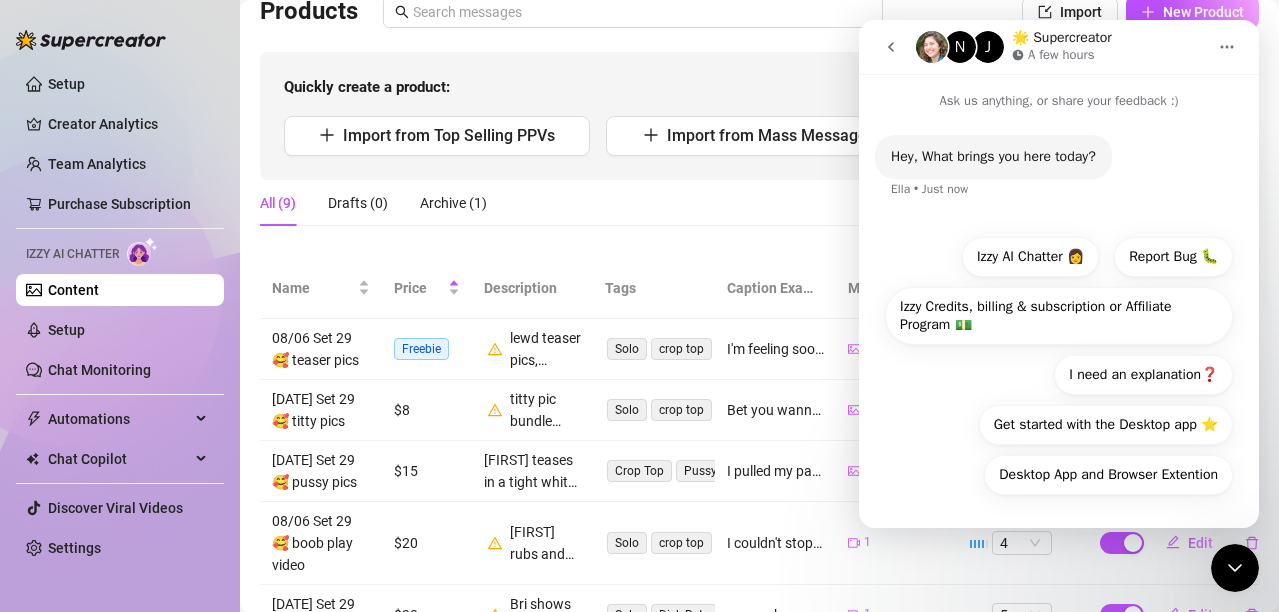 click on "Content Library Content for  BUSTY BUSTY (omgitsbri) Bio   90% Products 1 0 Bump Messages 0 Bio Import Bio from other creator Personal Info Chatting Lifestyle Physique Content Intimate Details Socials Train Izzy Name Required Bri Nickname(s) Gender Required Female Male Non-Binary / Genderqueer Agender Bigender Genderfluid Other Where did you grow up? Required US on the East Coast Where is your current homebase? (City/Area of your home) Required US on the East Coast What is your timezone of your current location? If you are currently traveling, choose your current location Required United States of America  ( Eastern Time ) Are you currently traveling? If so, where are you right now? what are you doing there? Birth Date Required February 8th, 1991 Zodiac Sign Aquarius Sexual Orientation Required Straight Relationship Status Required Single Do you have any siblings? How many? no Do you have any children? How many? no Do you have any pets? yes, 4 dogs What do you do for work currently? onlyfans office   none no" at bounding box center [759, 409] 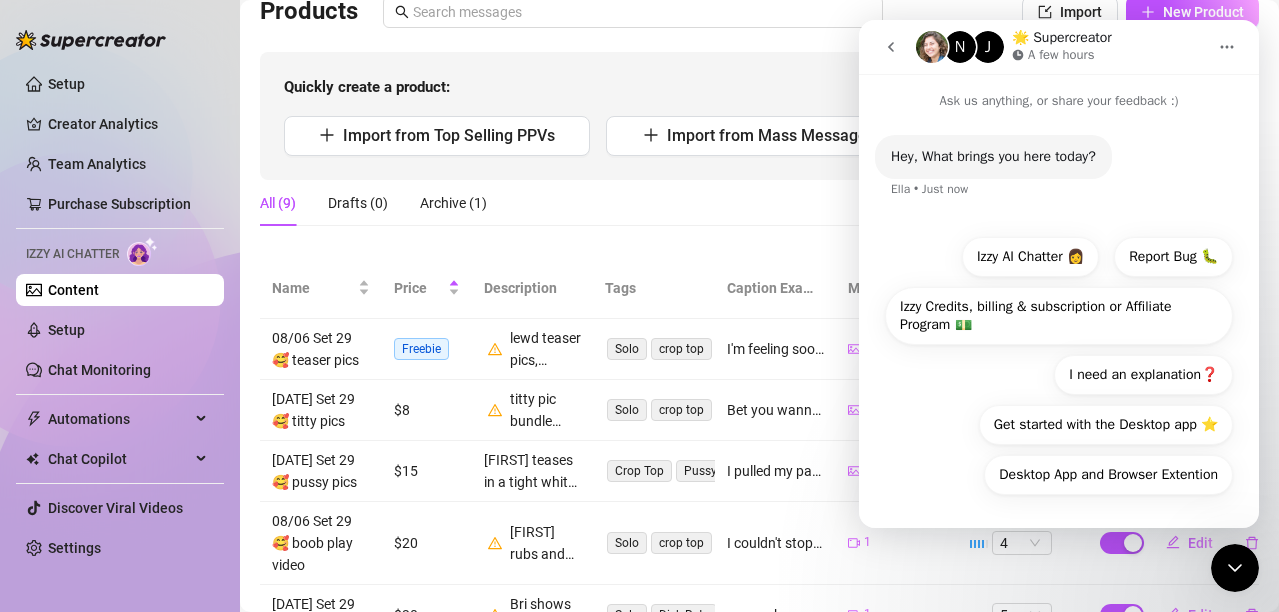 click 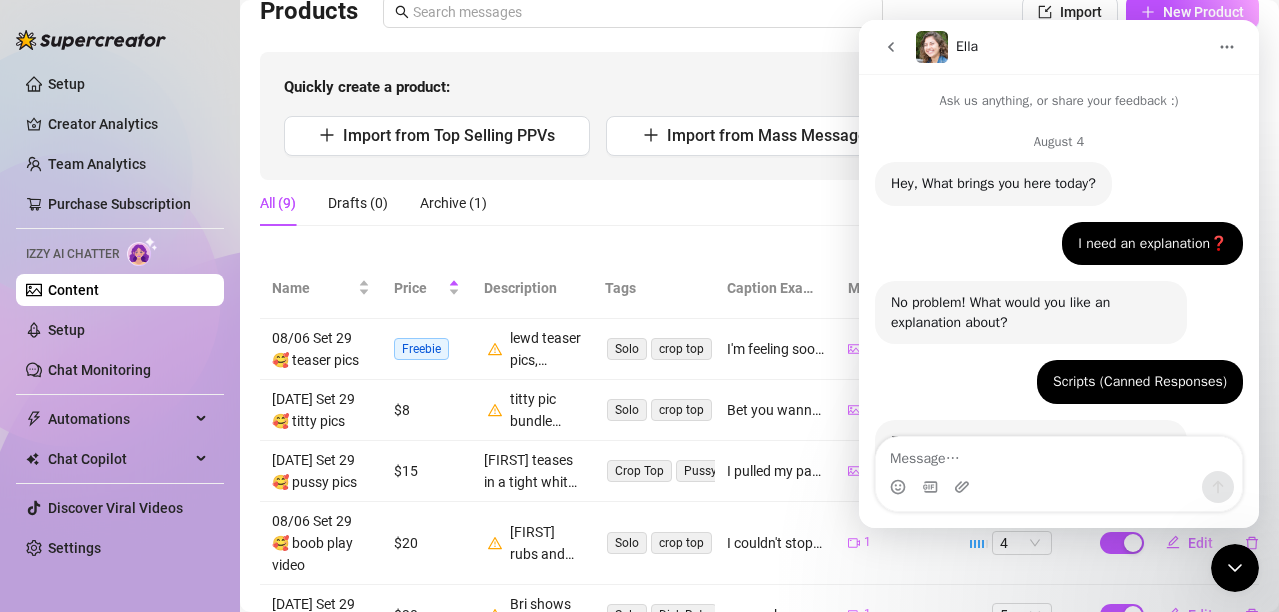 scroll, scrollTop: 1946, scrollLeft: 0, axis: vertical 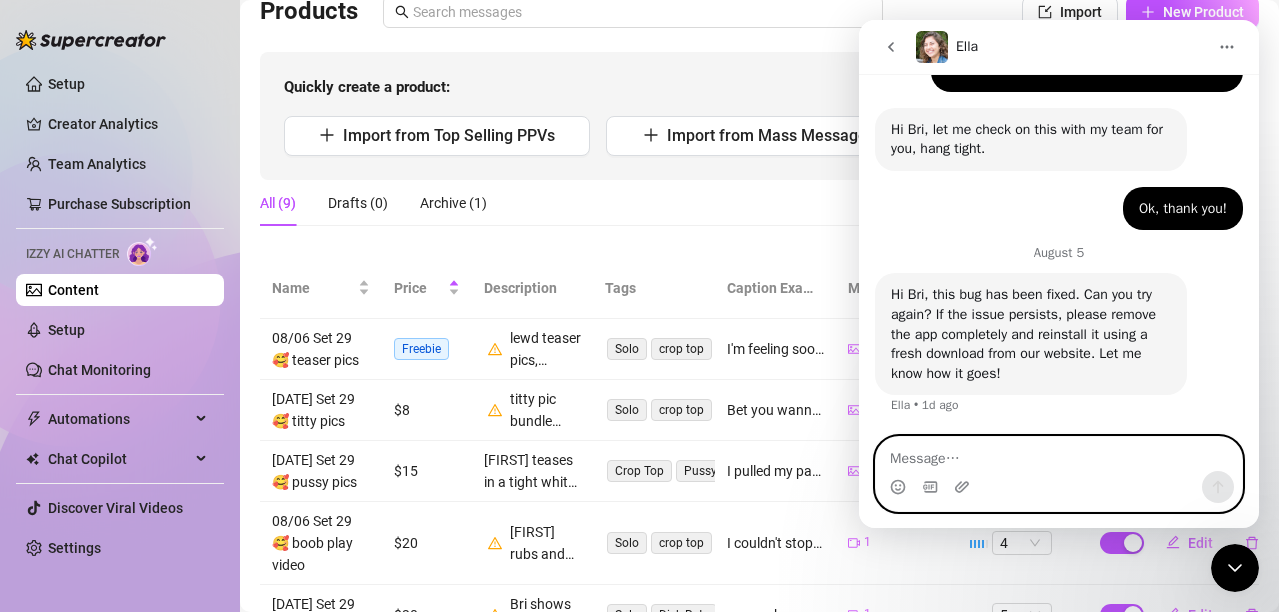 click at bounding box center (1059, 454) 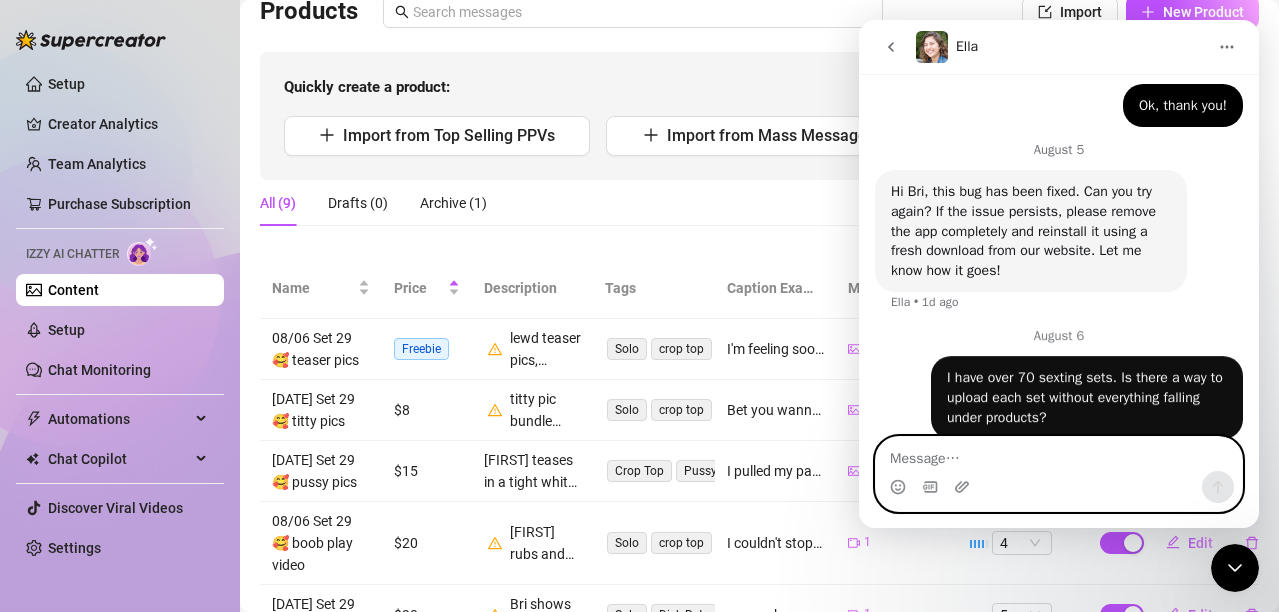 scroll, scrollTop: 2072, scrollLeft: 0, axis: vertical 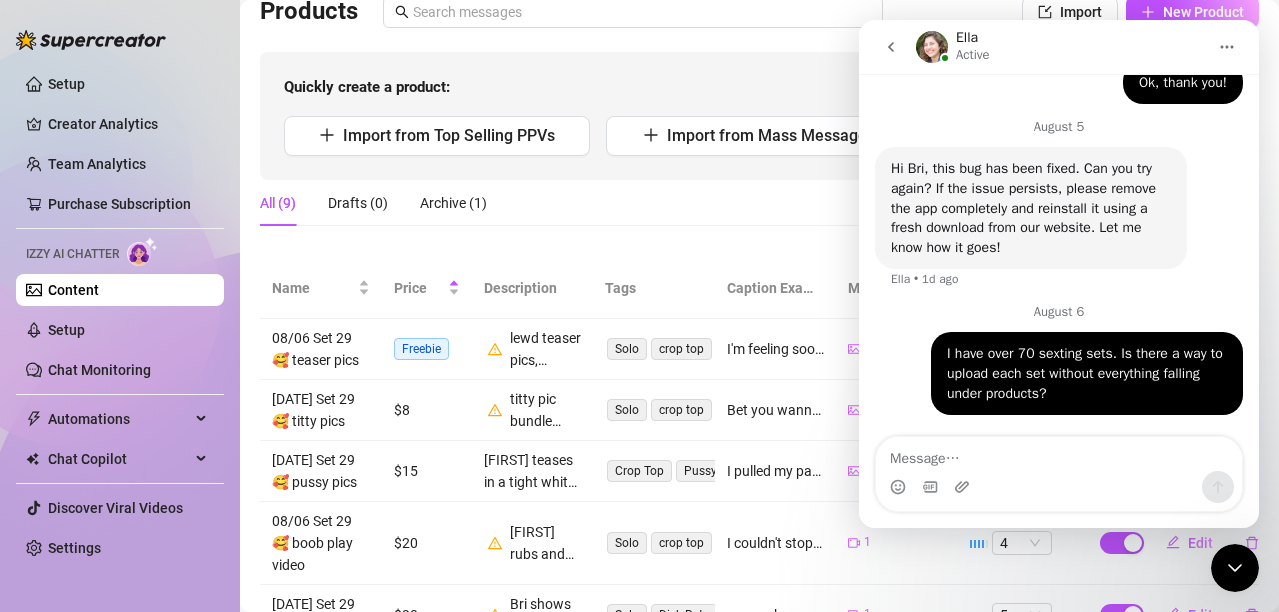 click on "All (9) Drafts (0) Archive (1)" at bounding box center (759, 203) 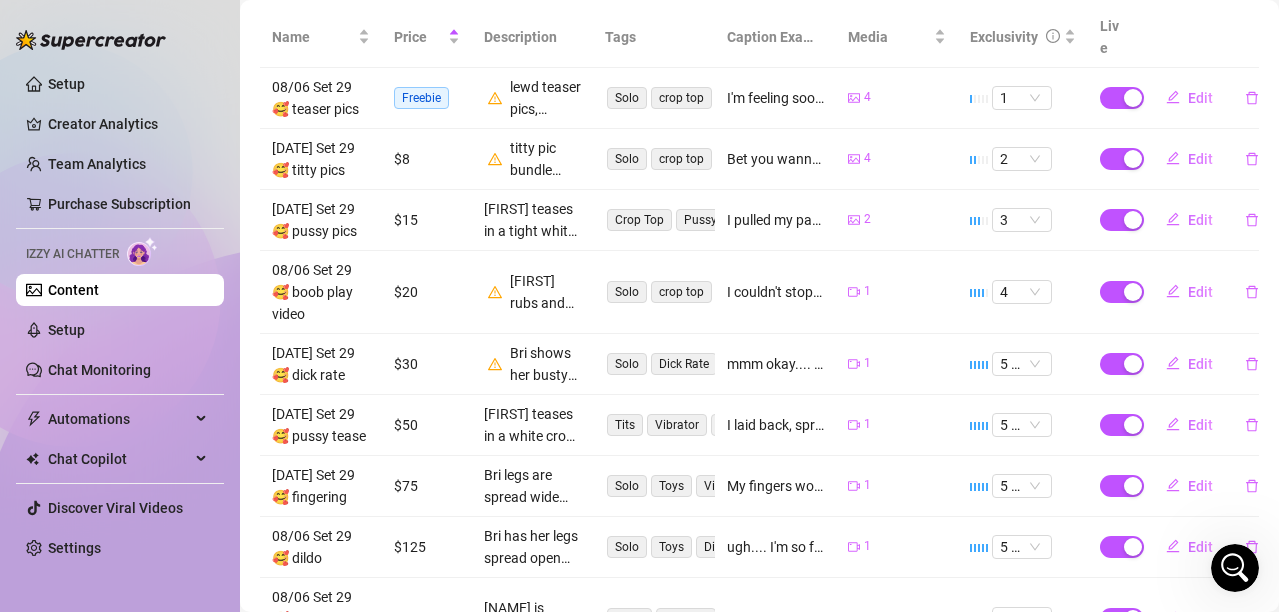 scroll, scrollTop: 0, scrollLeft: 0, axis: both 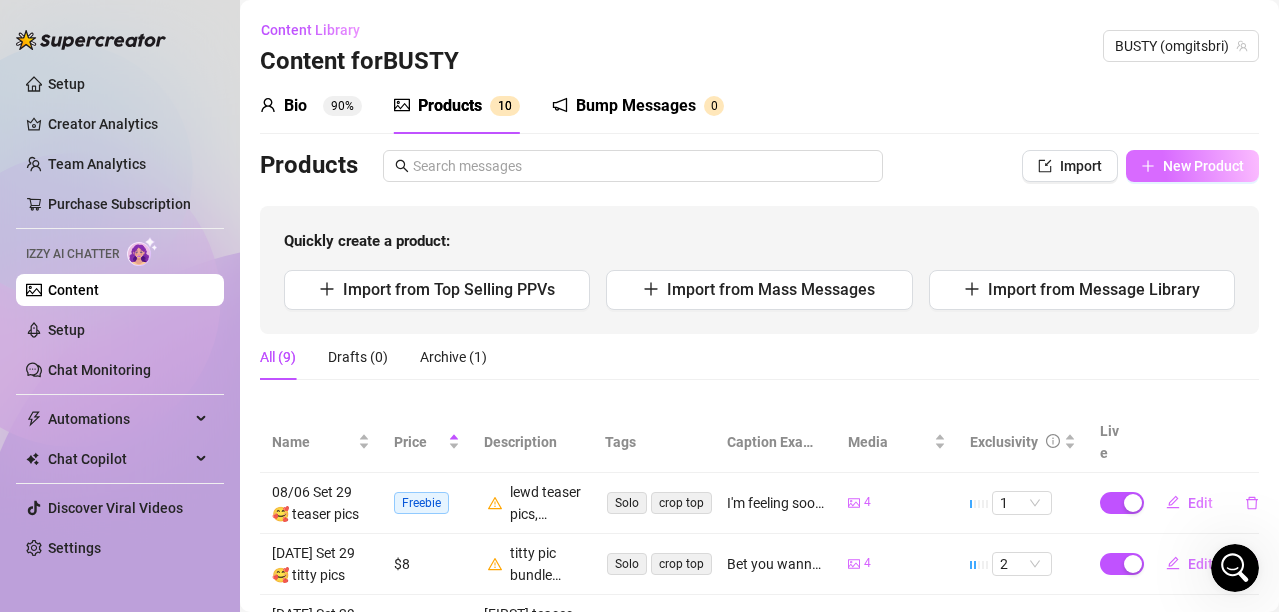 click on "New Product" at bounding box center (1203, 166) 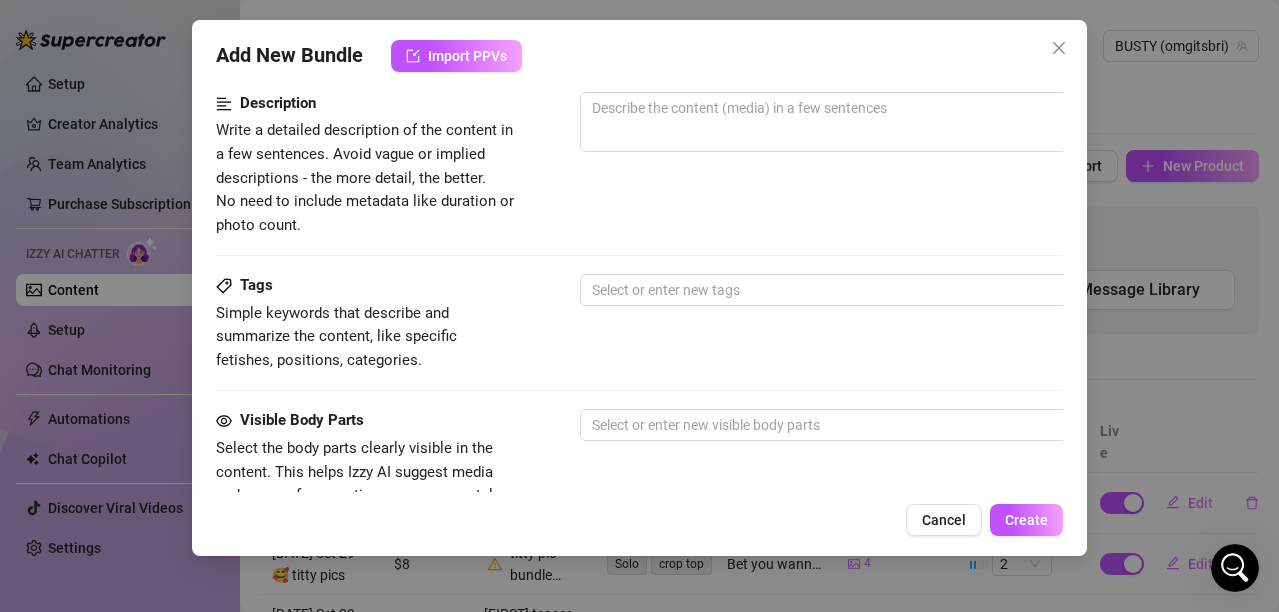 scroll, scrollTop: 0, scrollLeft: 0, axis: both 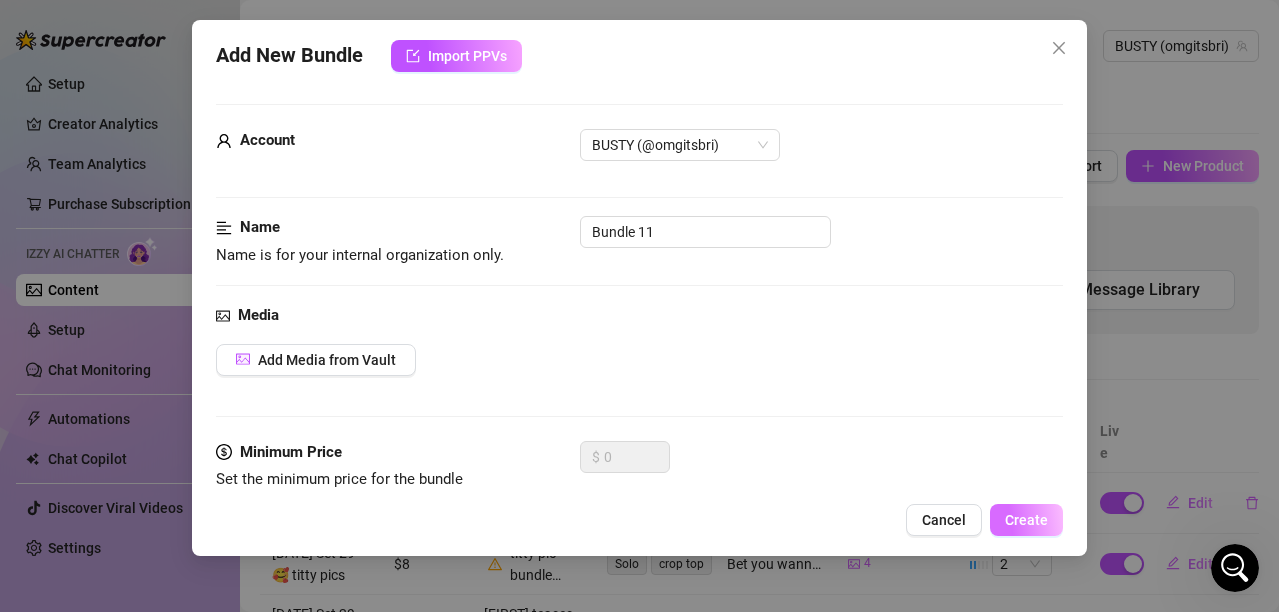 click on "Create" at bounding box center [1026, 520] 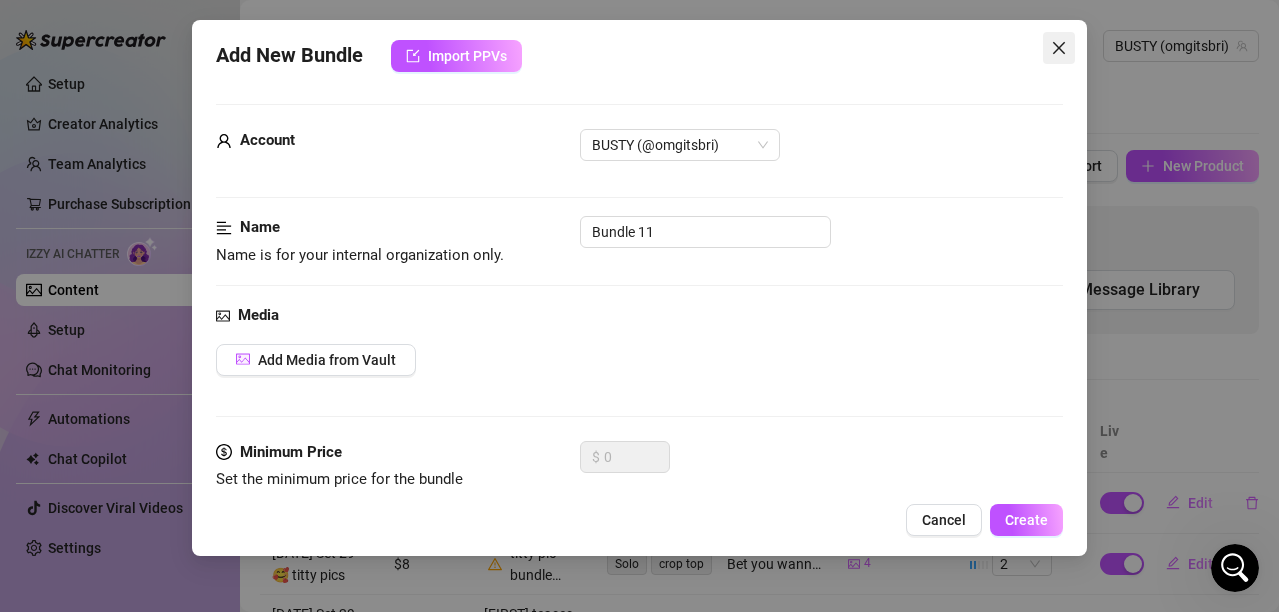 click 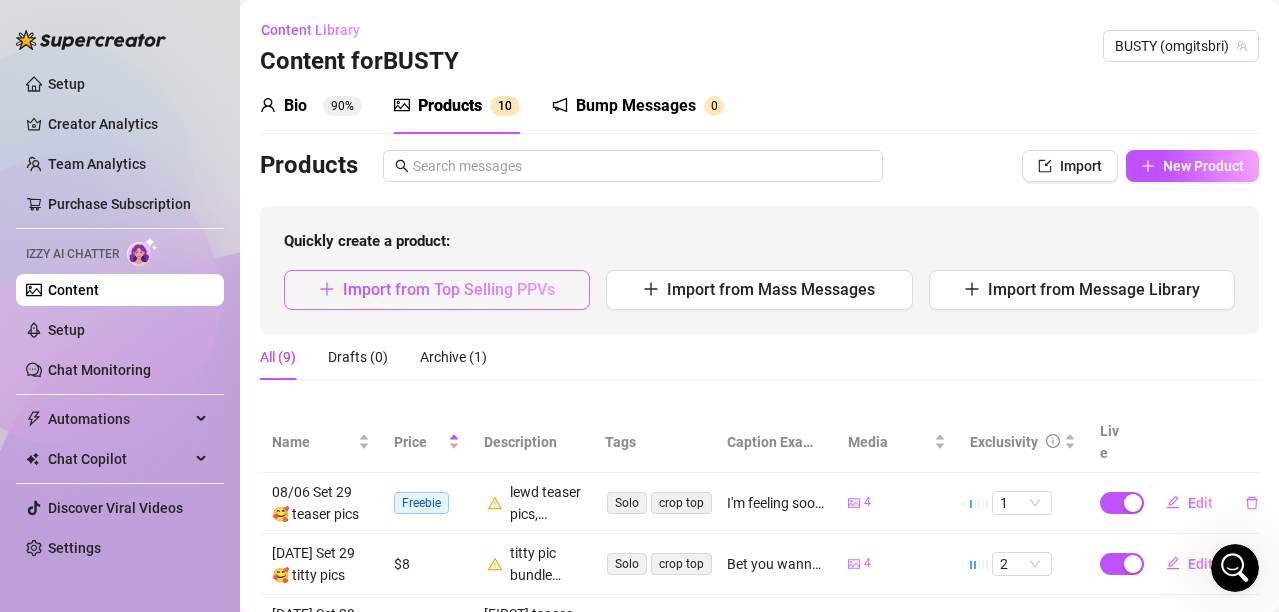 click on "Import from Top Selling PPVs" at bounding box center (449, 289) 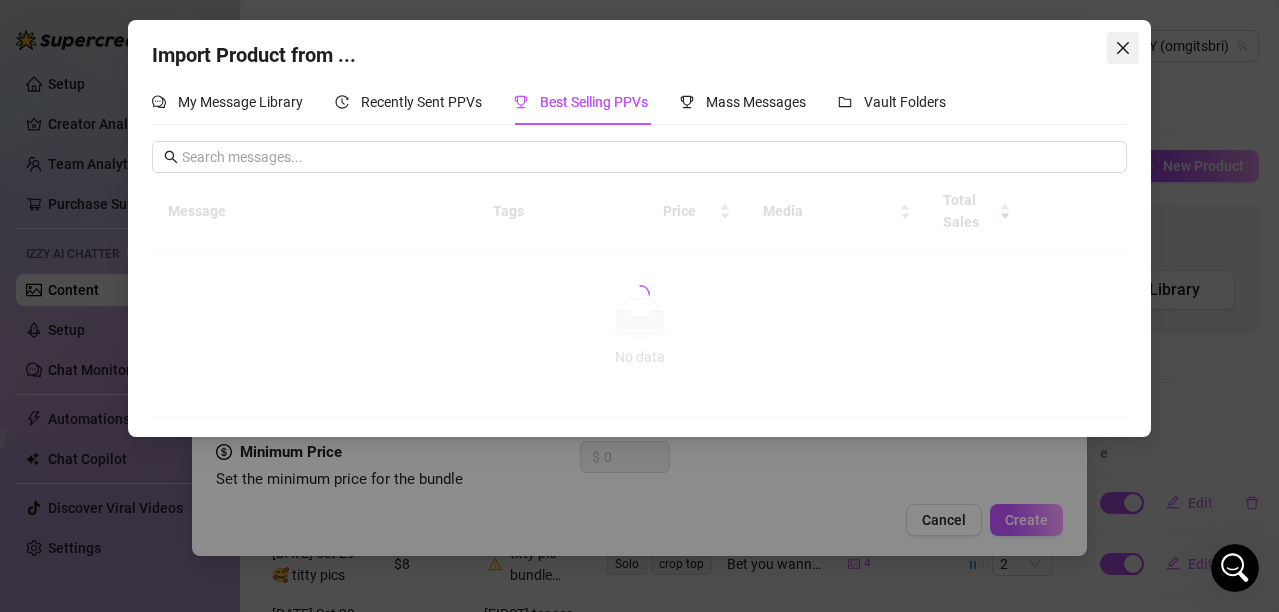 click 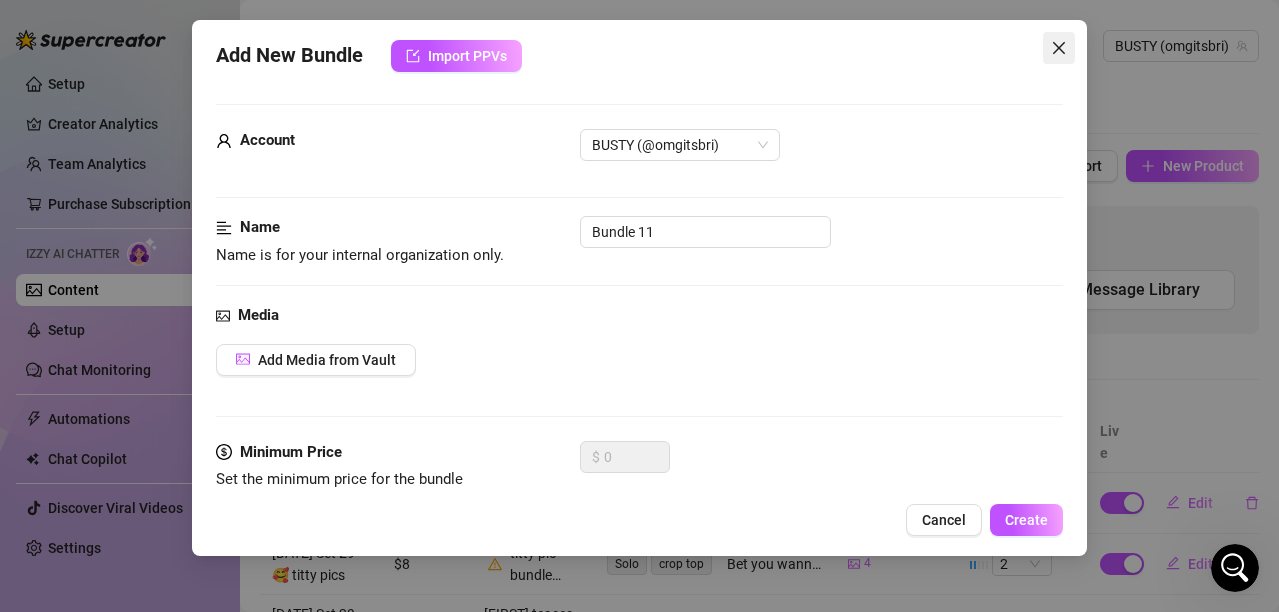 click 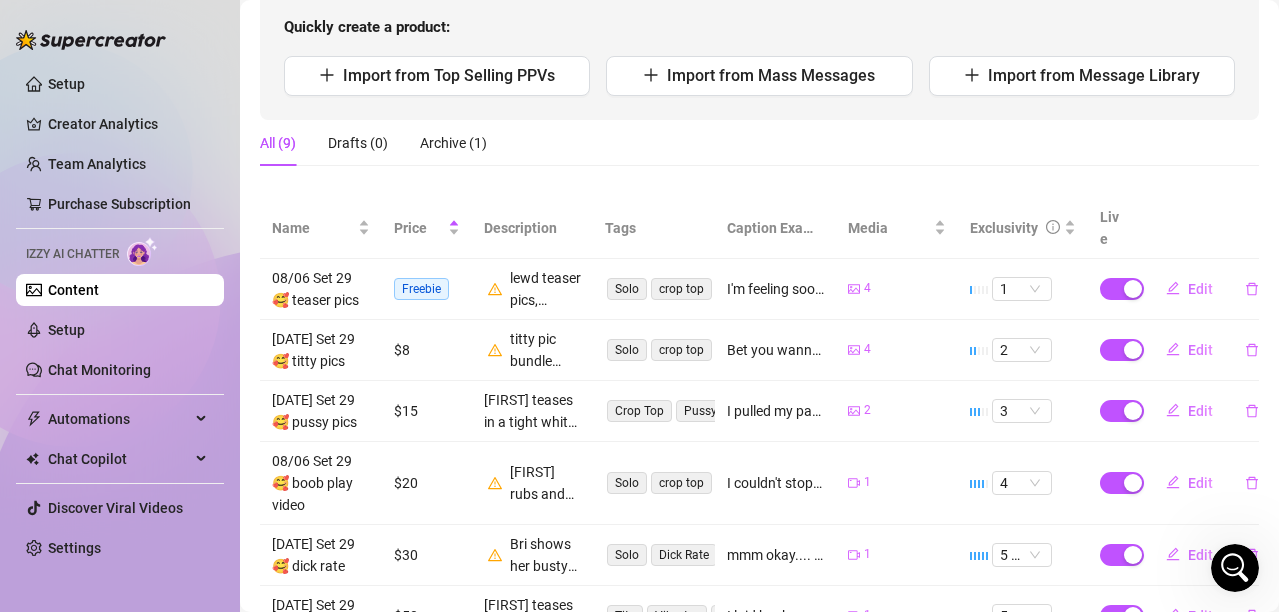 scroll, scrollTop: 206, scrollLeft: 0, axis: vertical 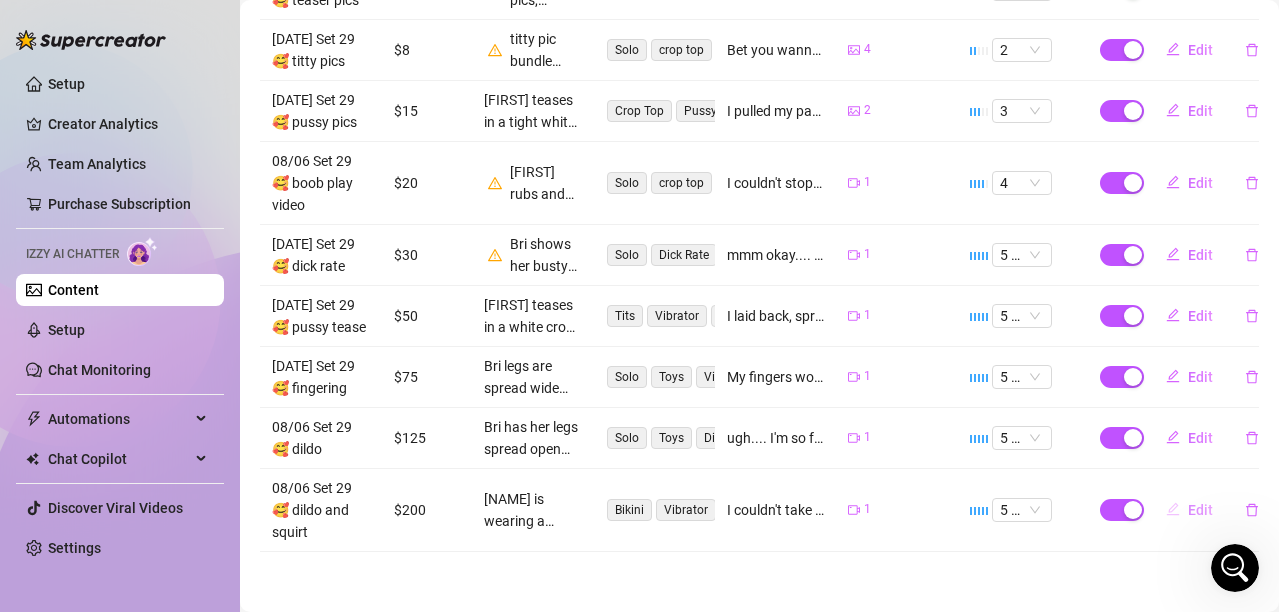 click on "Edit" at bounding box center (1200, 510) 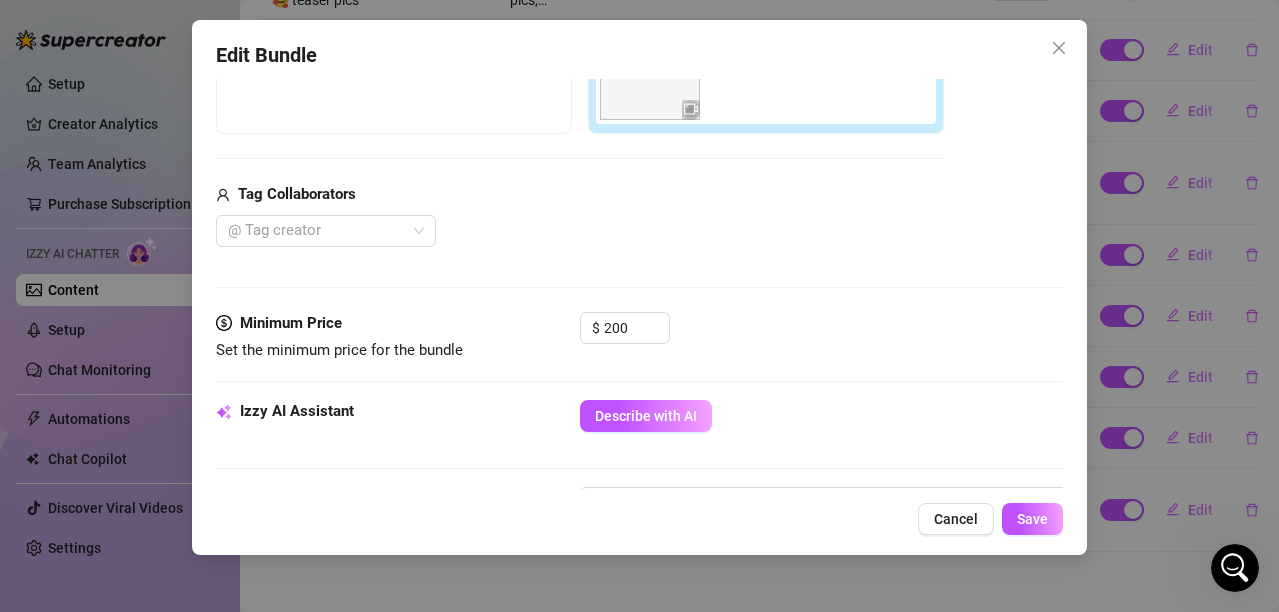 scroll, scrollTop: 415, scrollLeft: 0, axis: vertical 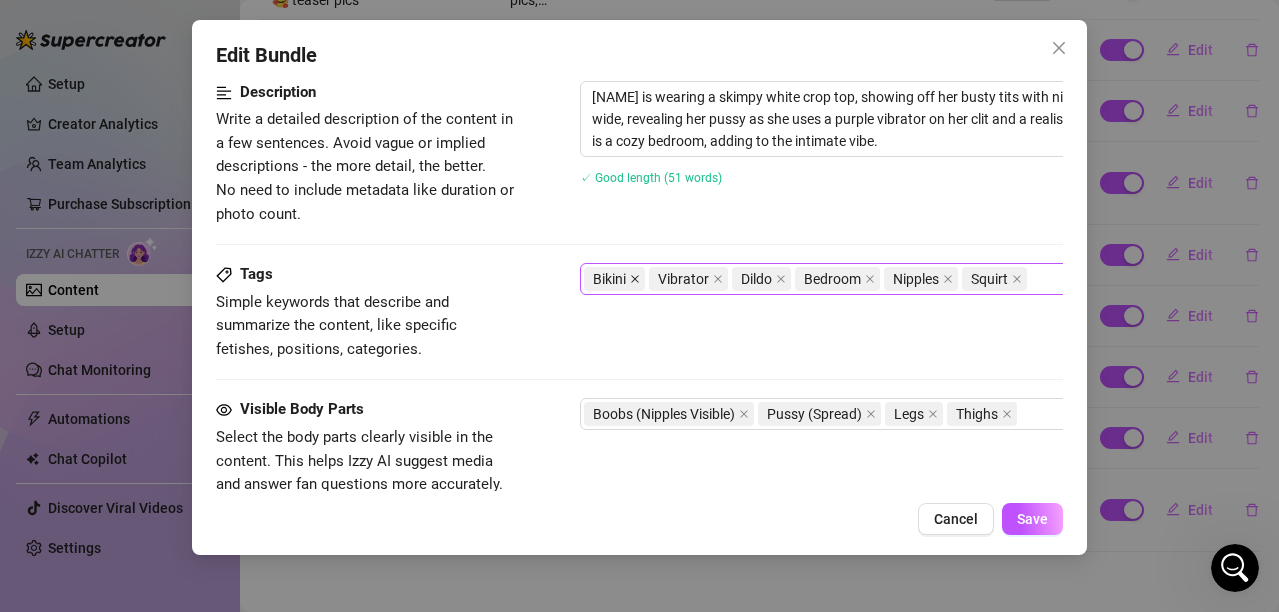 click 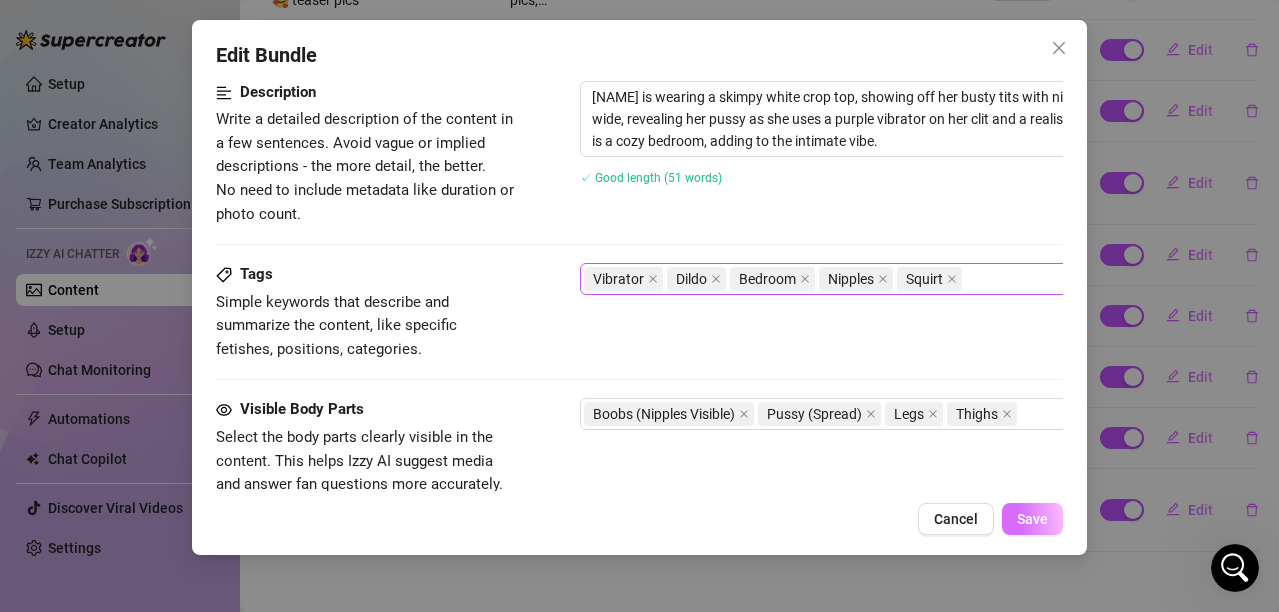 click on "Save" at bounding box center [1032, 519] 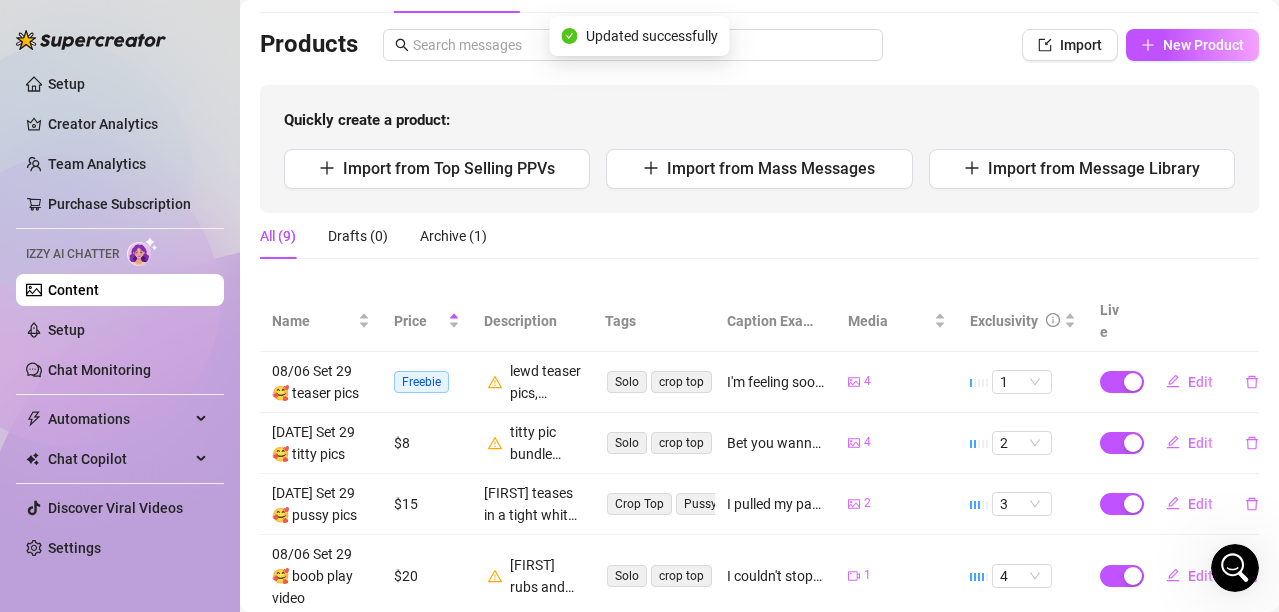 scroll, scrollTop: 0, scrollLeft: 0, axis: both 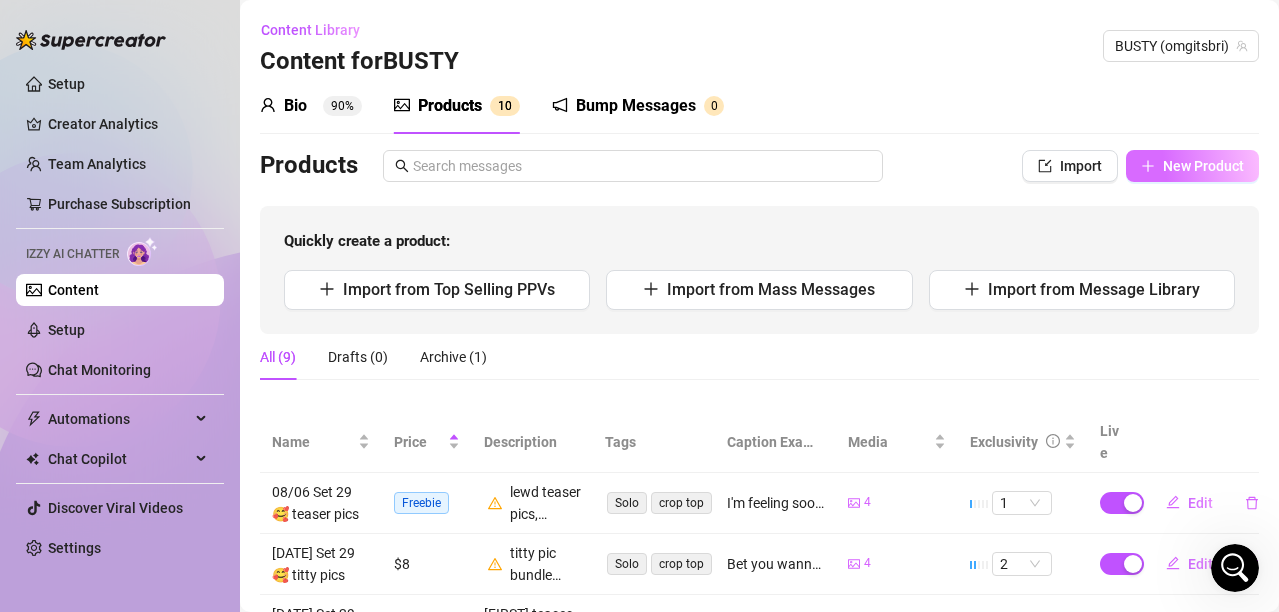 click on "New Product" at bounding box center (1203, 166) 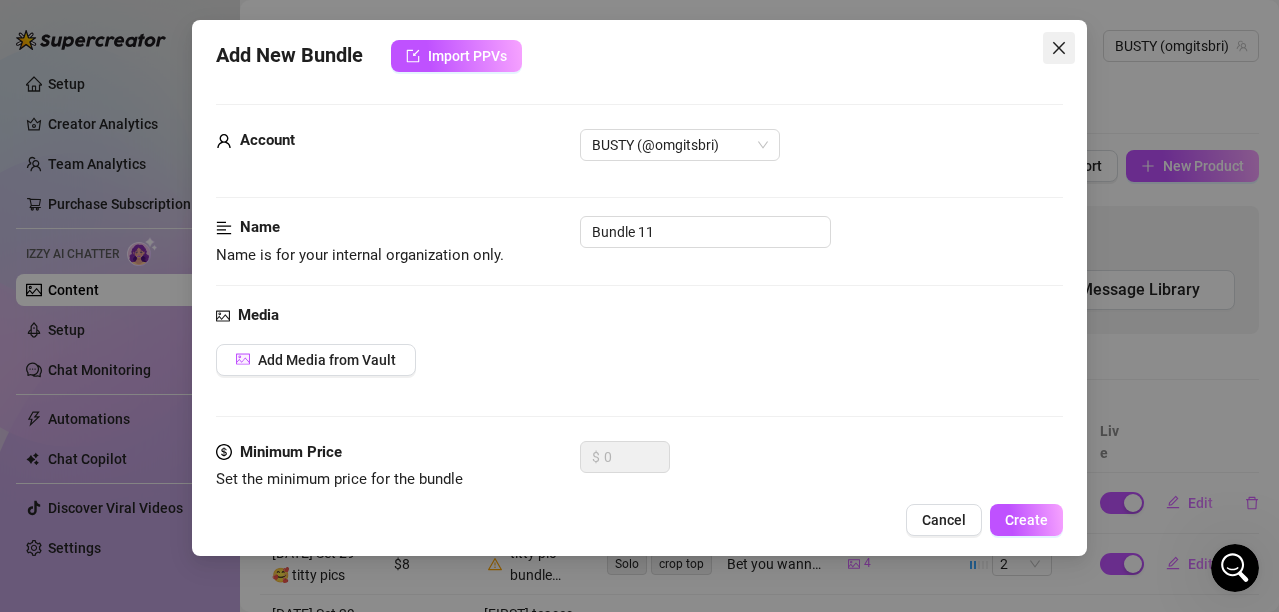 click 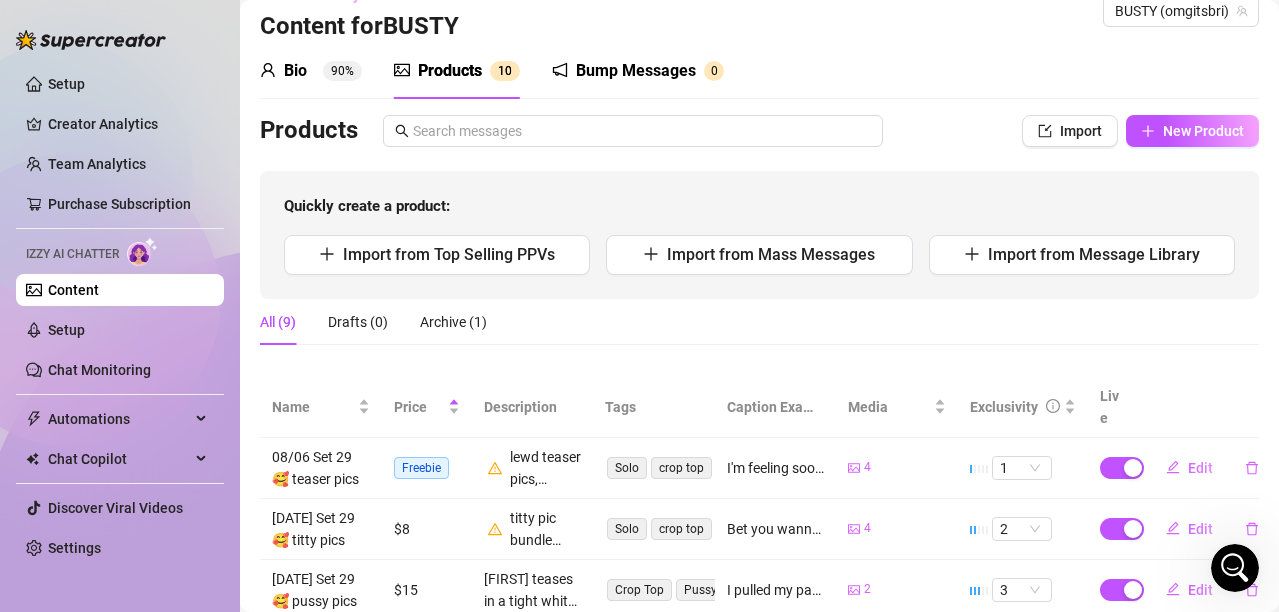scroll, scrollTop: 6, scrollLeft: 0, axis: vertical 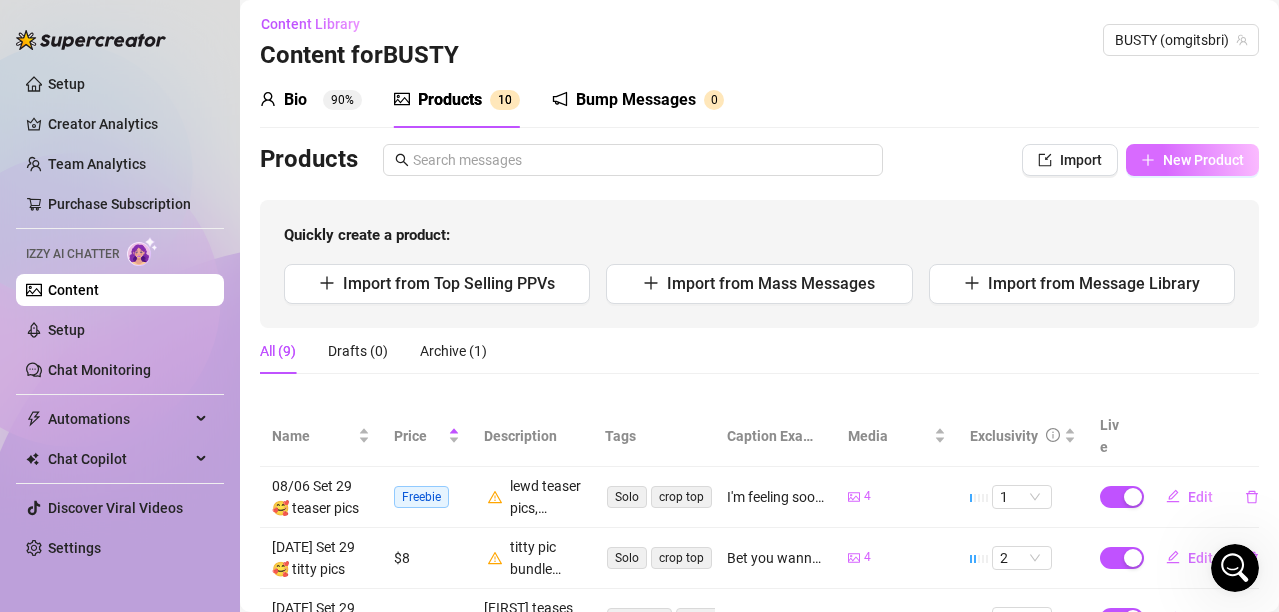click on "New Product" at bounding box center (1203, 160) 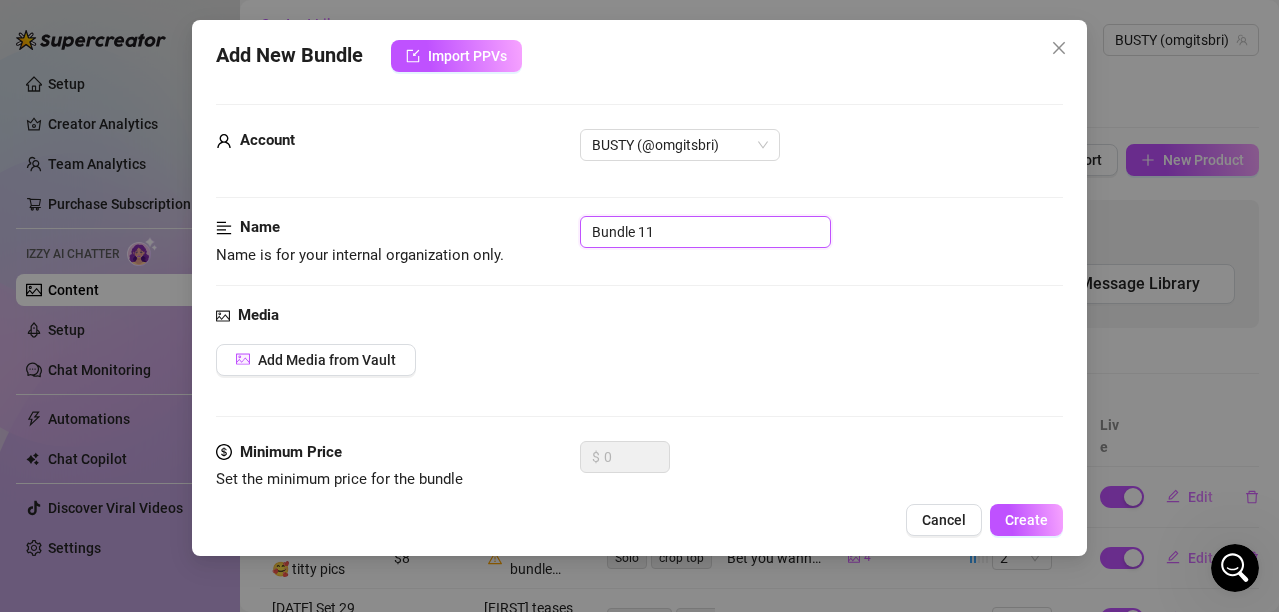 click on "Bundle 11" at bounding box center (705, 232) 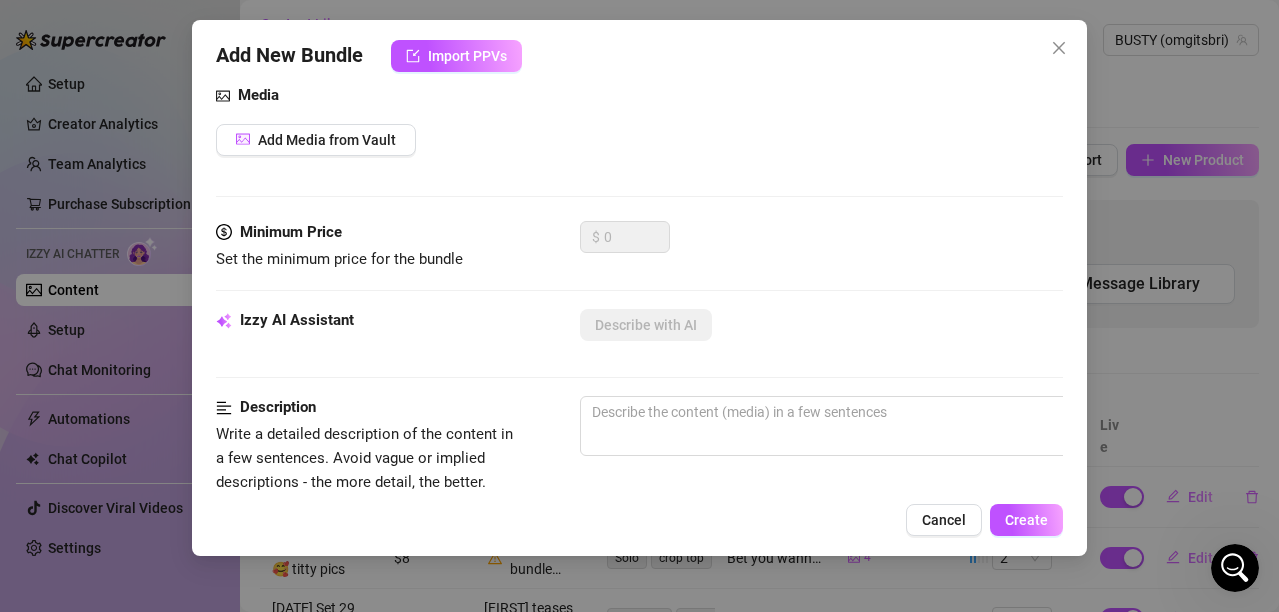 scroll, scrollTop: 212, scrollLeft: 0, axis: vertical 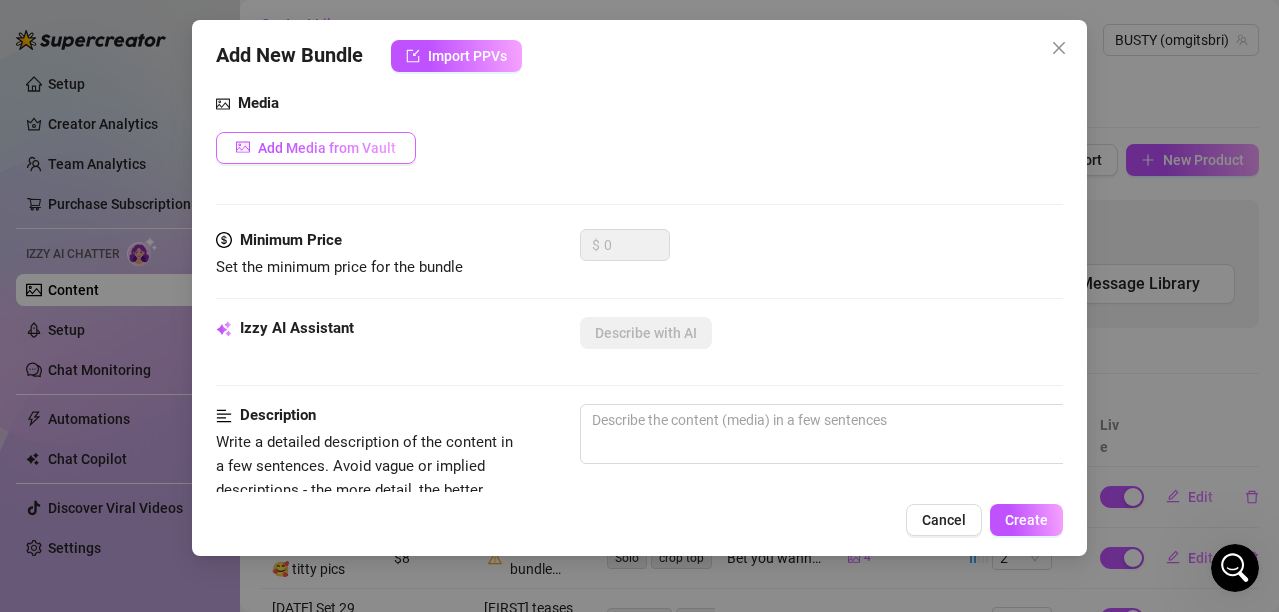 click on "Add Media from Vault" at bounding box center (327, 148) 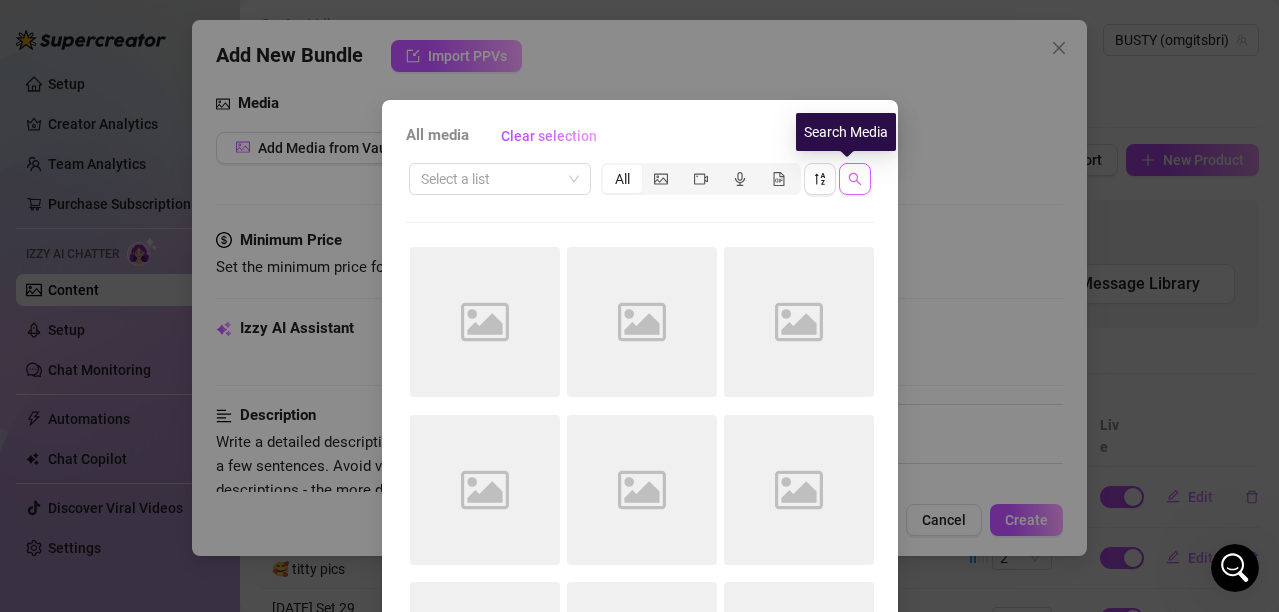 click 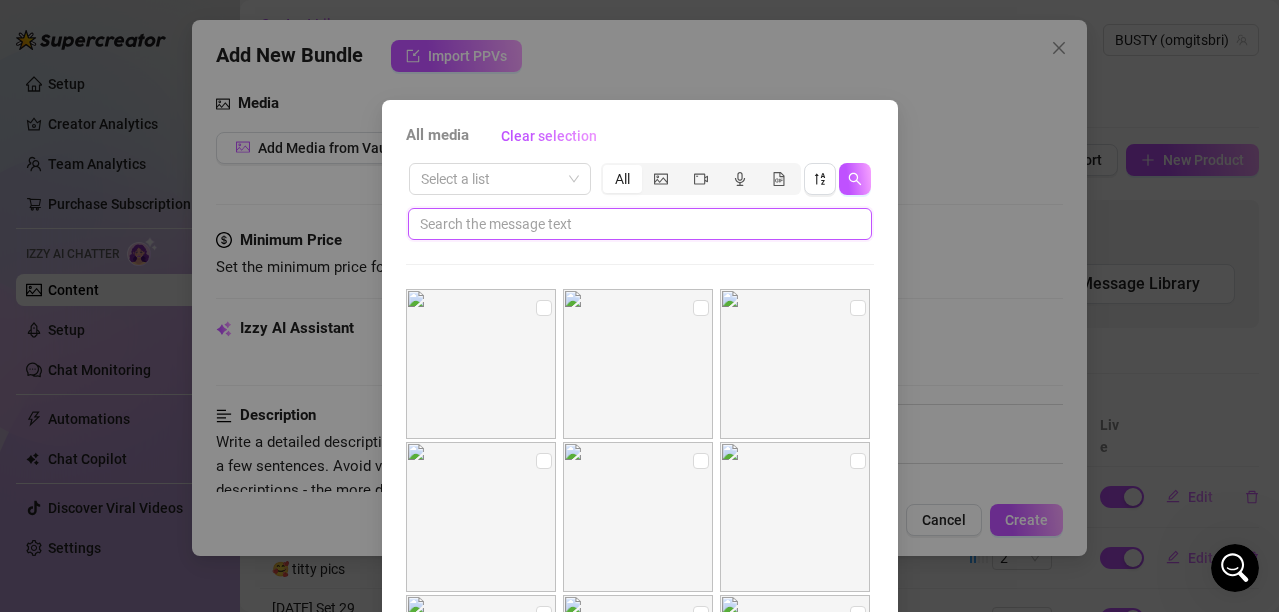 click at bounding box center [632, 224] 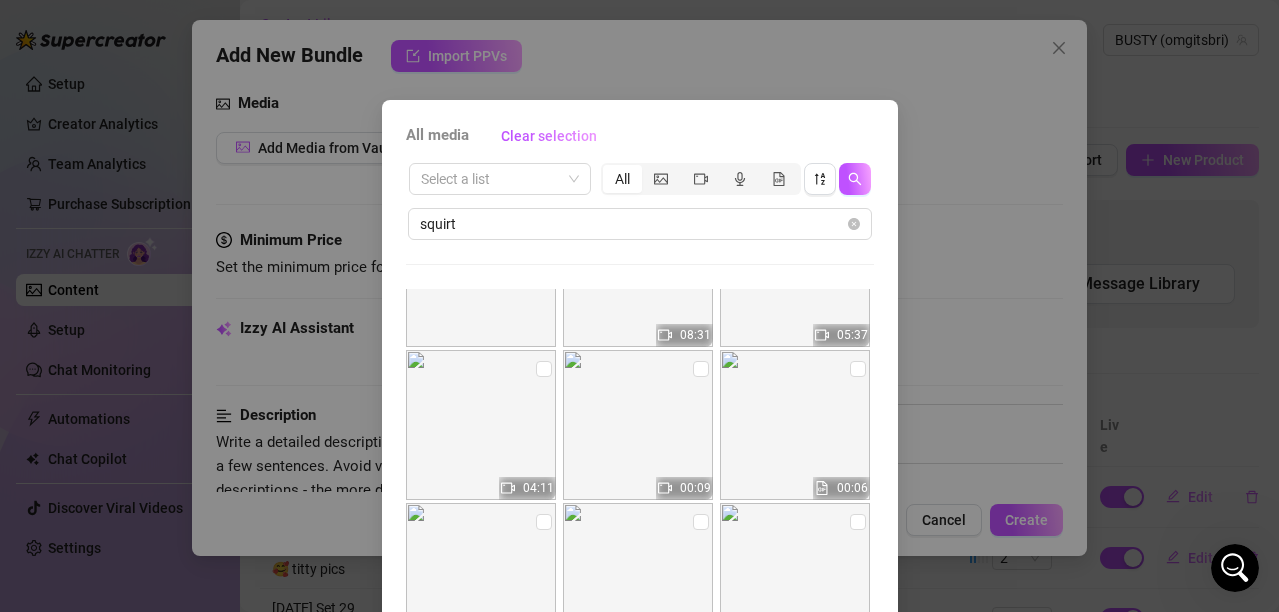 scroll, scrollTop: 81, scrollLeft: 0, axis: vertical 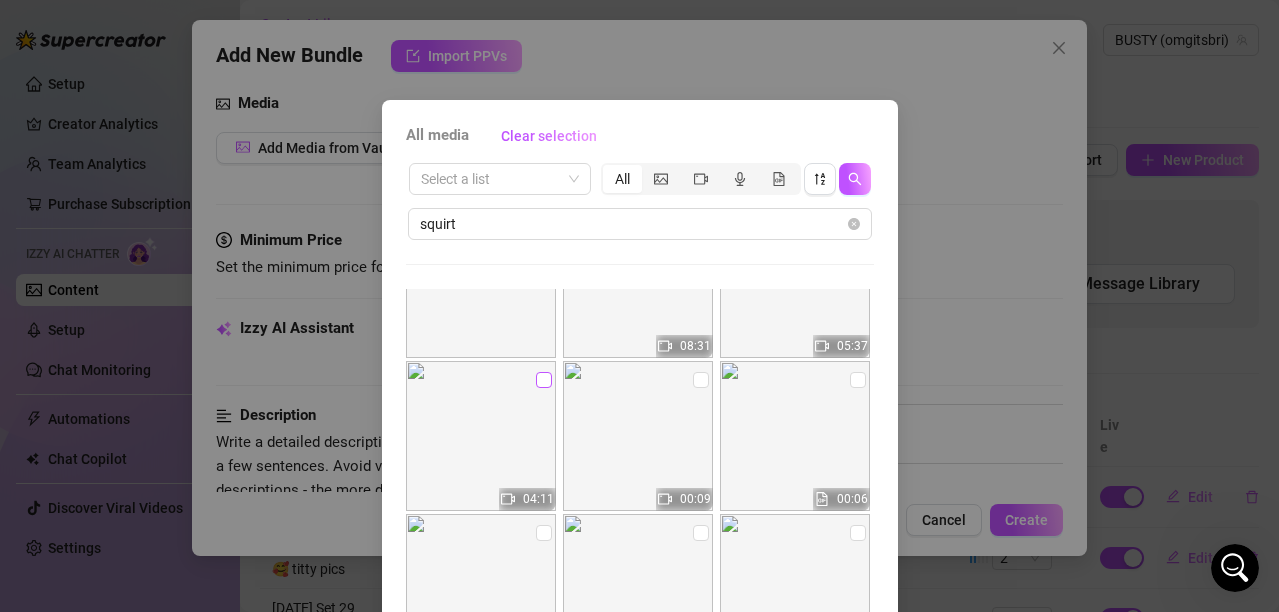 click at bounding box center (544, 380) 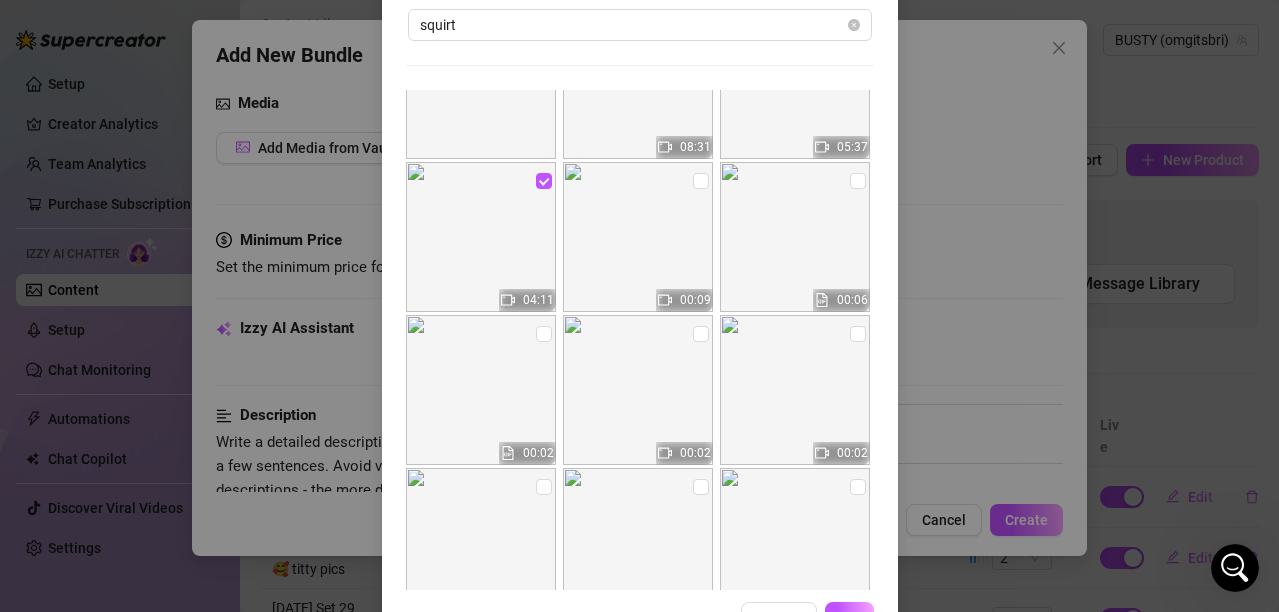 scroll, scrollTop: 200, scrollLeft: 0, axis: vertical 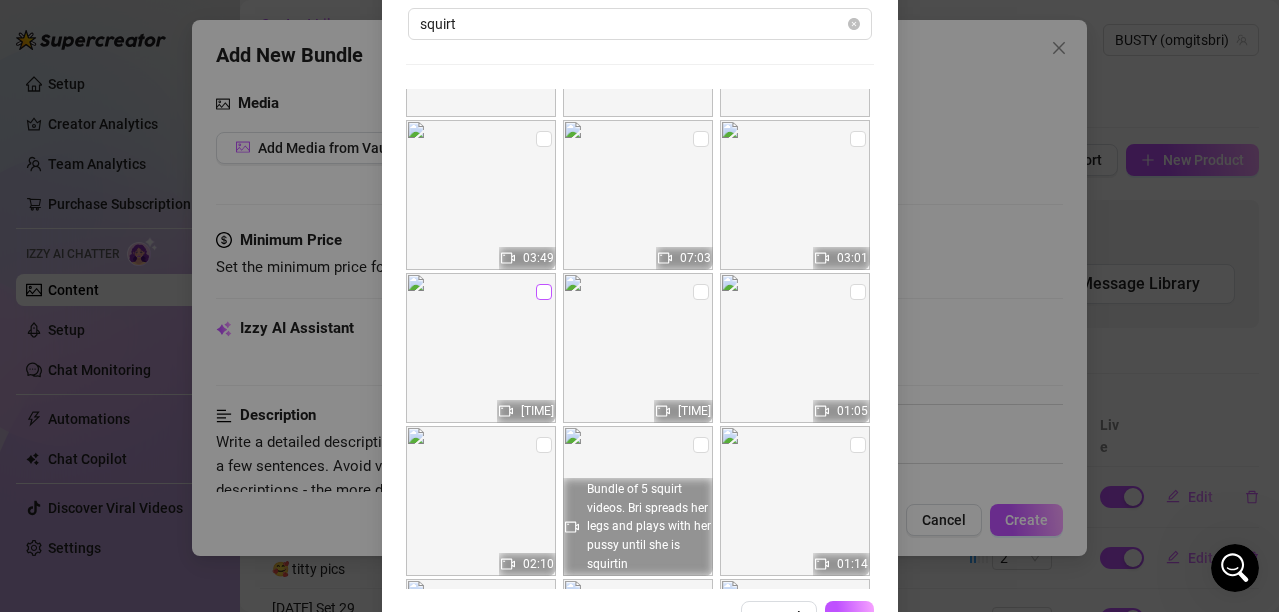 click at bounding box center (544, 292) 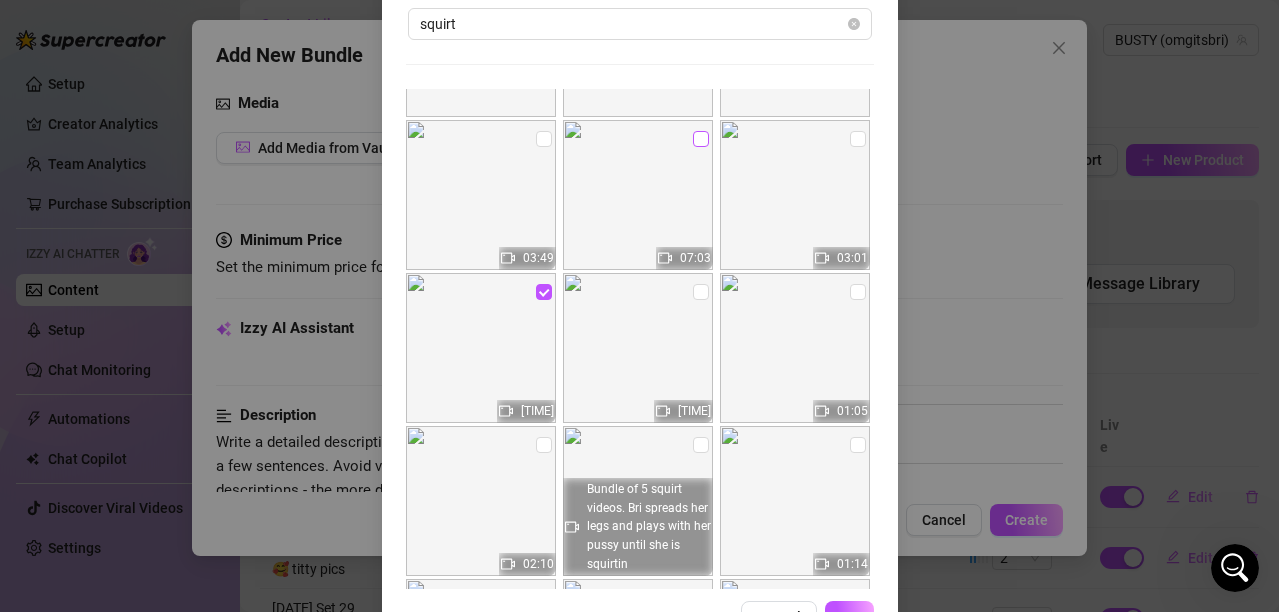 click at bounding box center (701, 139) 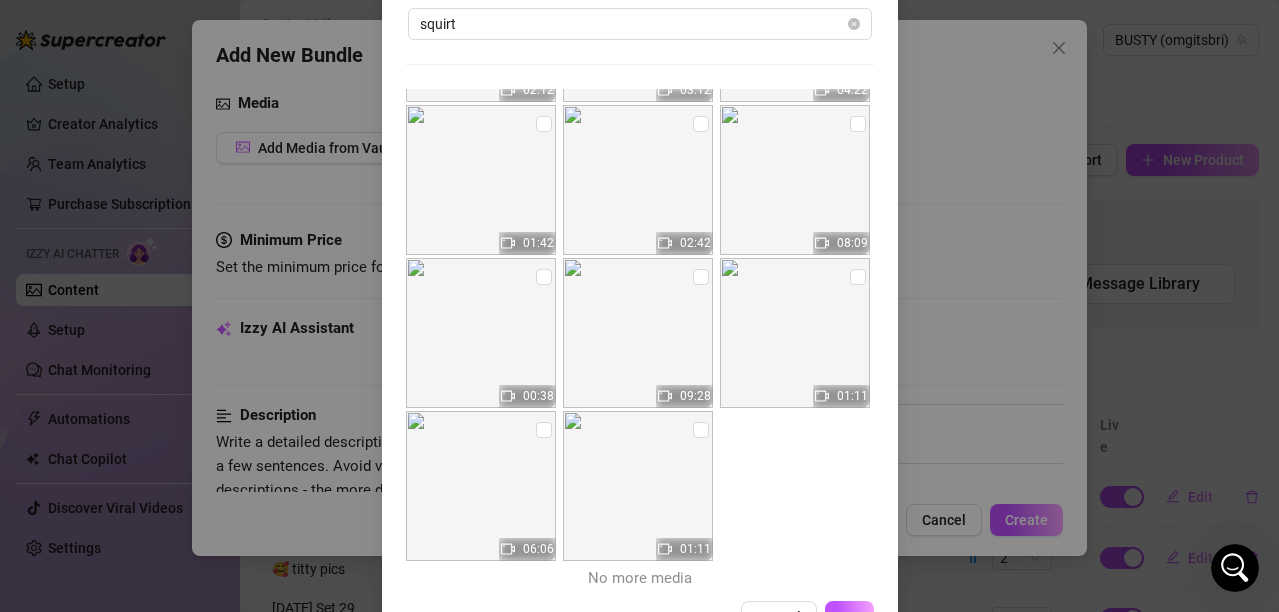 scroll, scrollTop: 1519, scrollLeft: 0, axis: vertical 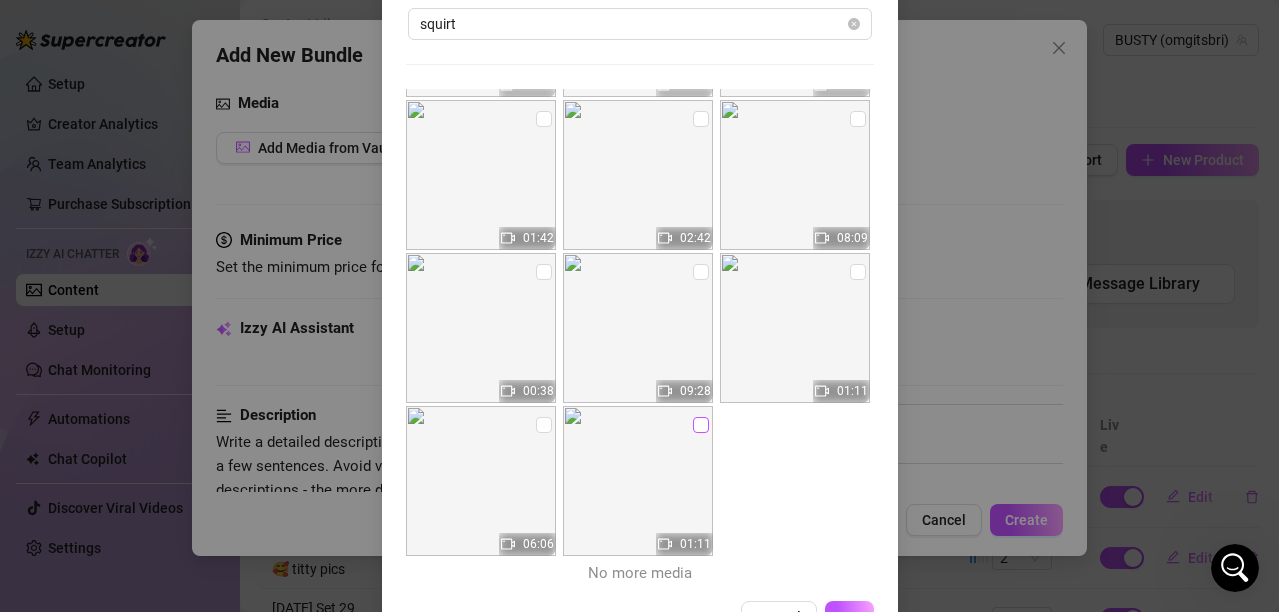 click at bounding box center (701, 425) 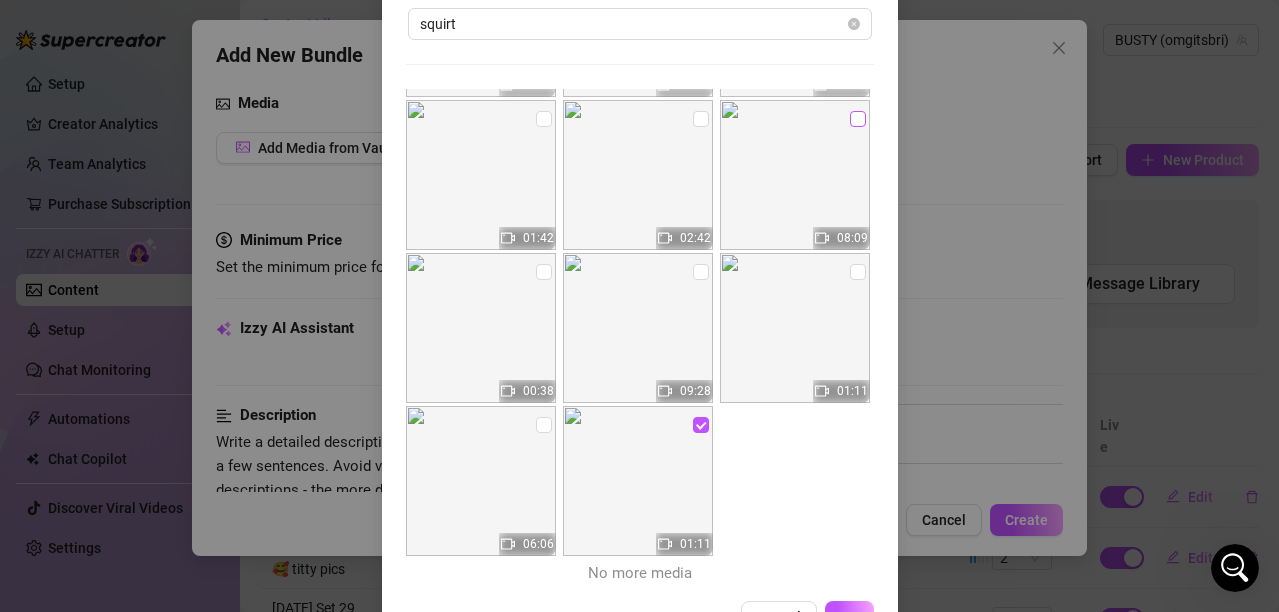 click at bounding box center (858, 119) 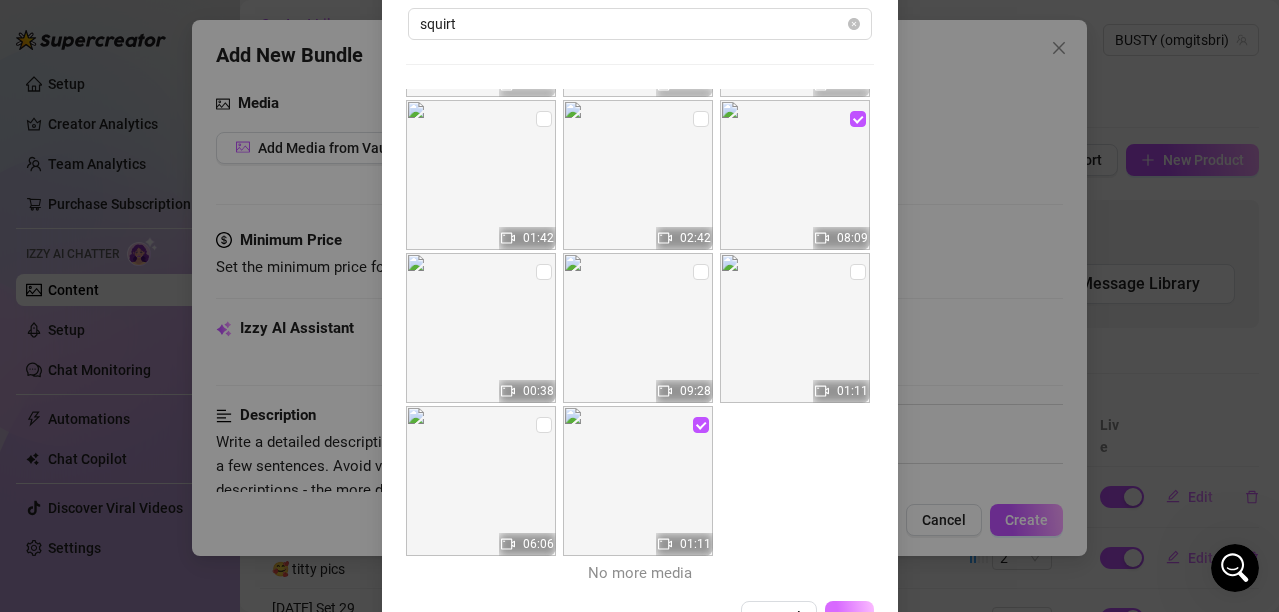 click on "OK" at bounding box center [849, 617] 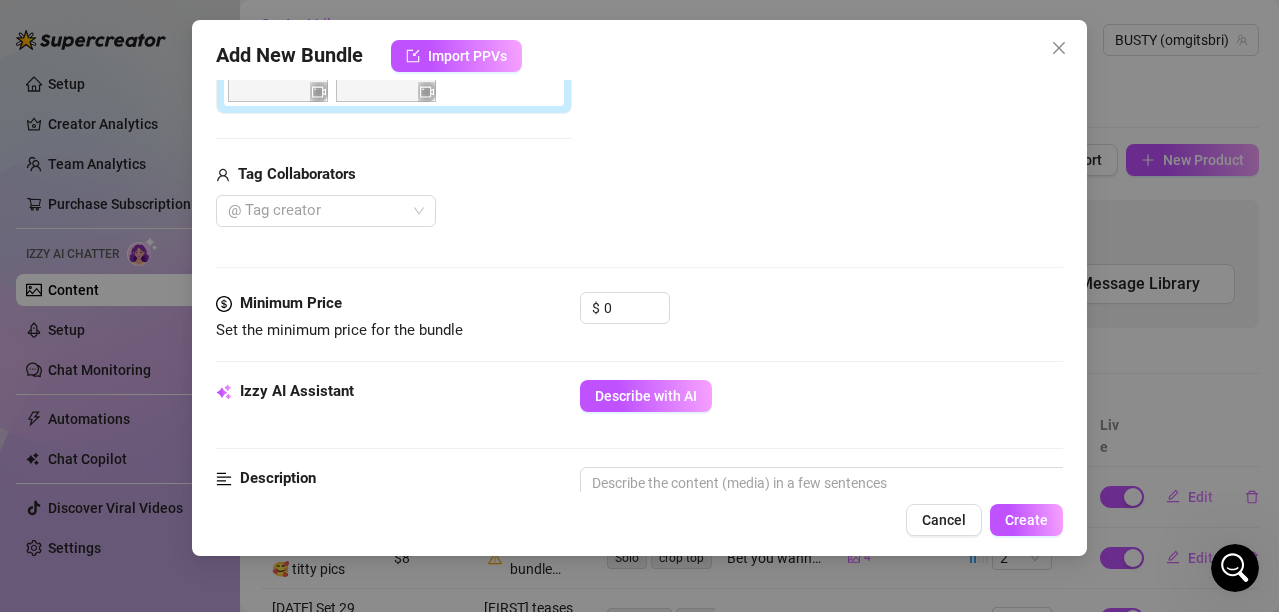 scroll, scrollTop: 565, scrollLeft: 0, axis: vertical 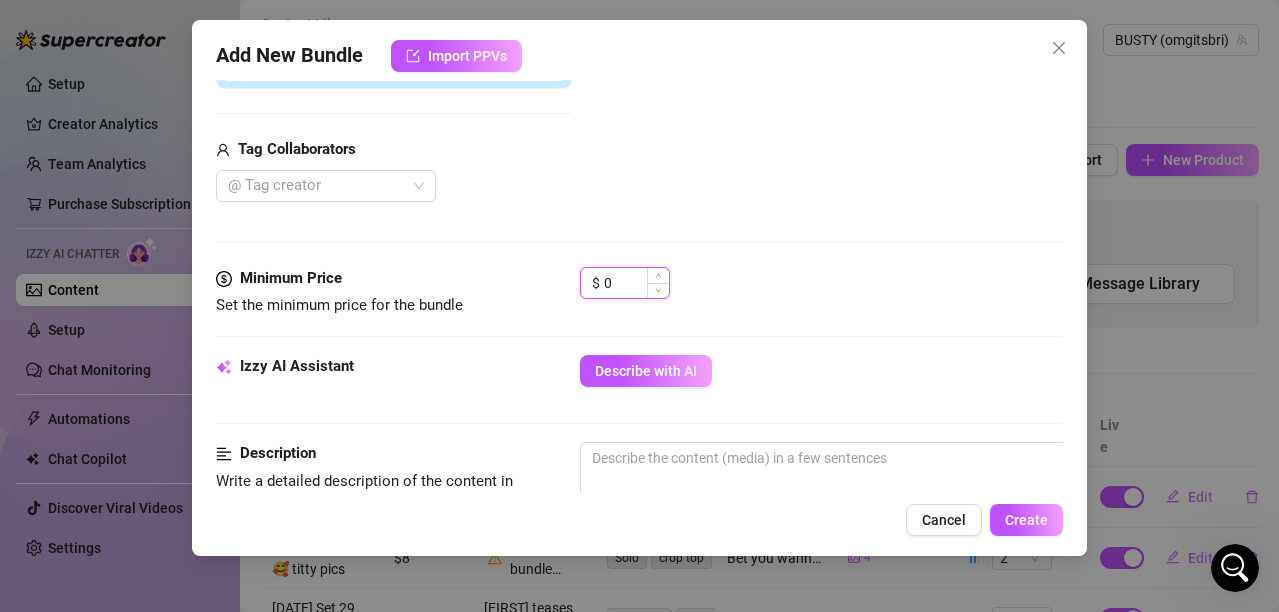 click on "0" at bounding box center [636, 283] 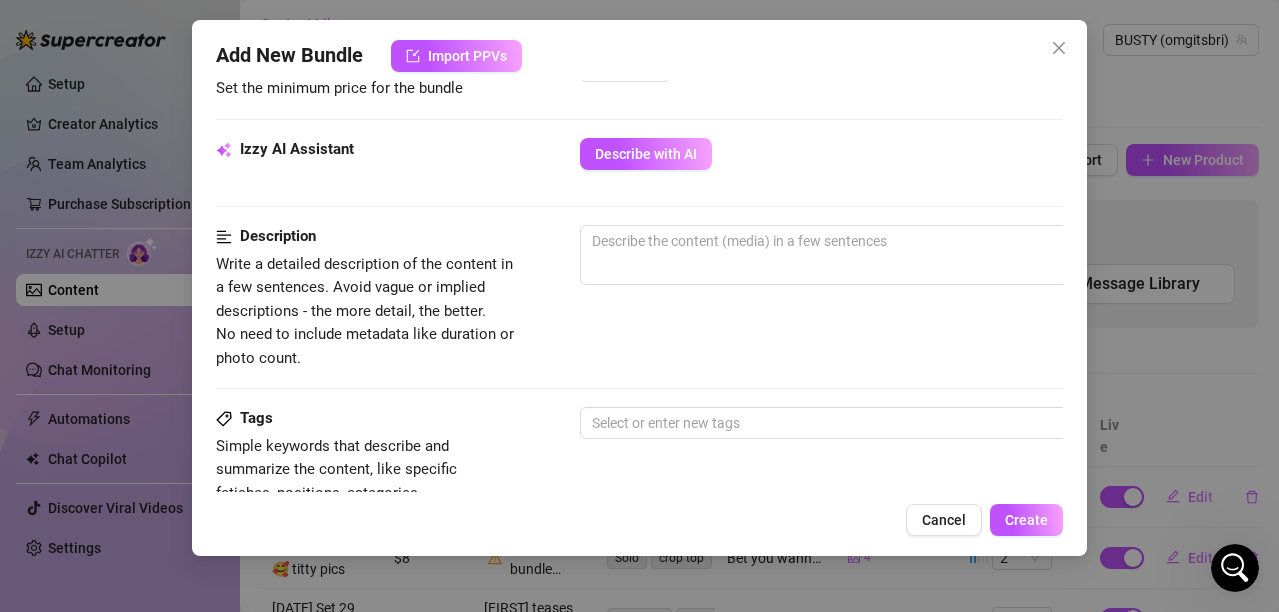 scroll, scrollTop: 787, scrollLeft: 0, axis: vertical 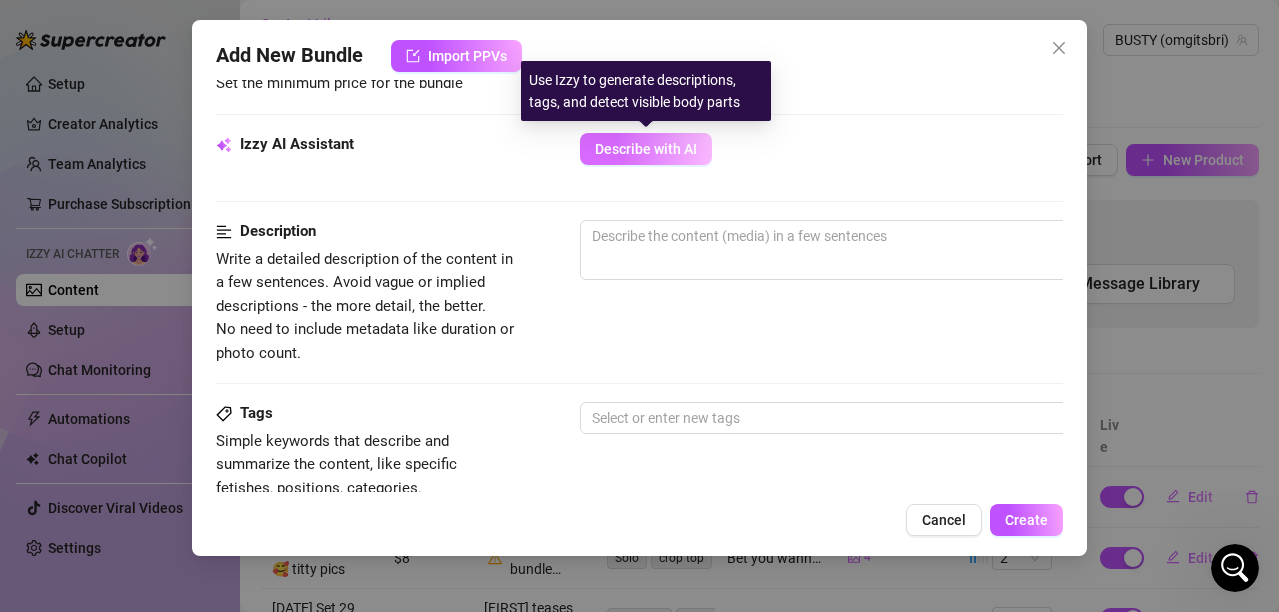 click on "Describe with AI" at bounding box center [646, 149] 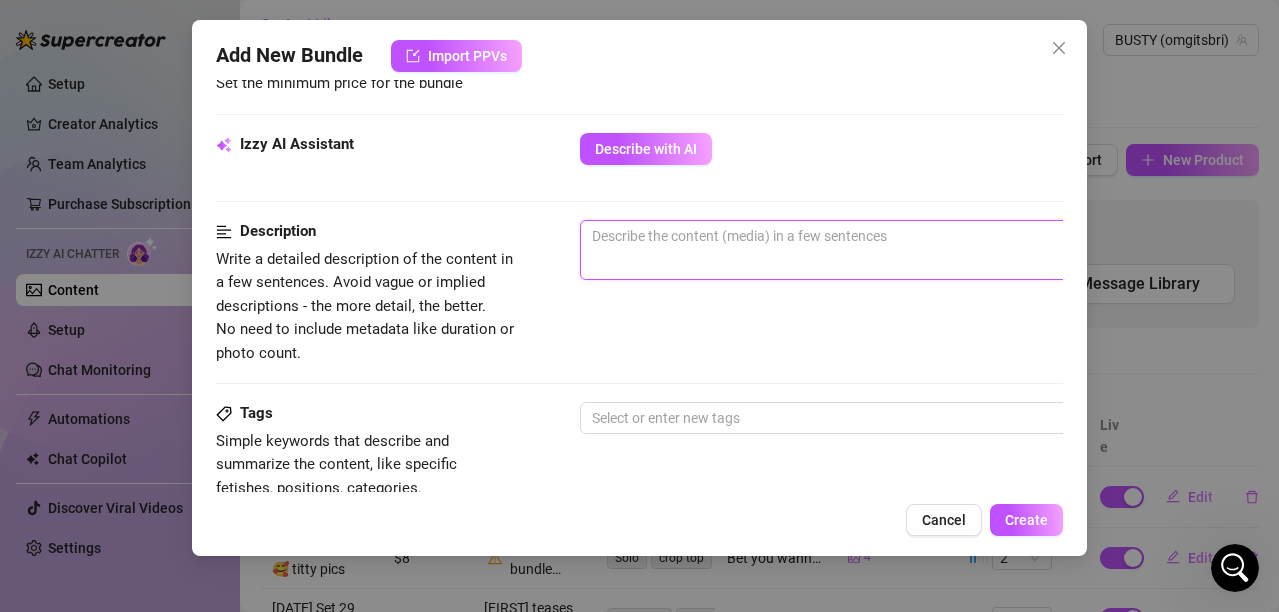 click at bounding box center [930, 236] 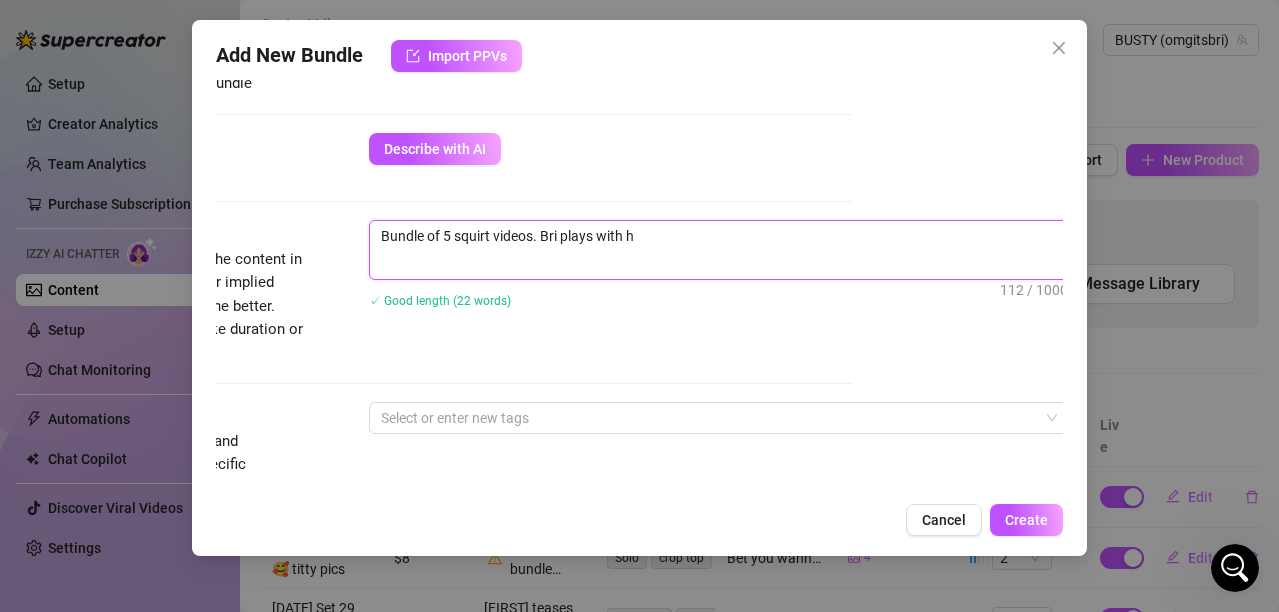 scroll, scrollTop: 787, scrollLeft: 215, axis: both 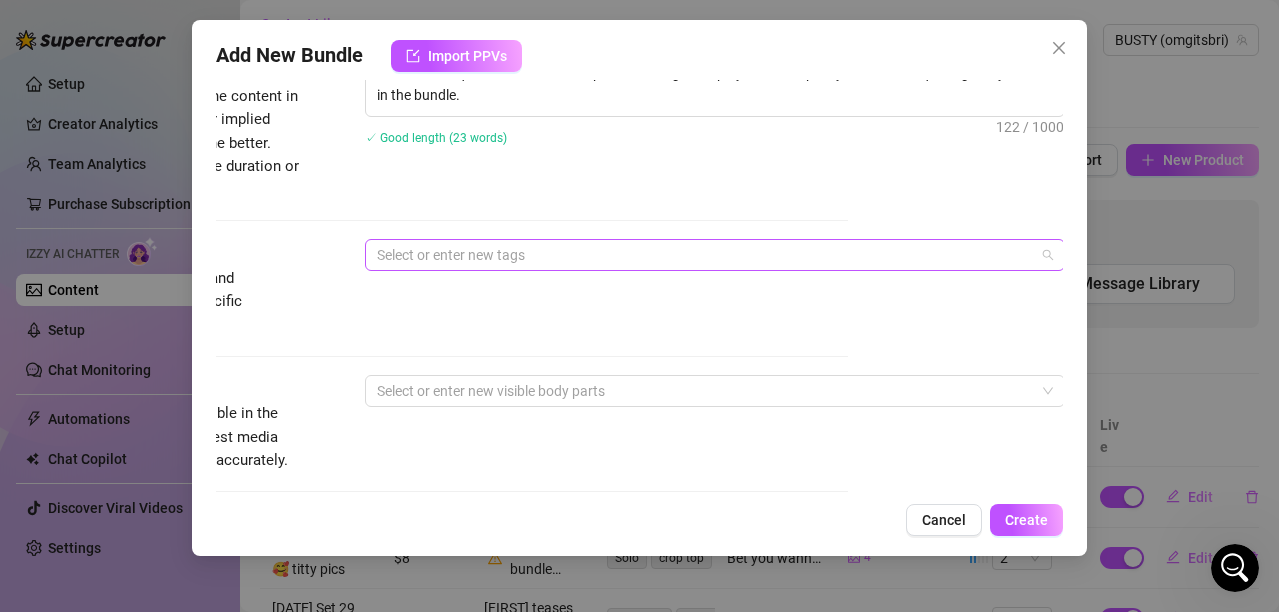 click at bounding box center [704, 255] 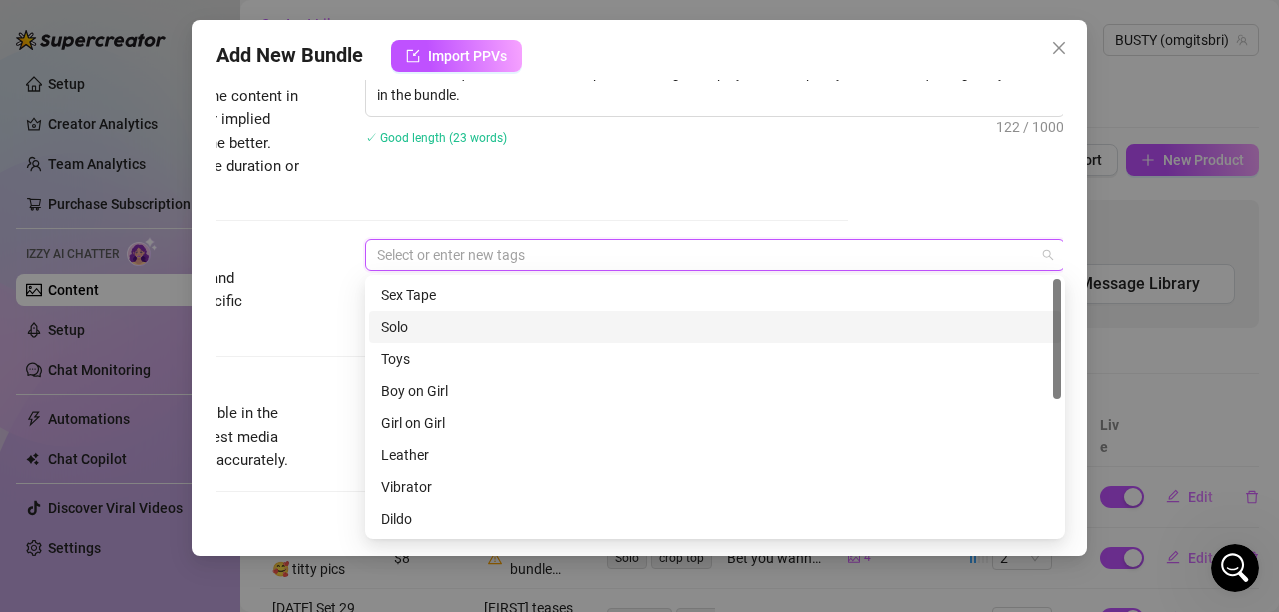 click on "Solo" at bounding box center (715, 327) 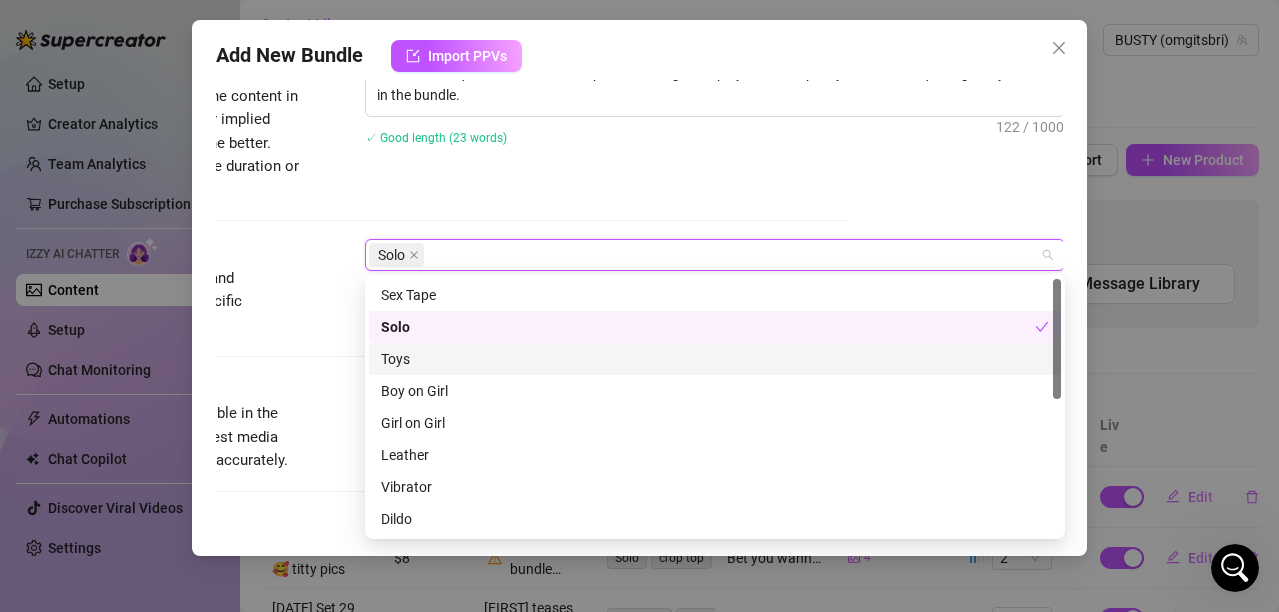 click on "Toys" at bounding box center (715, 359) 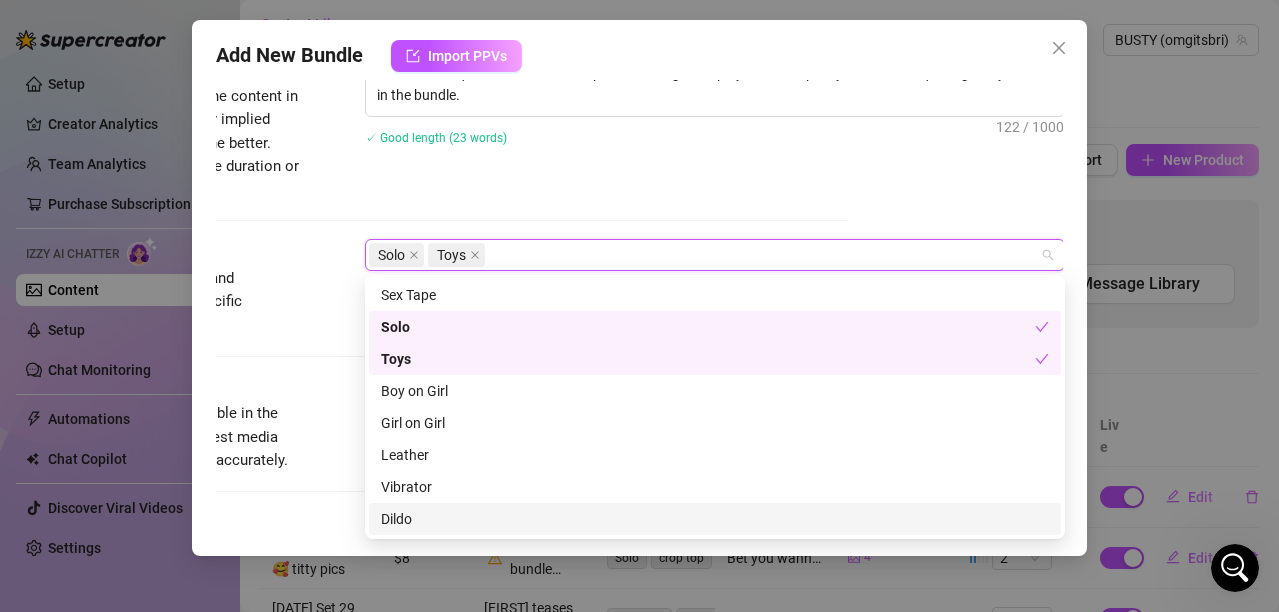 click on "Dildo" at bounding box center (715, 519) 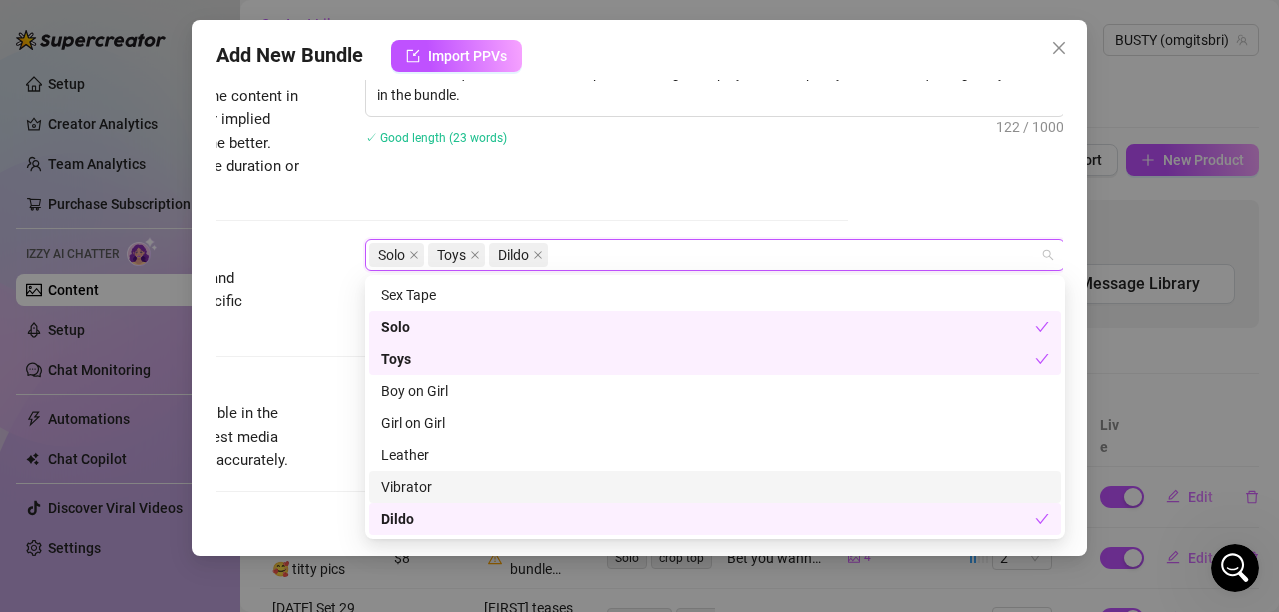click on "Vibrator" at bounding box center (715, 487) 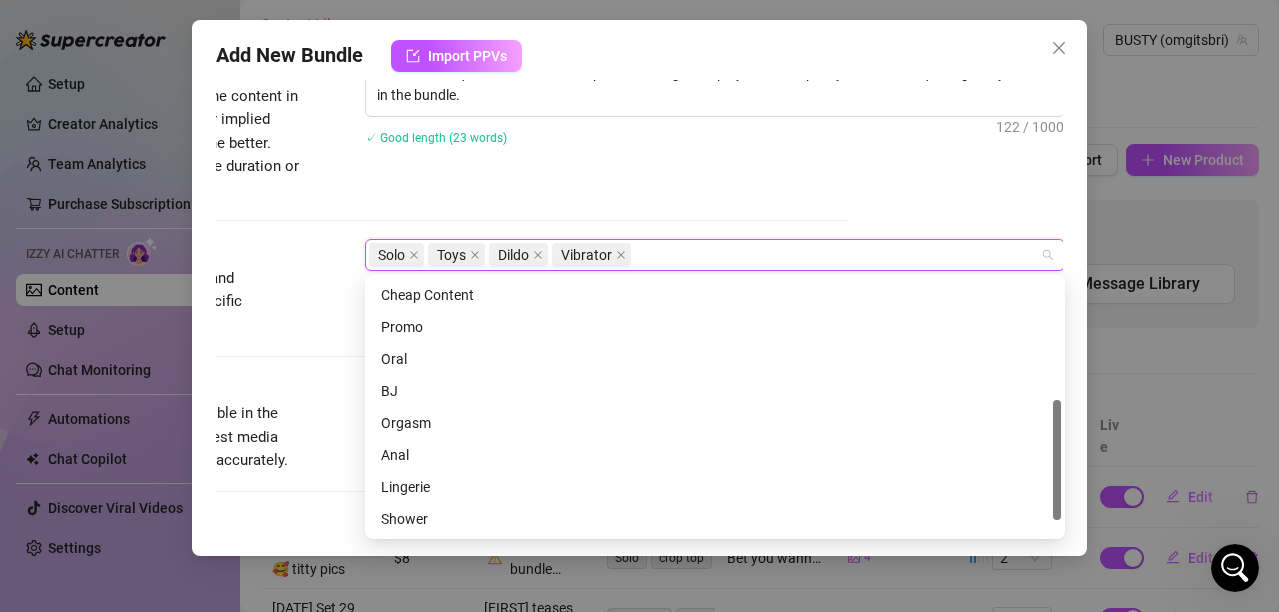 scroll, scrollTop: 288, scrollLeft: 0, axis: vertical 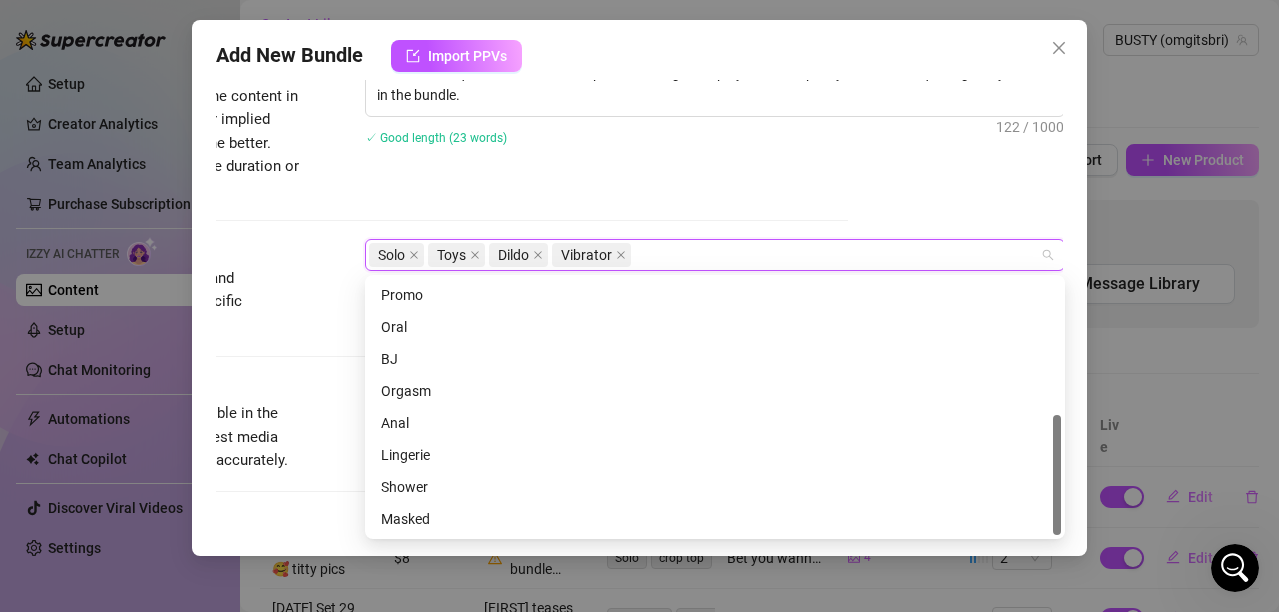 click on "Orgasm" at bounding box center (715, 391) 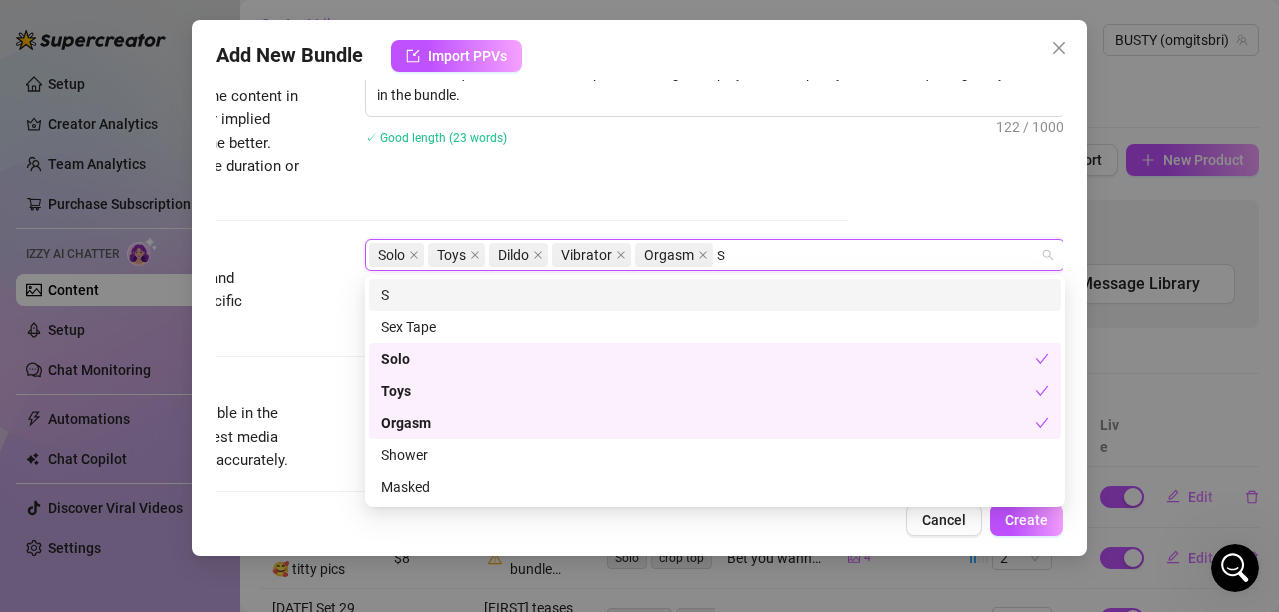 scroll, scrollTop: 0, scrollLeft: 0, axis: both 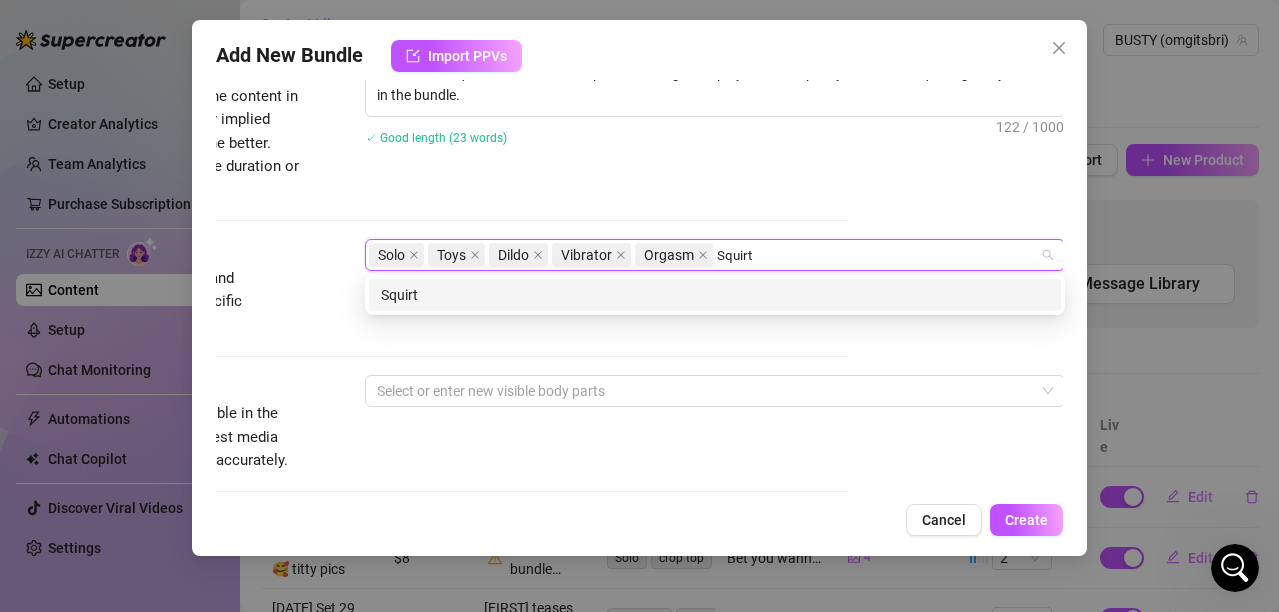 click on "Squirt" at bounding box center (715, 295) 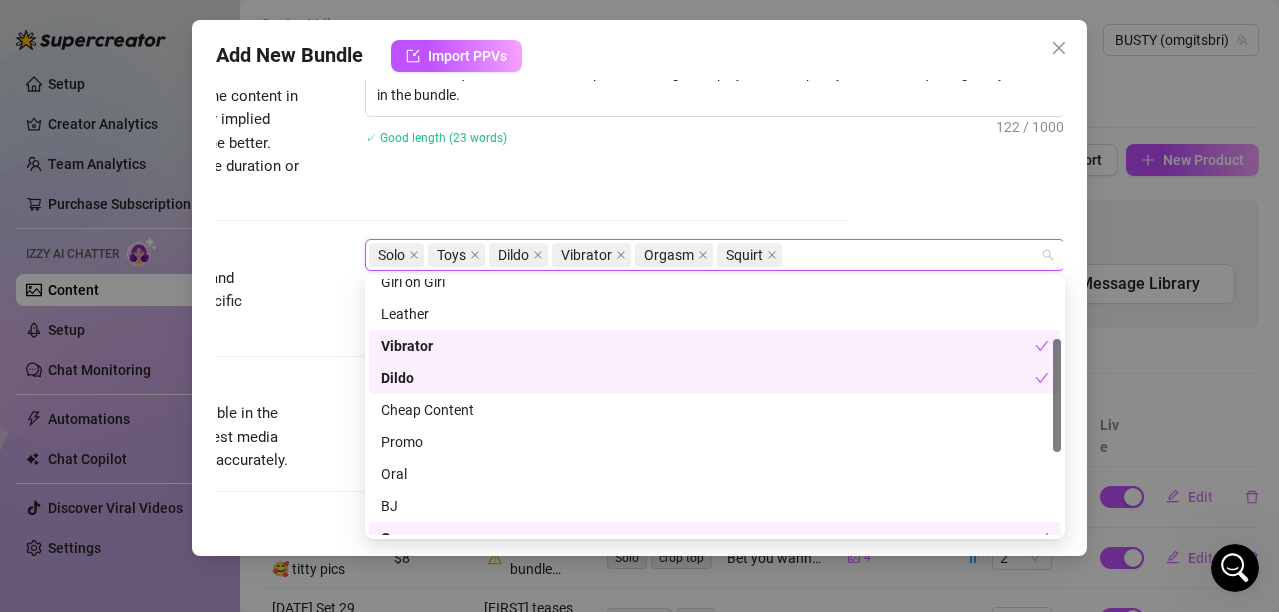 scroll, scrollTop: 146, scrollLeft: 0, axis: vertical 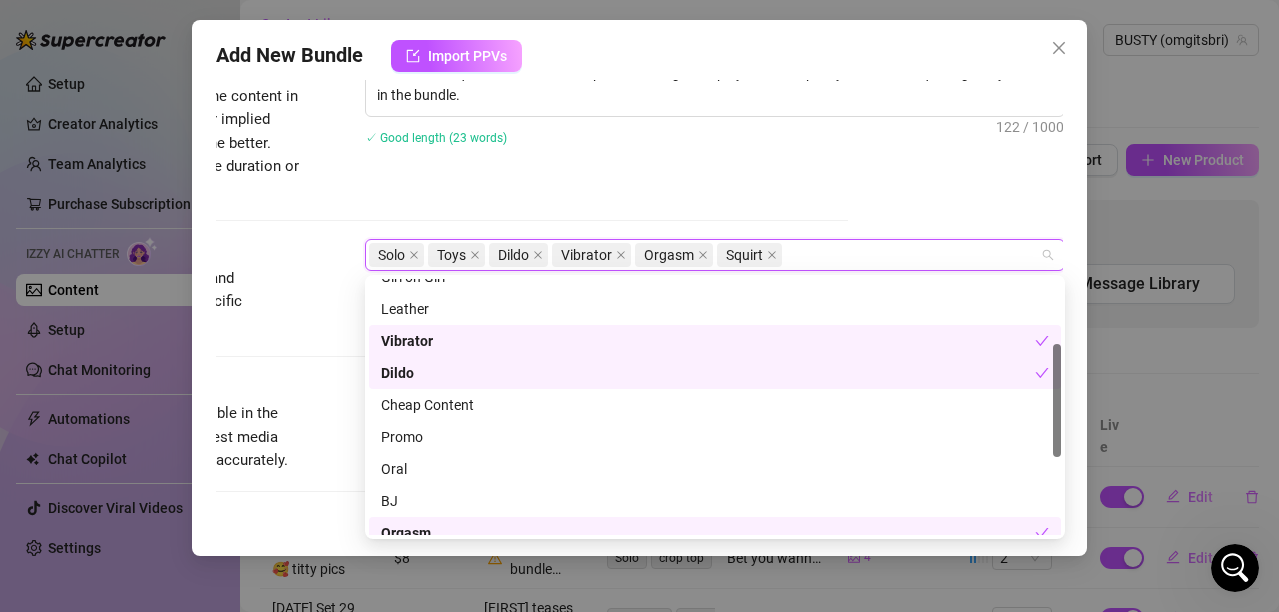 drag, startPoint x: 1055, startPoint y: 317, endPoint x: 1057, endPoint y: 382, distance: 65.03076 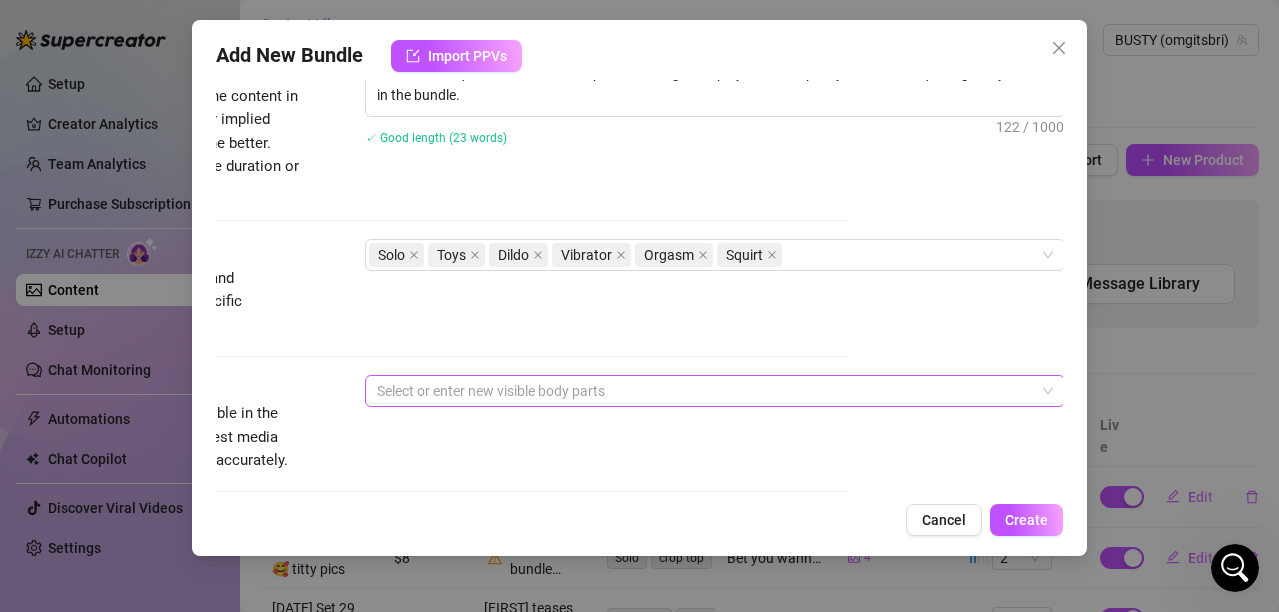 click at bounding box center (704, 391) 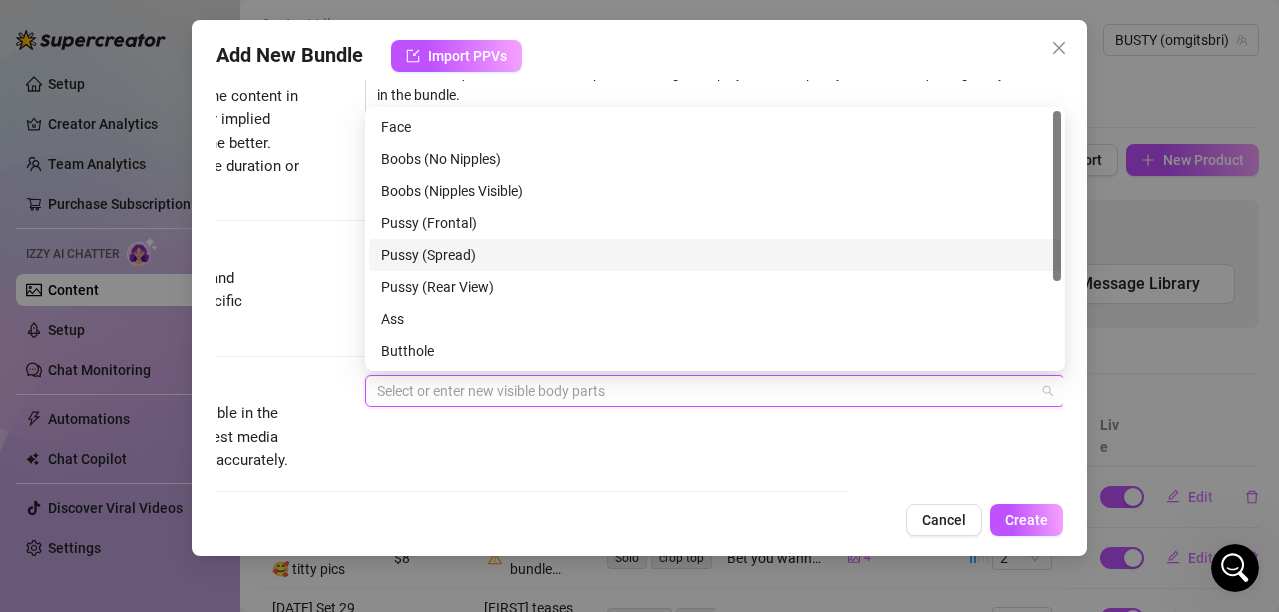 click on "Pussy (Spread)" at bounding box center [715, 255] 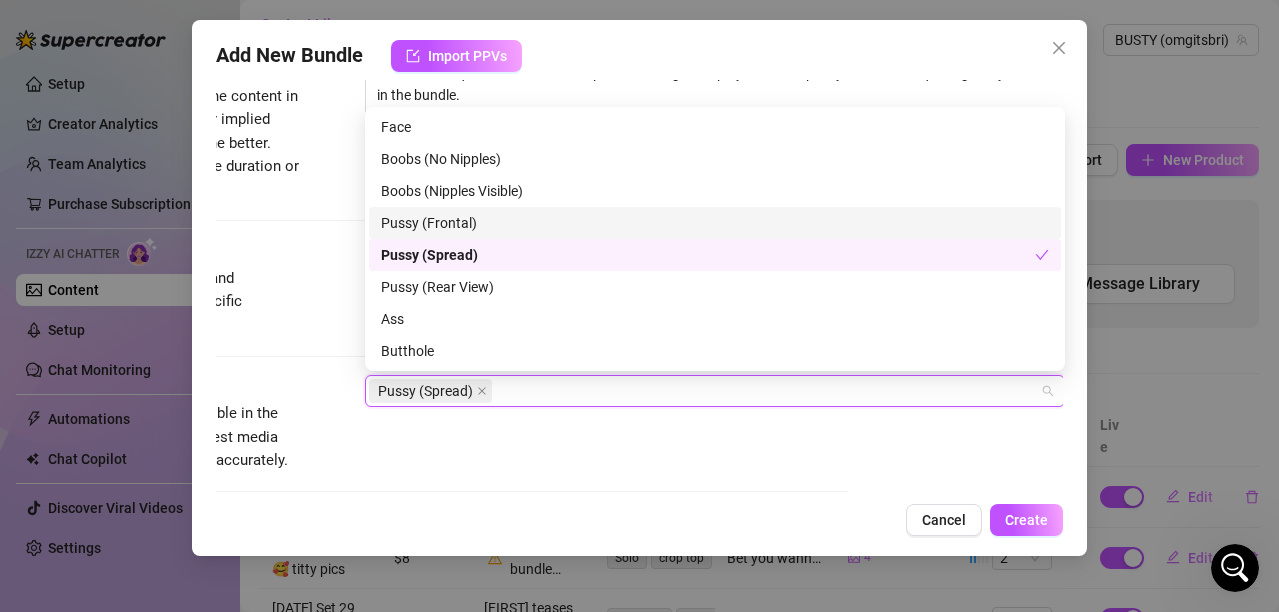 click on "Pussy (Frontal)" at bounding box center (715, 223) 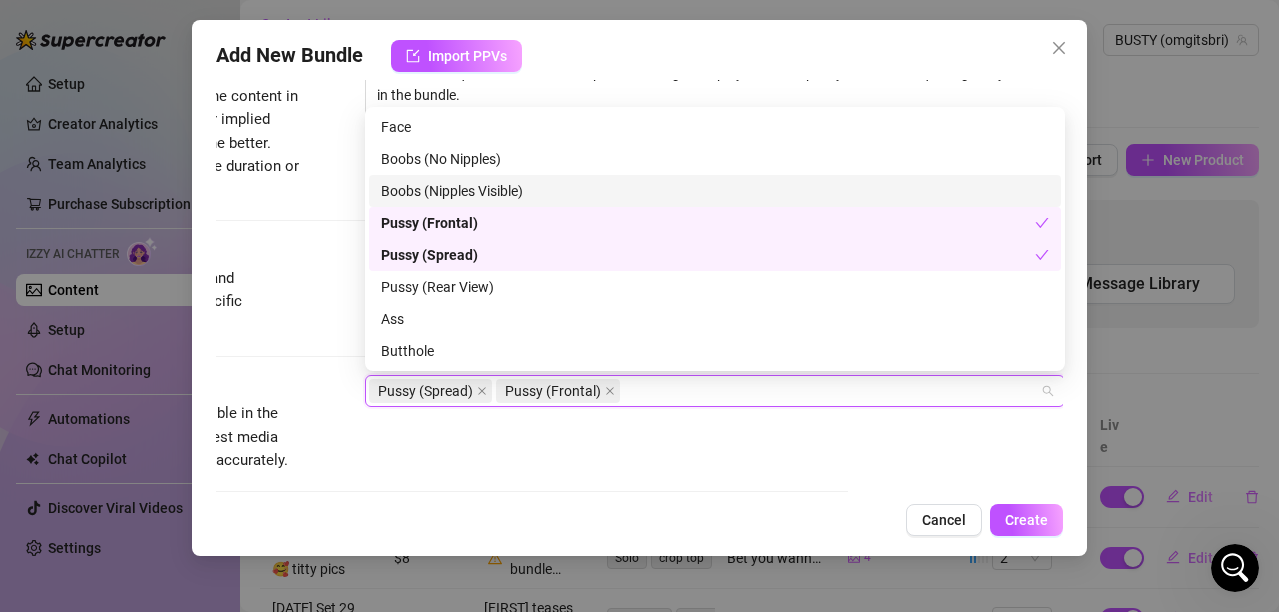 click on "Boobs (Nipples Visible)" at bounding box center (715, 191) 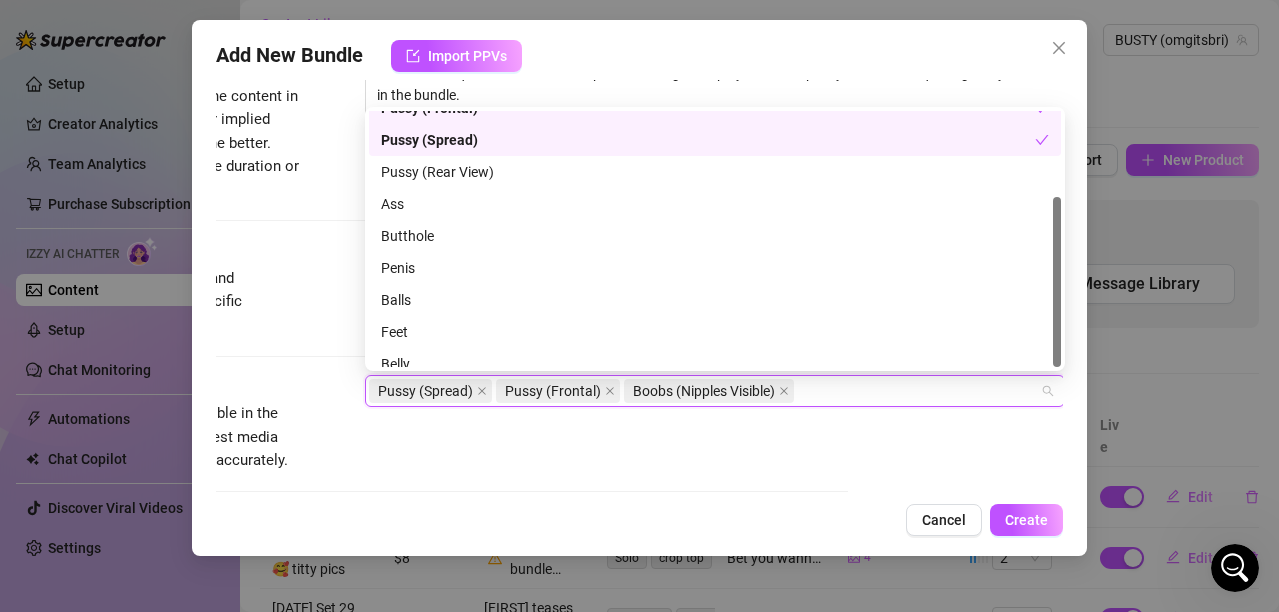 scroll, scrollTop: 128, scrollLeft: 0, axis: vertical 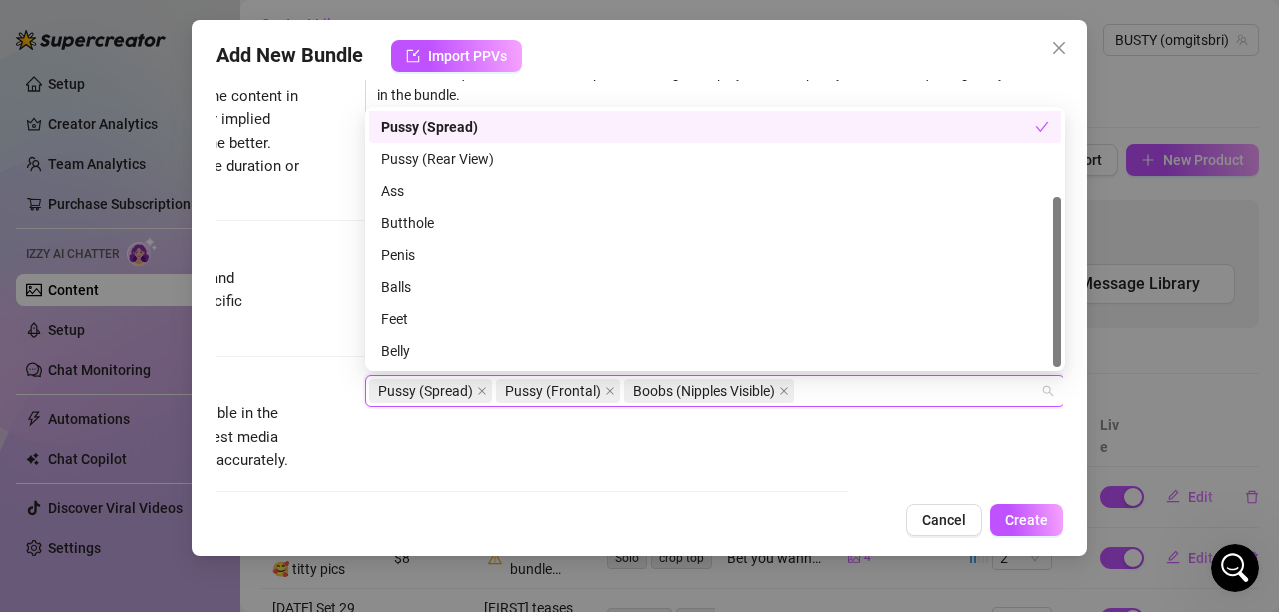 drag, startPoint x: 1056, startPoint y: 233, endPoint x: 1058, endPoint y: 335, distance: 102.01961 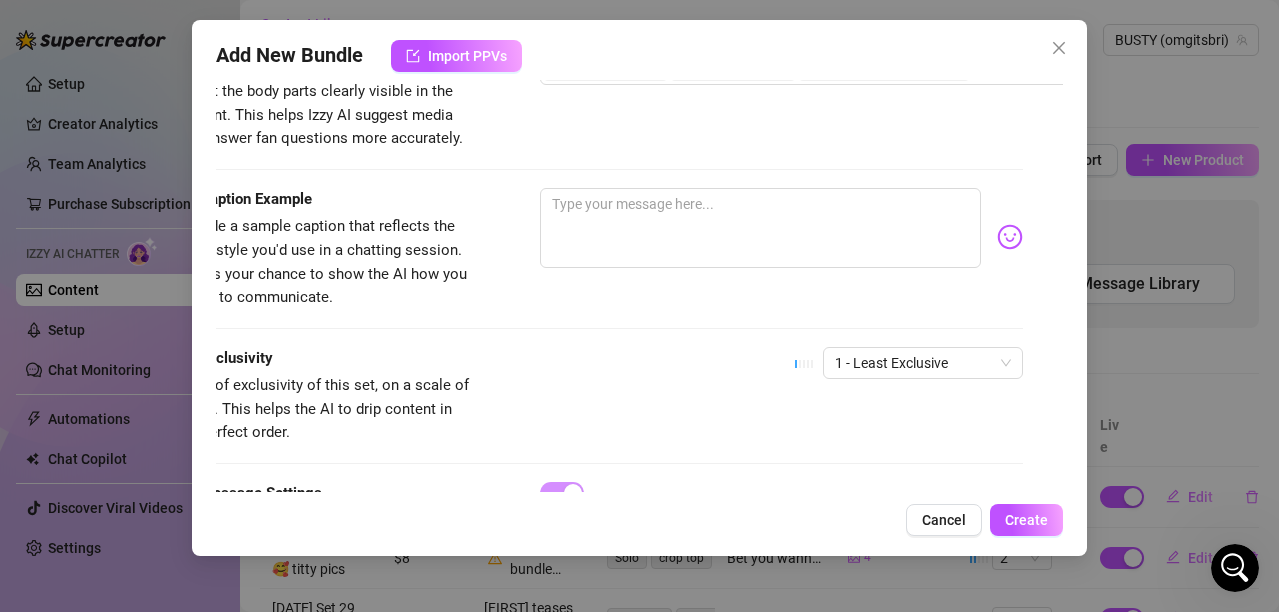 scroll, scrollTop: 1272, scrollLeft: 9, axis: both 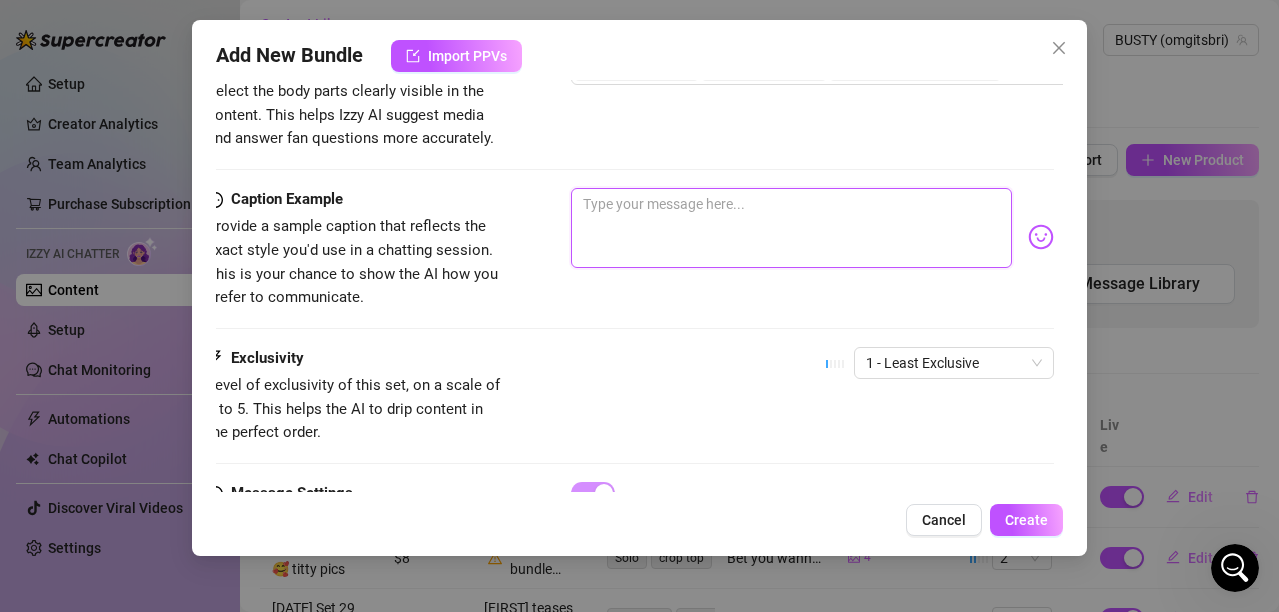 click at bounding box center (791, 228) 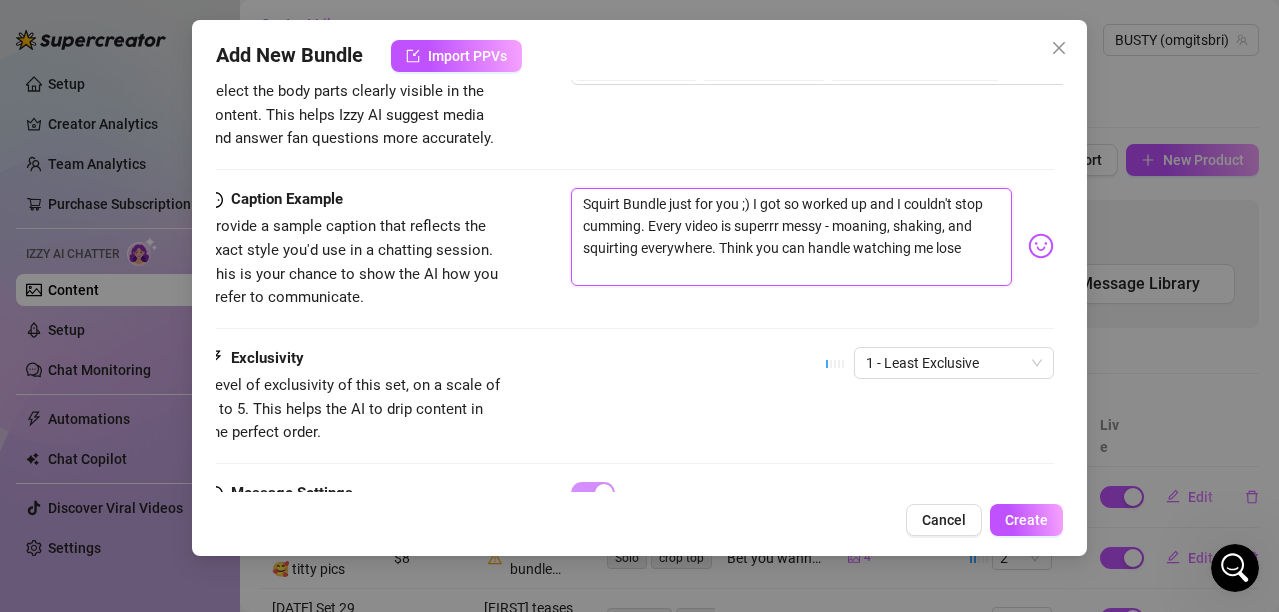 scroll, scrollTop: 0, scrollLeft: 0, axis: both 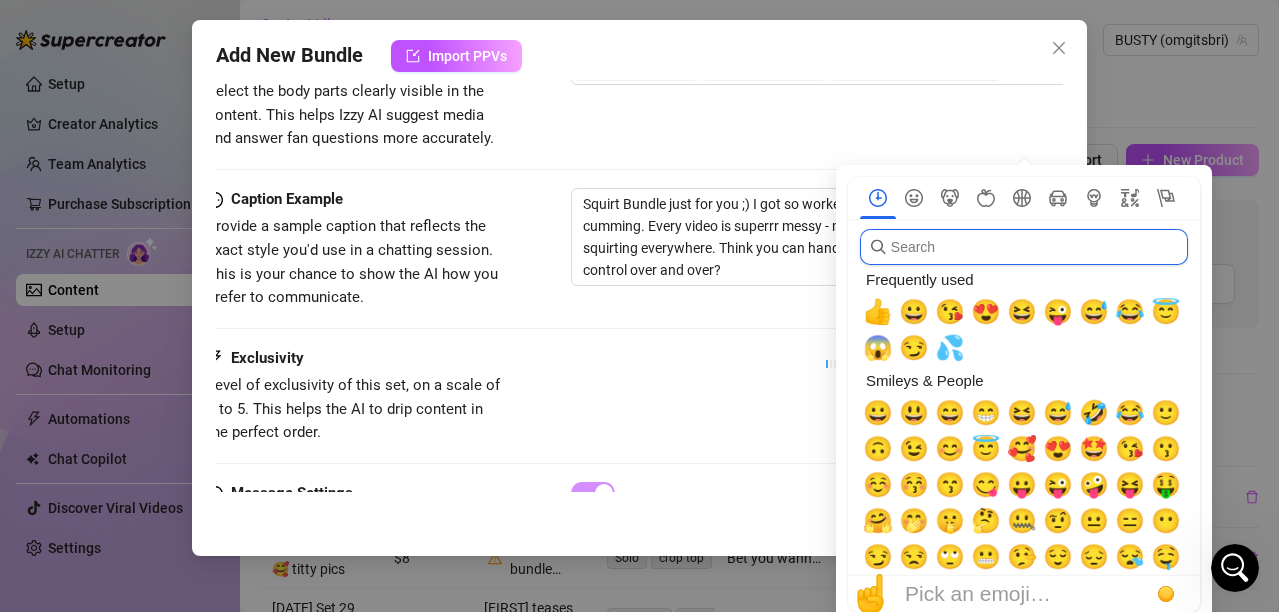 click at bounding box center (1024, 247) 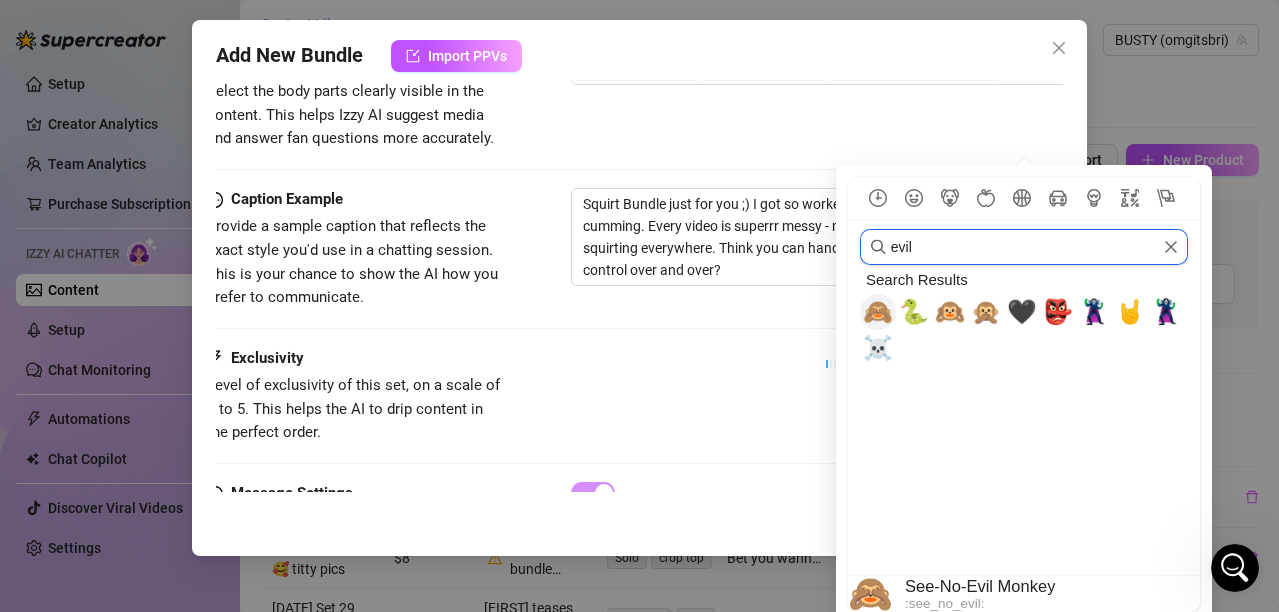 click on "🙈" at bounding box center (878, 312) 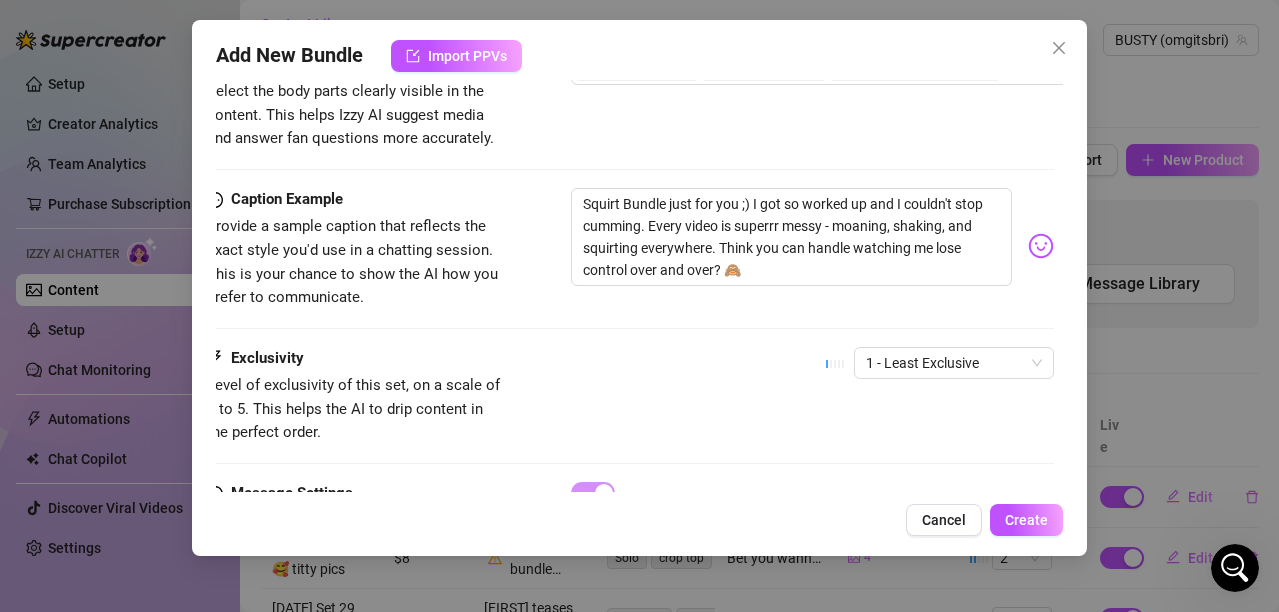 click on "Caption Example Provide a sample caption that reflects the exact style you'd use in a chatting session. This is your chance to show the AI how you prefer to communicate. Squirt Bundle just for you ;) I got so worked up and I couldn't stop cumming. Every video is superrr messy - moaning, shaking, and squirting everywhere. Think you can handle watching me lose control over and over? 🙈" at bounding box center [630, 249] 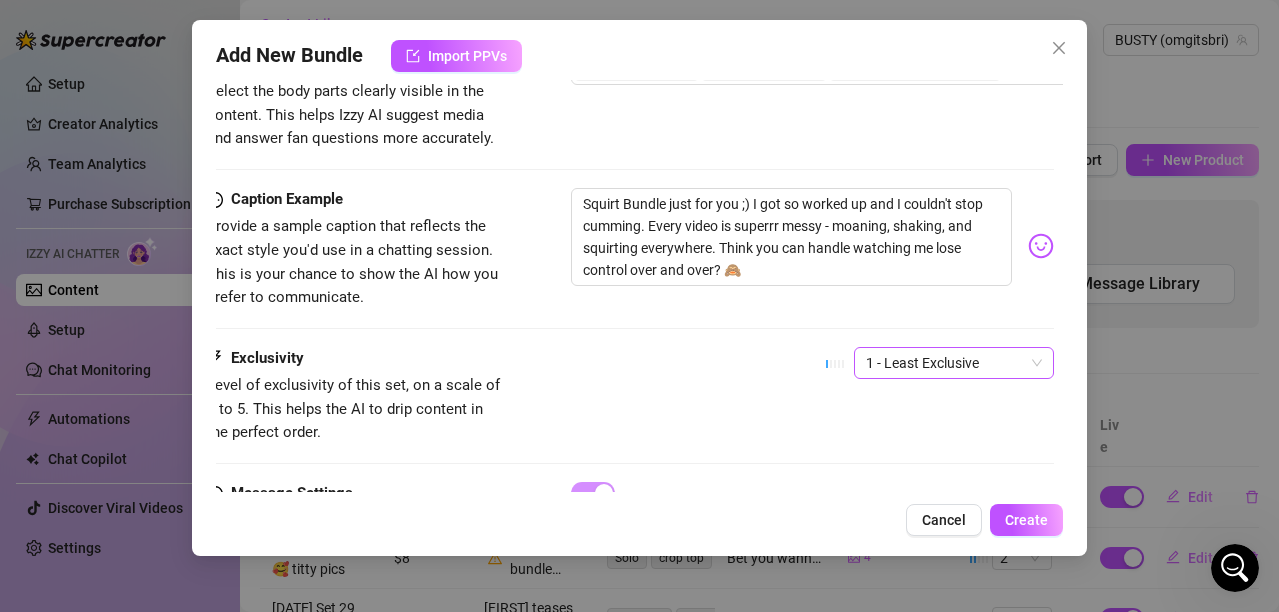 click on "1 - Least Exclusive" at bounding box center (954, 363) 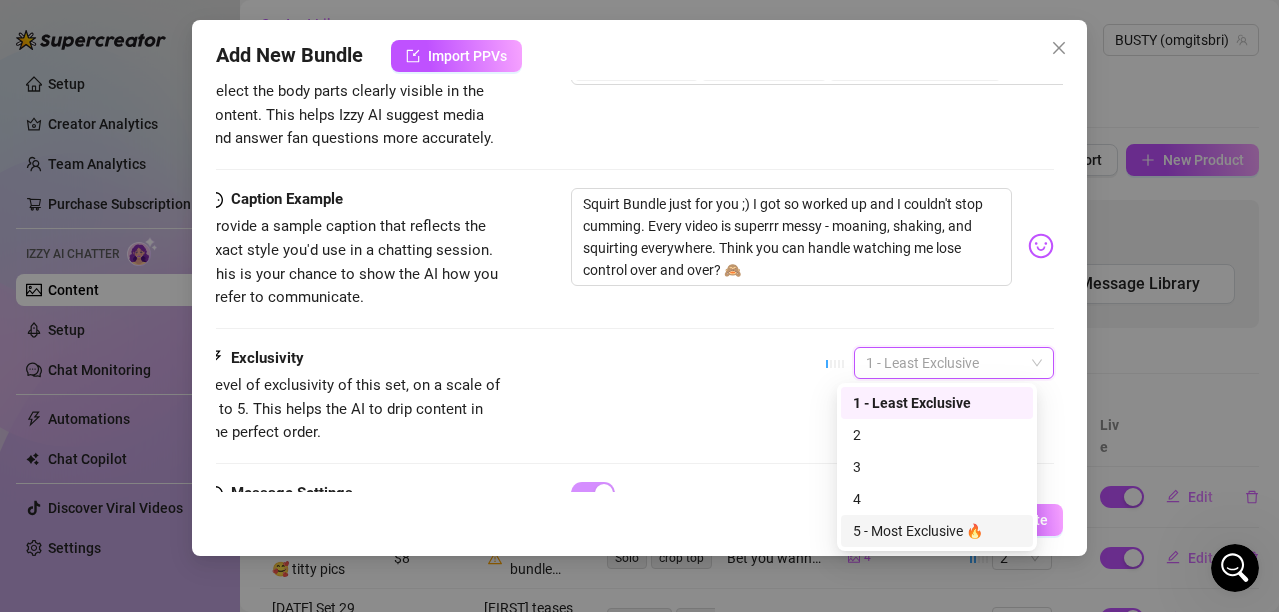 click on "5 - Most Exclusive 🔥" at bounding box center [937, 531] 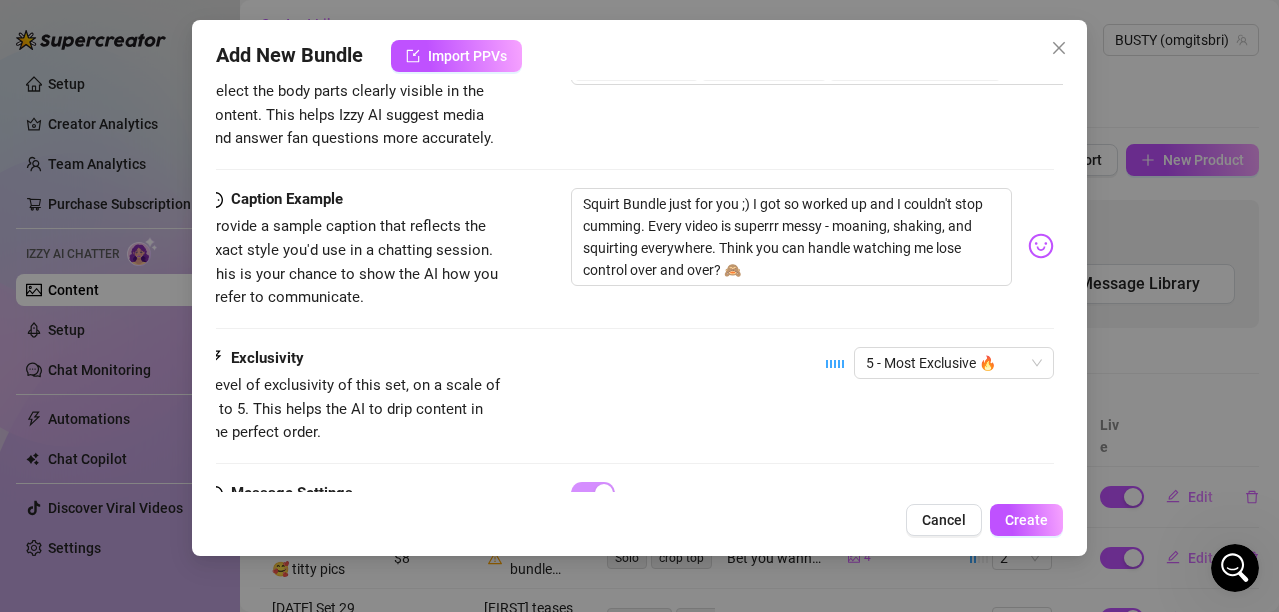 scroll, scrollTop: 1391, scrollLeft: 9, axis: both 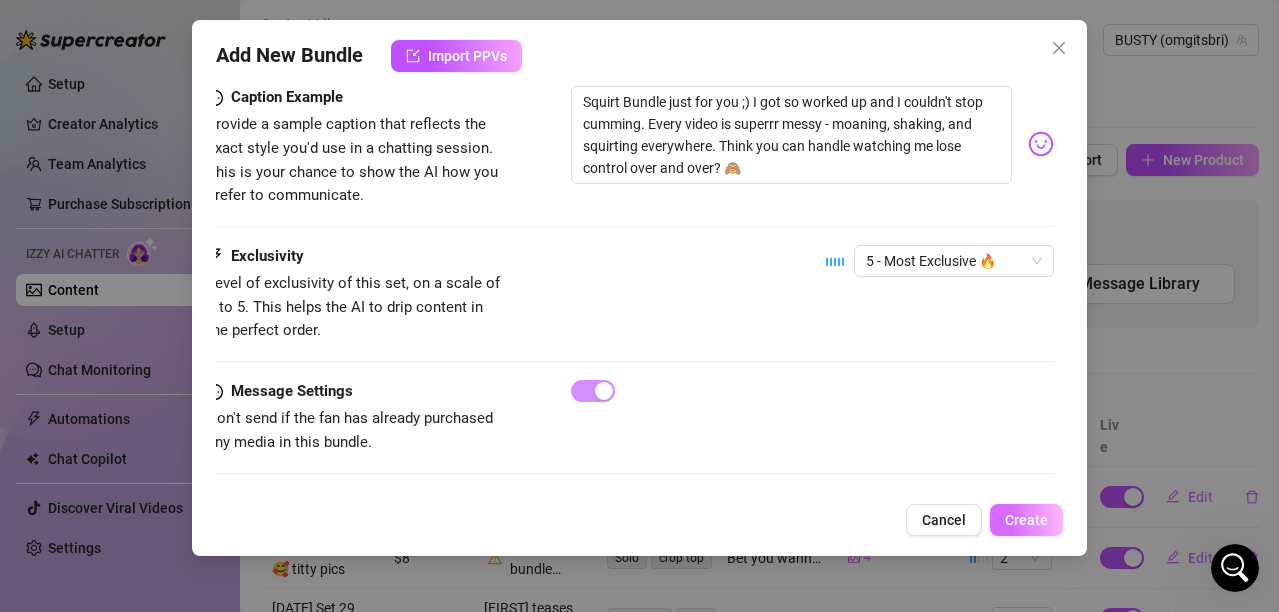 click on "Create" at bounding box center (1026, 520) 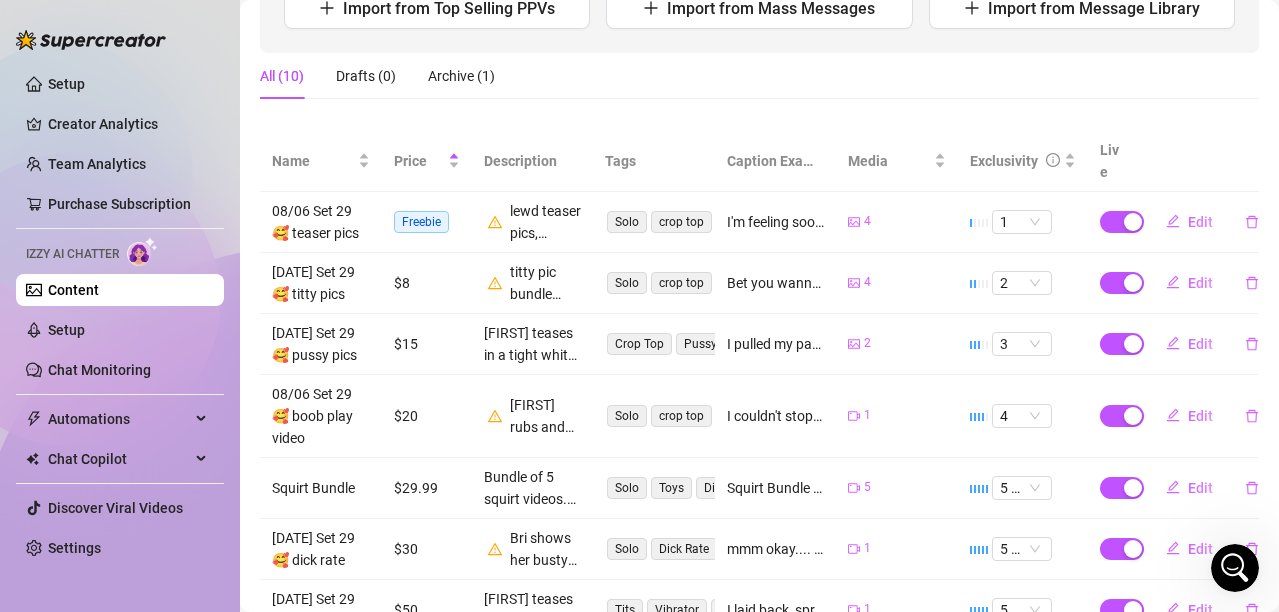 scroll, scrollTop: 285, scrollLeft: 0, axis: vertical 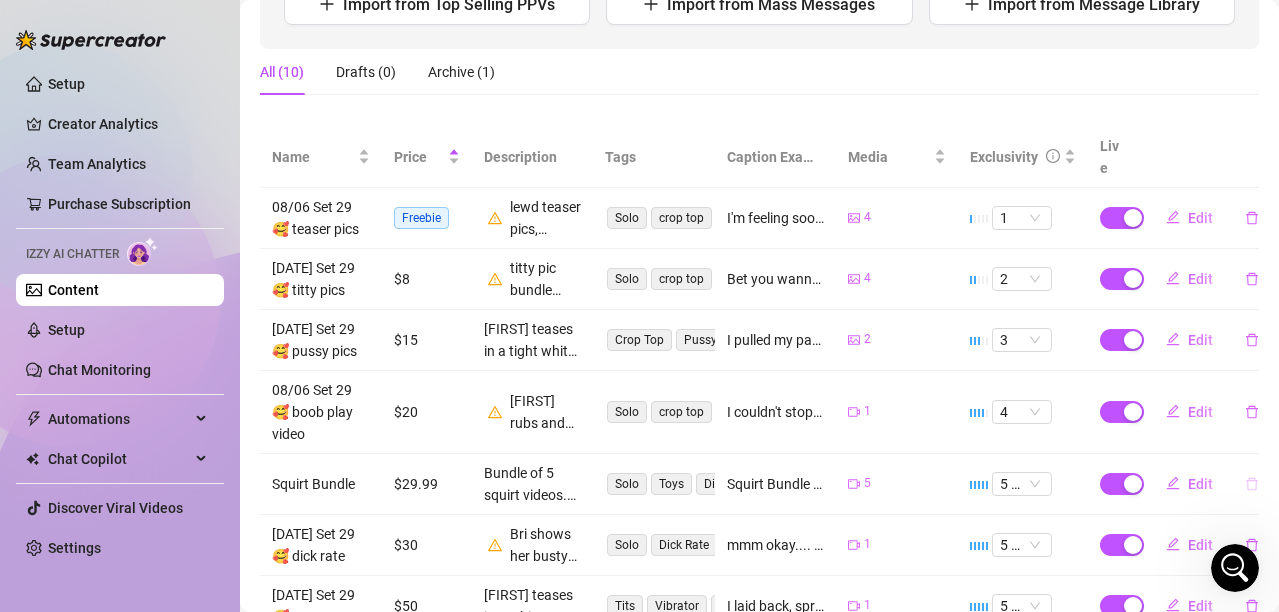 click 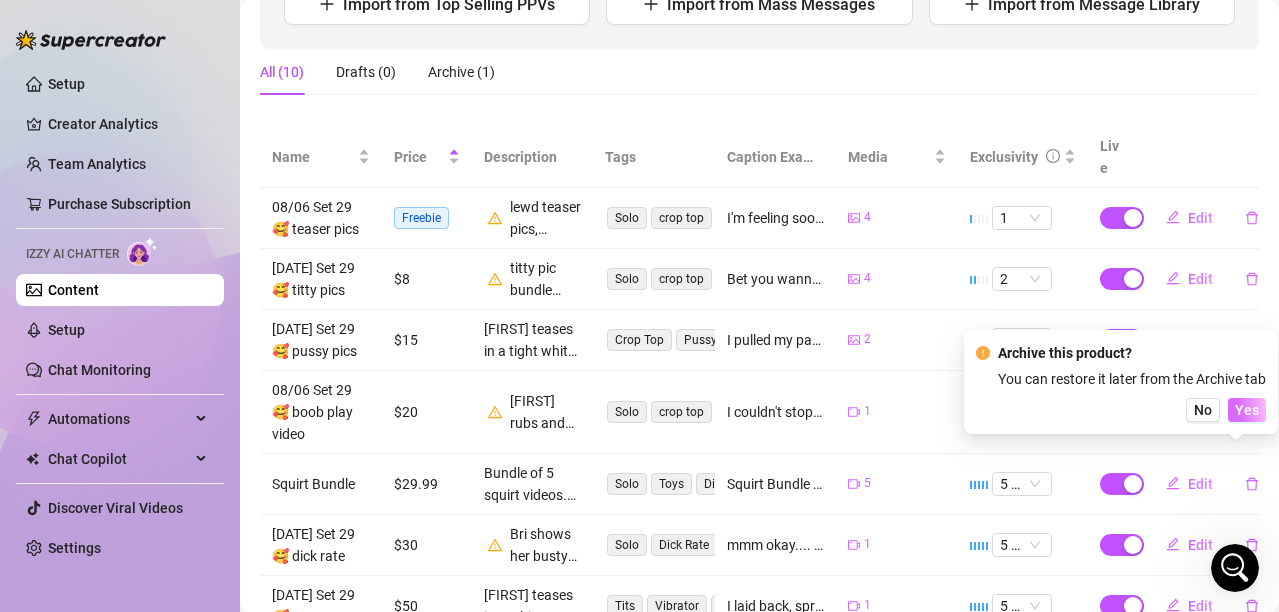 click on "Yes" at bounding box center [1247, 410] 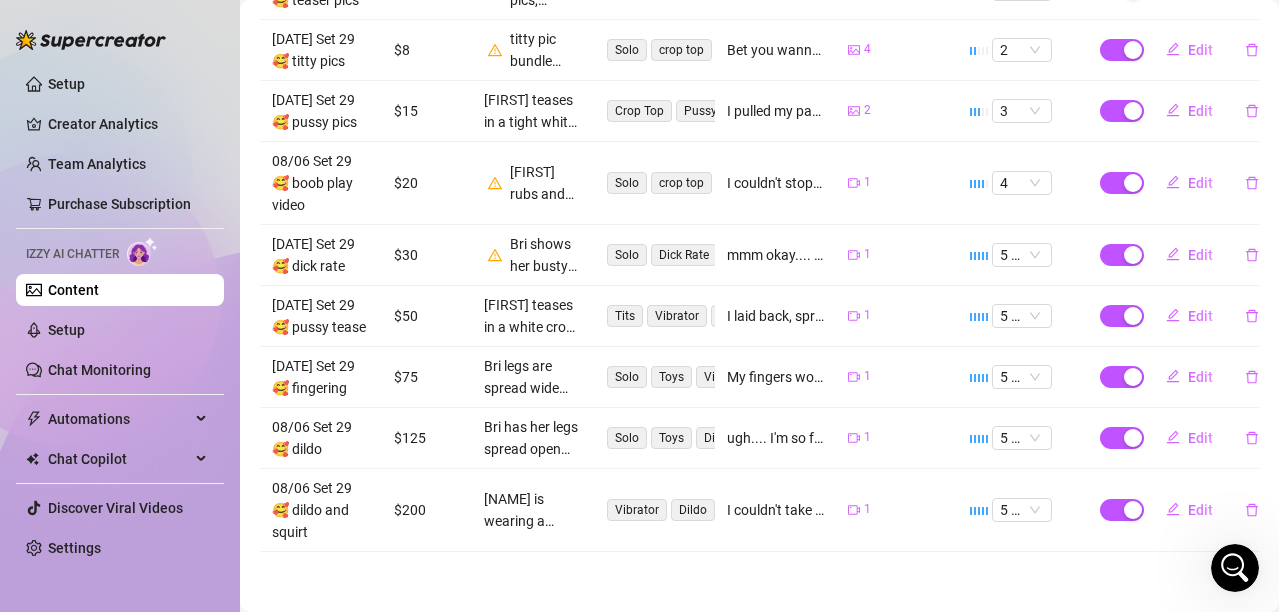 scroll, scrollTop: 0, scrollLeft: 0, axis: both 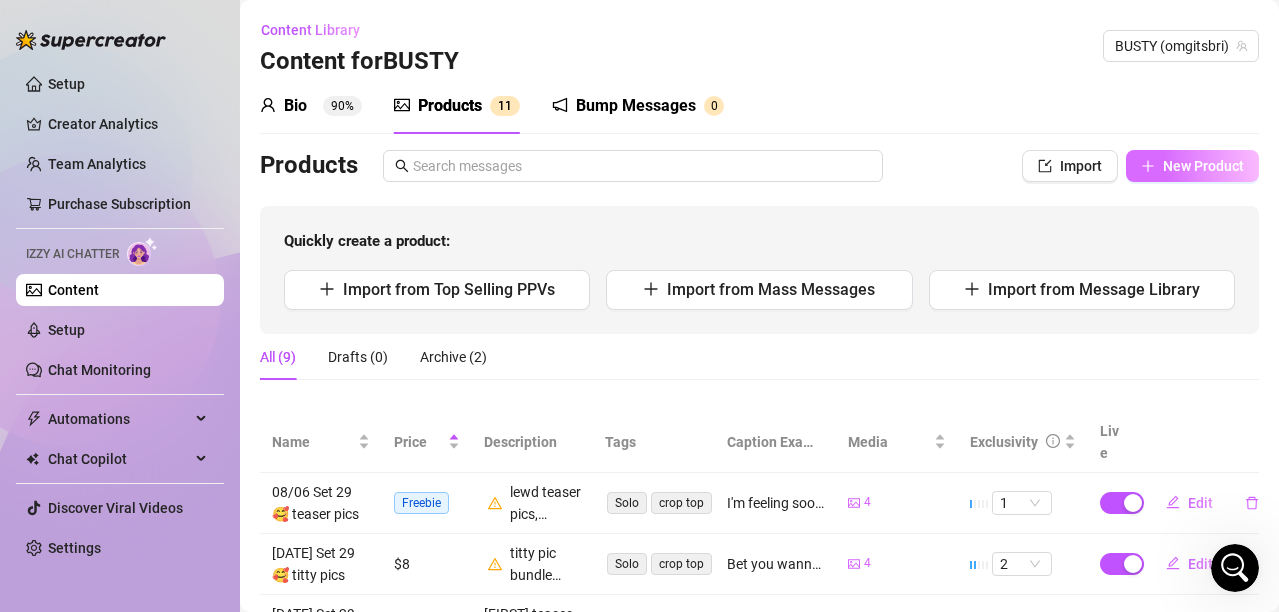 click on "New Product" at bounding box center [1203, 166] 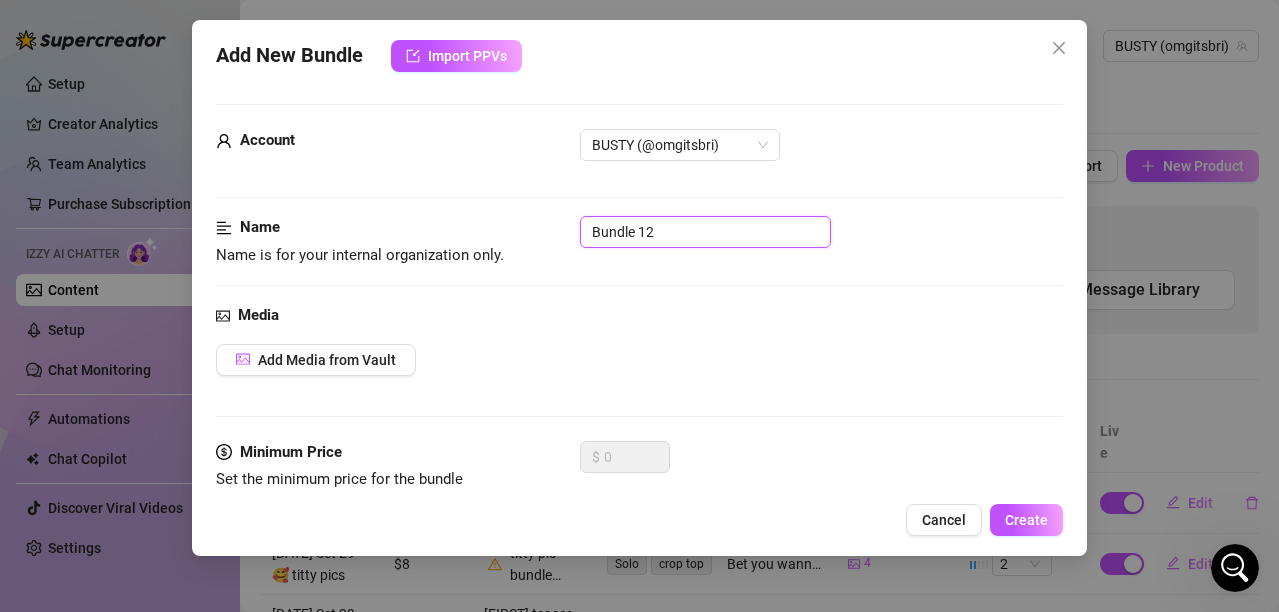 drag, startPoint x: 672, startPoint y: 229, endPoint x: 568, endPoint y: 234, distance: 104.120125 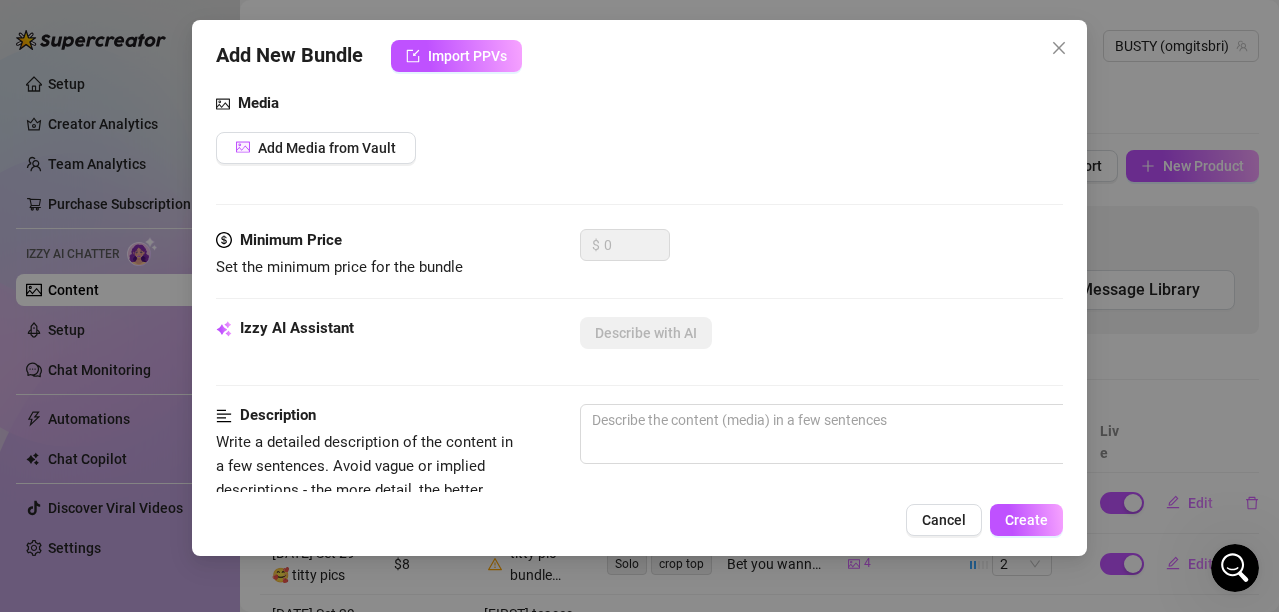 scroll, scrollTop: 216, scrollLeft: 0, axis: vertical 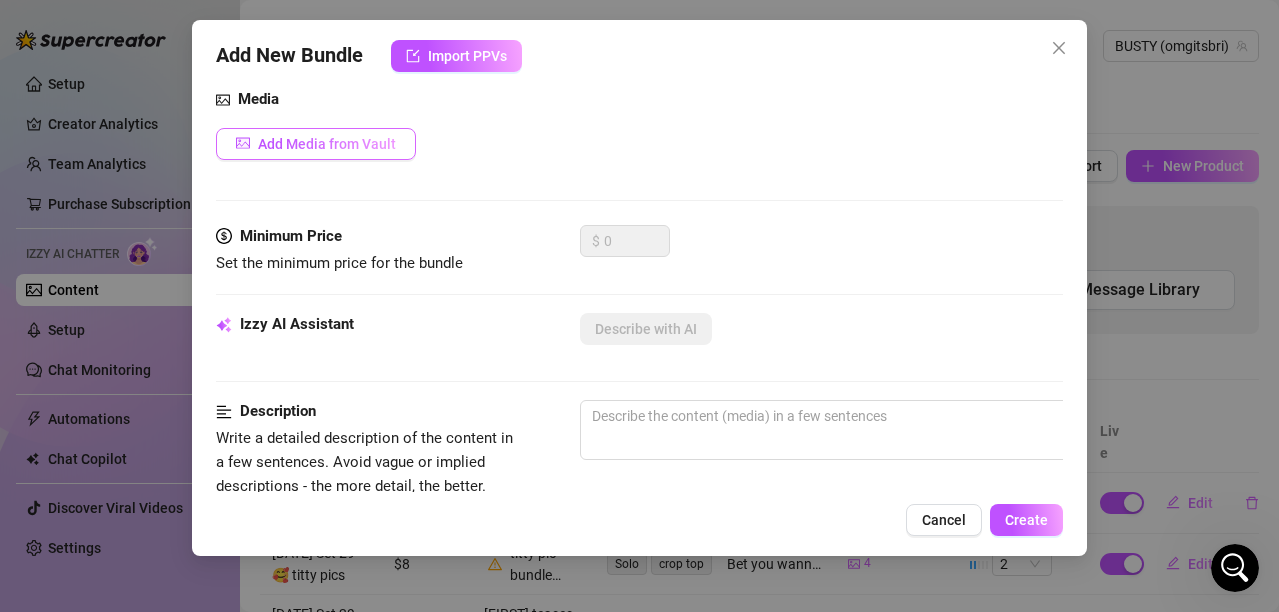click on "Add Media from Vault" at bounding box center (327, 144) 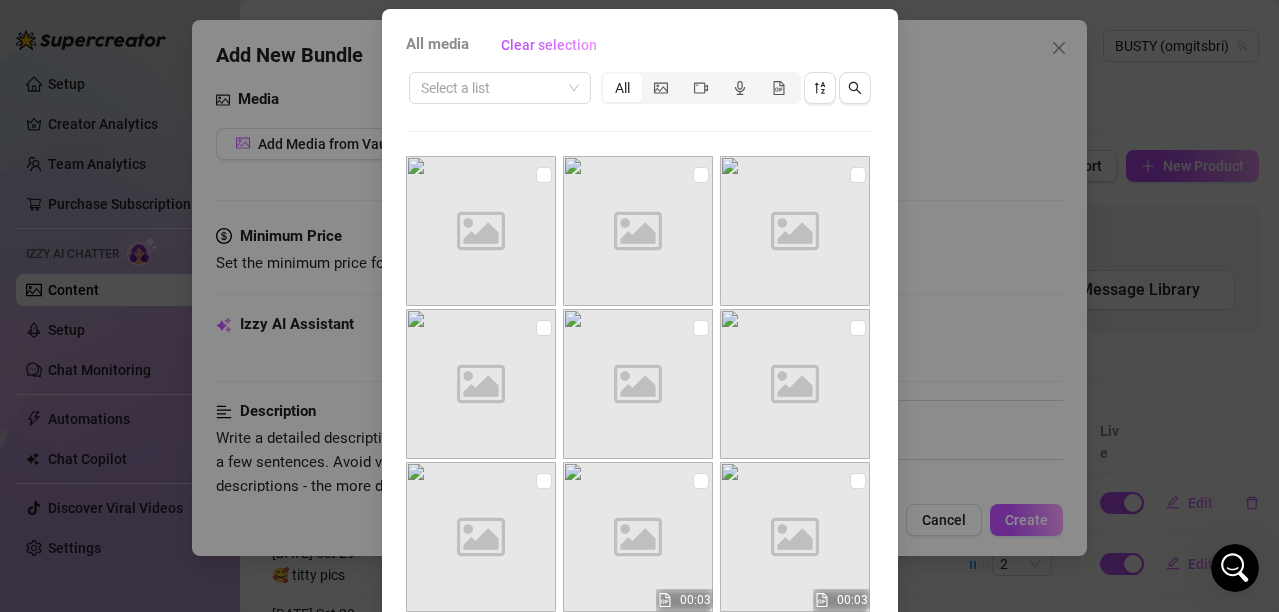 scroll, scrollTop: 140, scrollLeft: 0, axis: vertical 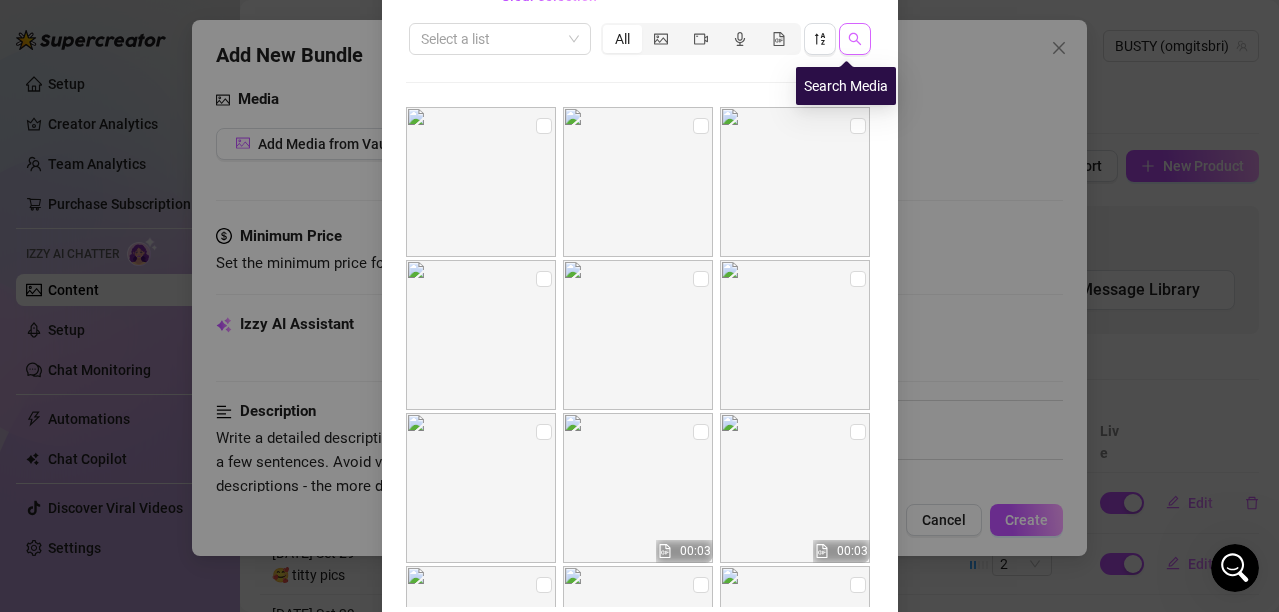 click 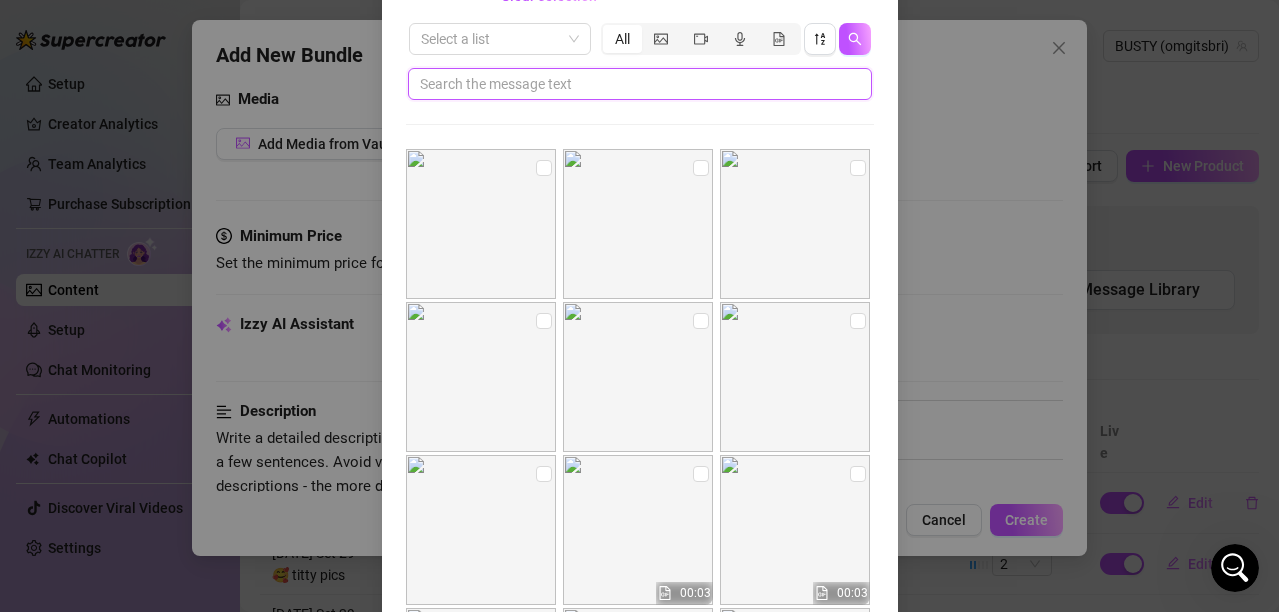 click at bounding box center [632, 84] 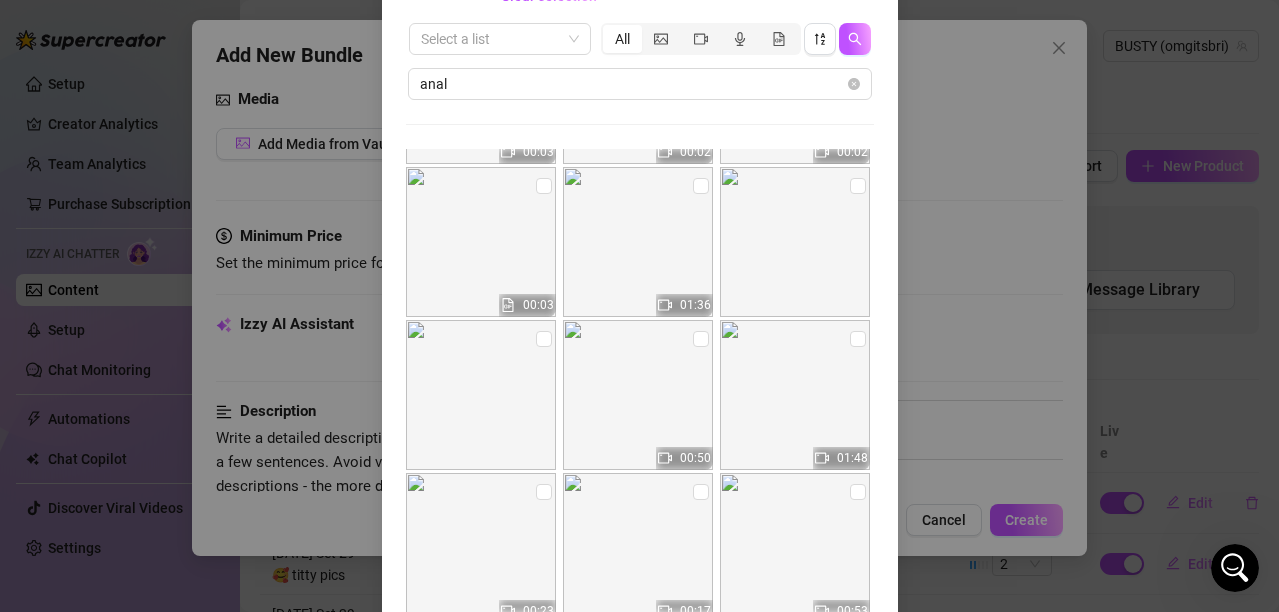 scroll, scrollTop: 299, scrollLeft: 0, axis: vertical 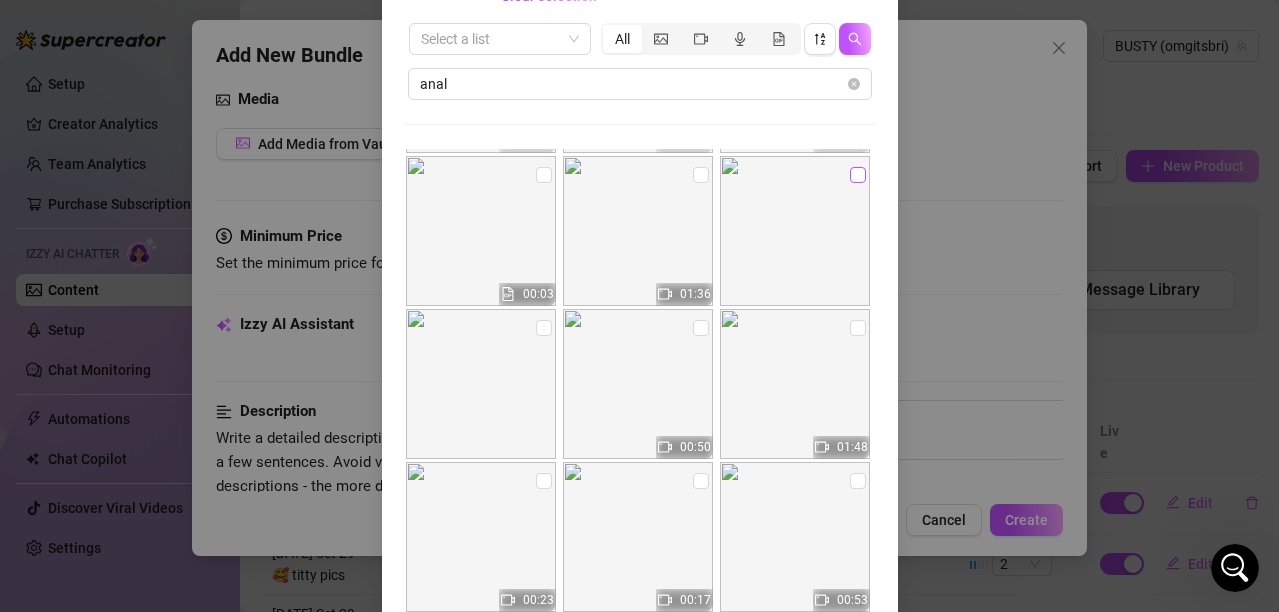 click at bounding box center (858, 175) 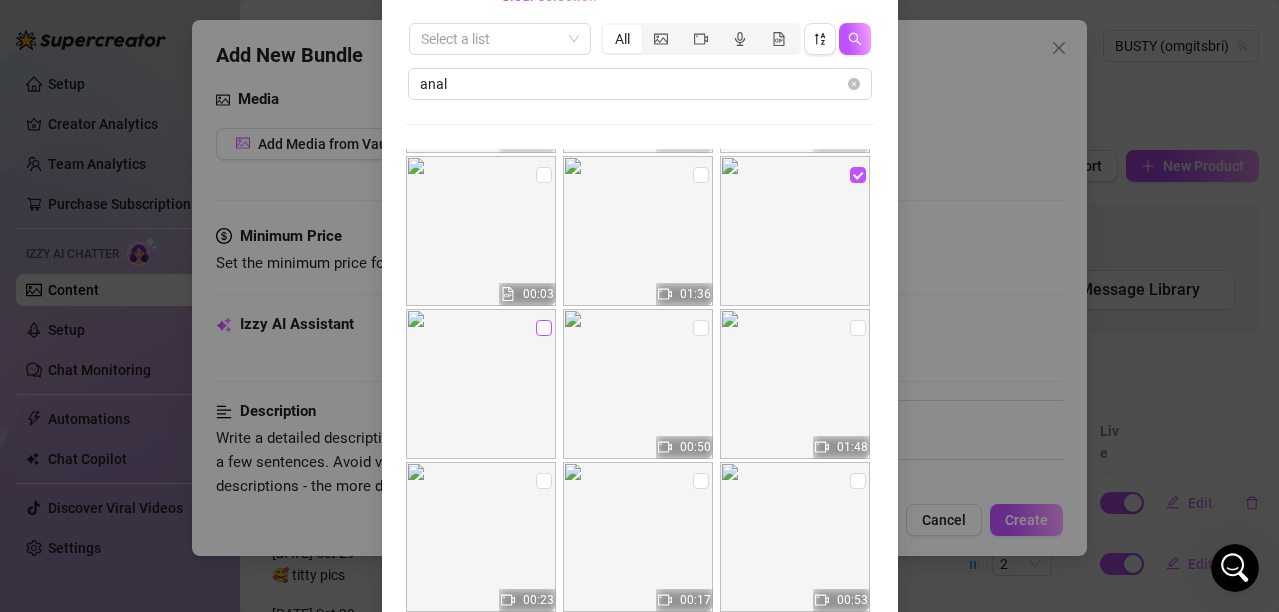 click at bounding box center (544, 328) 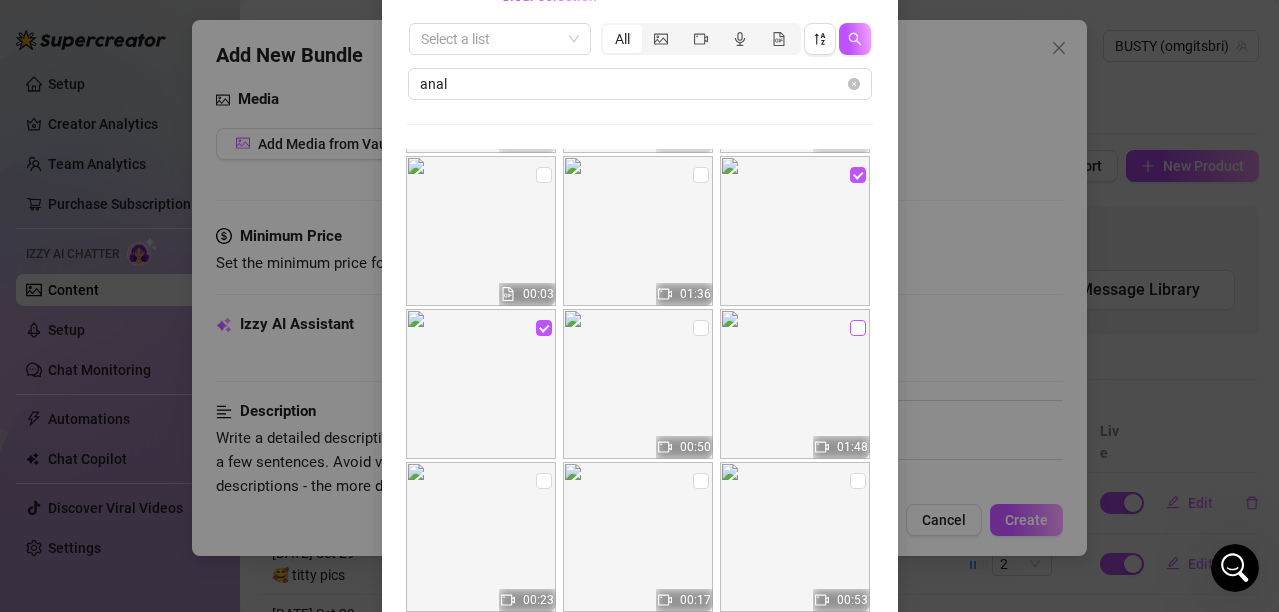 click at bounding box center (858, 328) 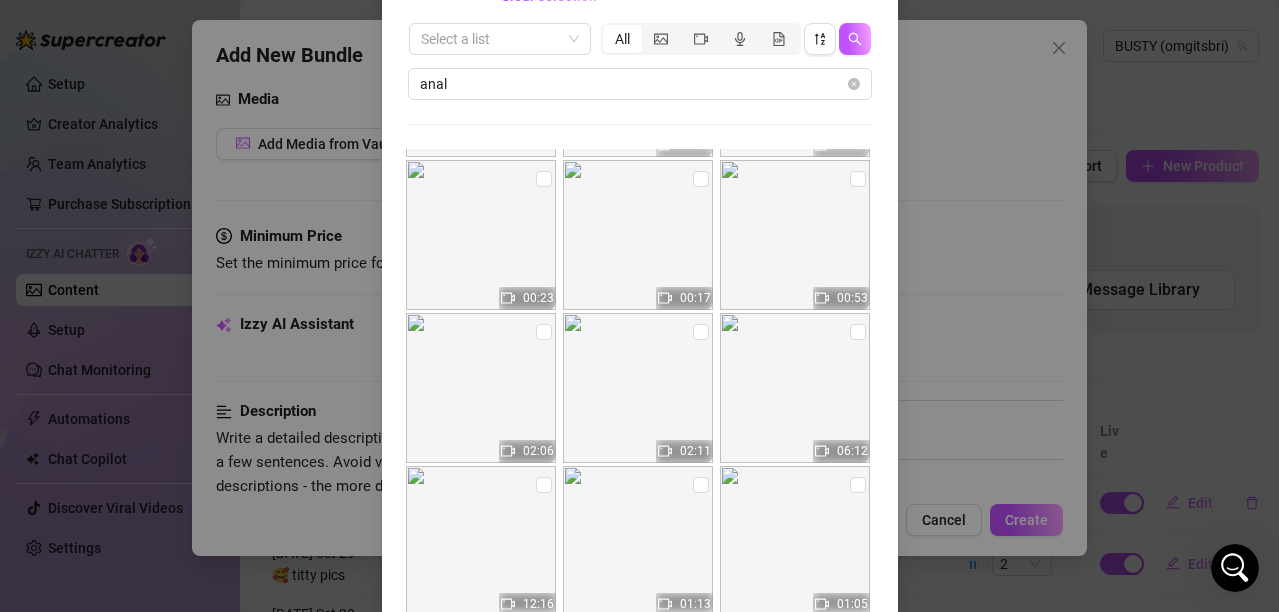 scroll, scrollTop: 603, scrollLeft: 0, axis: vertical 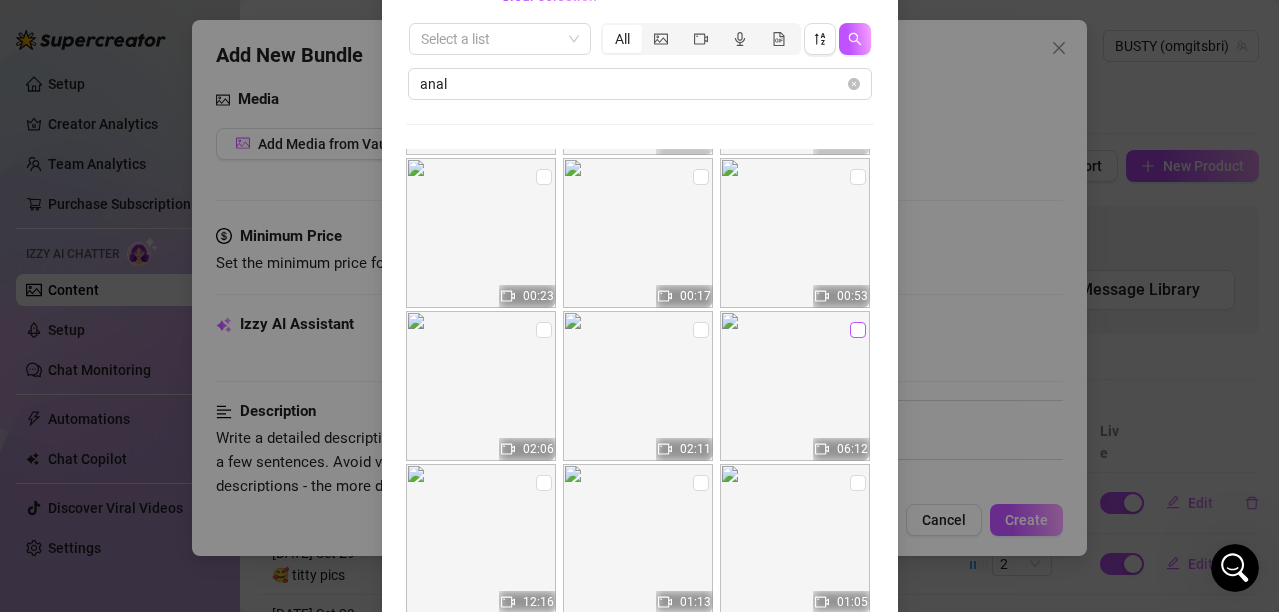 click at bounding box center (858, 330) 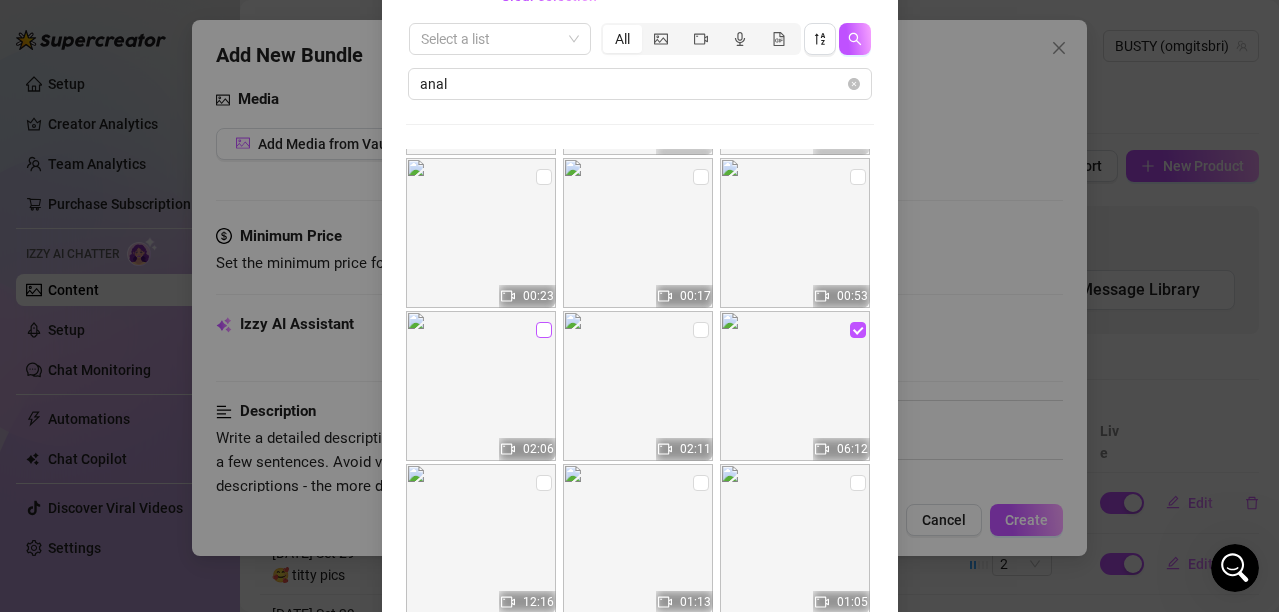 click at bounding box center (544, 330) 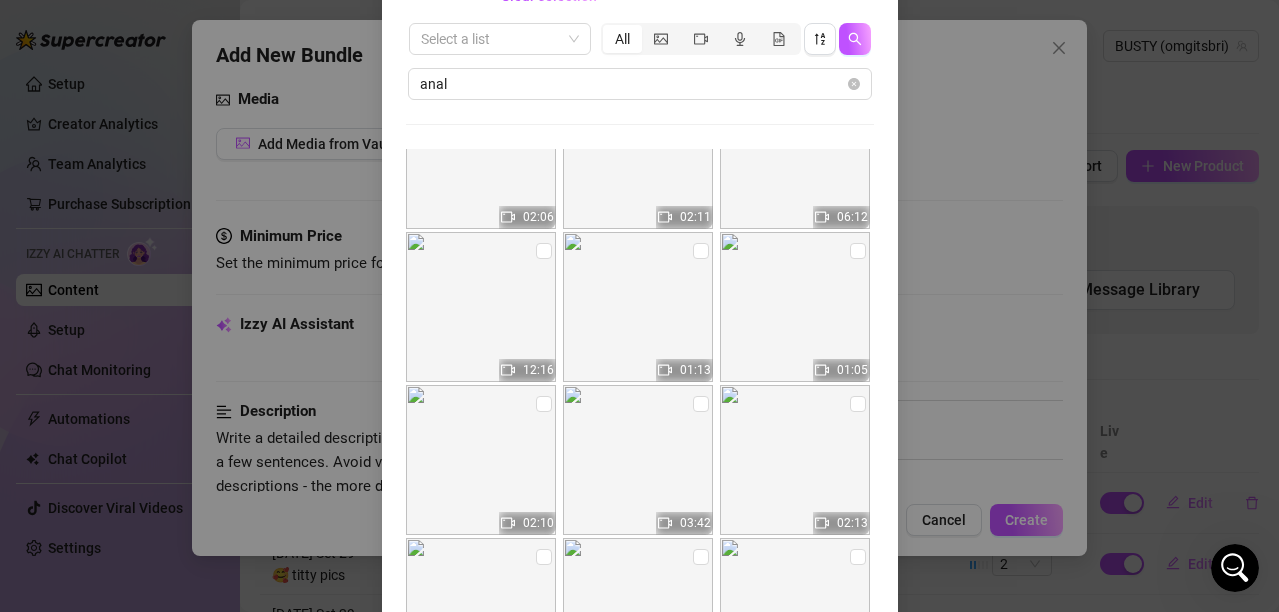 scroll, scrollTop: 840, scrollLeft: 0, axis: vertical 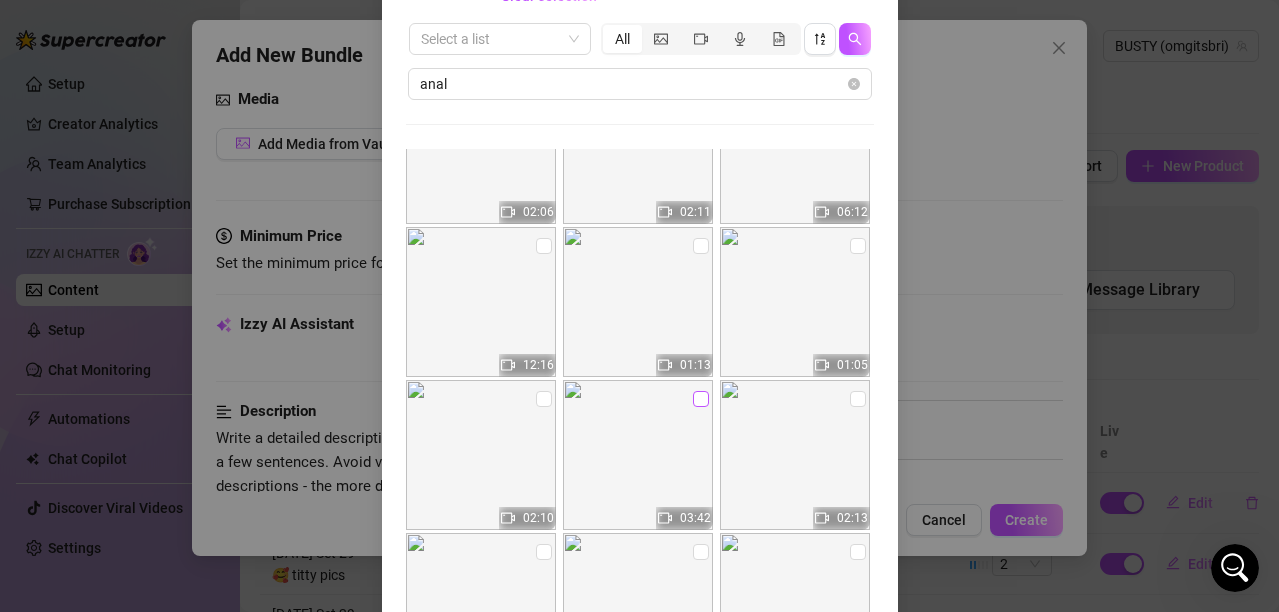 click at bounding box center (701, 399) 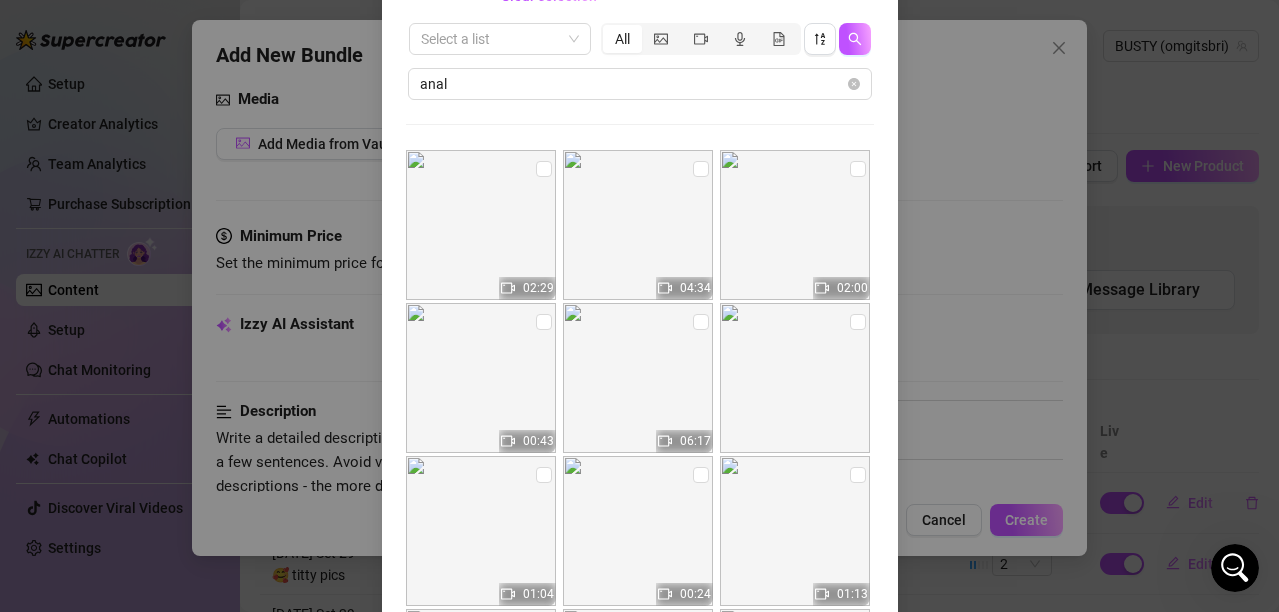 scroll, scrollTop: 1381, scrollLeft: 0, axis: vertical 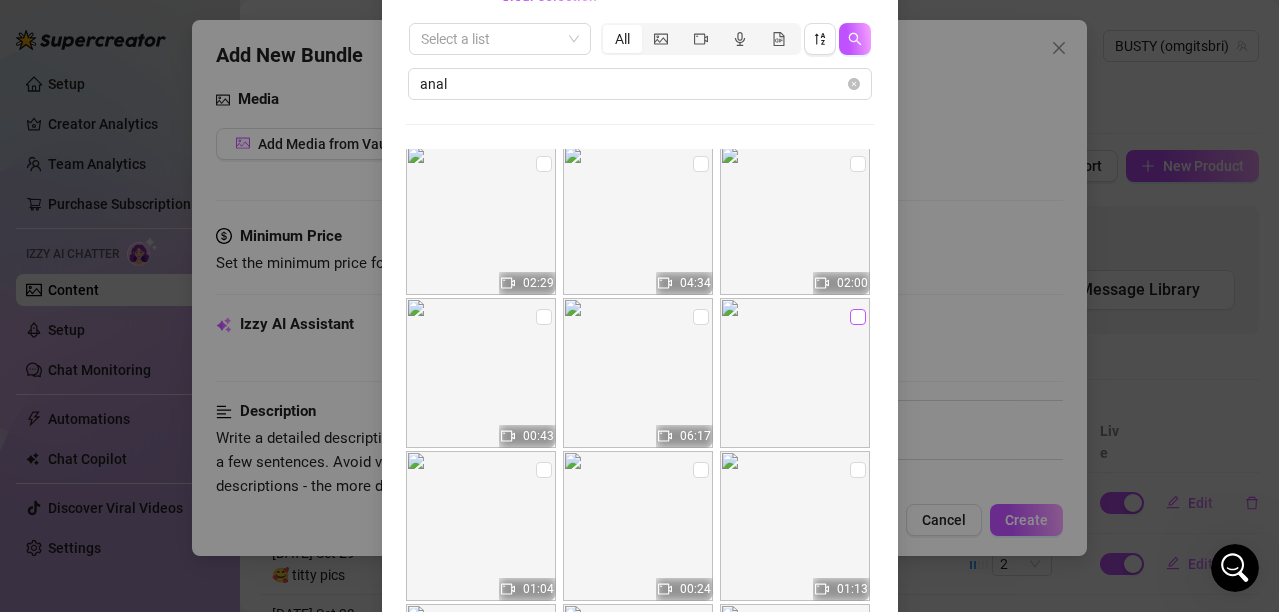 click at bounding box center (858, 317) 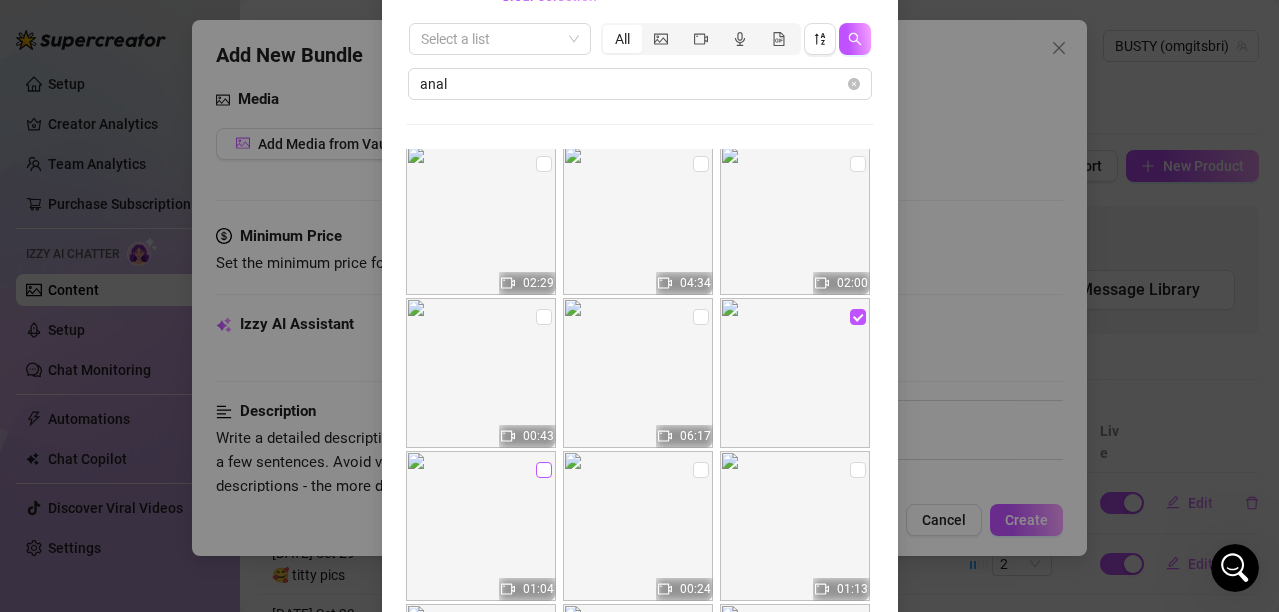 click at bounding box center [544, 470] 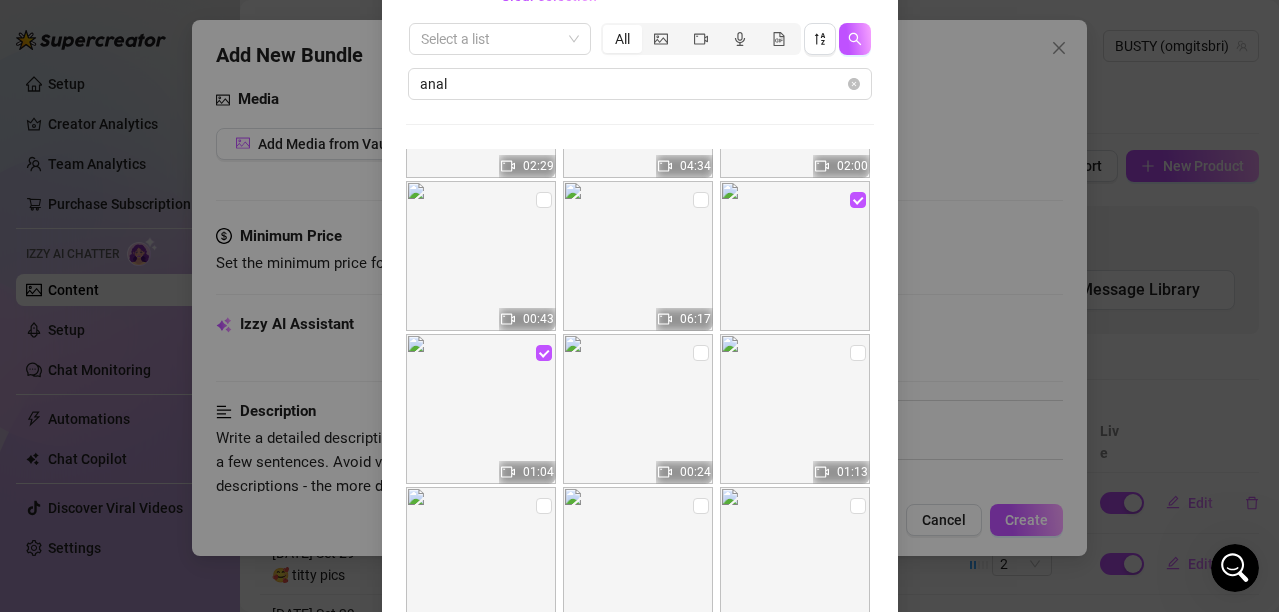 scroll, scrollTop: 1519, scrollLeft: 0, axis: vertical 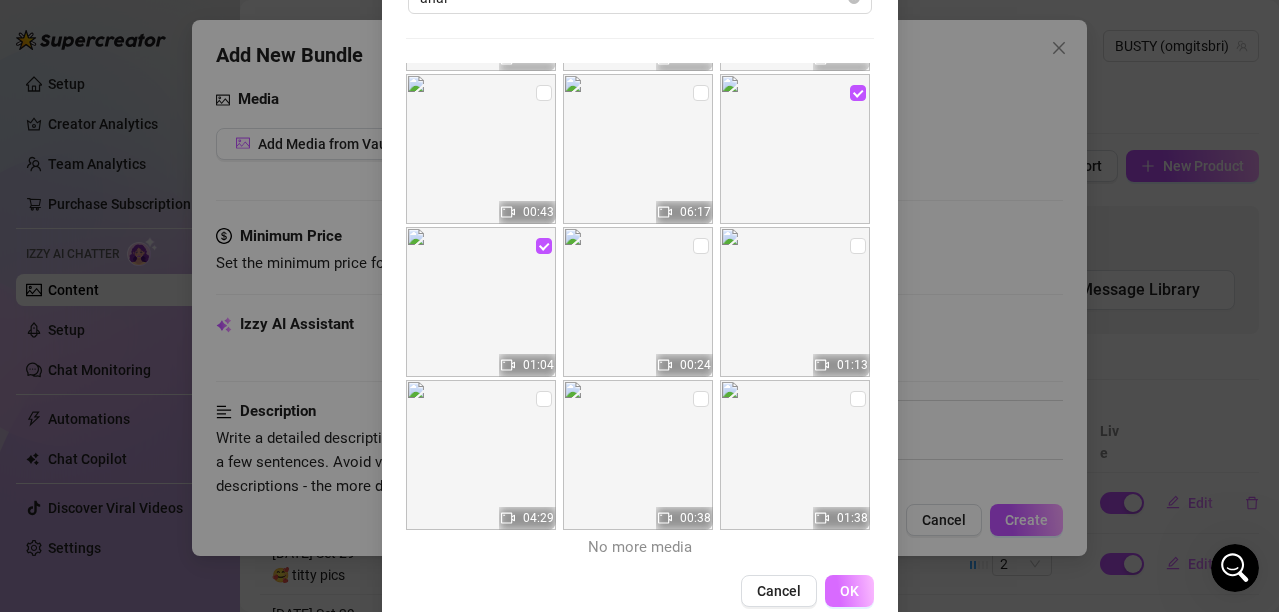 click on "OK" at bounding box center [849, 591] 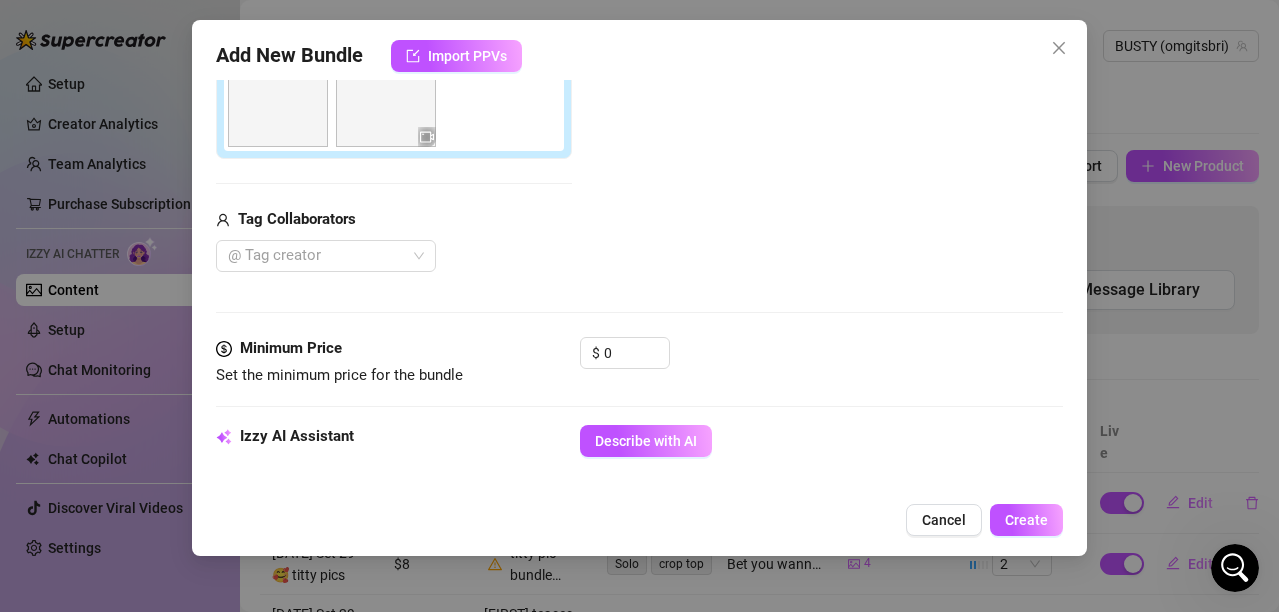scroll, scrollTop: 619, scrollLeft: 0, axis: vertical 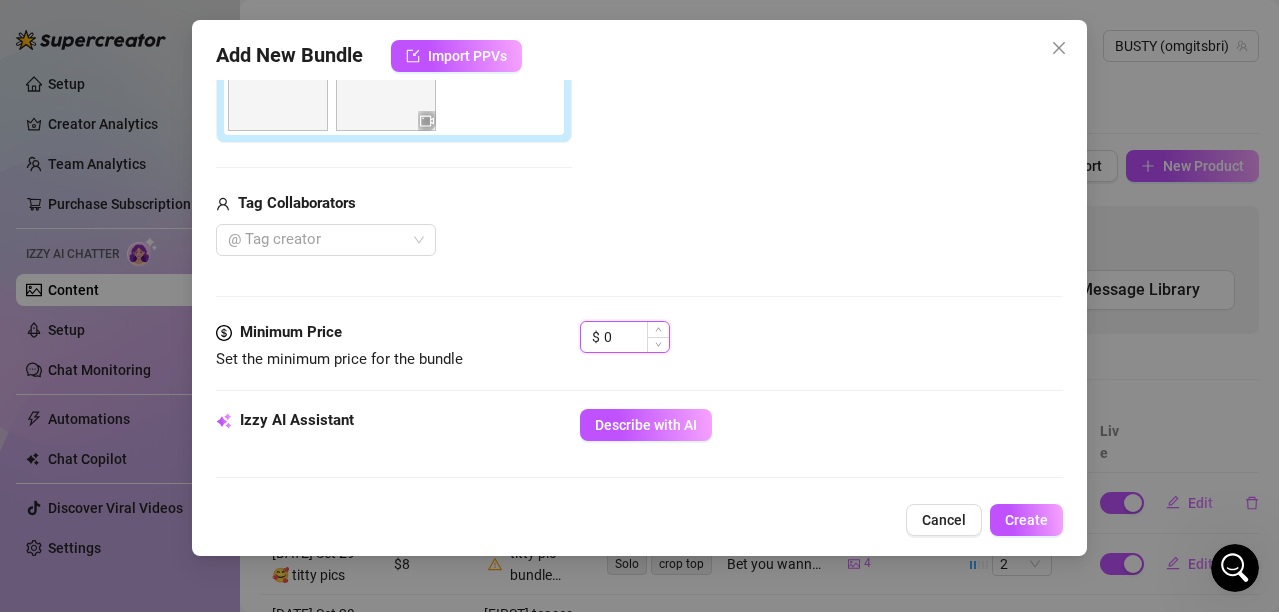 click on "0" at bounding box center (636, 337) 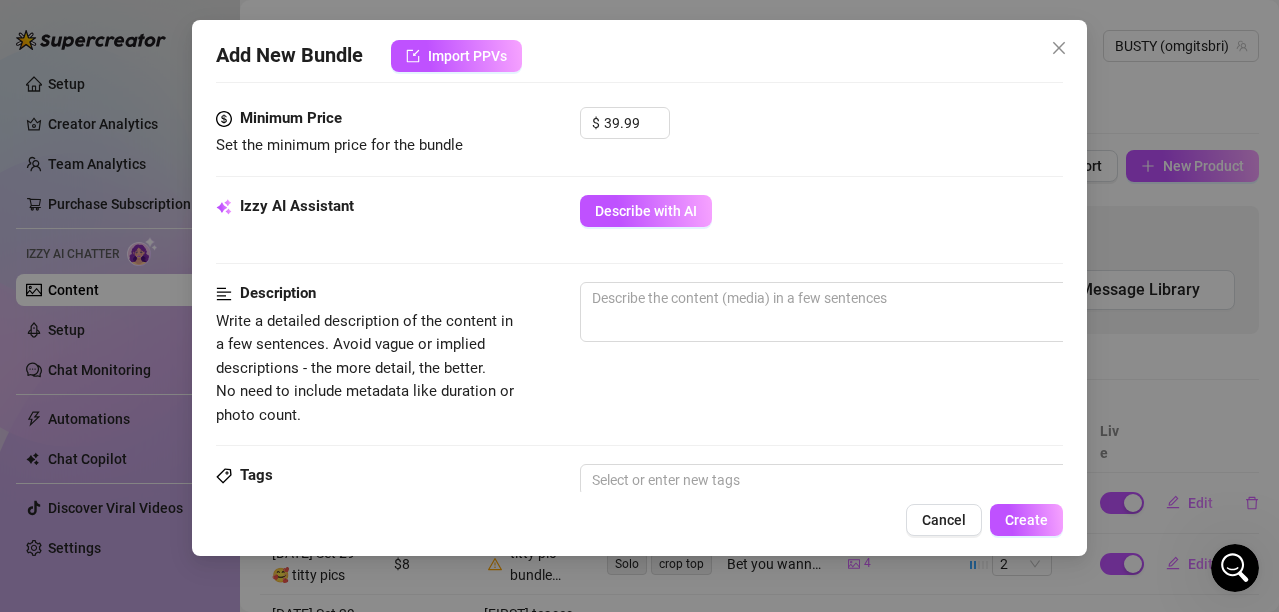 scroll, scrollTop: 839, scrollLeft: 0, axis: vertical 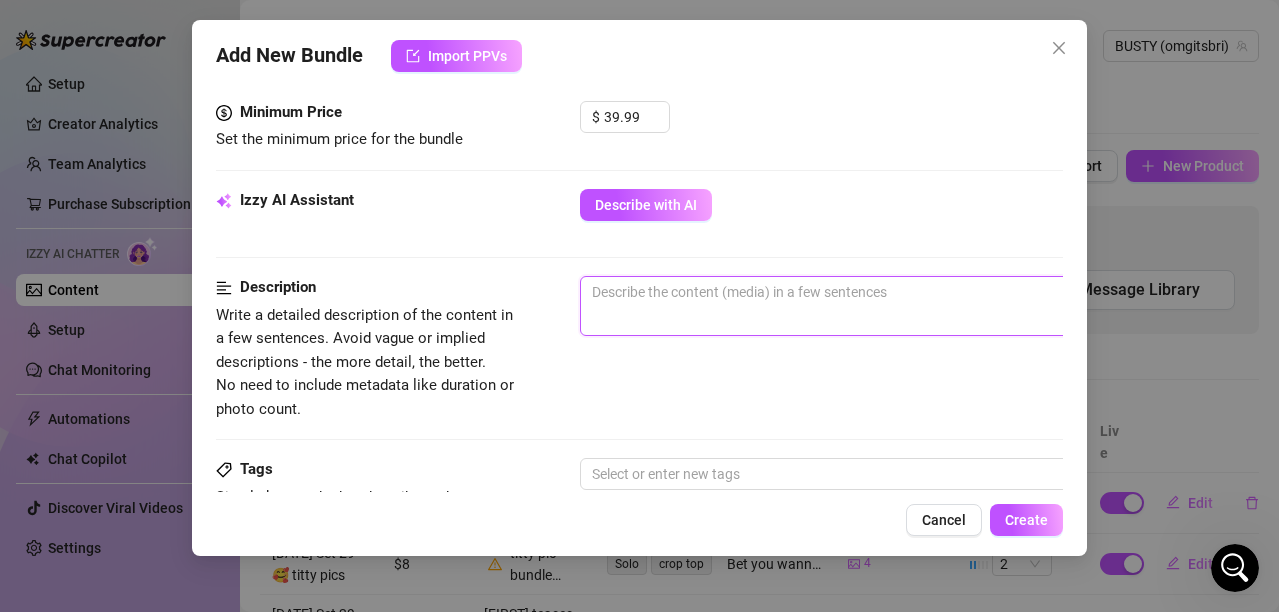 click at bounding box center [930, 292] 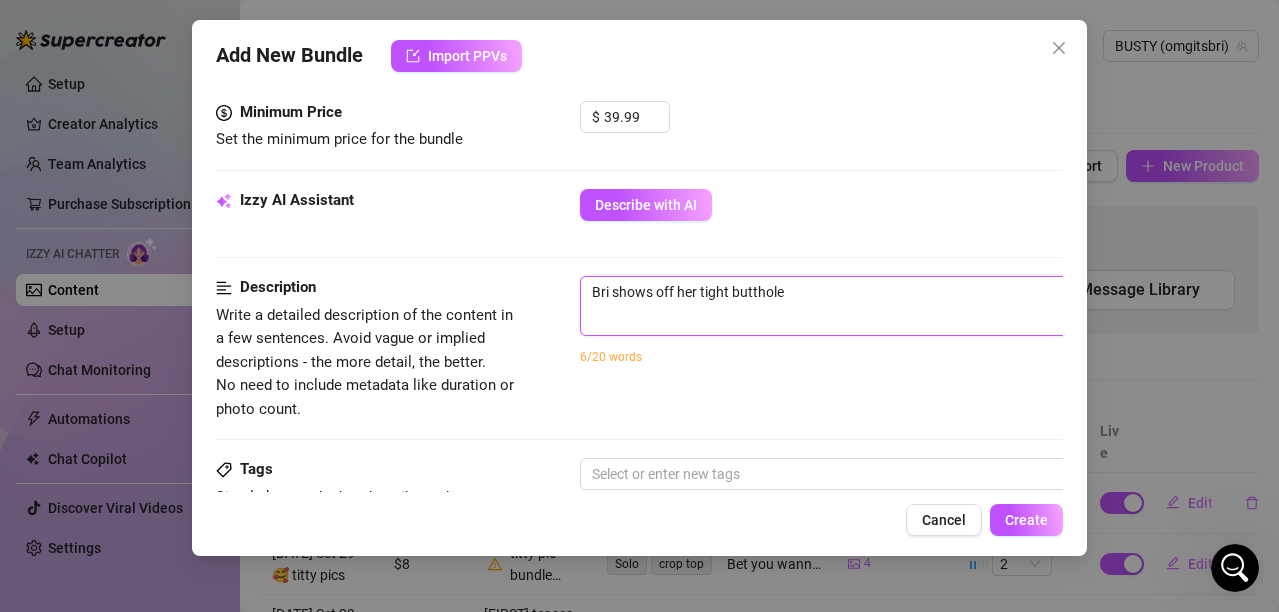 click on "Bri shows off her tight butthole" at bounding box center (930, 292) 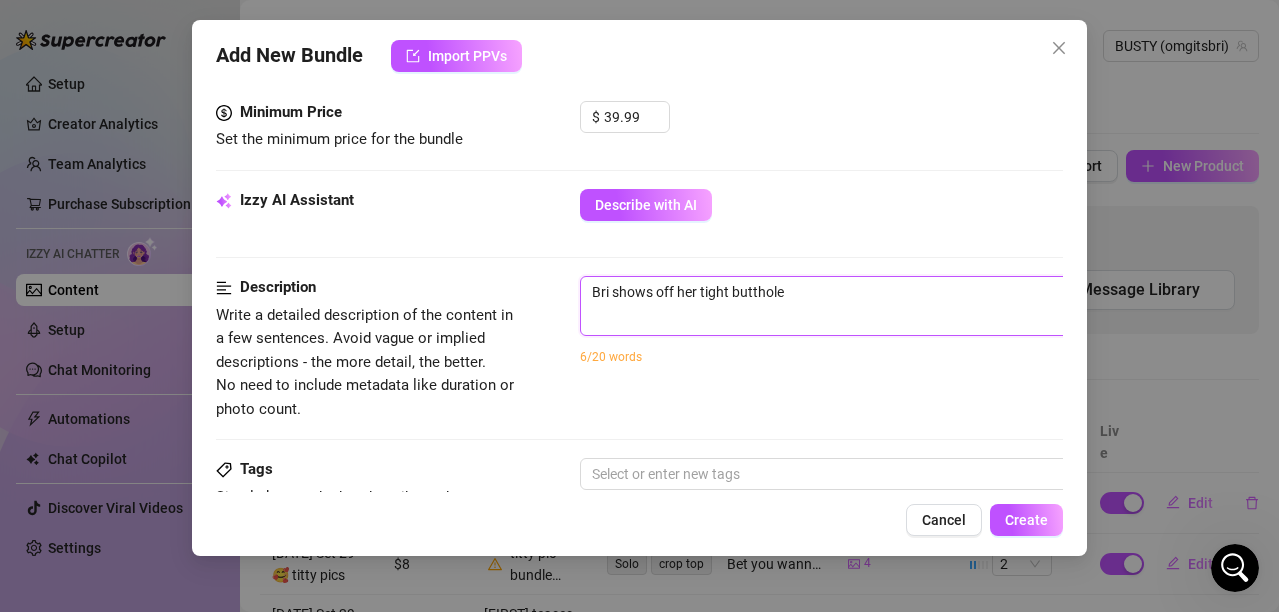 click on "Bri shows off her tight butthole" at bounding box center (930, 292) 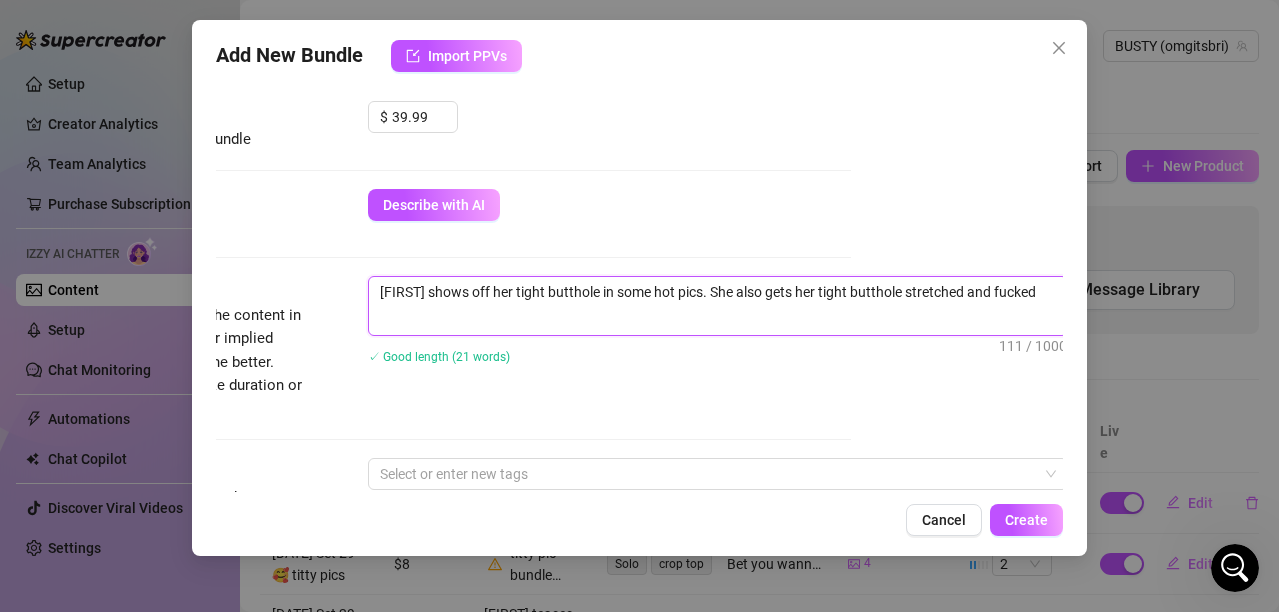 scroll, scrollTop: 839, scrollLeft: 220, axis: both 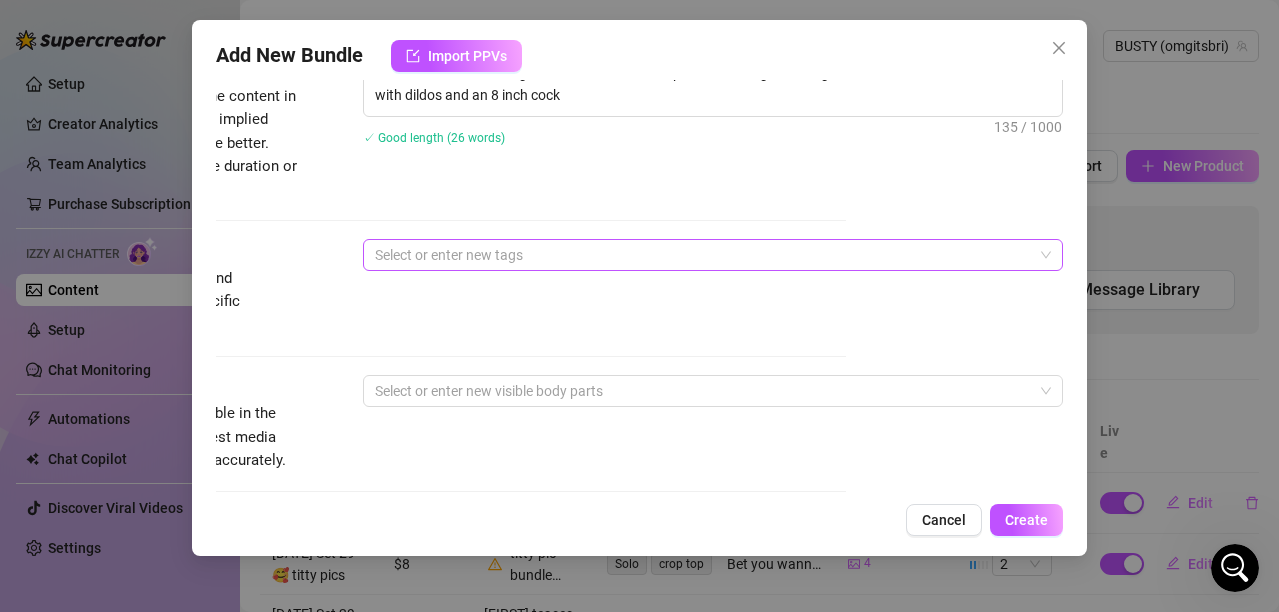 click at bounding box center (702, 255) 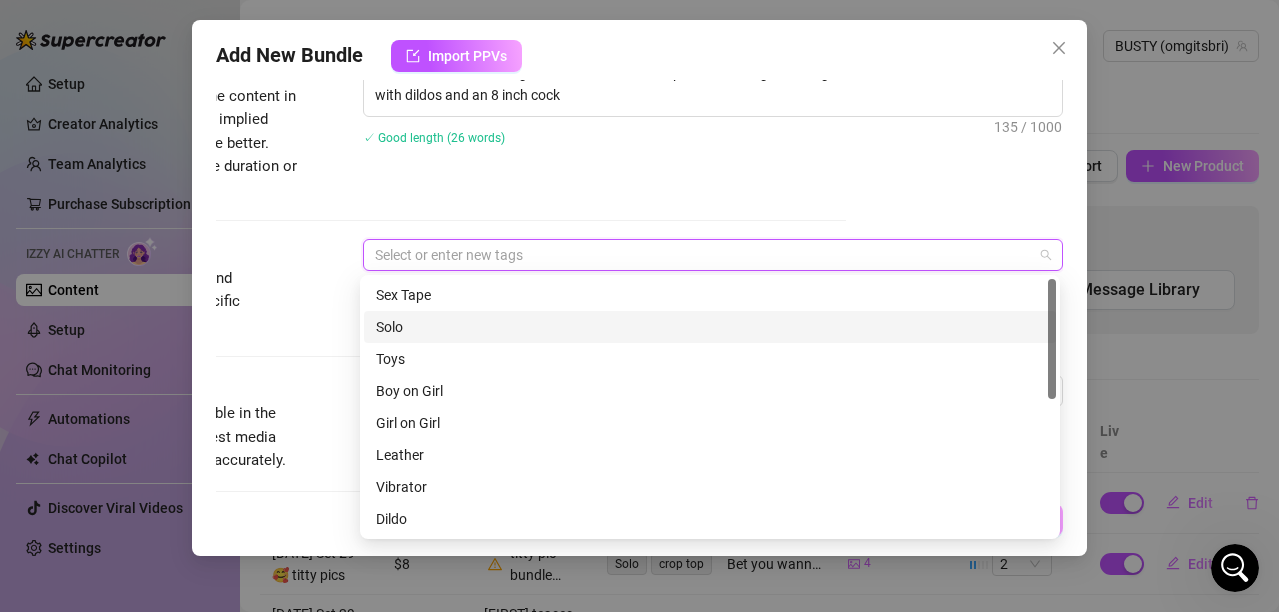 click on "Solo" at bounding box center [710, 327] 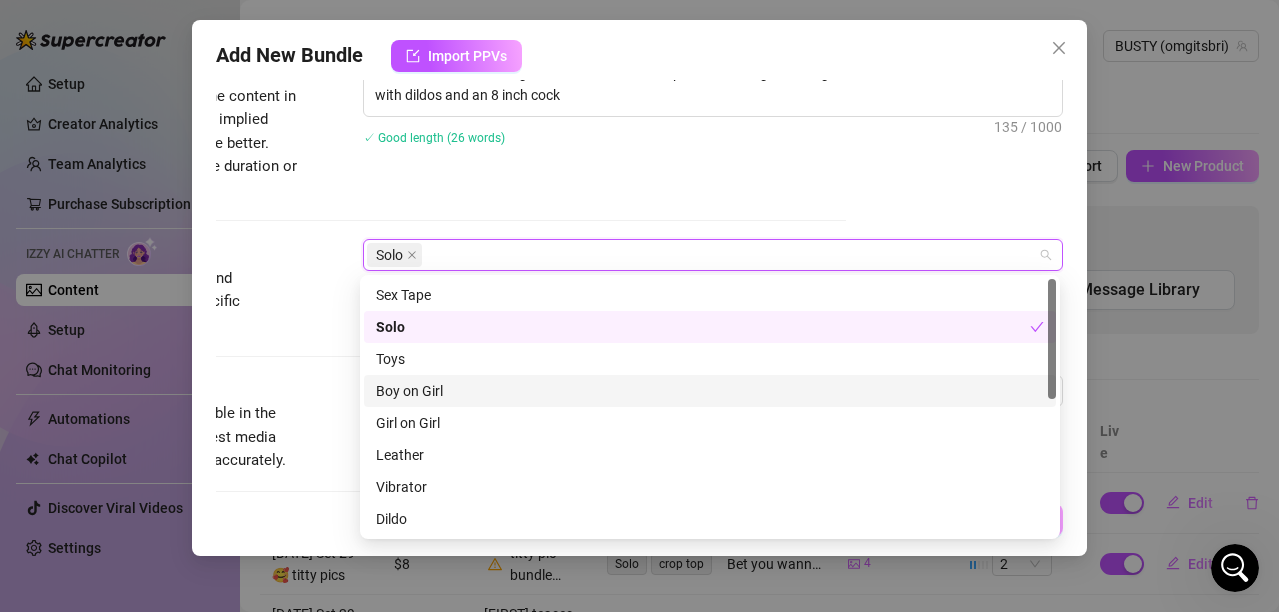 click on "Boy on Girl" at bounding box center [710, 391] 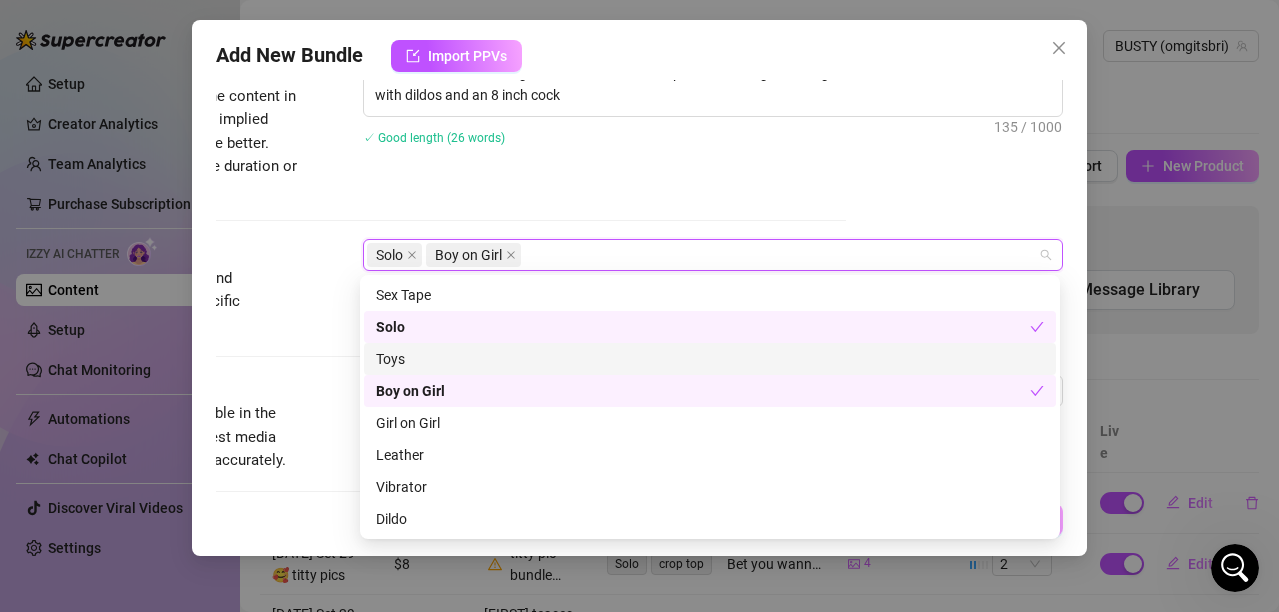 click on "Toys" at bounding box center (710, 359) 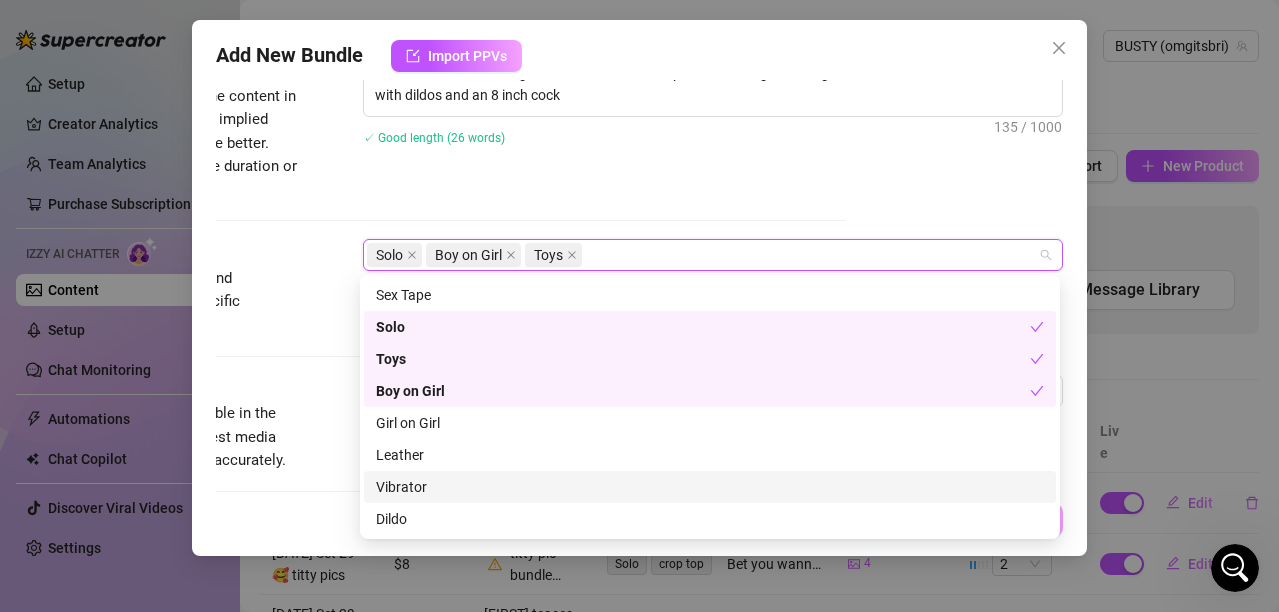 click on "Vibrator" at bounding box center (710, 487) 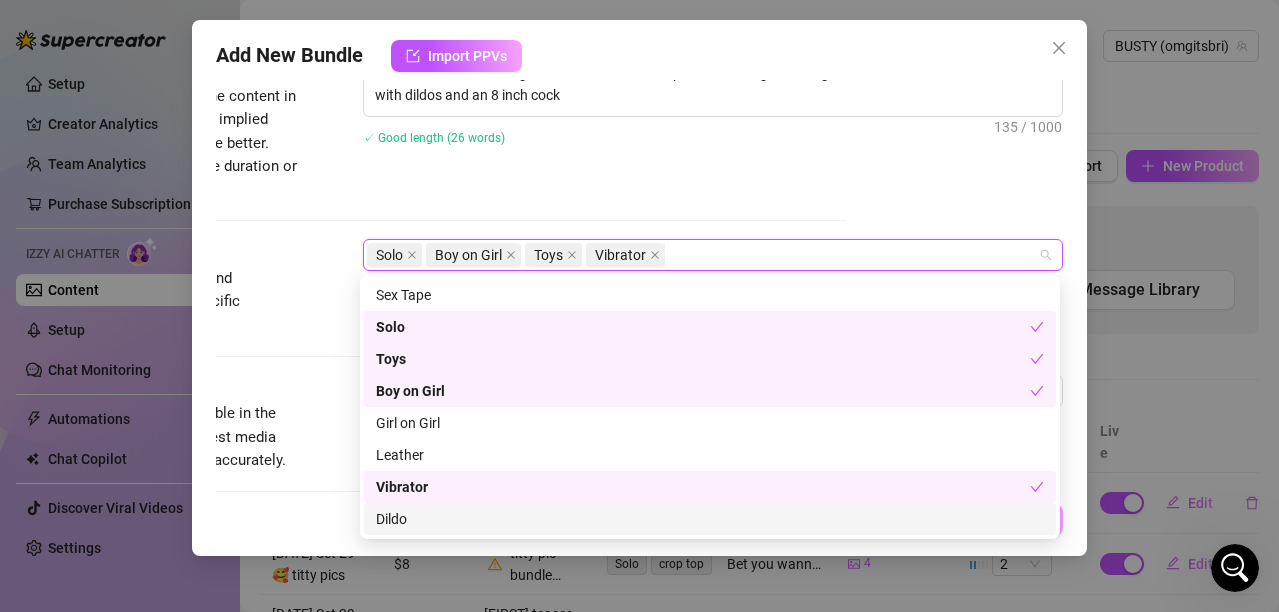 click on "Dildo" at bounding box center [710, 519] 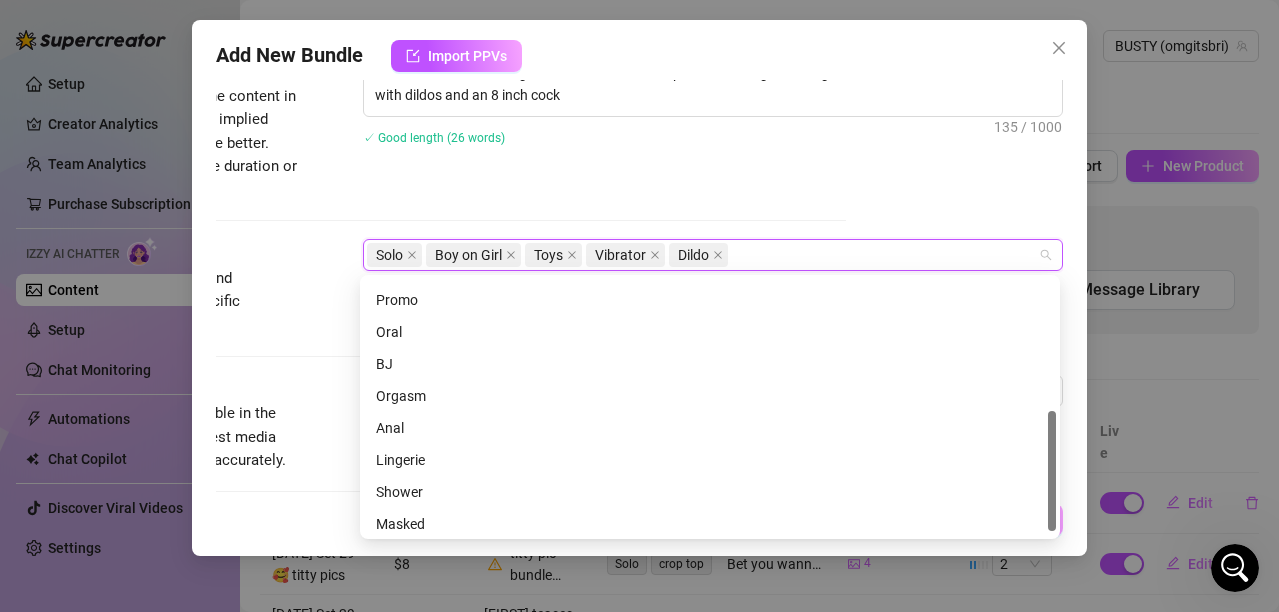 scroll, scrollTop: 284, scrollLeft: 0, axis: vertical 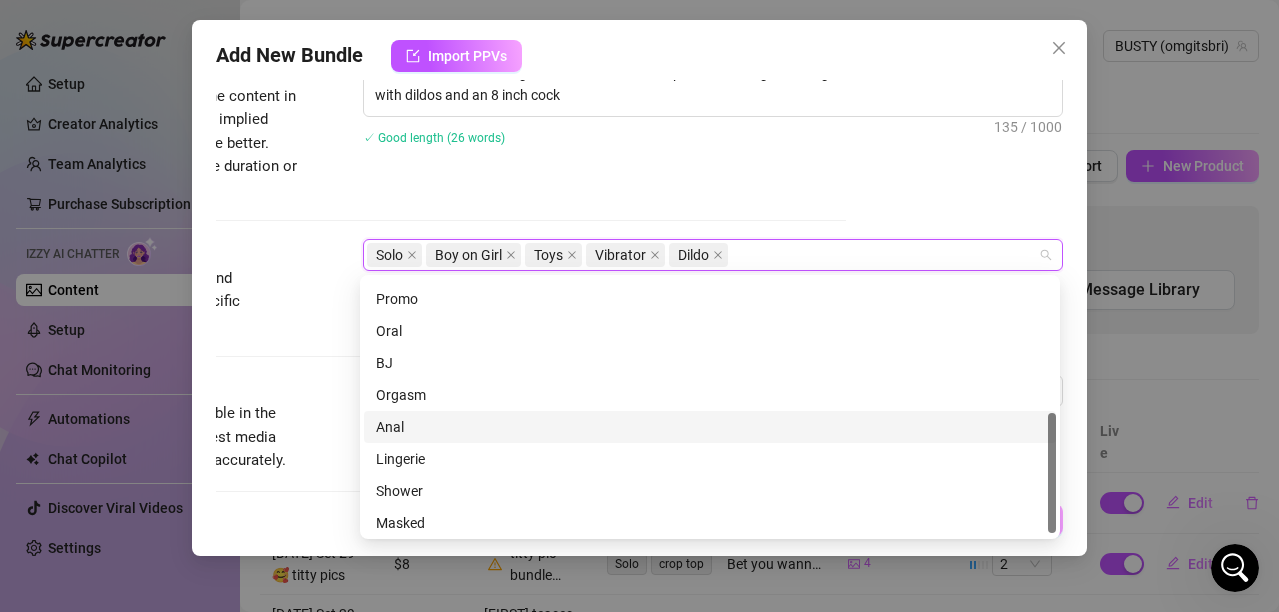 click on "Anal" at bounding box center (710, 427) 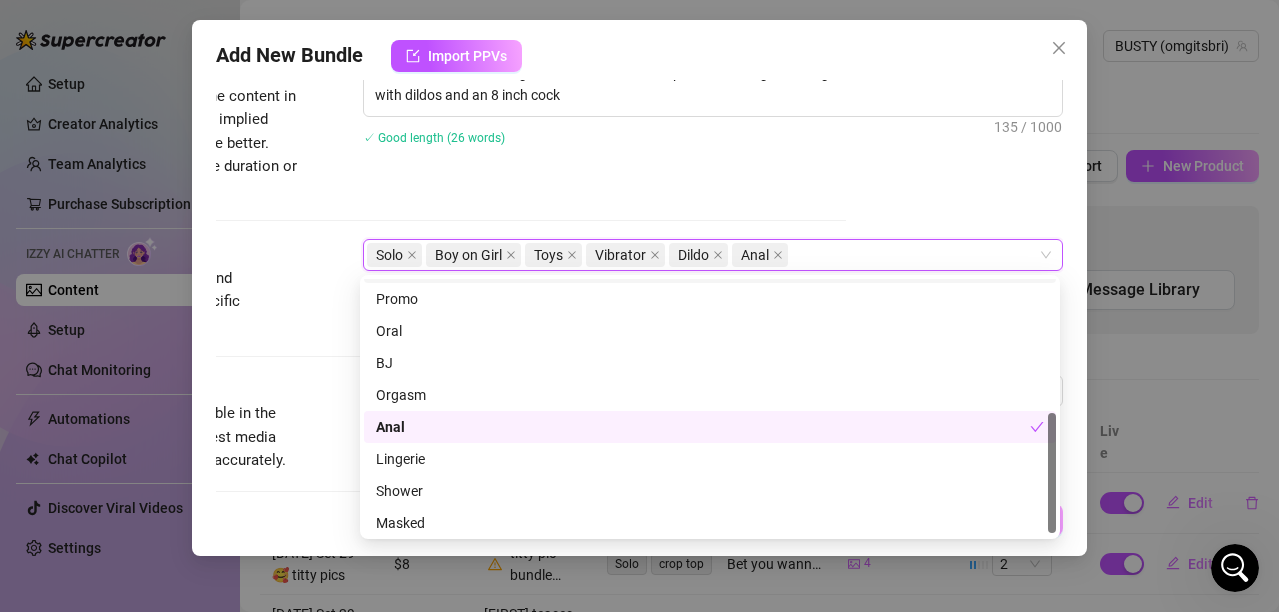 click on "Description Write a detailed description of the content in a few sentences. Avoid vague or implied descriptions - the more detail, the better.  No need to include metadata like duration or photo count. [FIRST] shows off her tight butthole in some hot pics. She also gets her tight butthole stretched and fucked with dildos and an 8 inch cock 135 / 1000 ✓ Good length (26 words)" at bounding box center (422, 148) 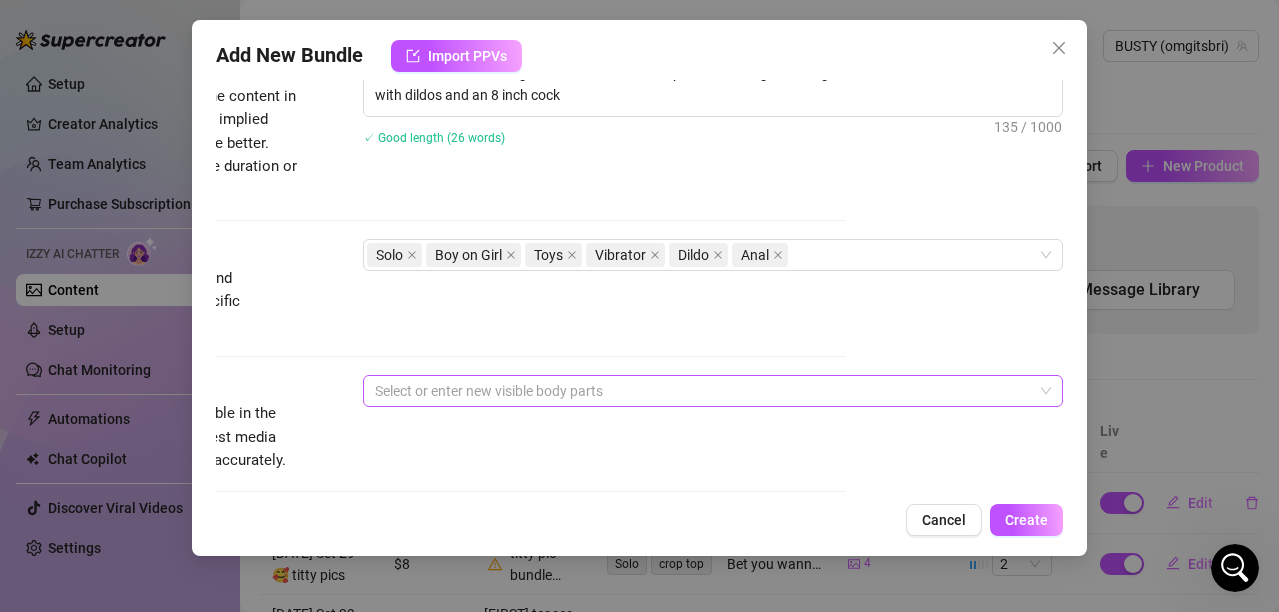 click at bounding box center [702, 391] 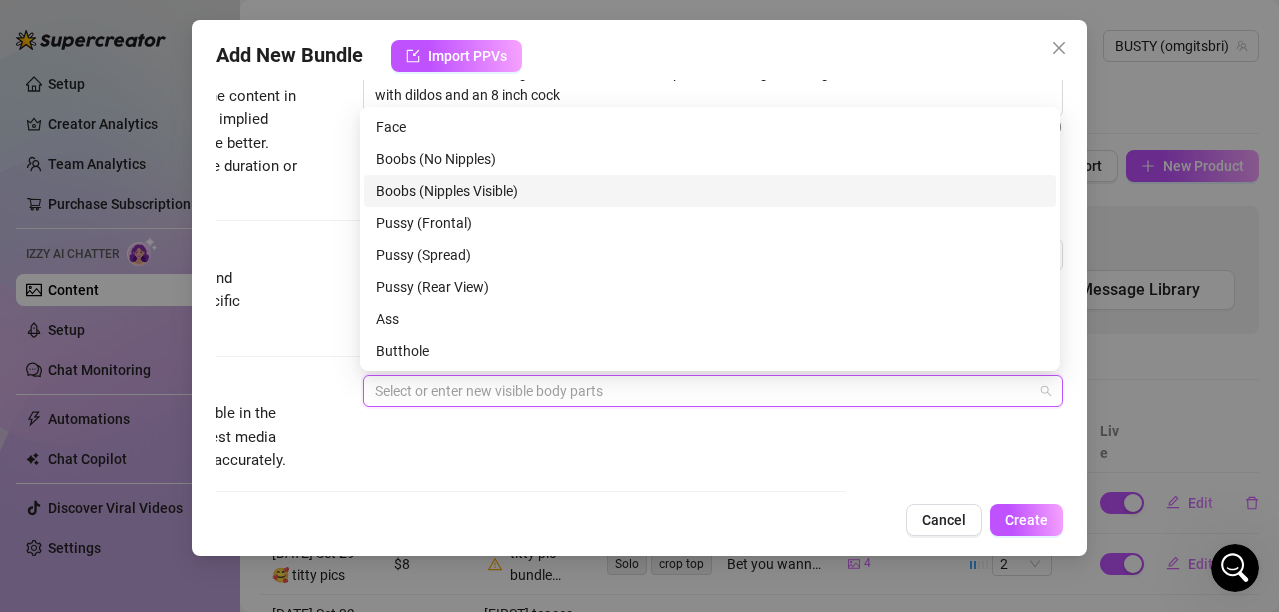 click on "Boobs (Nipples Visible)" at bounding box center (710, 191) 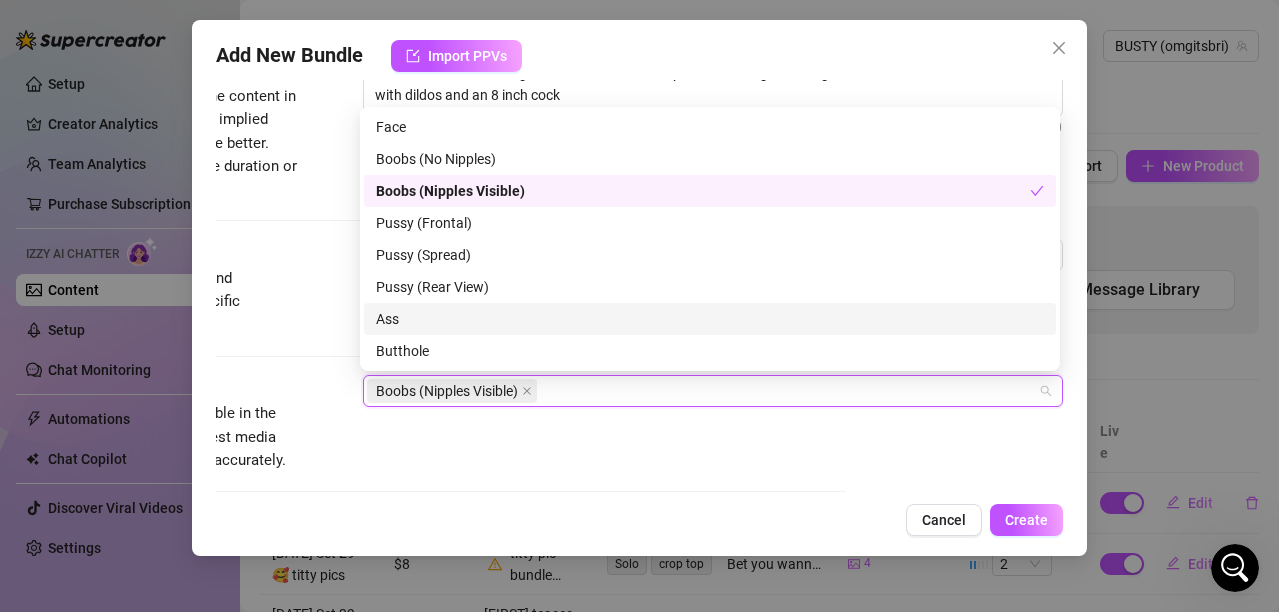 click on "Ass" at bounding box center [710, 319] 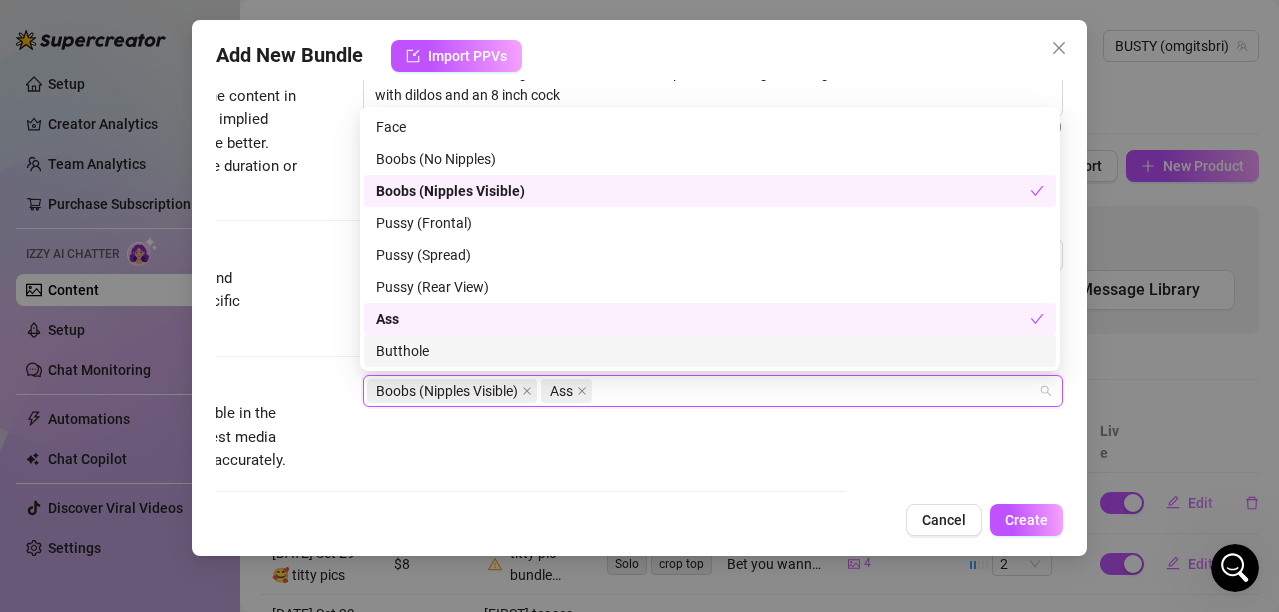 click on "Butthole" at bounding box center (710, 351) 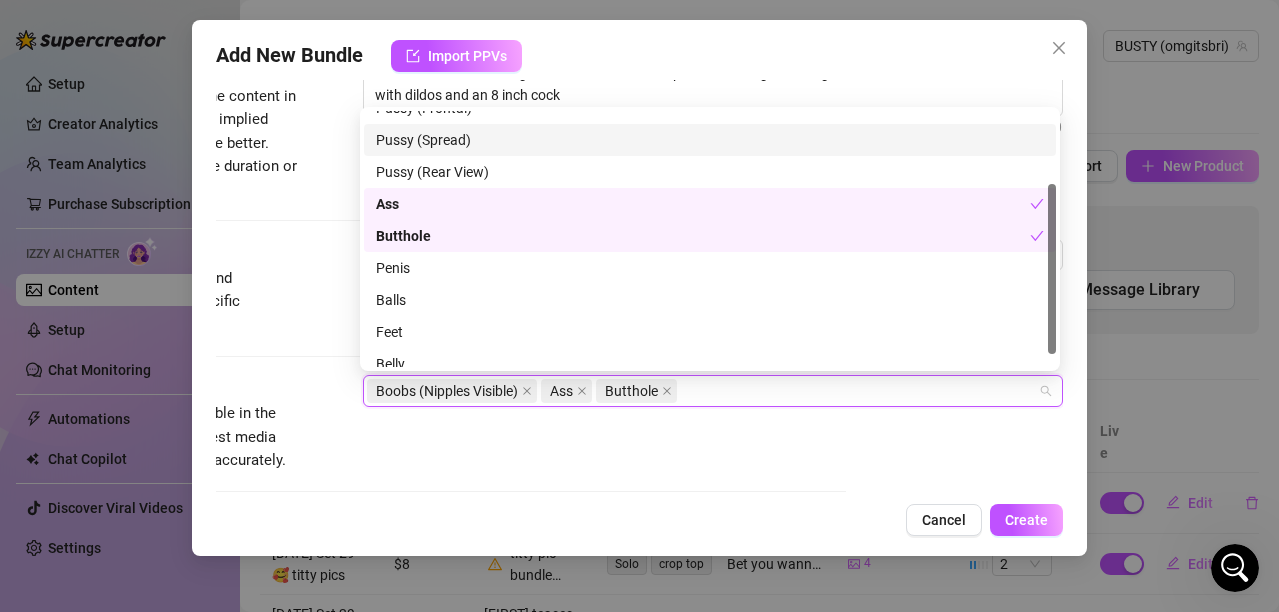 scroll, scrollTop: 128, scrollLeft: 0, axis: vertical 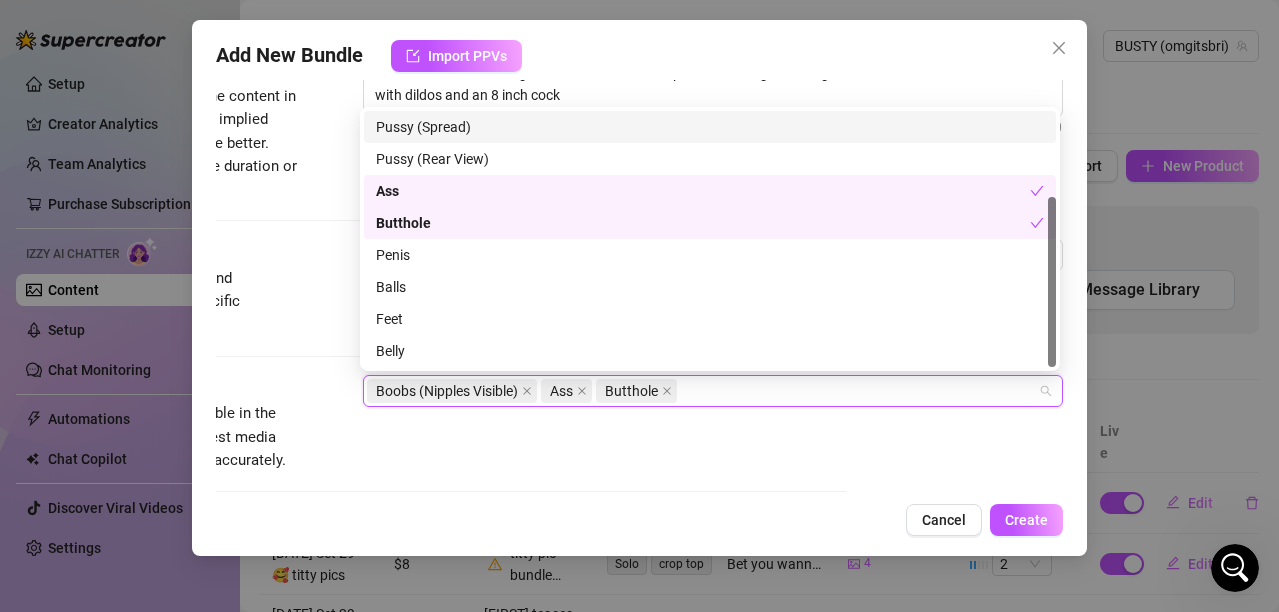 click on "Penis" at bounding box center [710, 255] 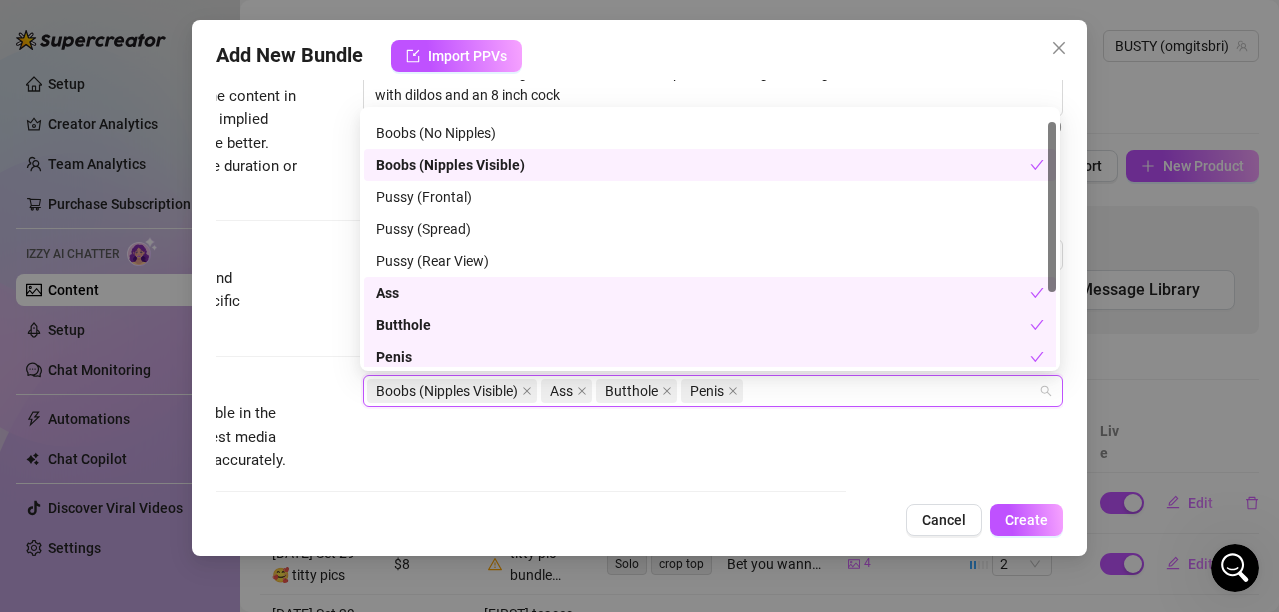scroll, scrollTop: 0, scrollLeft: 0, axis: both 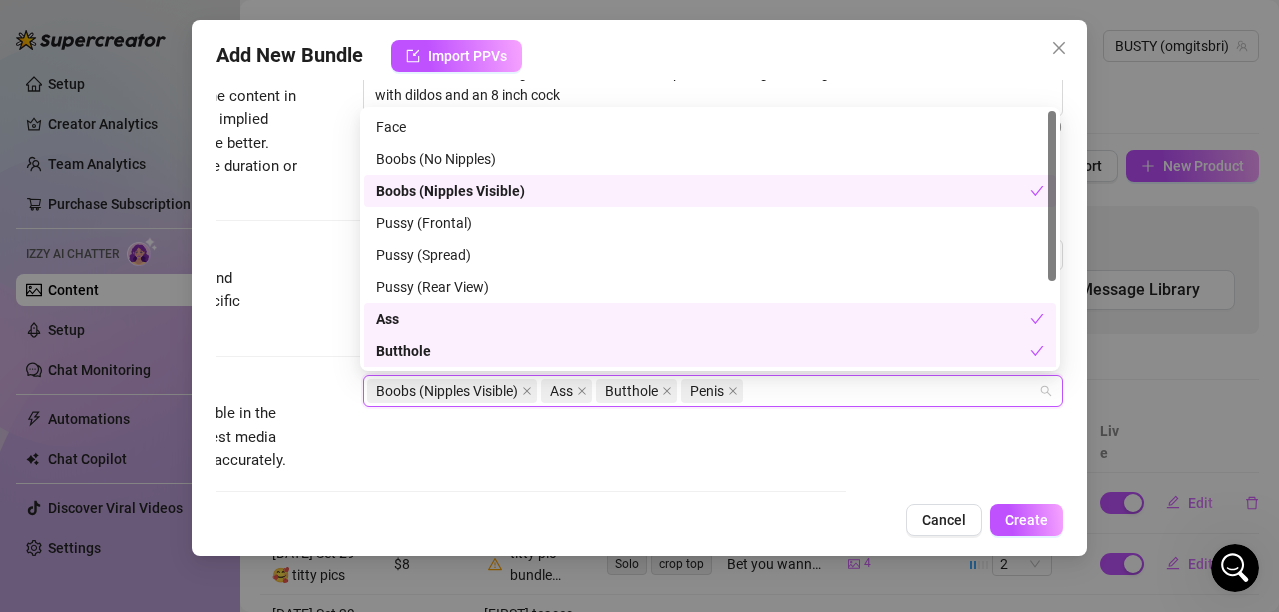 click on "Pussy (Spread)" at bounding box center [710, 255] 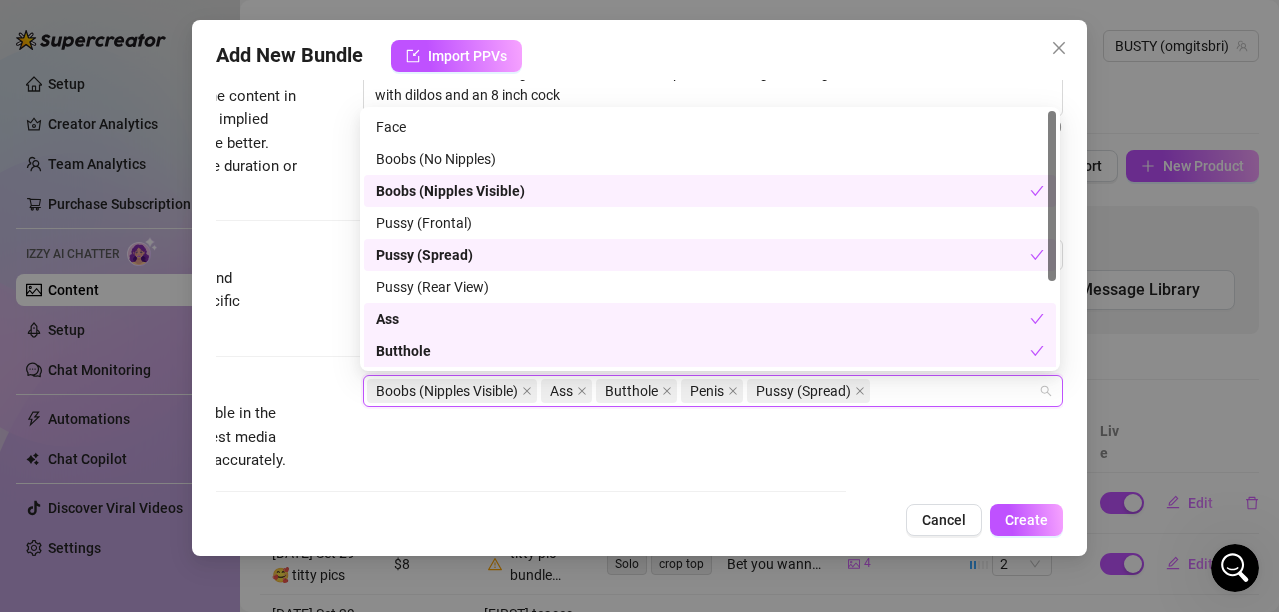 click on "Pussy (Rear View)" at bounding box center (710, 287) 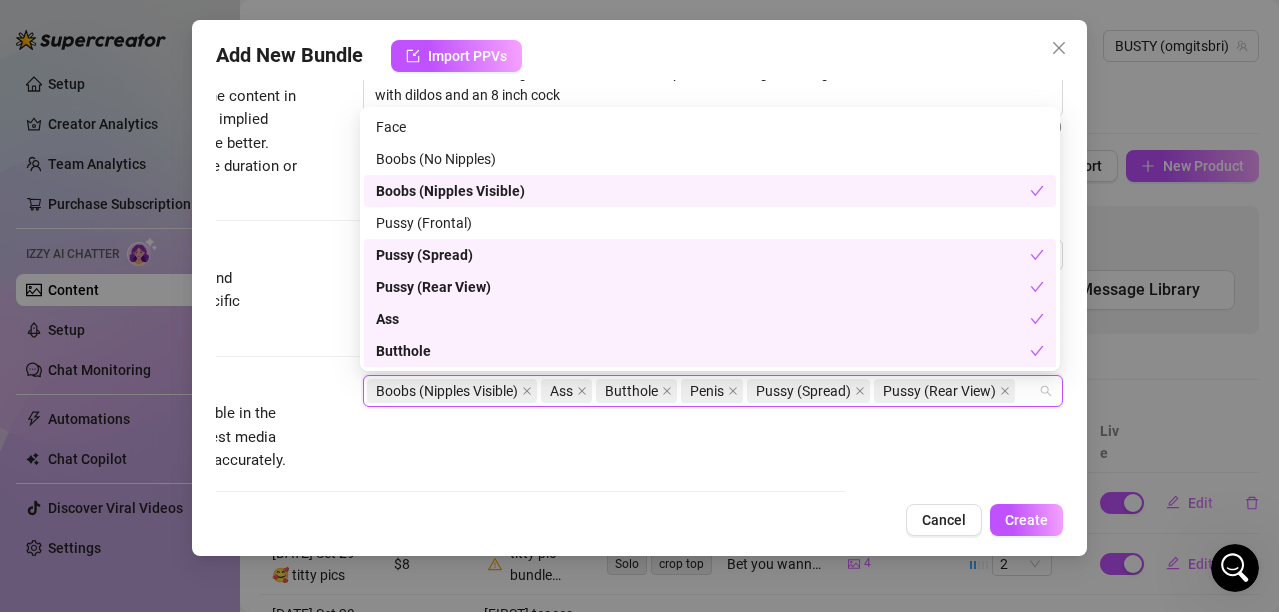 click on "Pussy (Frontal)" at bounding box center (710, 223) 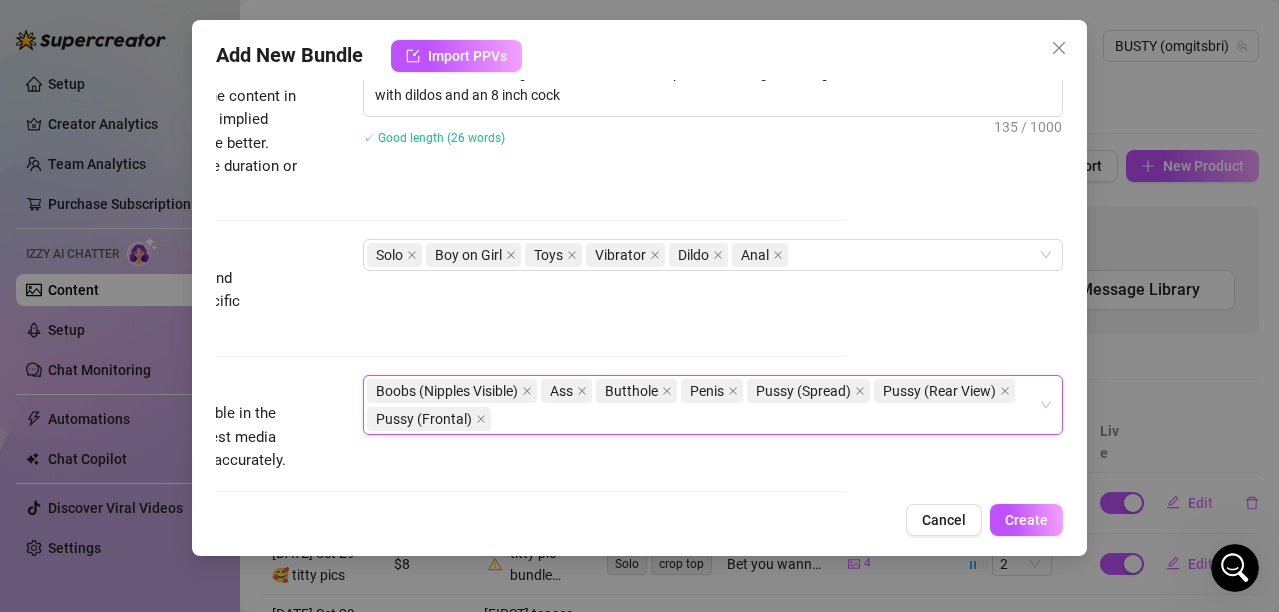 click on "Add New Bundle Import PPVs Account BUSTY (@omgitsbri) Name Name is for your internal organization only. Anal Bundle Media Add Media from Vault Free preview Pay to view Tag Collaborators   @ Tag creator Minimum Price Set the minimum price for the bundle $ 39.99 Izzy AI Assistant Describe with AI Description Write a detailed description of the content in a few sentences. Avoid vague or implied descriptions - the more detail, the better.  No need to include metadata like duration or photo count. [FIRST] shows off her tight butthole in some hot pics. She also gets her tight butthole stretched and fucked with dildos and an 8 inch cock 135 / 1000 ✓ Good length (26 words) Tags Simple keywords that describe and summarize the content, like specific fetishes, positions, categories. Solo Boy on Girl Toys Vibrator Dildo Anal   Visible Body Parts Select the body parts clearly visible in the content. This helps Izzy AI suggest media and answer fan questions more accurately. Boobs (Nipples Visible) Ass Butthole Penis" at bounding box center [639, 306] 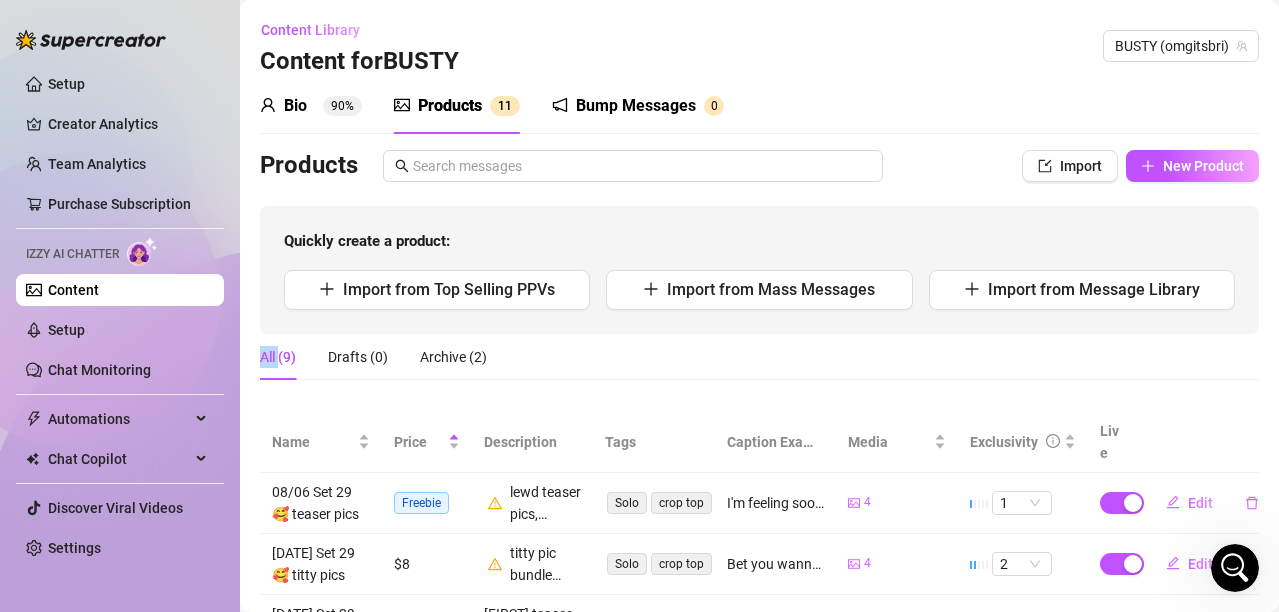 click on "Quickly create a product: Import from Top Selling PPVs Import from Mass Messages Import from Message Library" at bounding box center (759, 270) 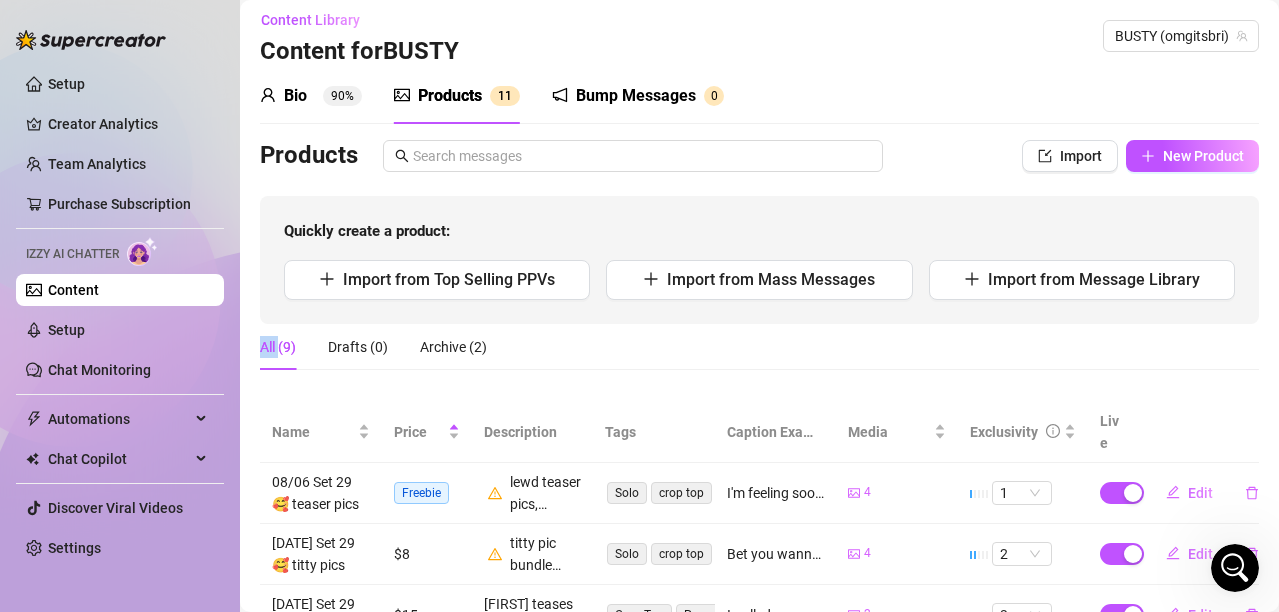 scroll, scrollTop: 4, scrollLeft: 0, axis: vertical 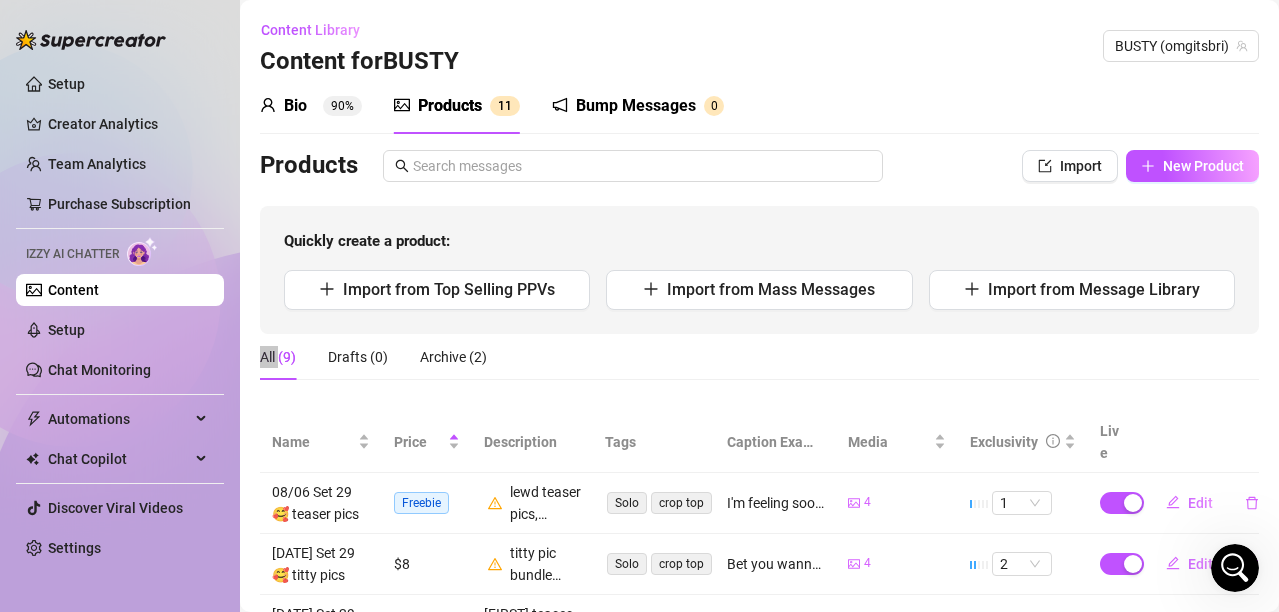 click 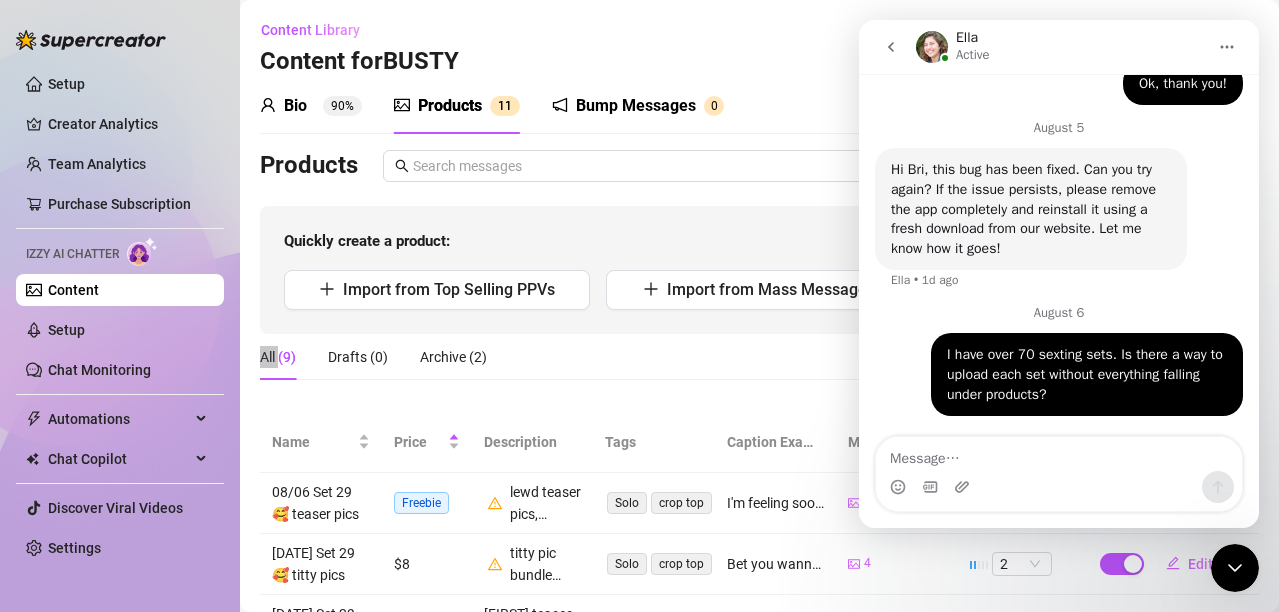 scroll, scrollTop: 2072, scrollLeft: 0, axis: vertical 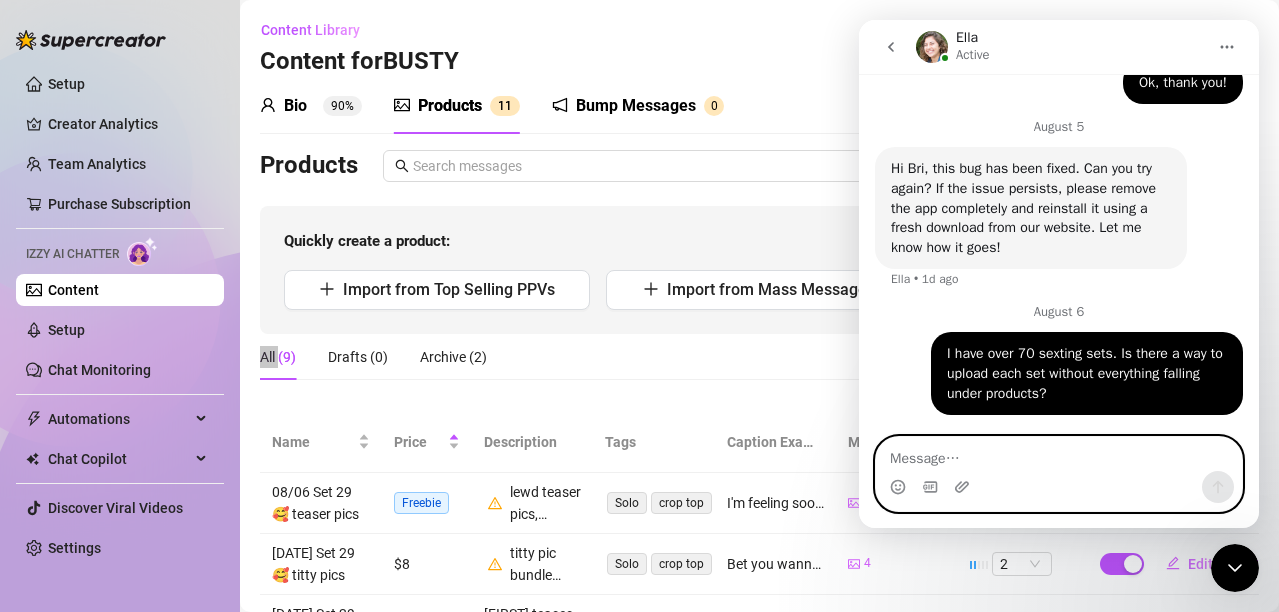 click at bounding box center (1059, 454) 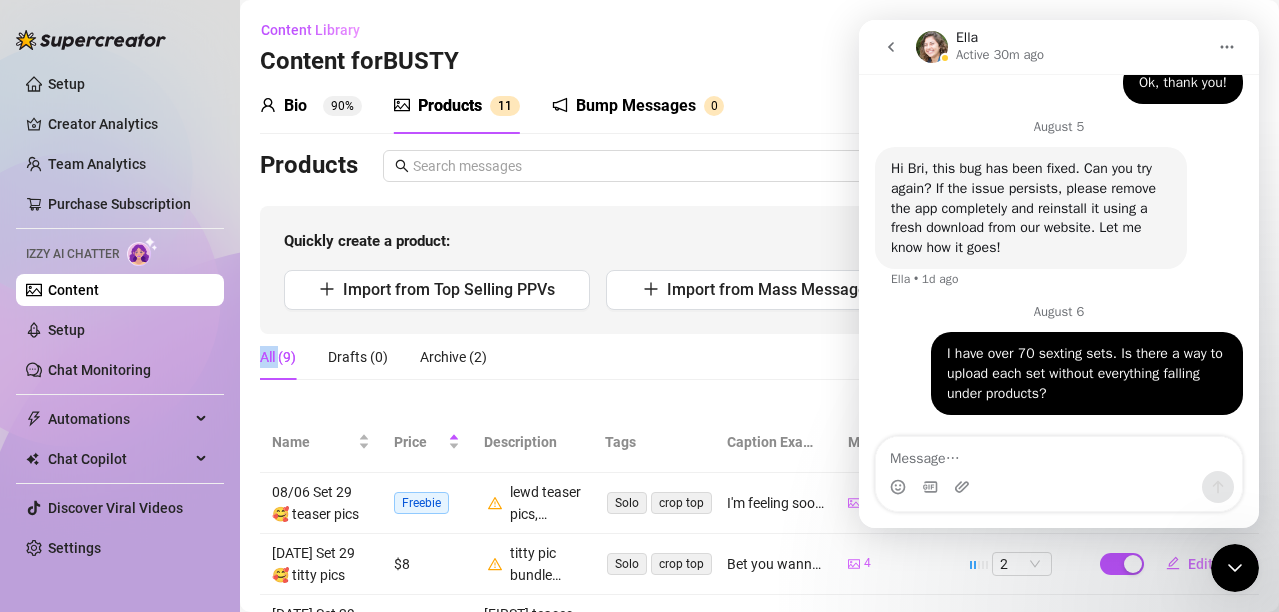 click on "Products Import New Product Quickly create a product: Import from Top Selling PPVs Import from Mass Messages Import from Message Library" at bounding box center (759, 242) 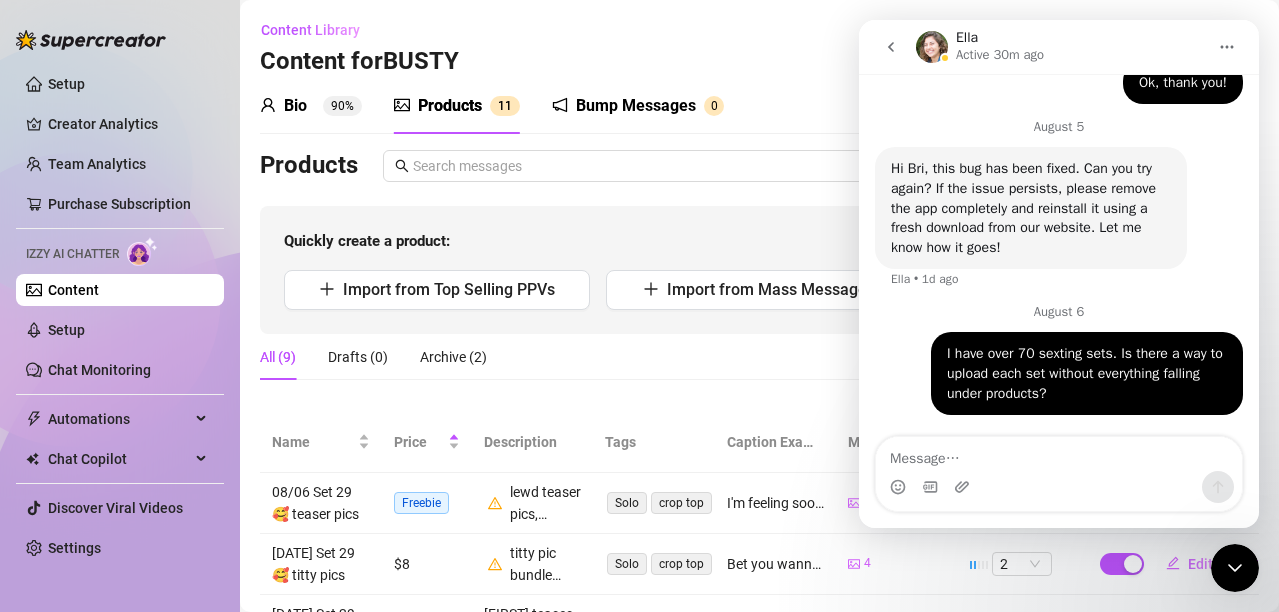 click 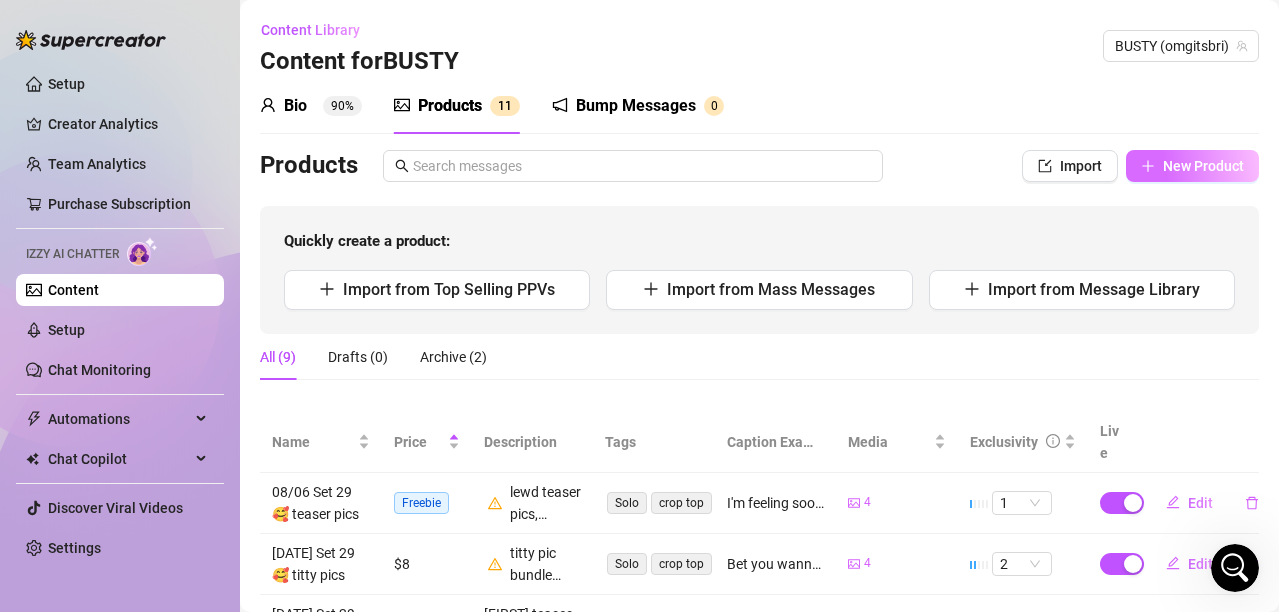 click on "New Product" at bounding box center (1203, 166) 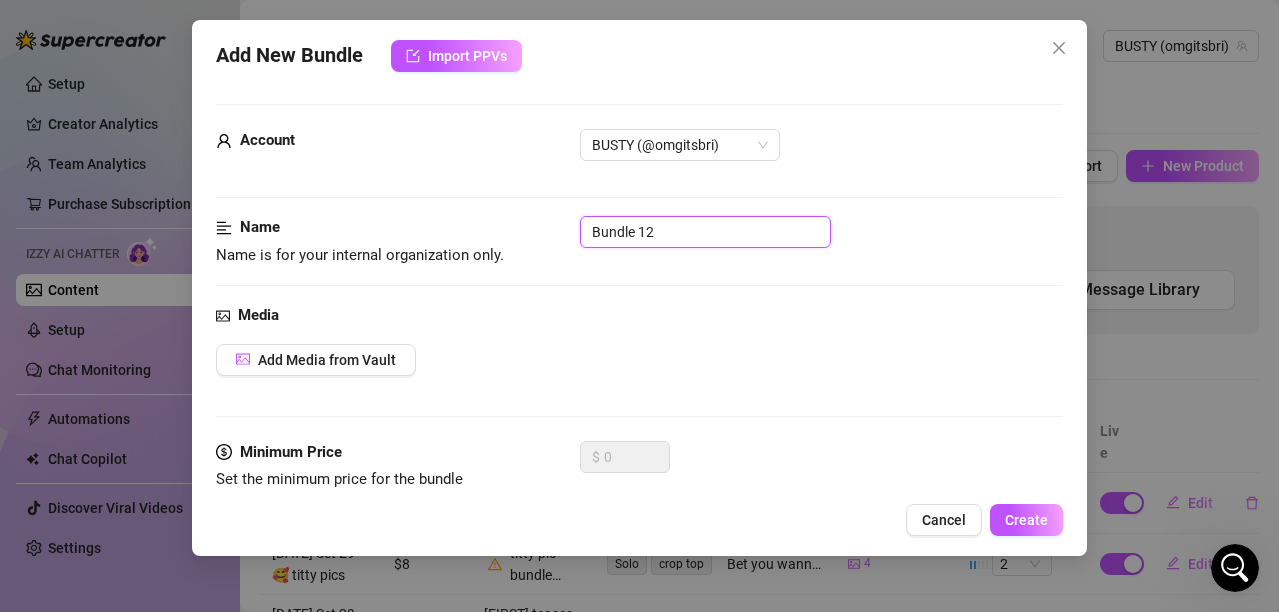 drag, startPoint x: 709, startPoint y: 234, endPoint x: 529, endPoint y: 249, distance: 180.62392 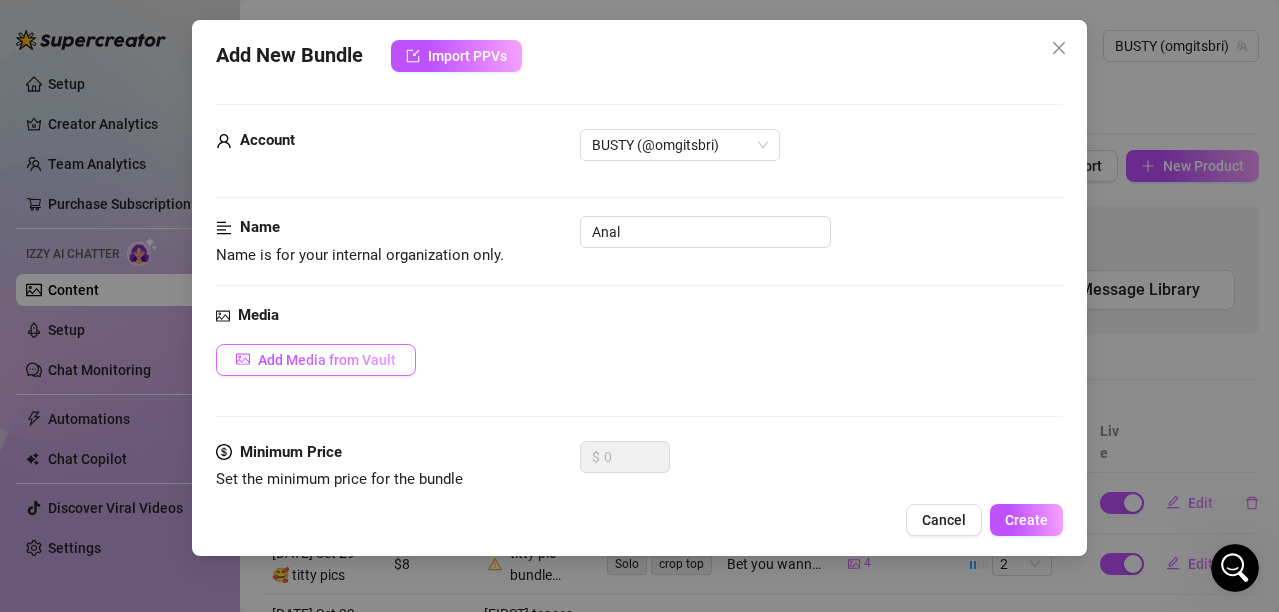 click on "Add Media from Vault" at bounding box center (316, 360) 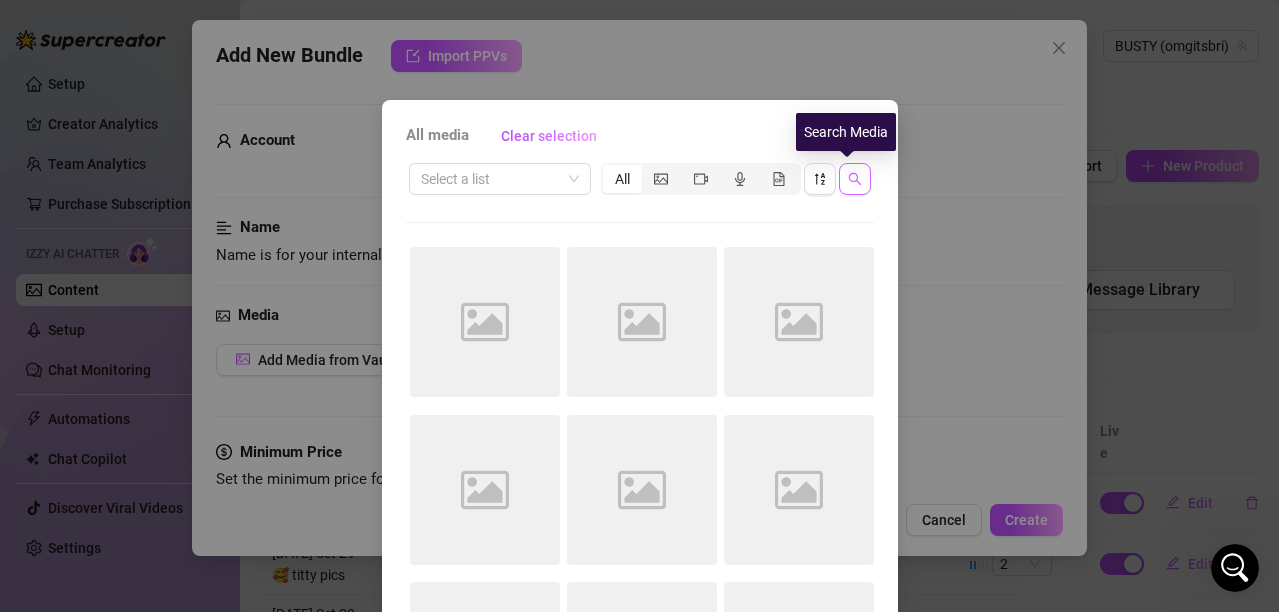 click 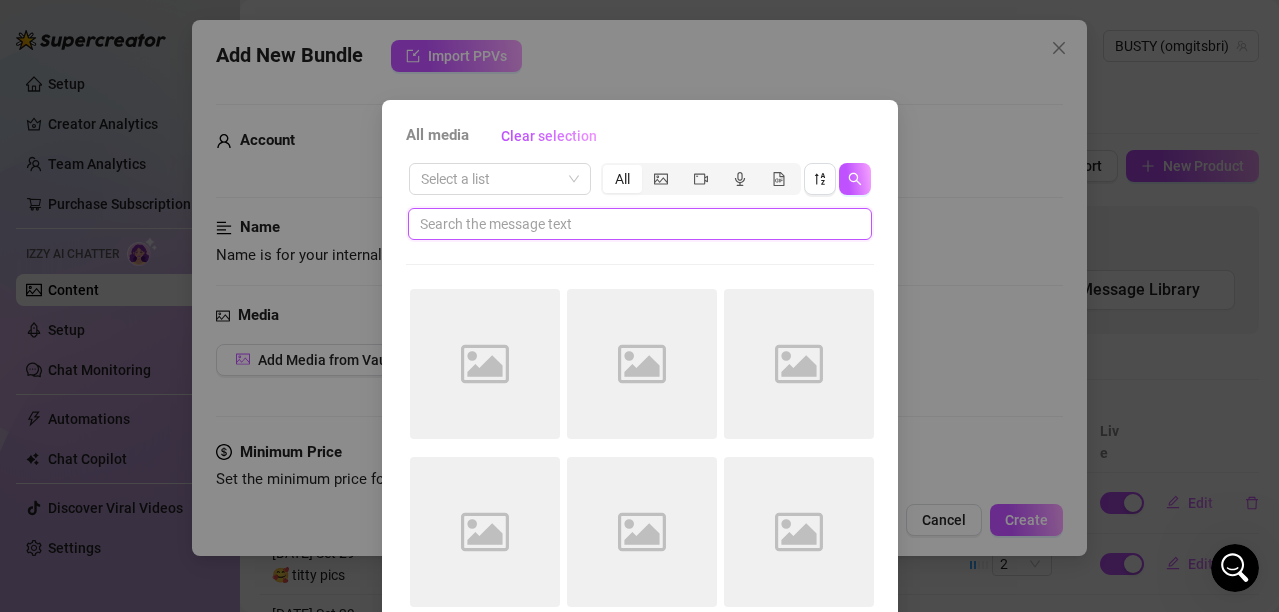 click at bounding box center (632, 224) 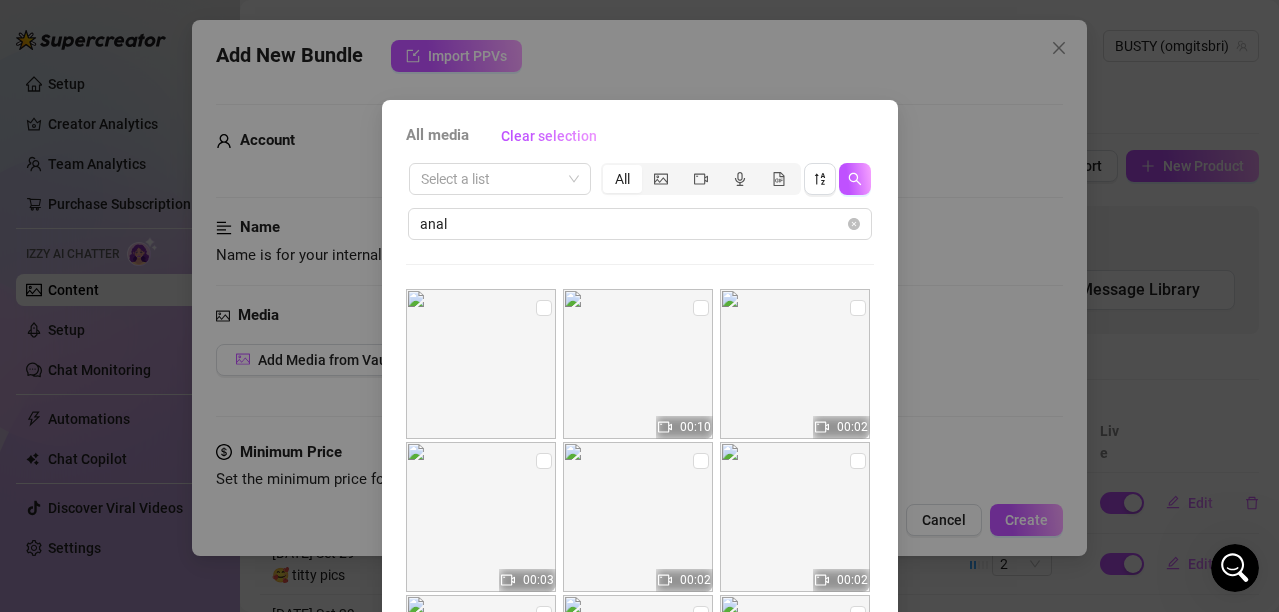 click on "All media Clear selection Select a list All anal 00:10 00:02 00:03 00:02 00:02 00:03 01:36 00:50 01:48 00:23 00:17 00:53 02:06 02:11 06:12 12:16 01:13 01:05 02:10 03:42 02:13 Cancel OK" at bounding box center (639, 306) 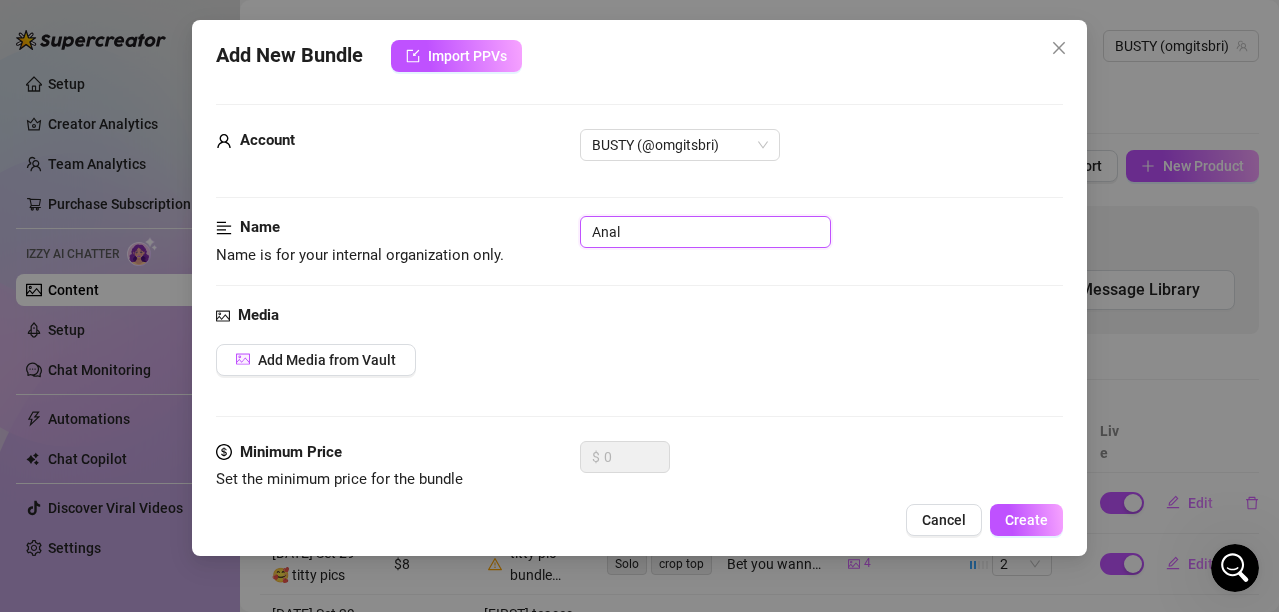 drag, startPoint x: 643, startPoint y: 226, endPoint x: 506, endPoint y: 234, distance: 137.23338 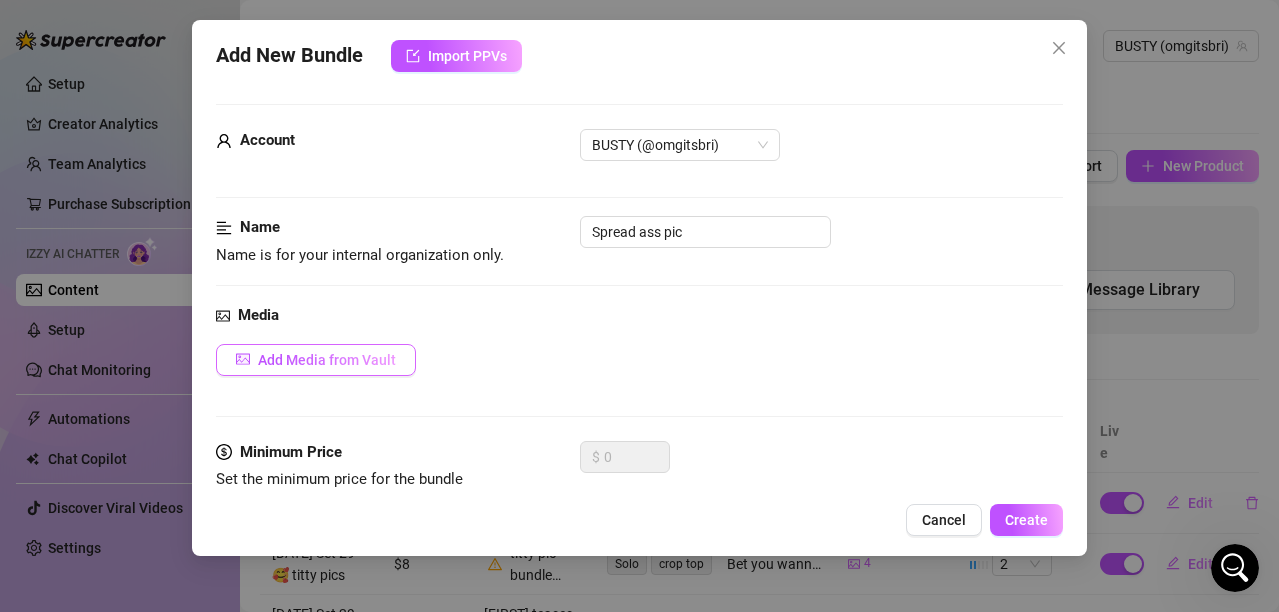click on "Add Media from Vault" at bounding box center (327, 360) 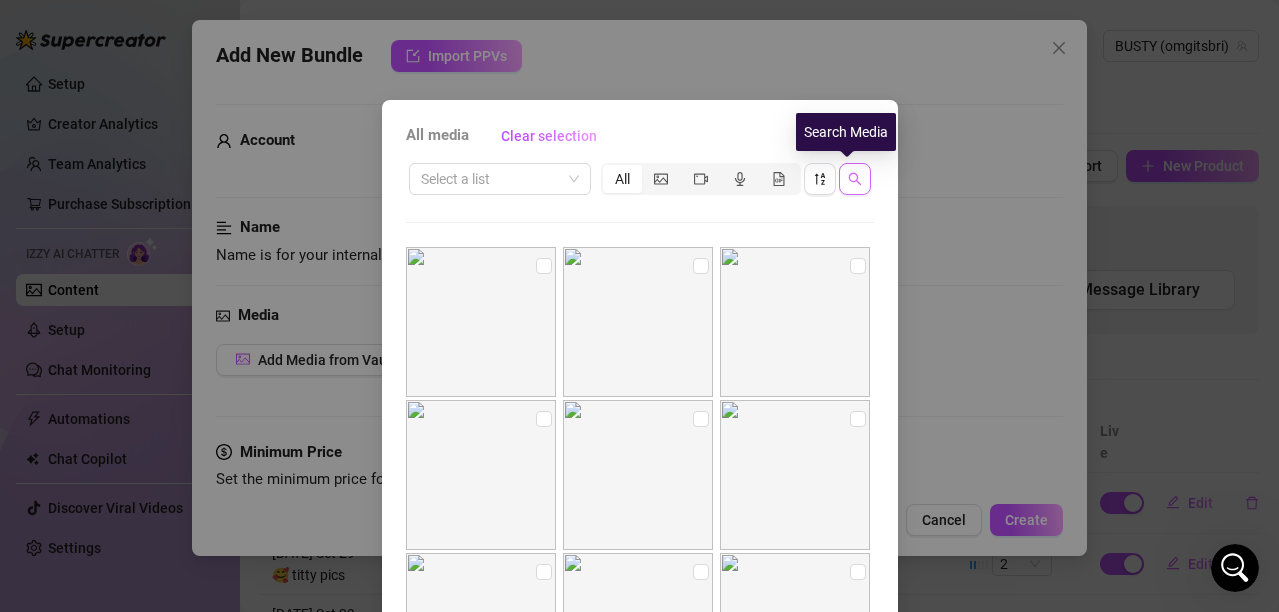 click 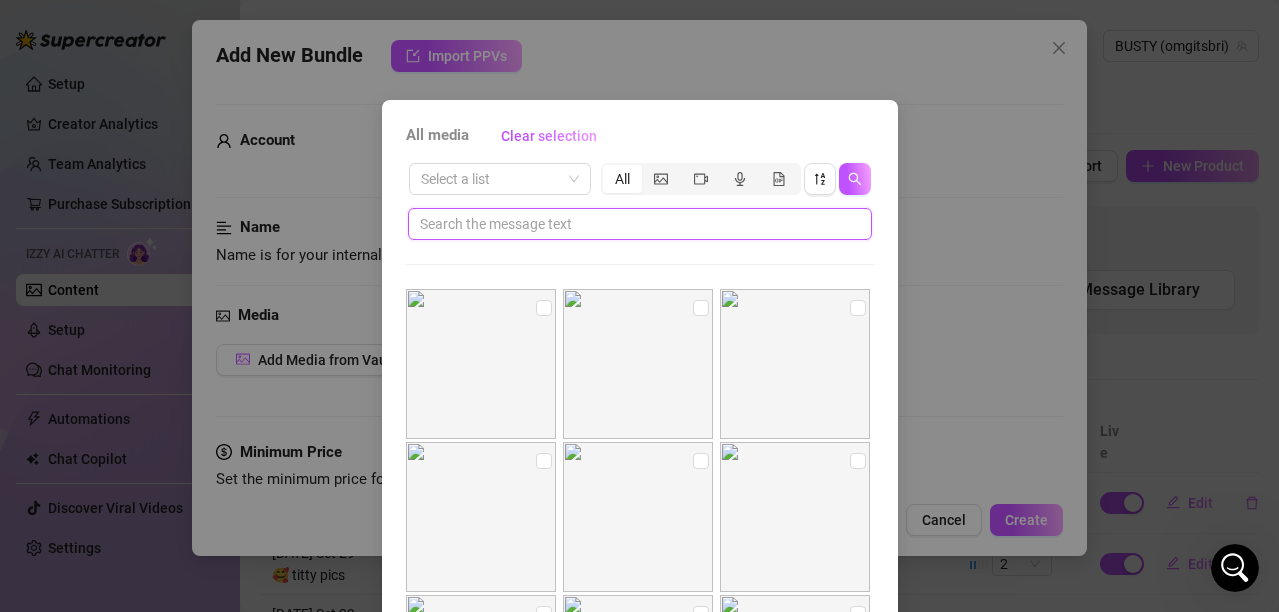 click at bounding box center (632, 224) 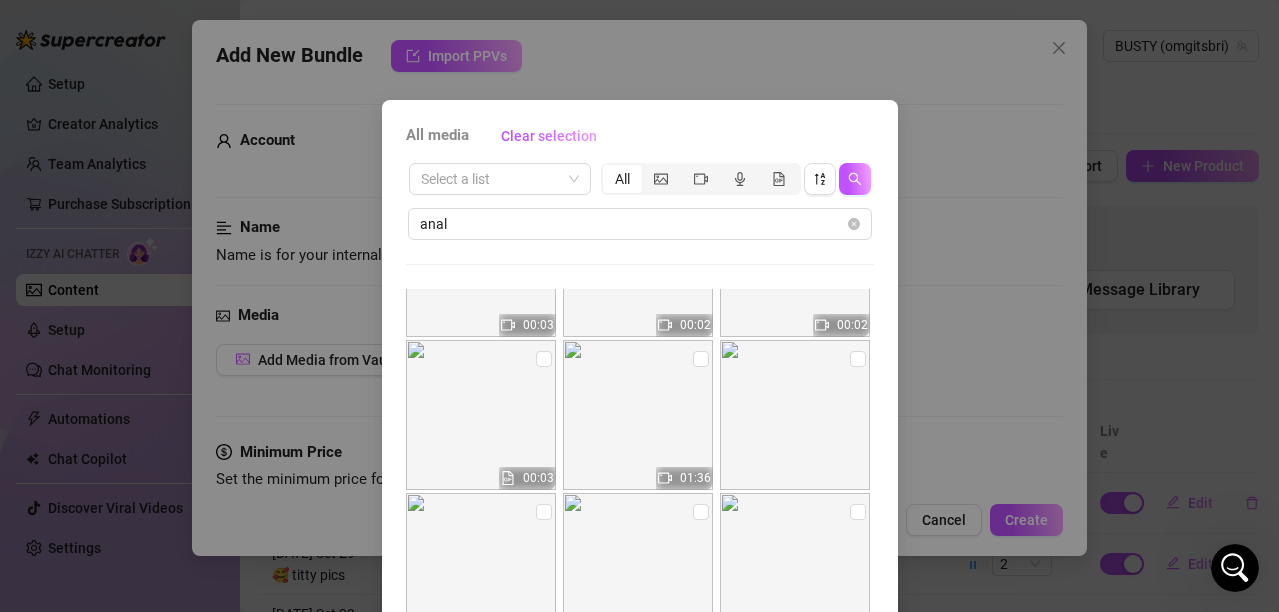 scroll, scrollTop: 262, scrollLeft: 0, axis: vertical 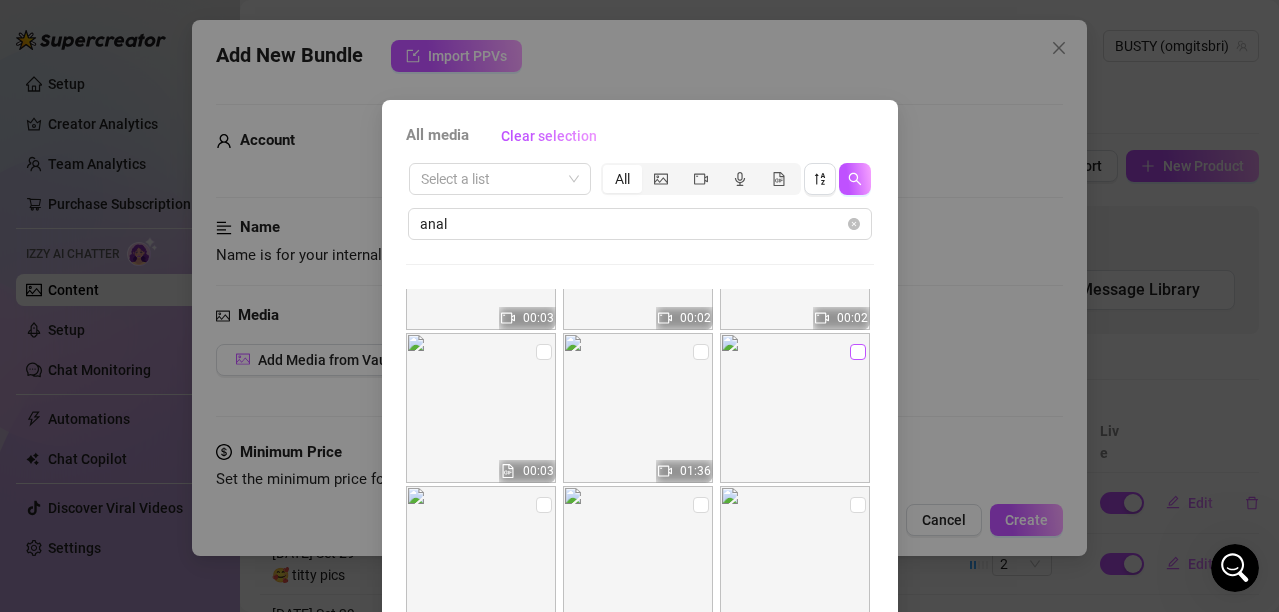 click at bounding box center (858, 352) 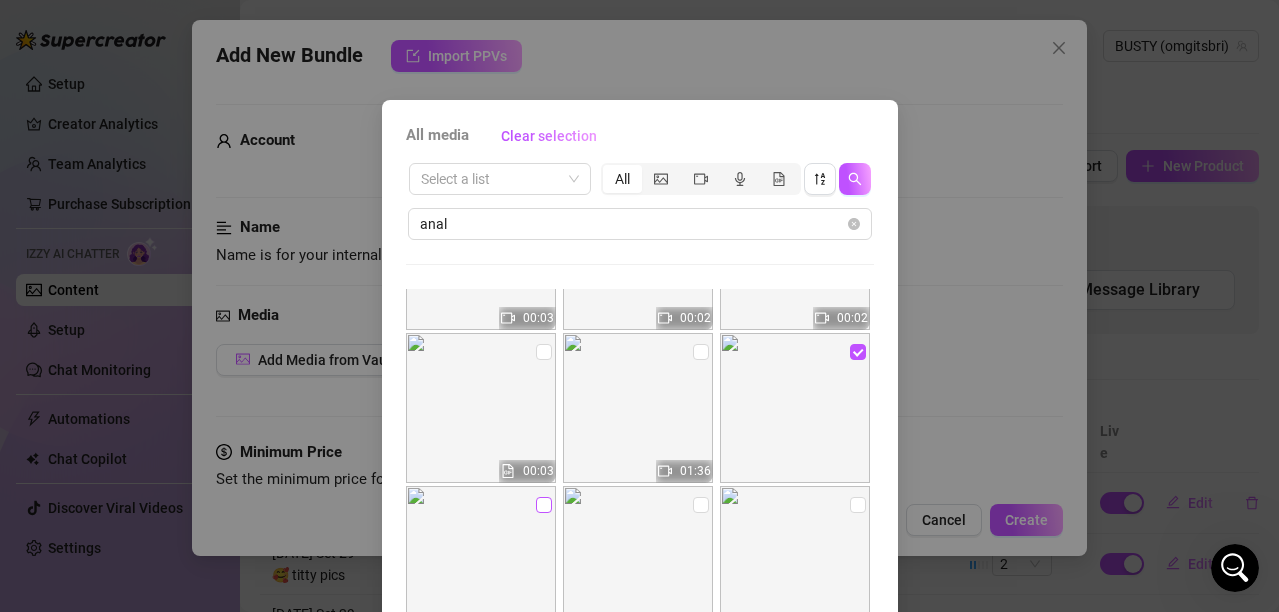 click at bounding box center (544, 505) 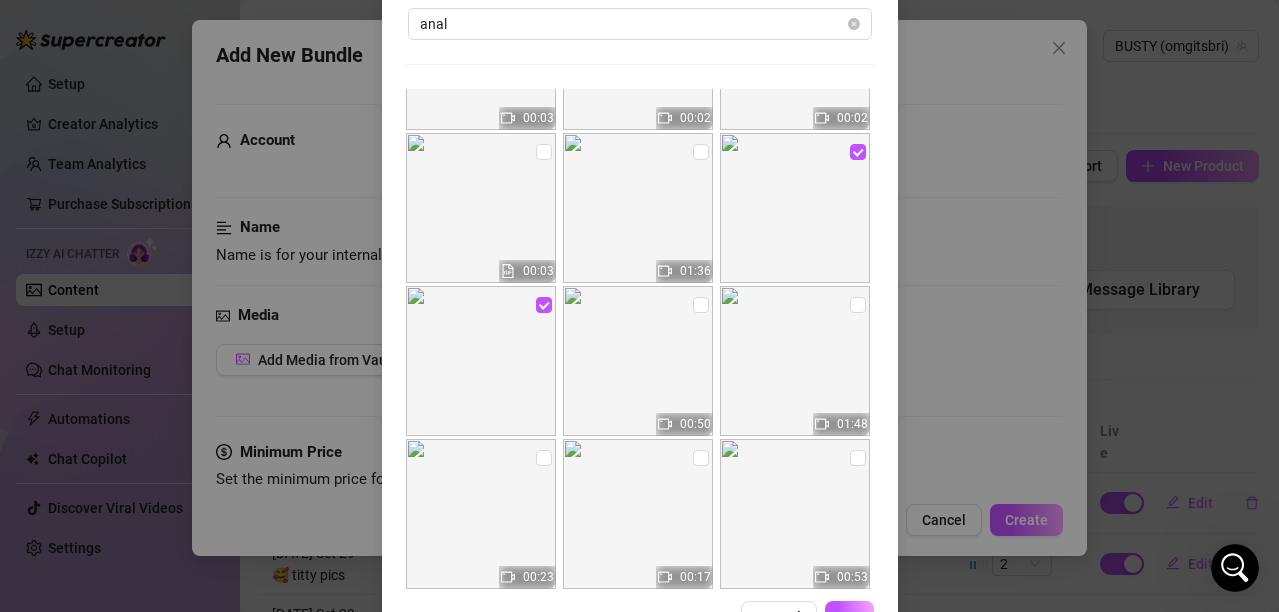scroll, scrollTop: 204, scrollLeft: 0, axis: vertical 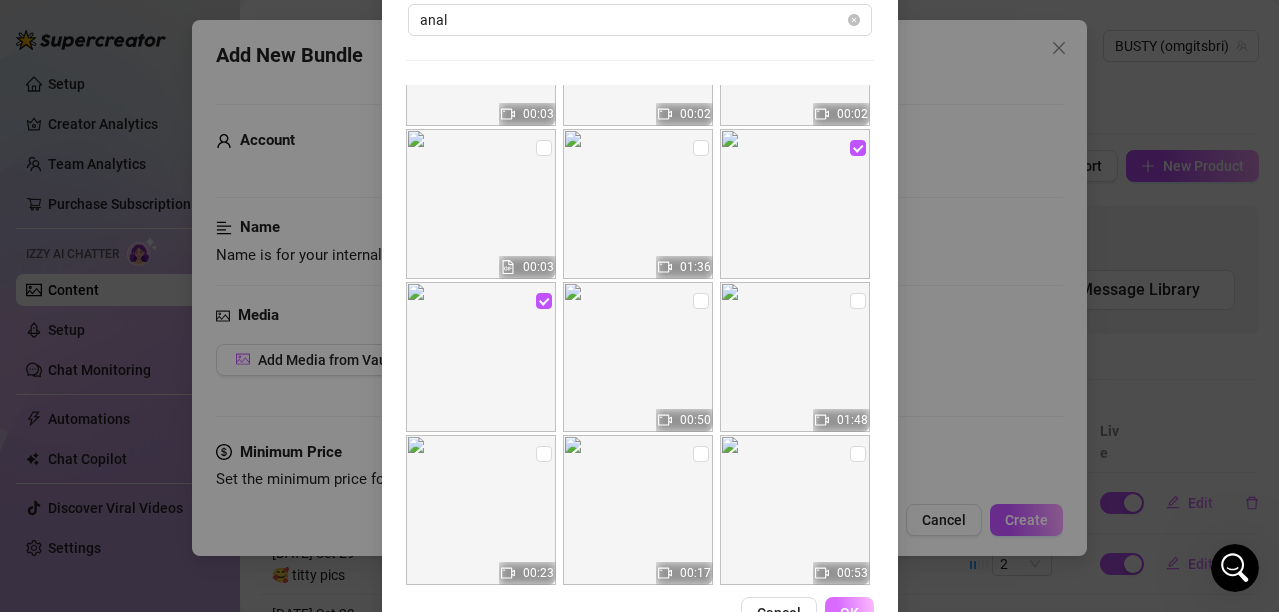 click on "OK" at bounding box center [849, 613] 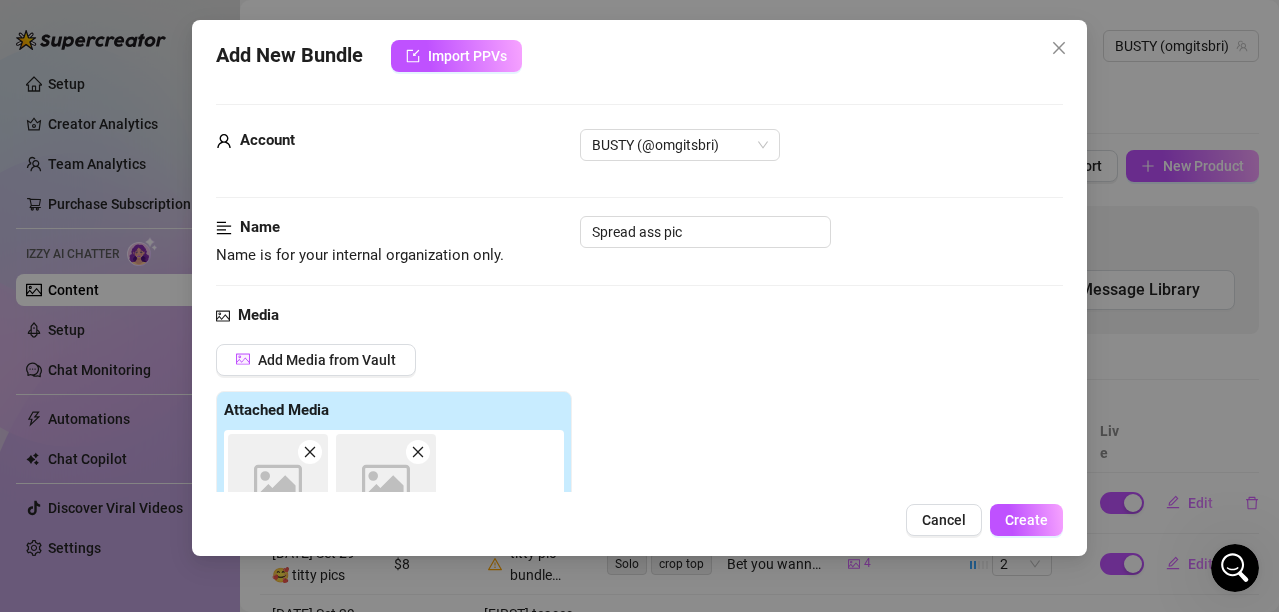 scroll, scrollTop: 368, scrollLeft: 0, axis: vertical 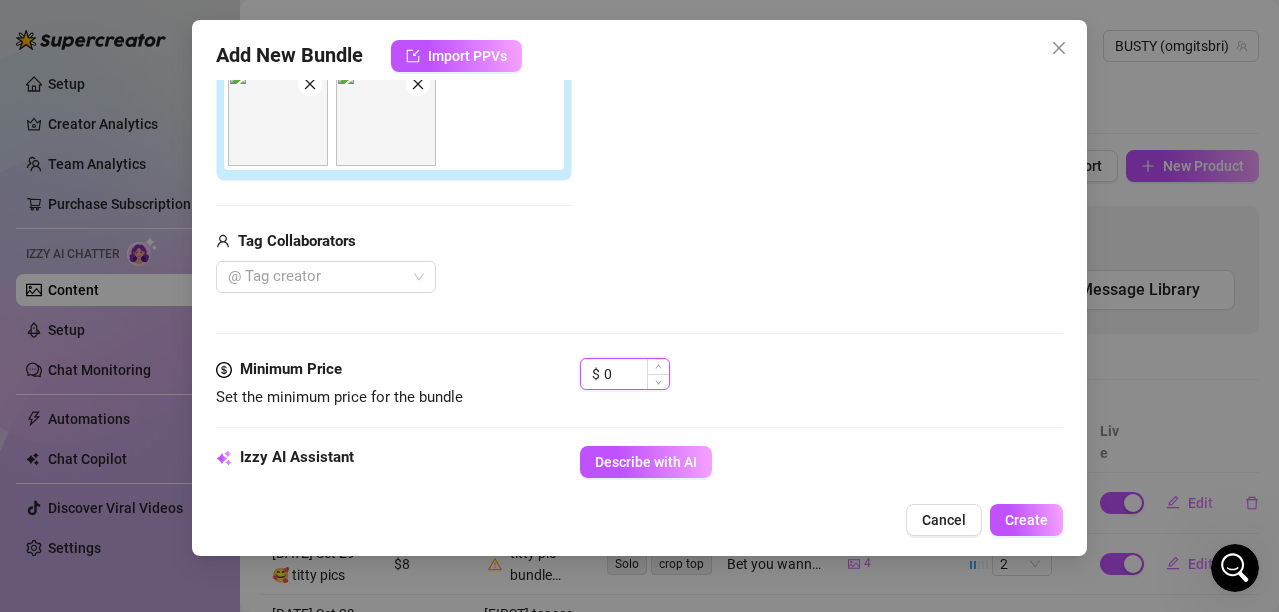 drag, startPoint x: 625, startPoint y: 377, endPoint x: 598, endPoint y: 384, distance: 27.89265 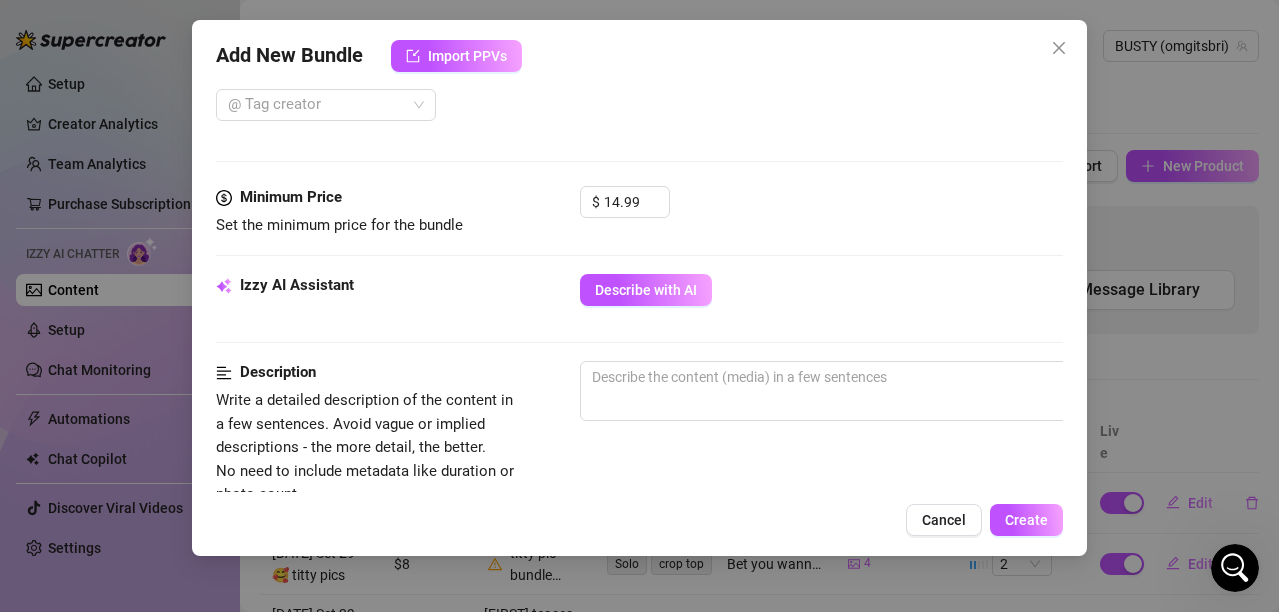 scroll, scrollTop: 545, scrollLeft: 0, axis: vertical 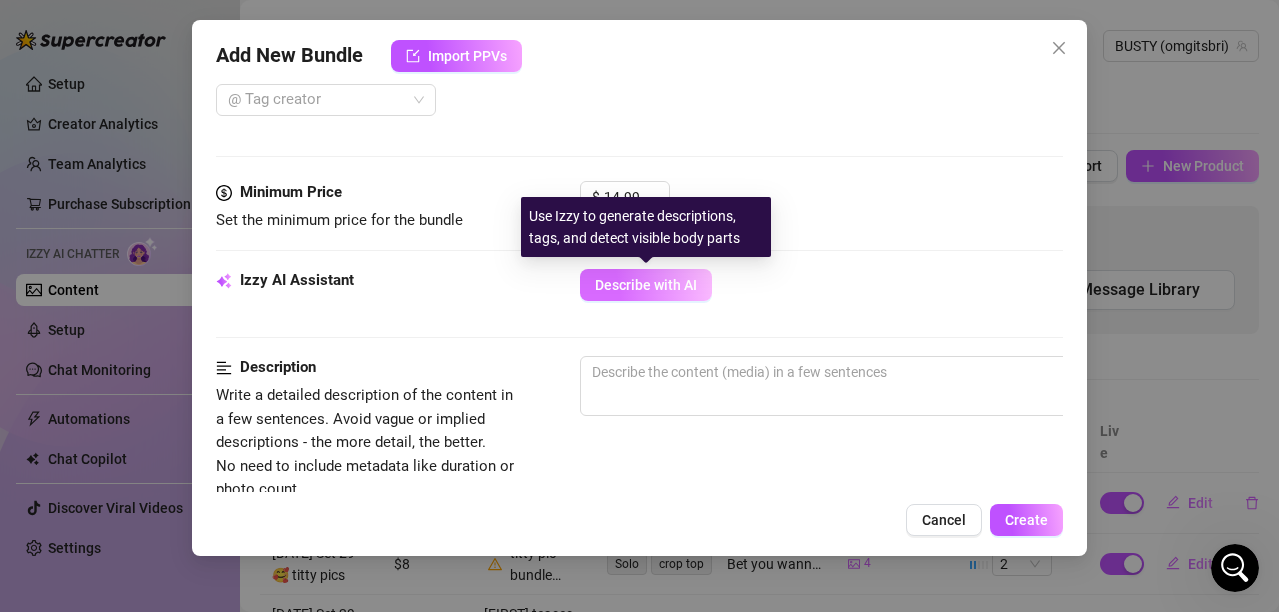 click on "Describe with AI" at bounding box center (646, 285) 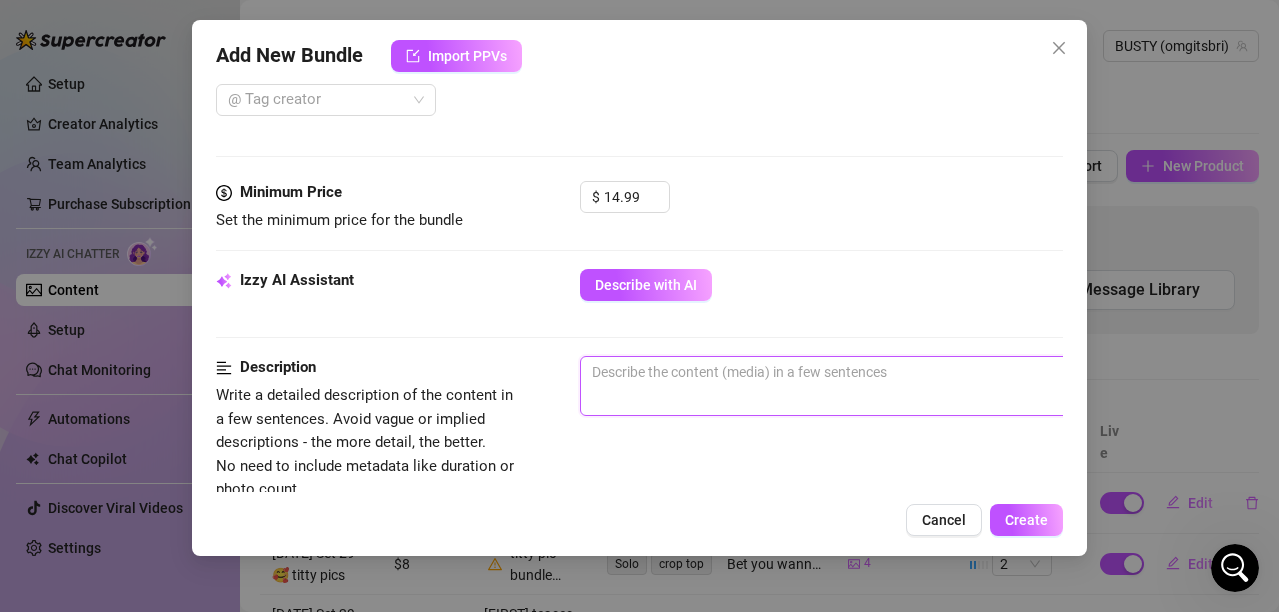 click at bounding box center (930, 372) 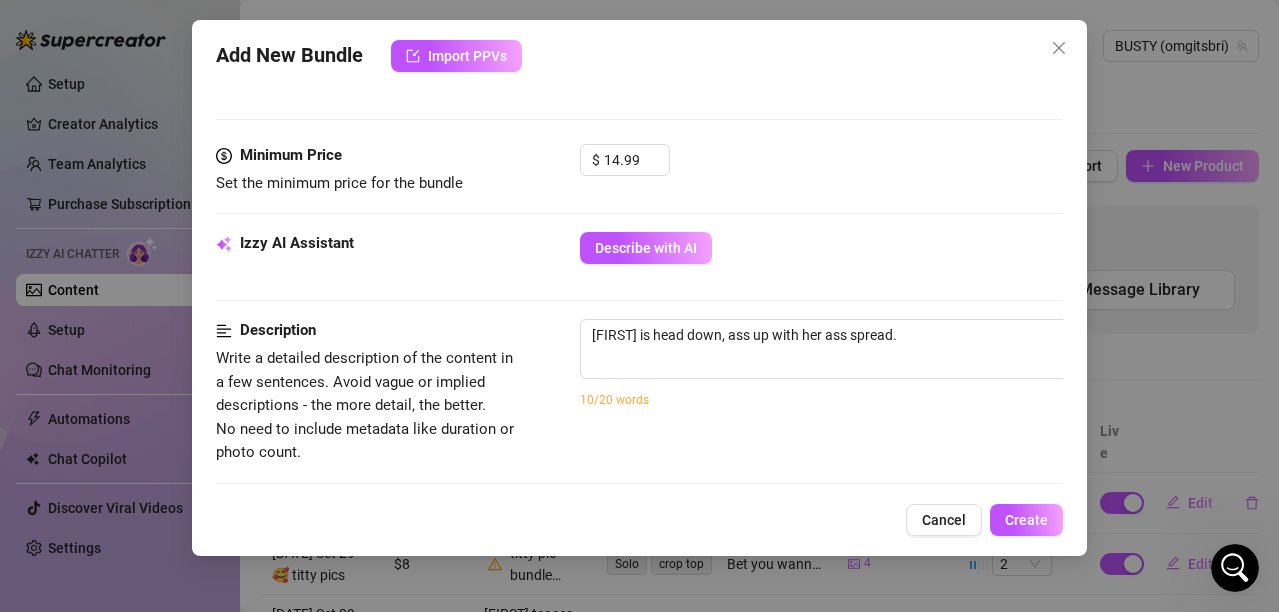 scroll, scrollTop: 596, scrollLeft: 0, axis: vertical 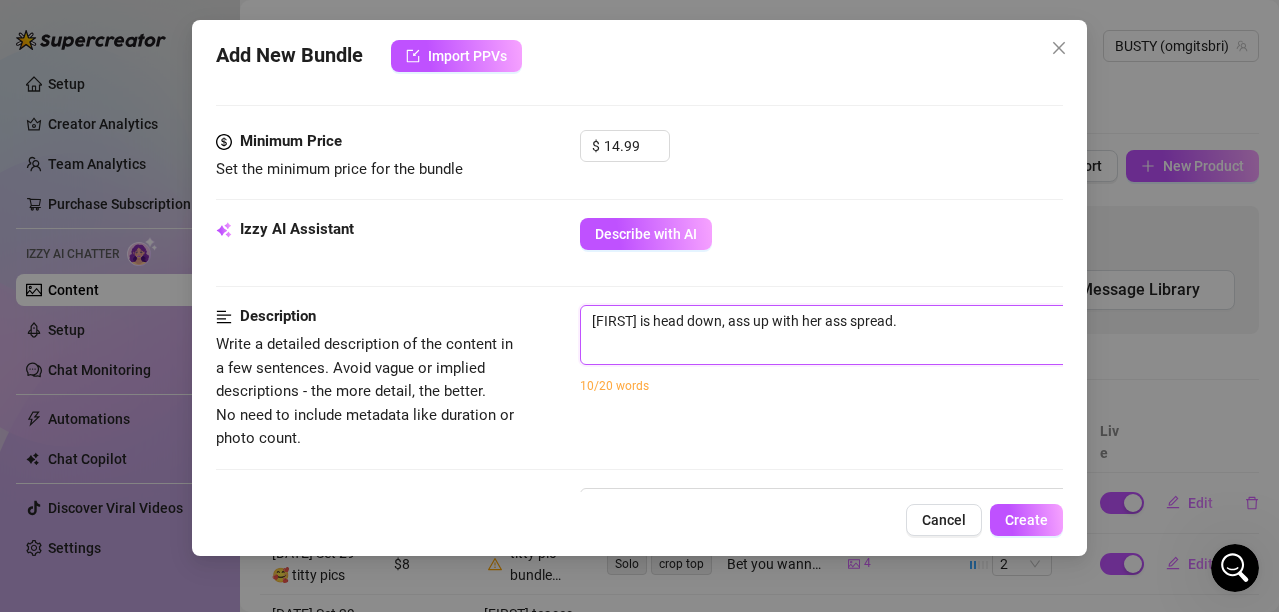 click on "[FIRST] is head down, ass up with her ass spread." at bounding box center [930, 321] 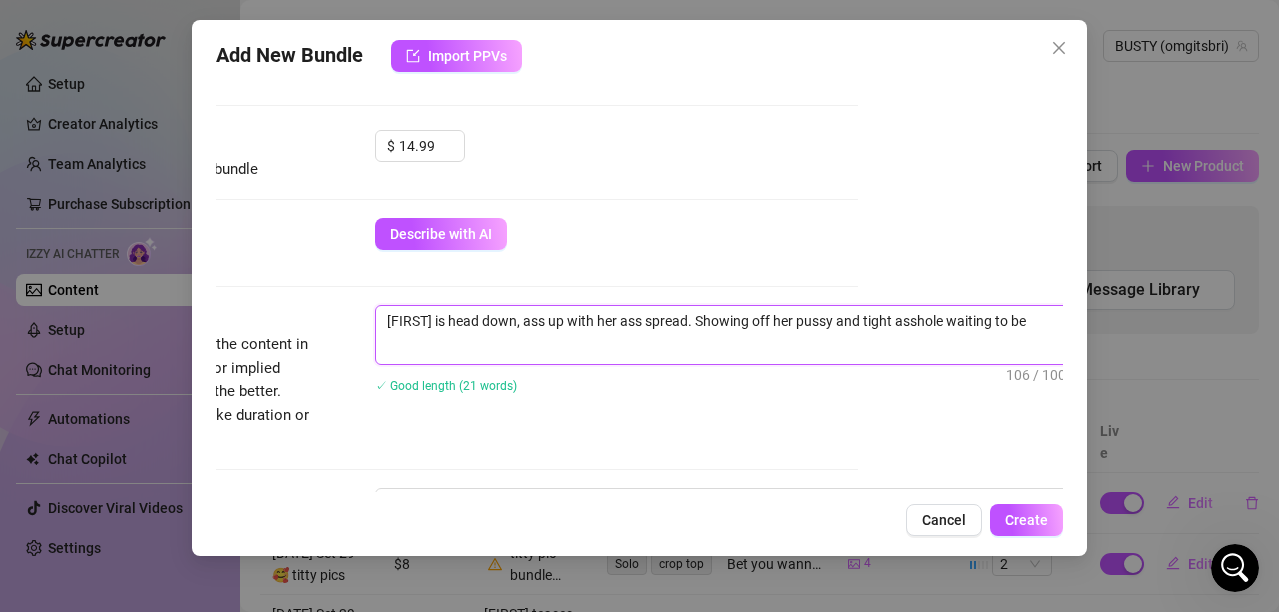 scroll, scrollTop: 596, scrollLeft: 209, axis: both 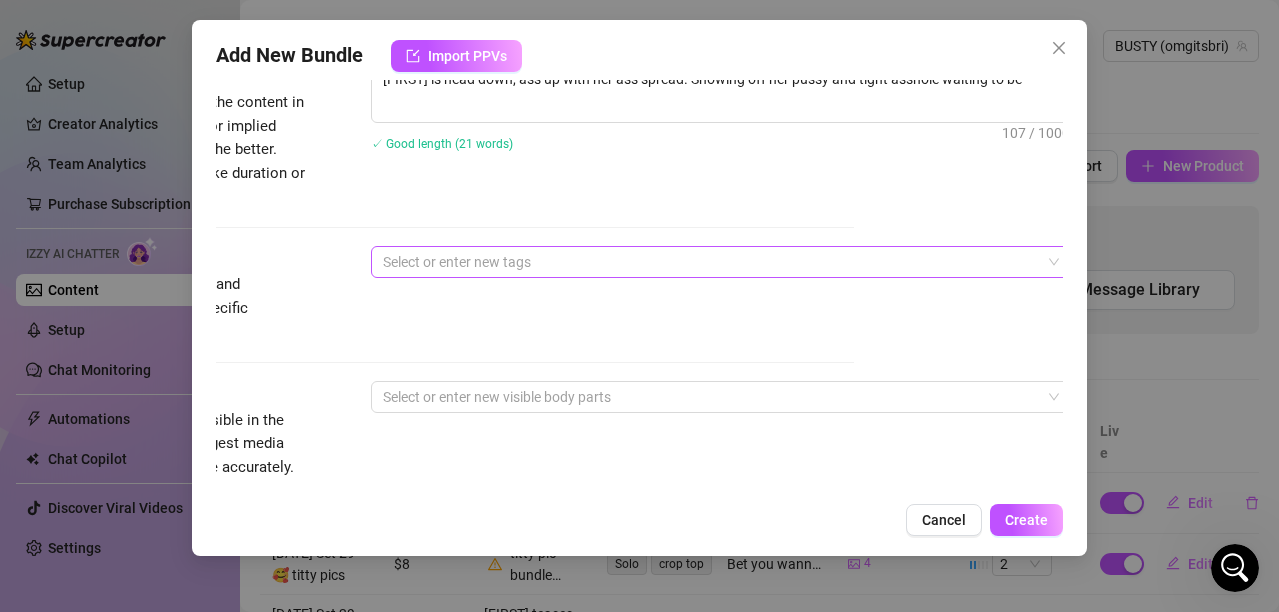 click at bounding box center [710, 262] 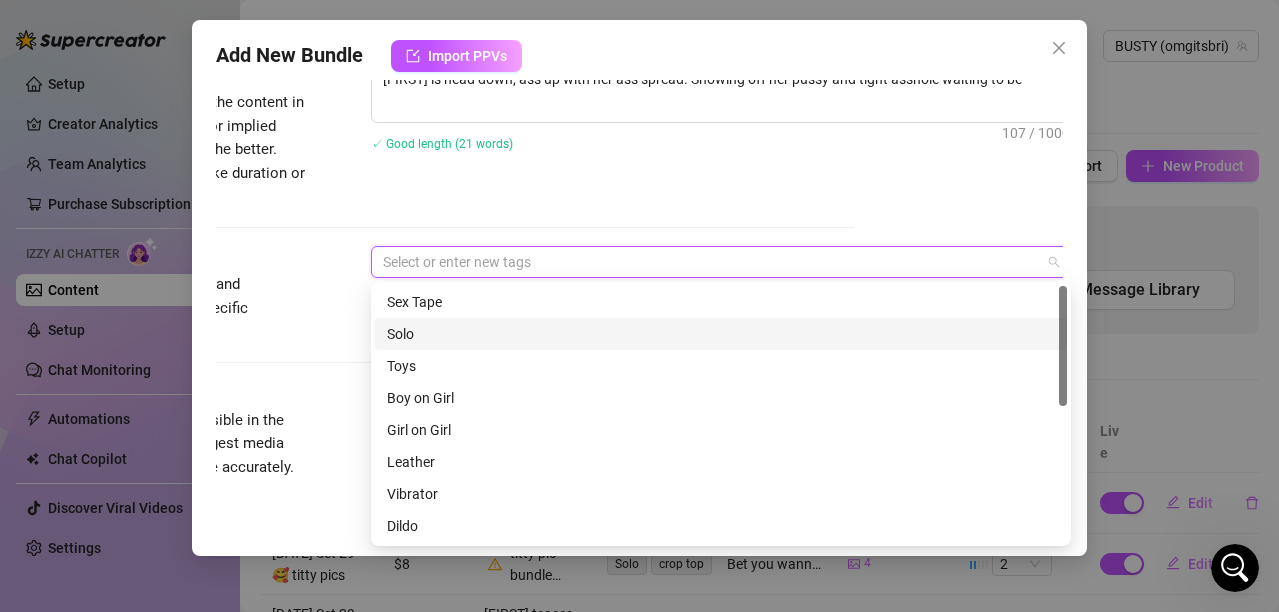 click on "Solo" at bounding box center (721, 334) 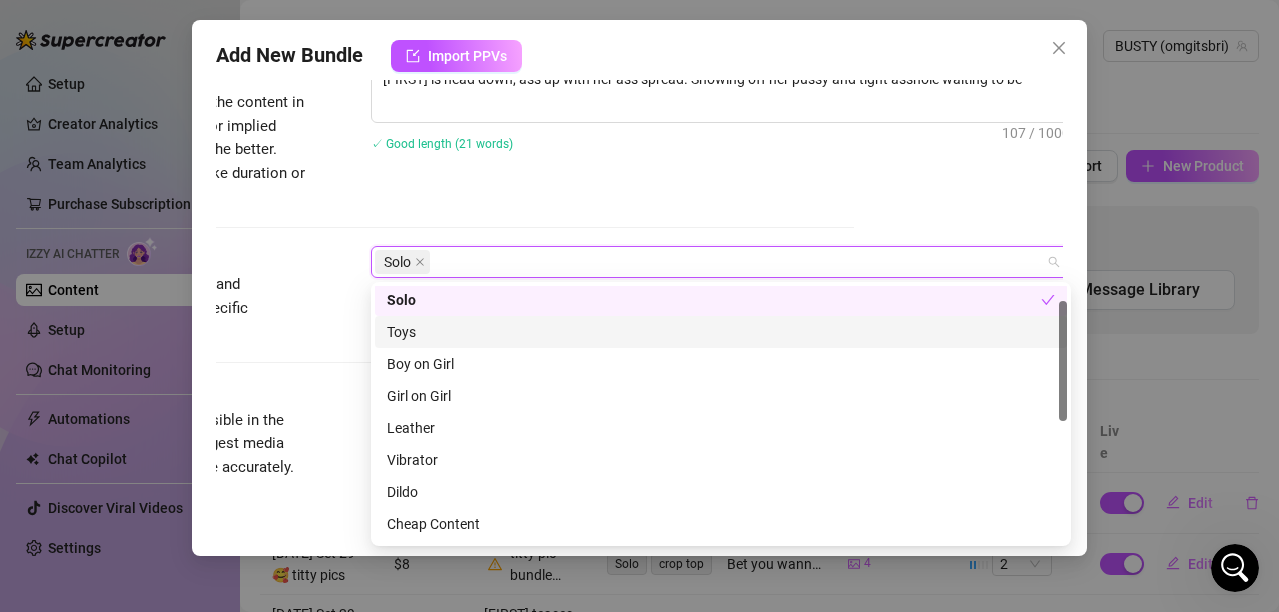 scroll, scrollTop: 0, scrollLeft: 0, axis: both 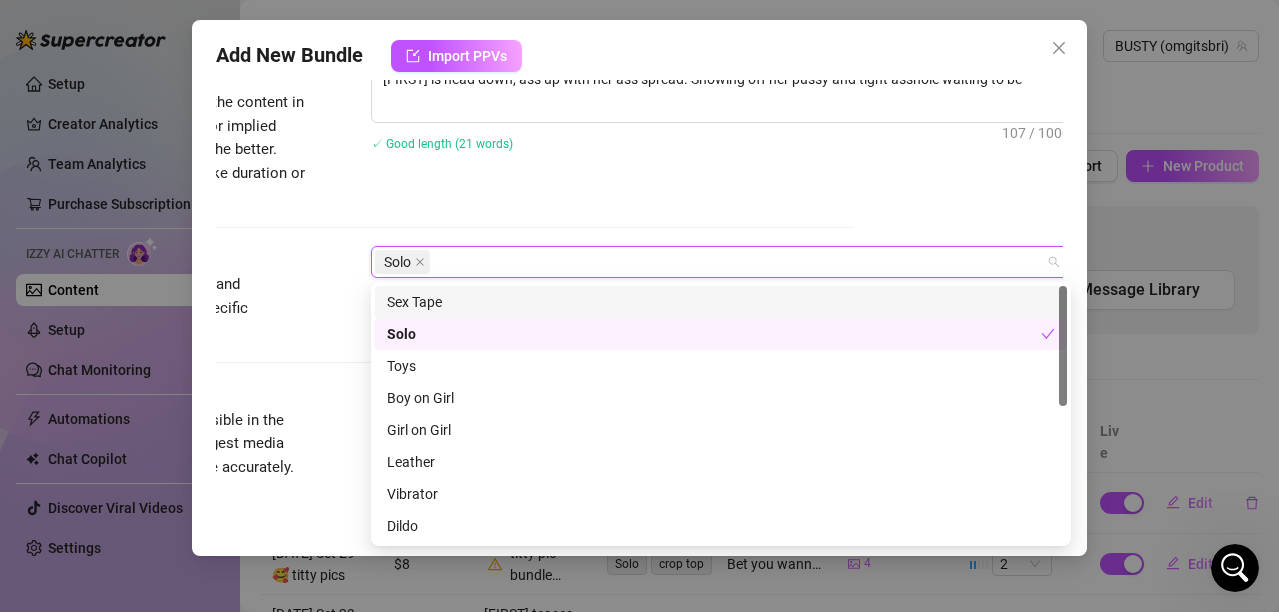 click on "Description Write a detailed description of the content in a few sentences. Avoid vague or implied descriptions - the more detail, the better.  No need to include metadata like duration or photo count. Bri is head down, ass up with her ass spread. Showing off her pussy and tight asshole waiting to be fucked. 107 / 1000 ✓ Good length (21 words)" at bounding box center (430, 154) 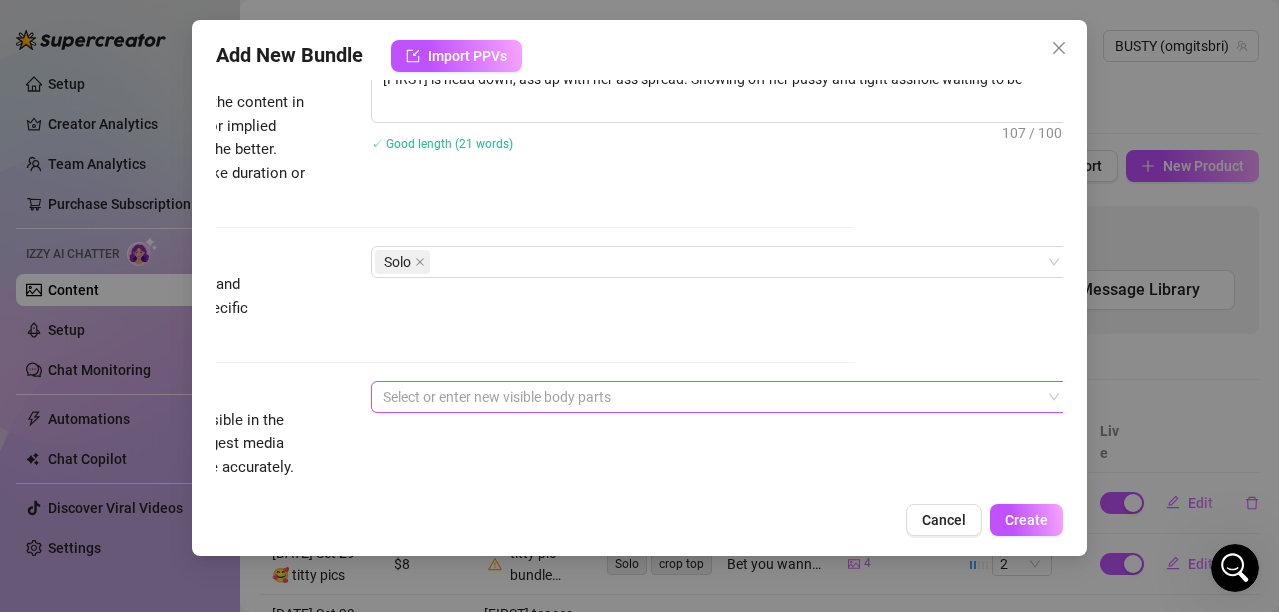 click at bounding box center [710, 397] 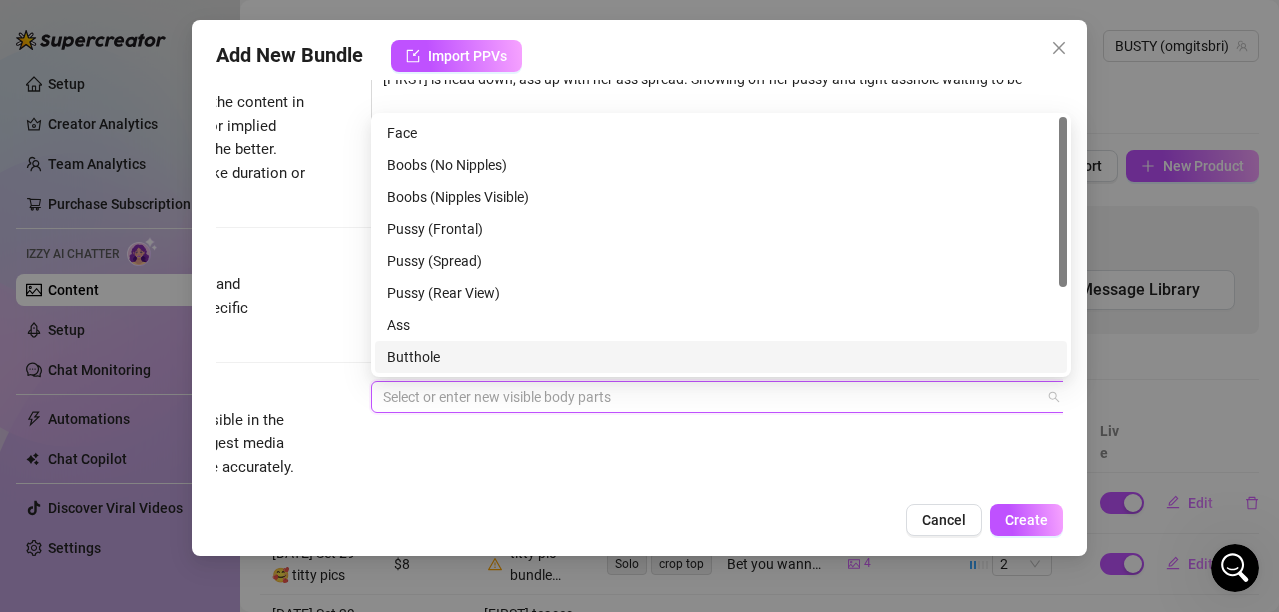 click on "Butthole" at bounding box center (721, 357) 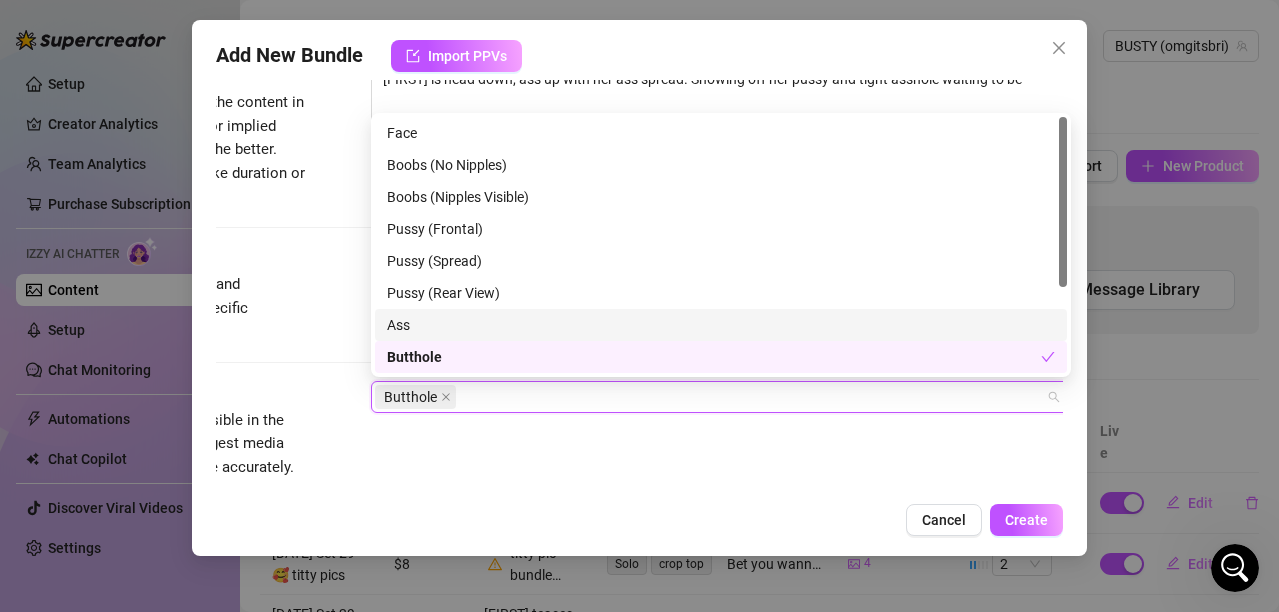 click on "Ass" at bounding box center (721, 325) 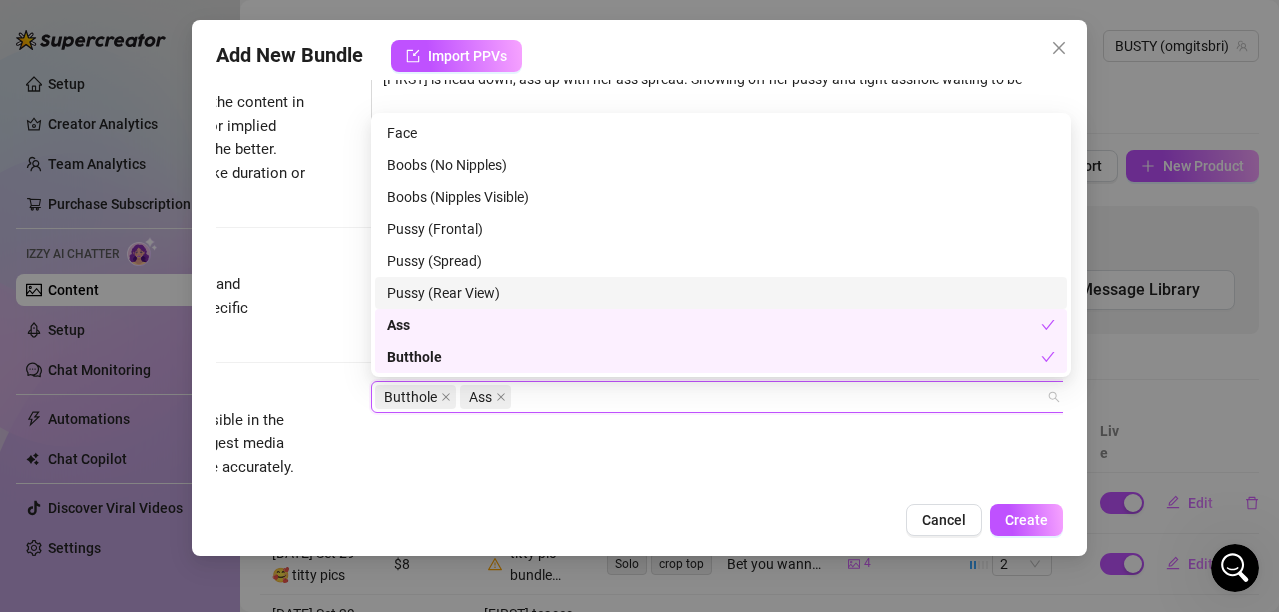 click on "Pussy (Rear View)" at bounding box center (721, 293) 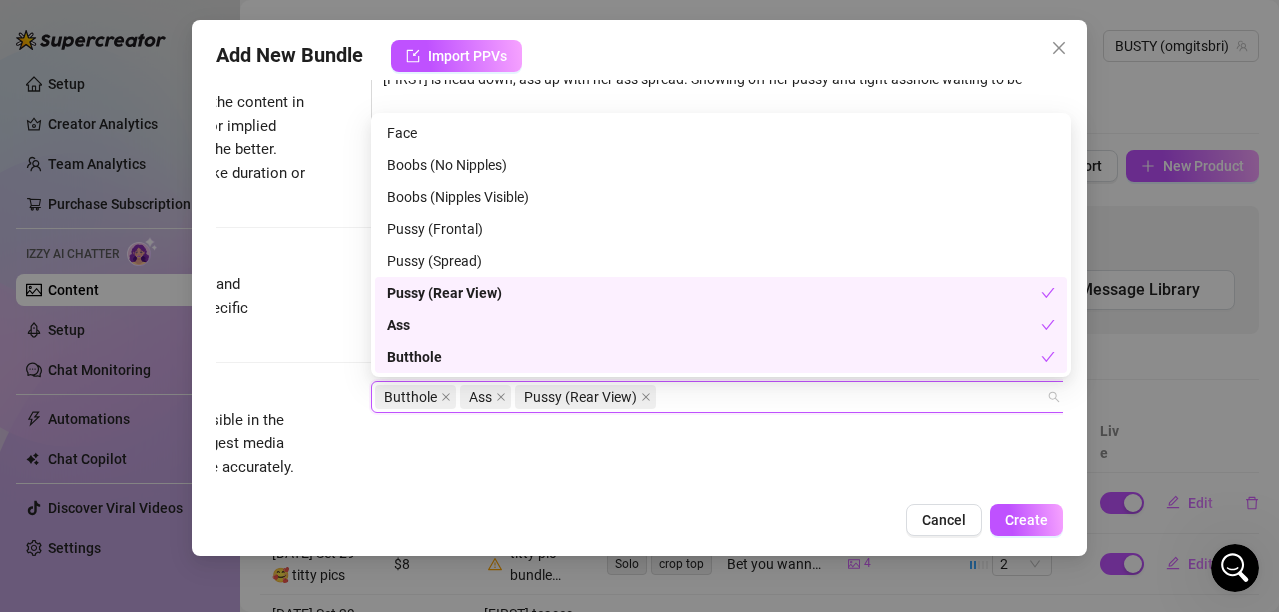 click on "Tags Simple keywords that describe and summarize the content, like specific fetishes, positions, categories. Solo" at bounding box center (430, 295) 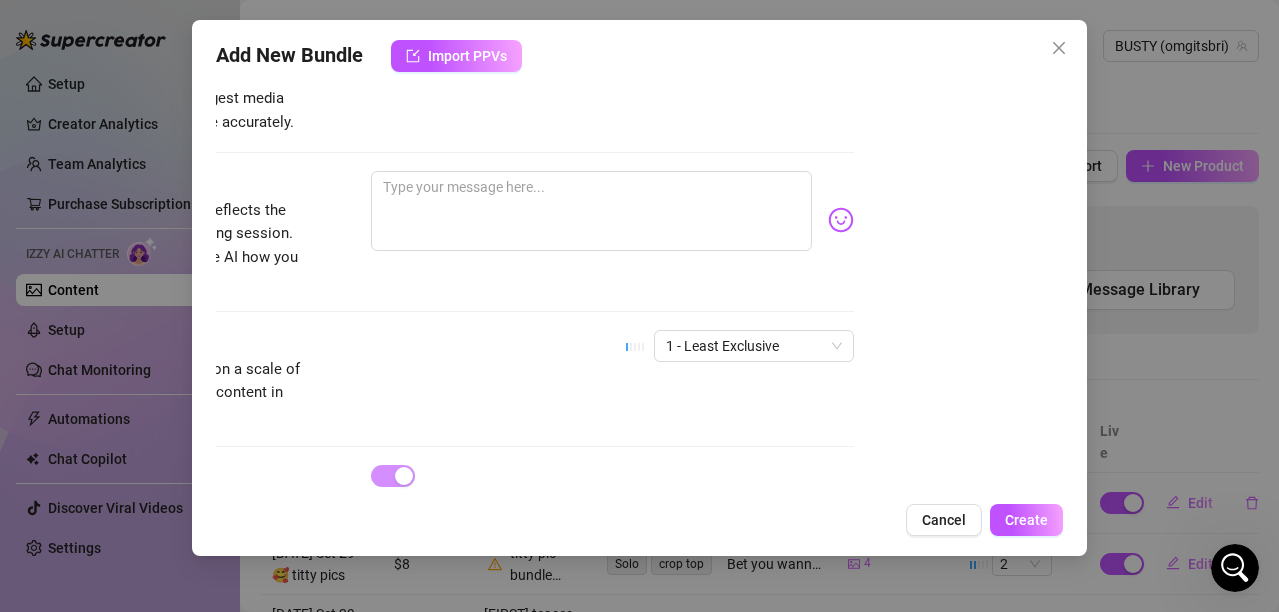 scroll, scrollTop: 1187, scrollLeft: 209, axis: both 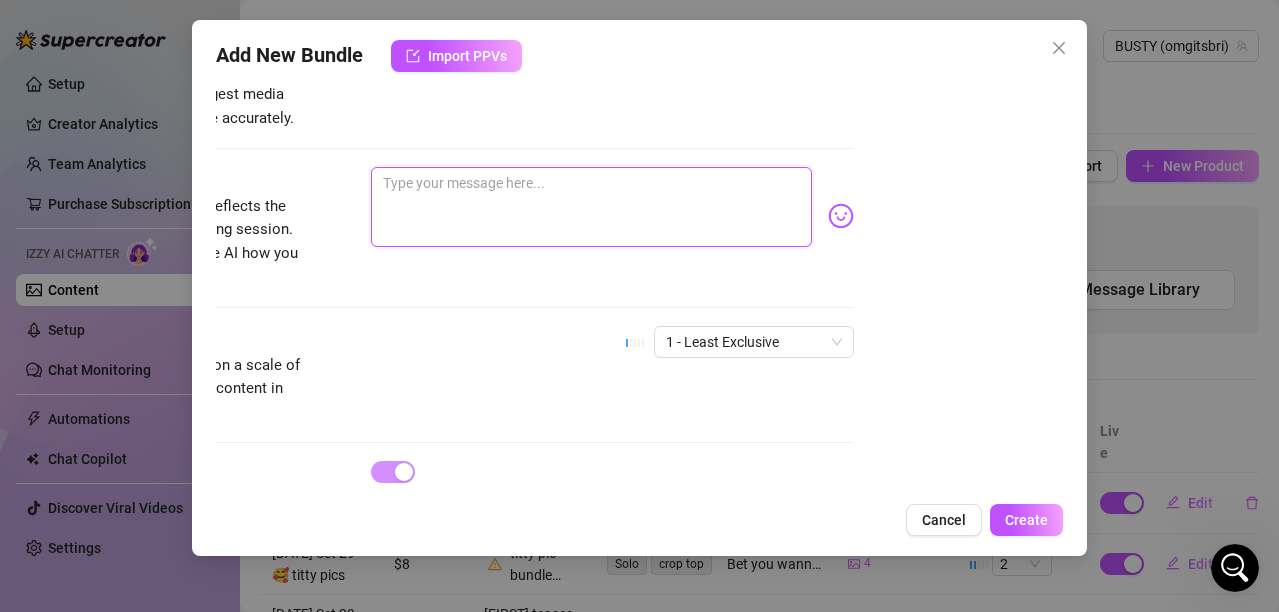 click at bounding box center [591, 207] 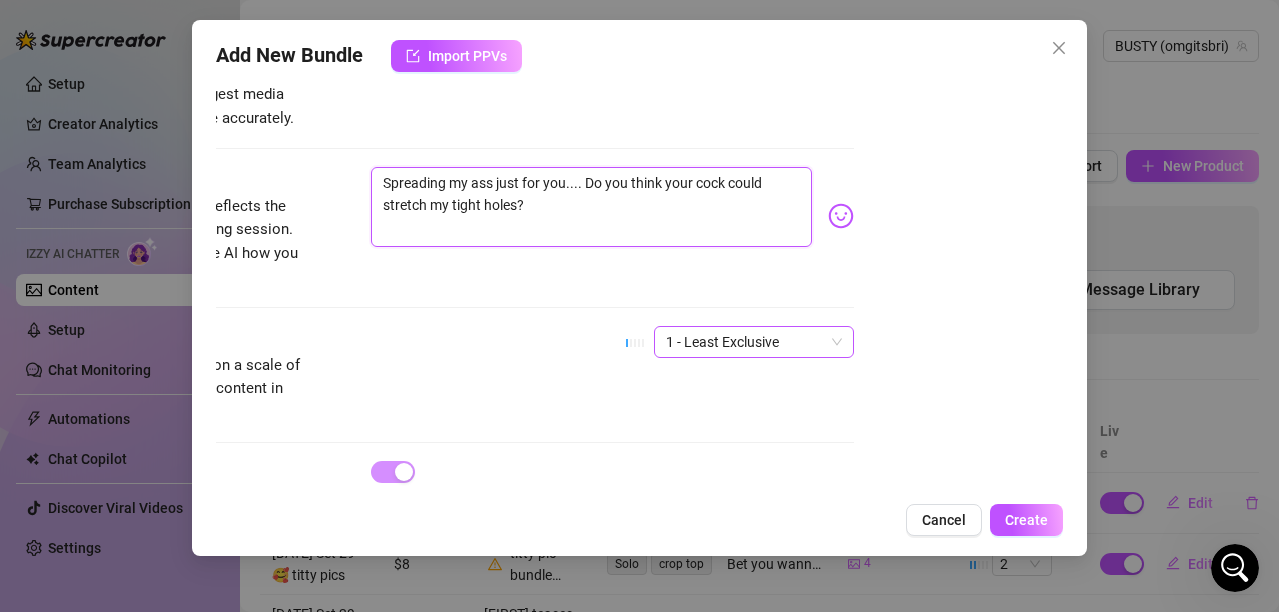 click on "1 - Least Exclusive" at bounding box center (754, 342) 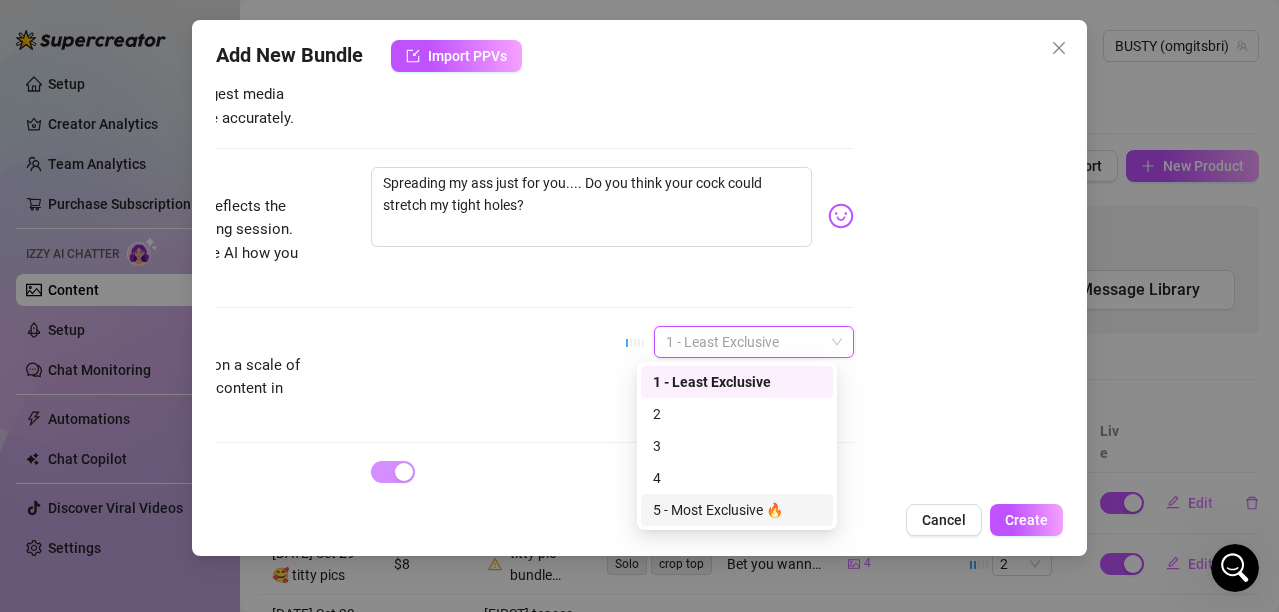 click on "5 - Most Exclusive 🔥" at bounding box center [737, 510] 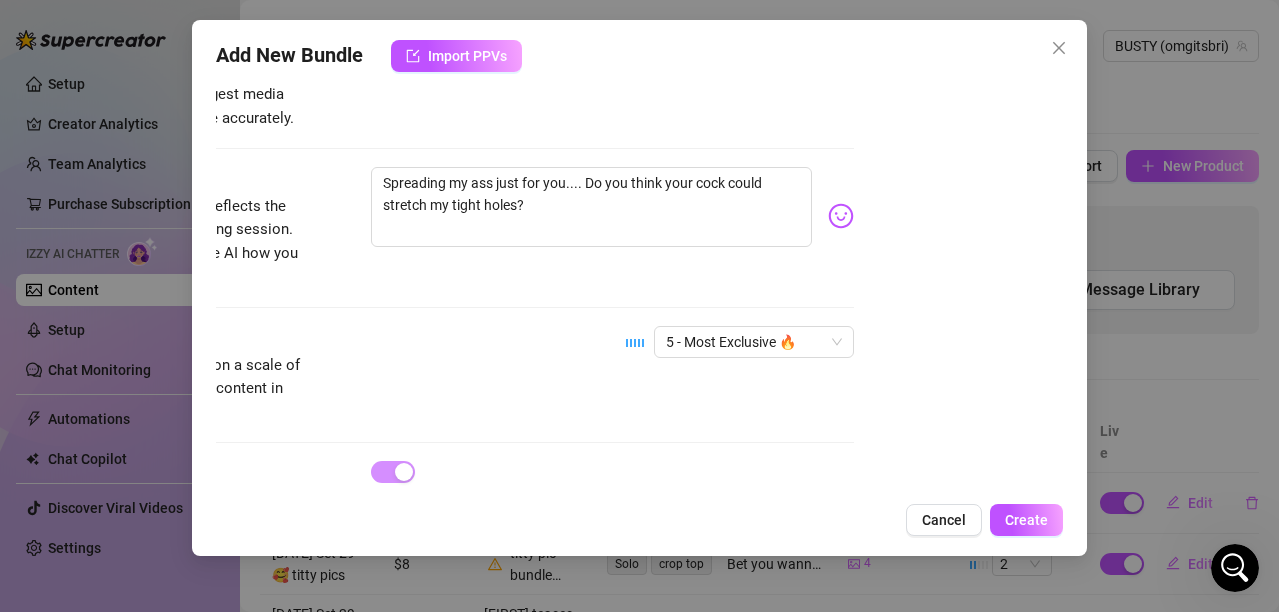 scroll, scrollTop: 1285, scrollLeft: 209, axis: both 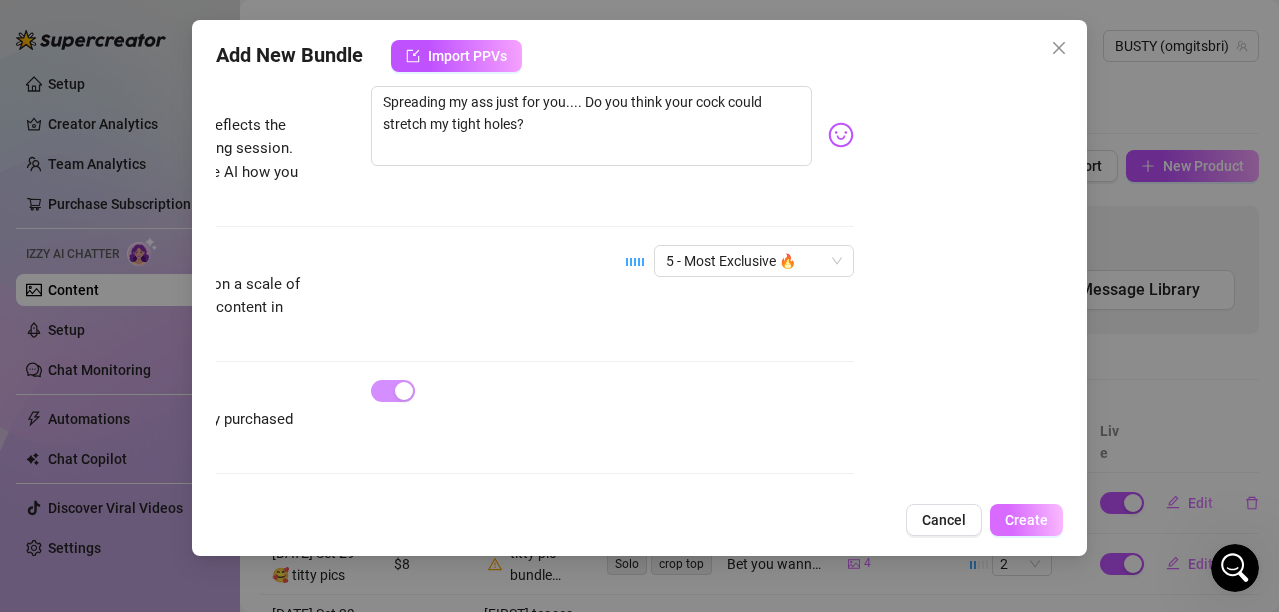 click on "Create" at bounding box center [1026, 520] 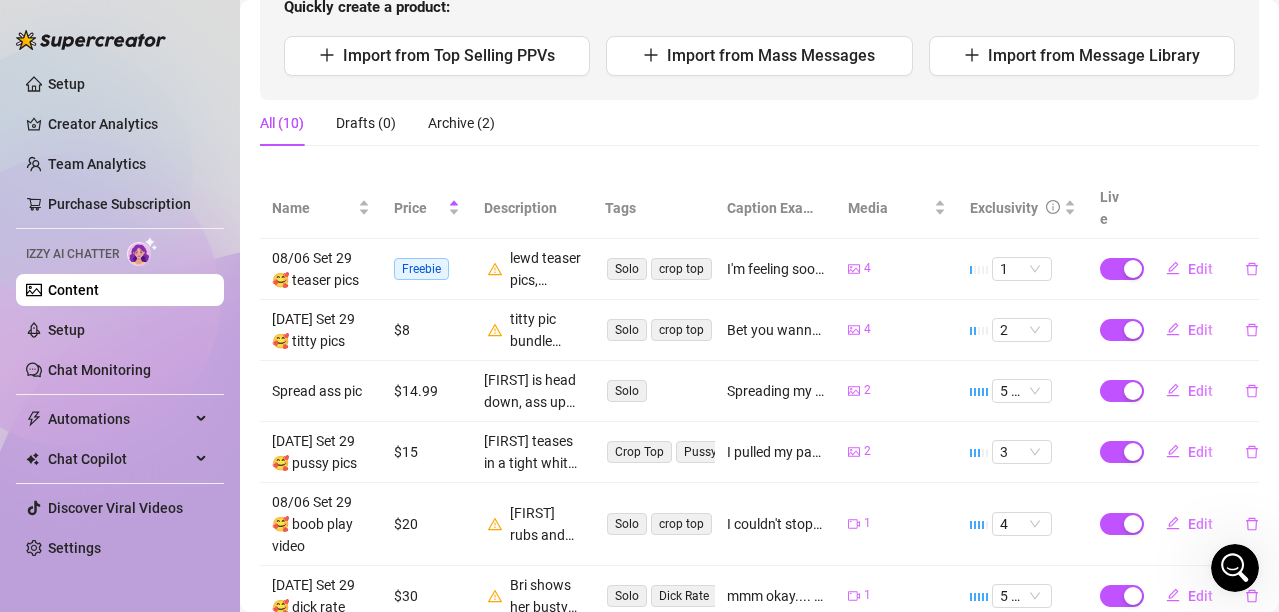 scroll, scrollTop: 242, scrollLeft: 0, axis: vertical 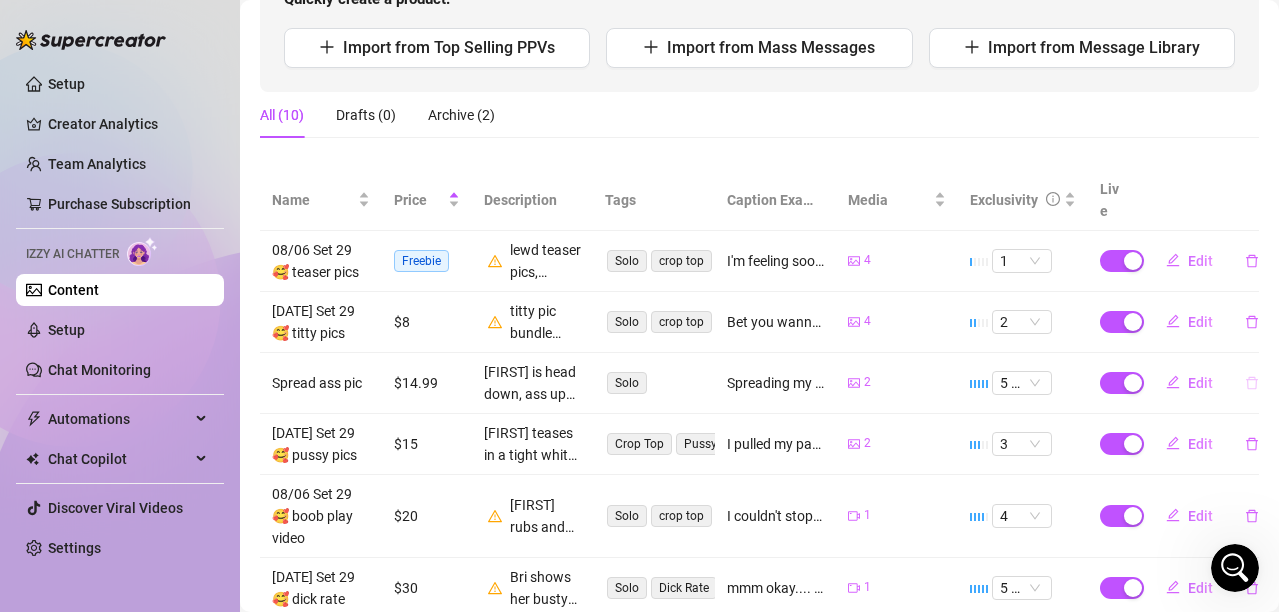 click 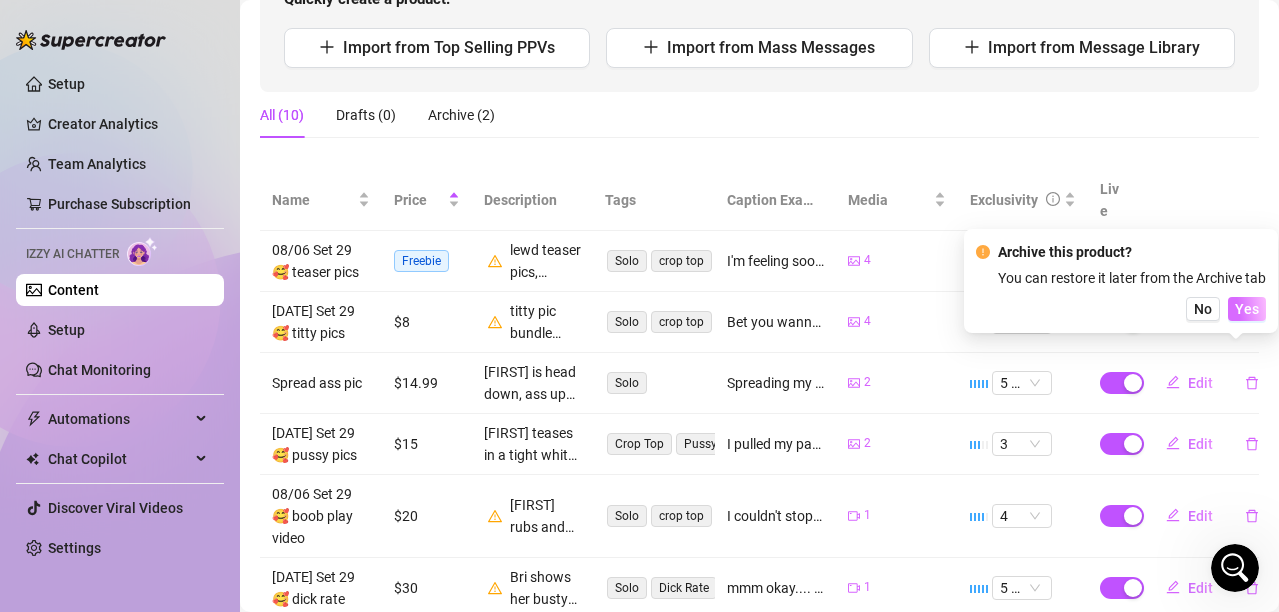 click on "Yes" at bounding box center [1247, 309] 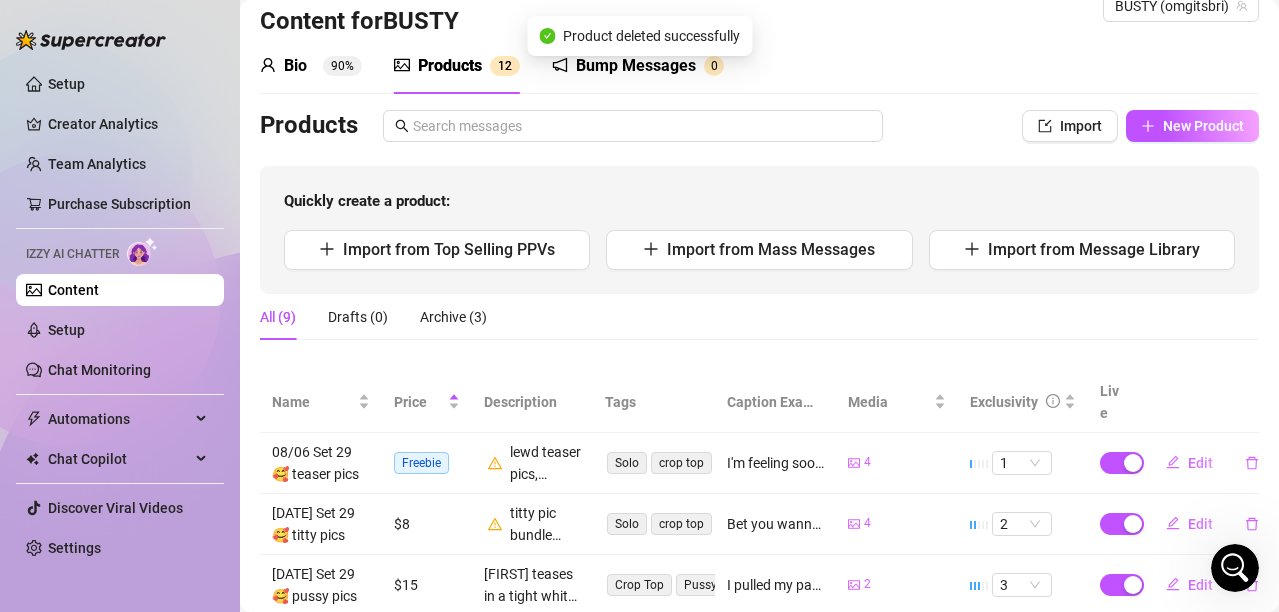 scroll, scrollTop: 0, scrollLeft: 0, axis: both 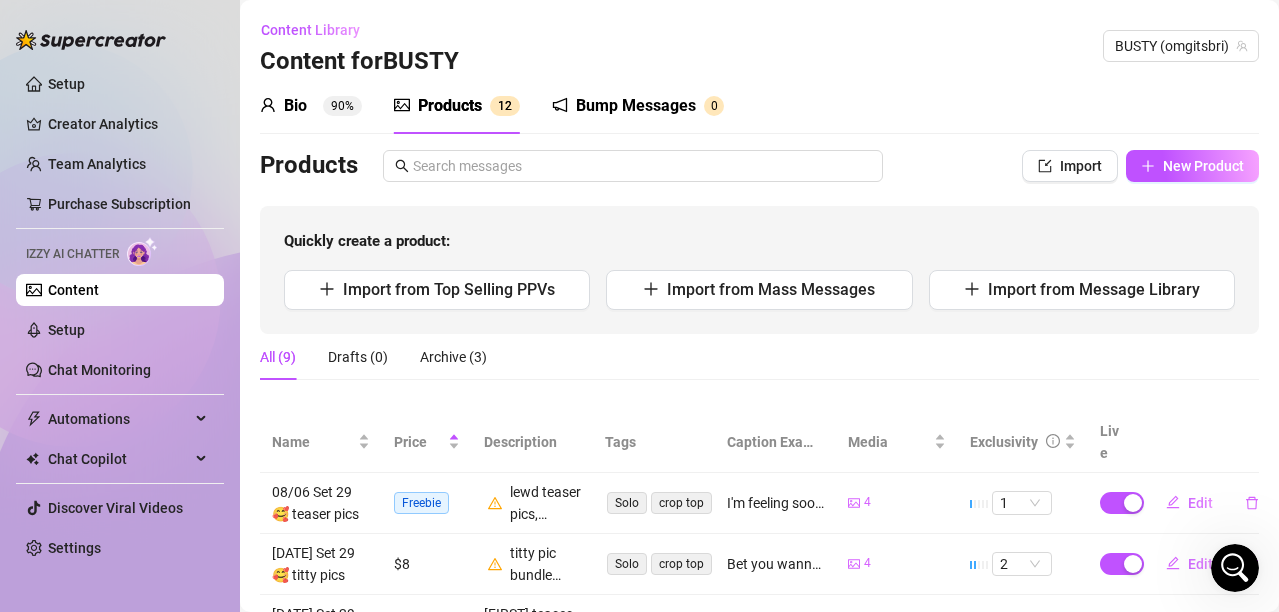click on "Bio   90%" at bounding box center (311, 106) 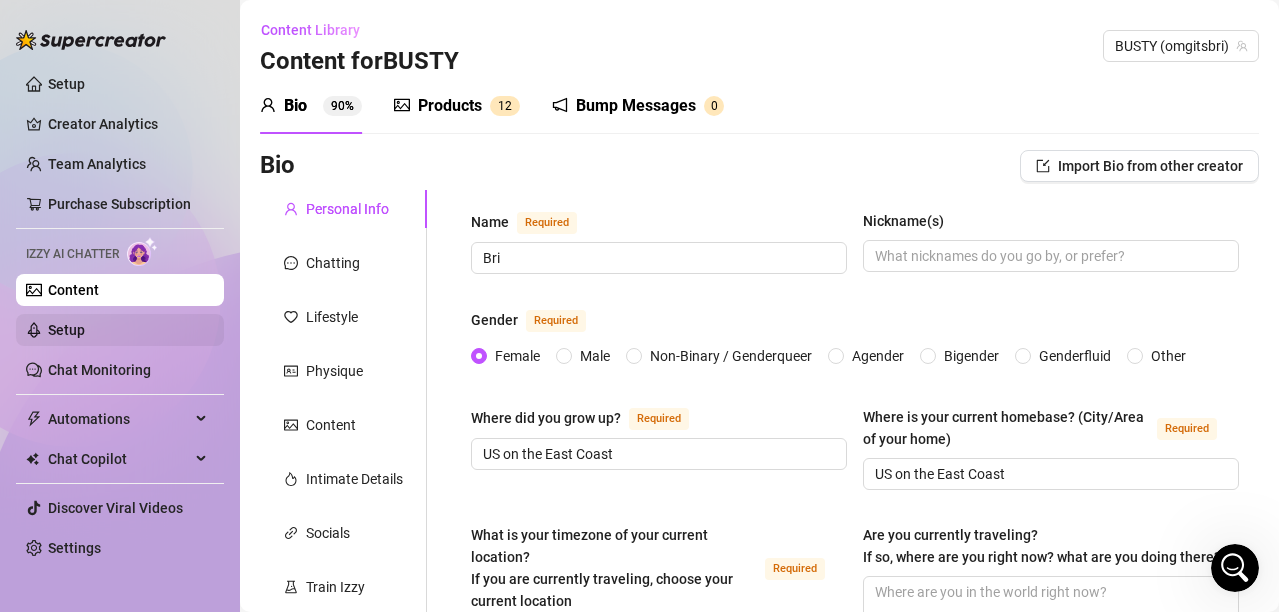click on "Setup" at bounding box center [66, 330] 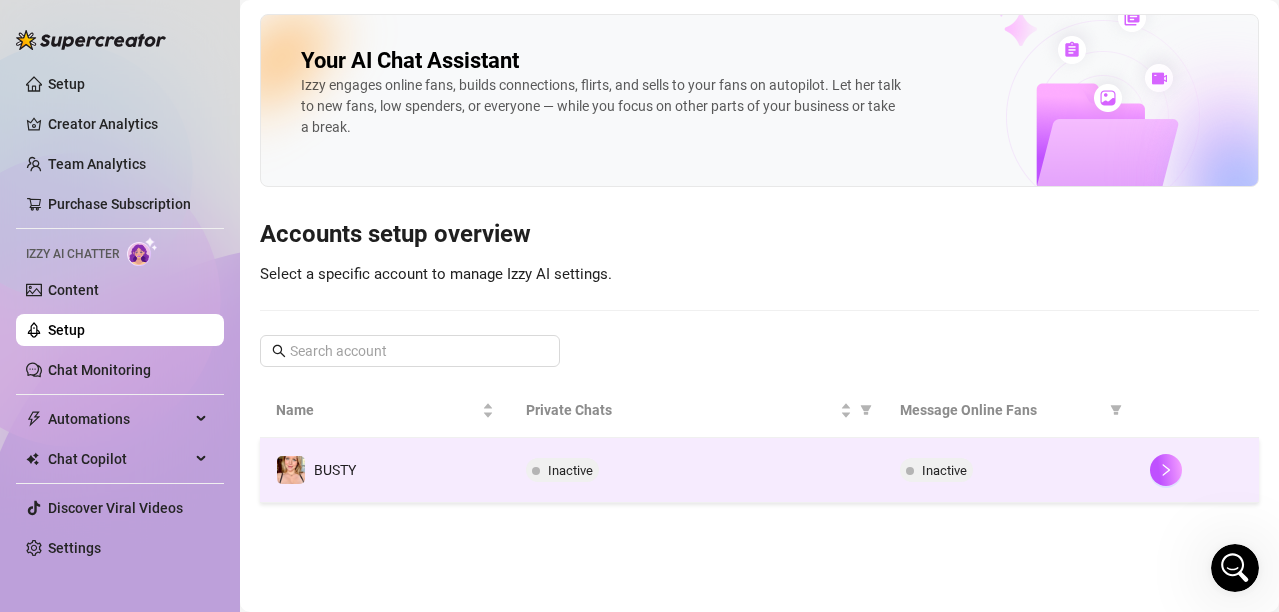 click on "BUSTY" at bounding box center (385, 470) 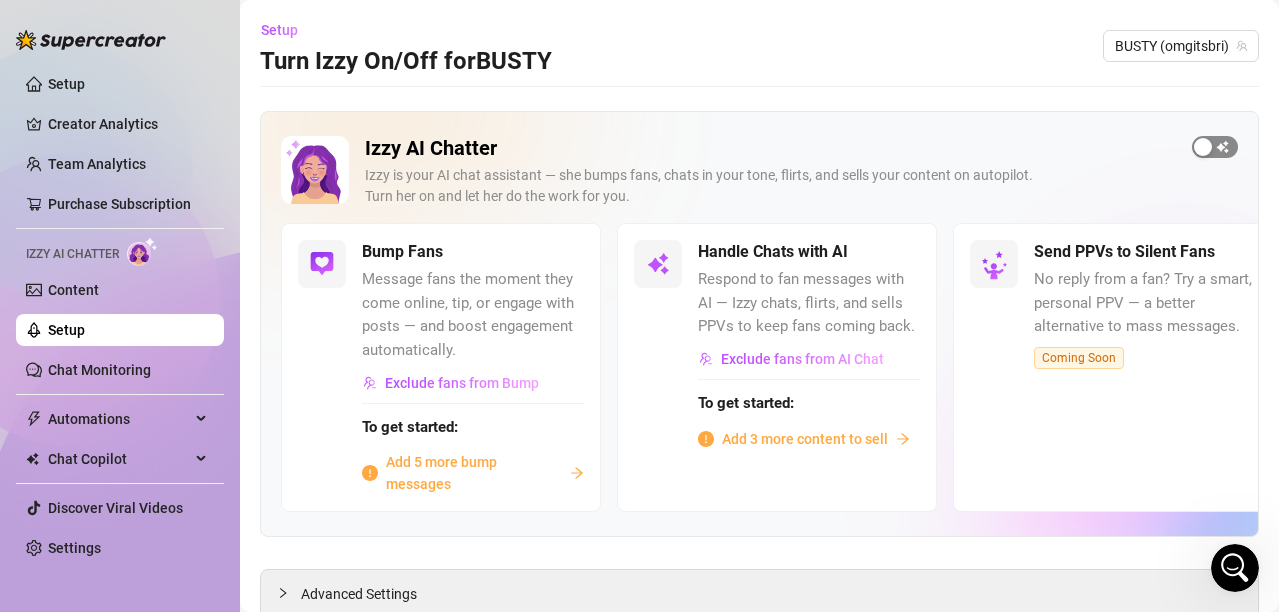 click at bounding box center (1215, 147) 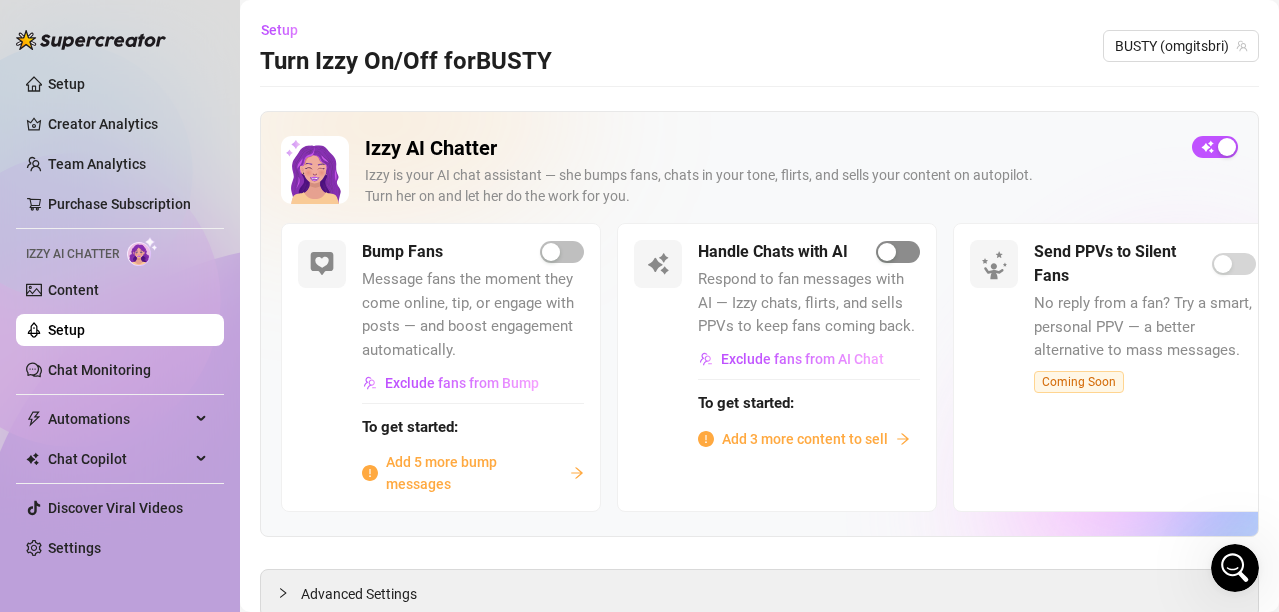 click at bounding box center (898, 252) 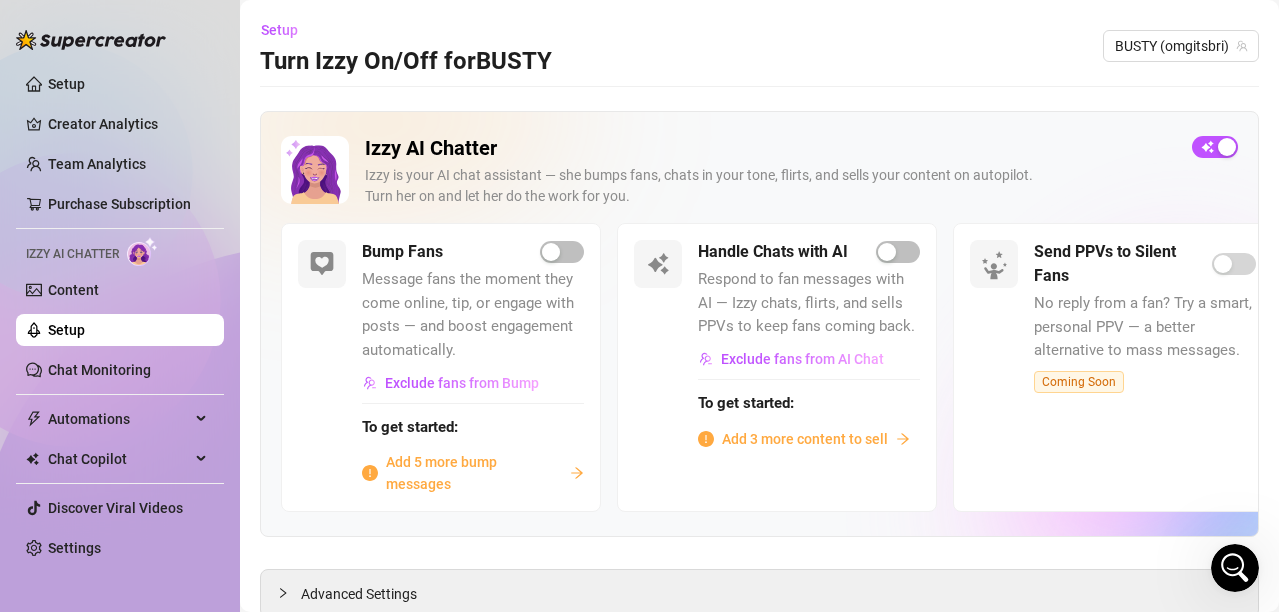 click on "Add 3 more content to sell" at bounding box center (805, 439) 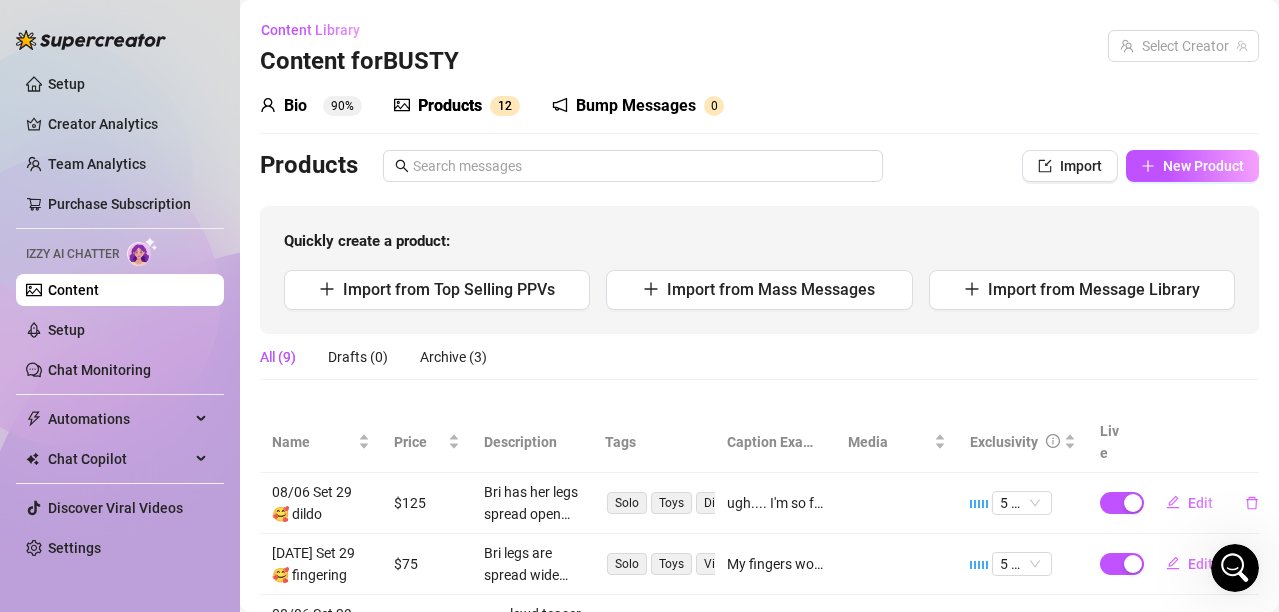 click on "Products" at bounding box center [450, 106] 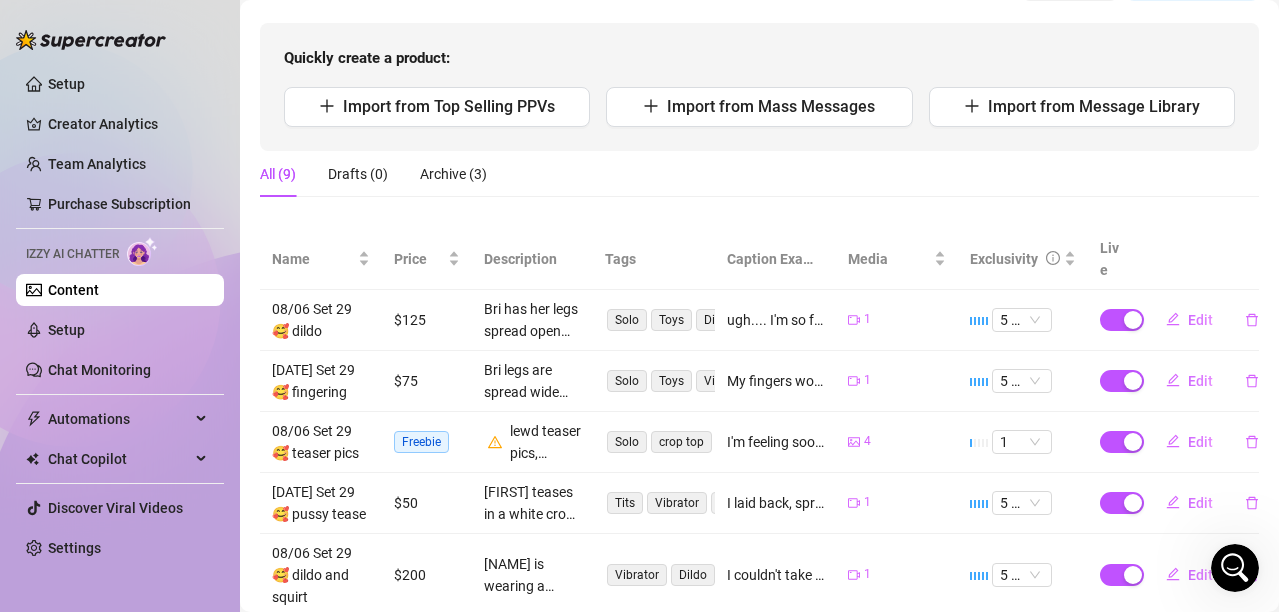 scroll, scrollTop: 204, scrollLeft: 0, axis: vertical 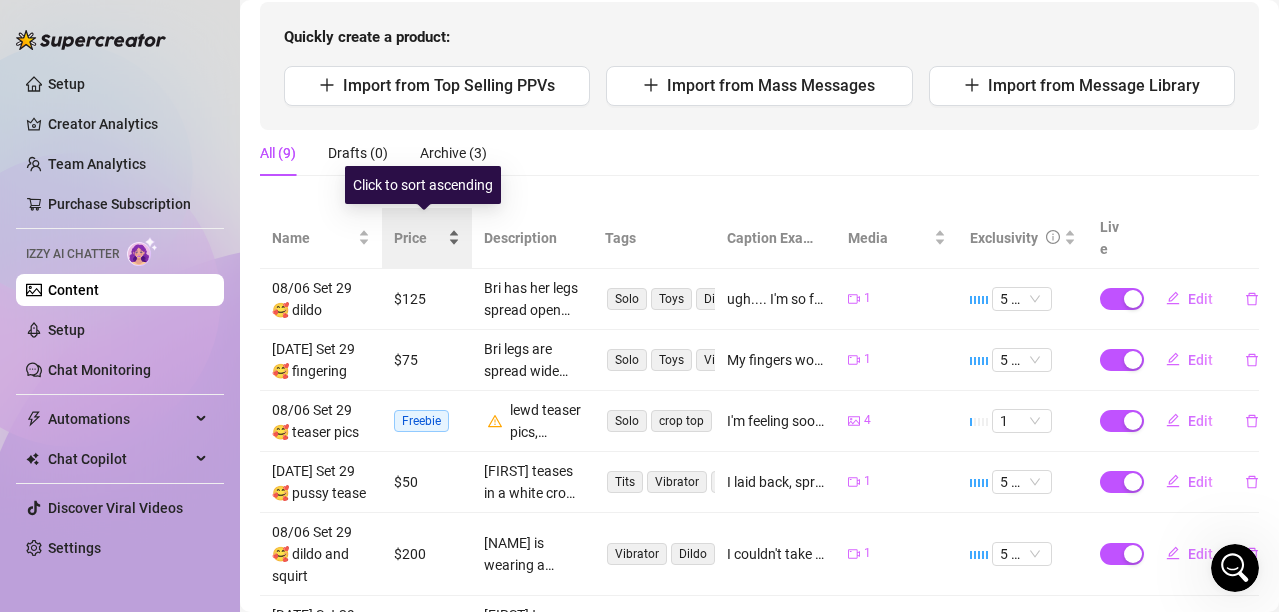 click on "Price" at bounding box center (419, 238) 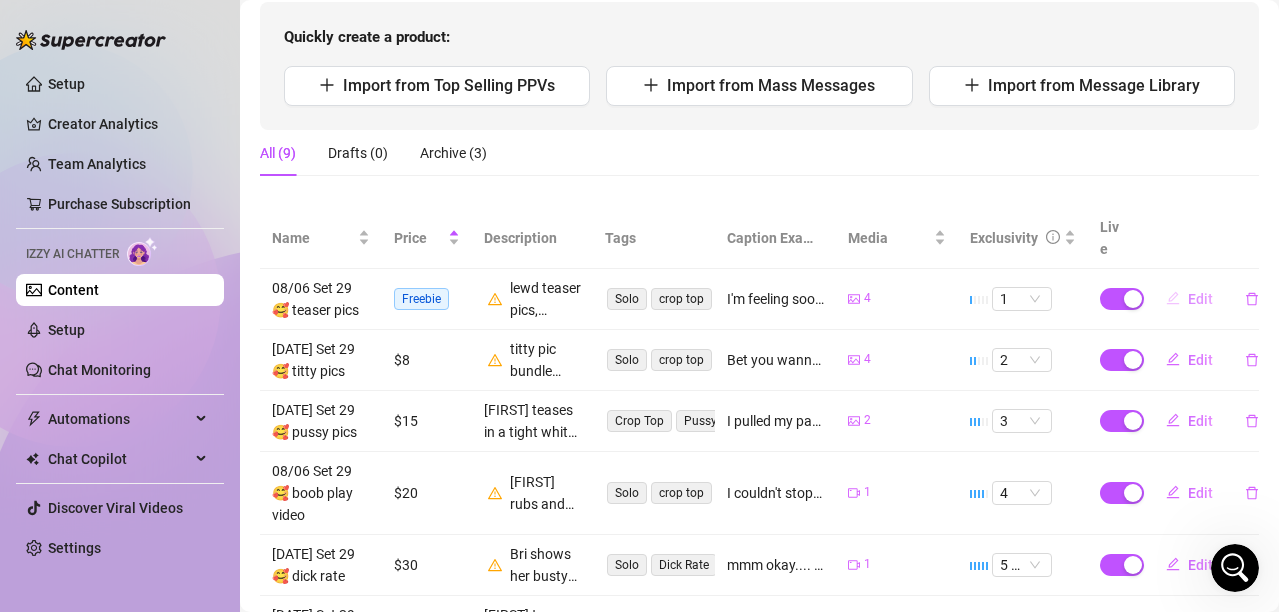 click on "Edit" at bounding box center [1200, 299] 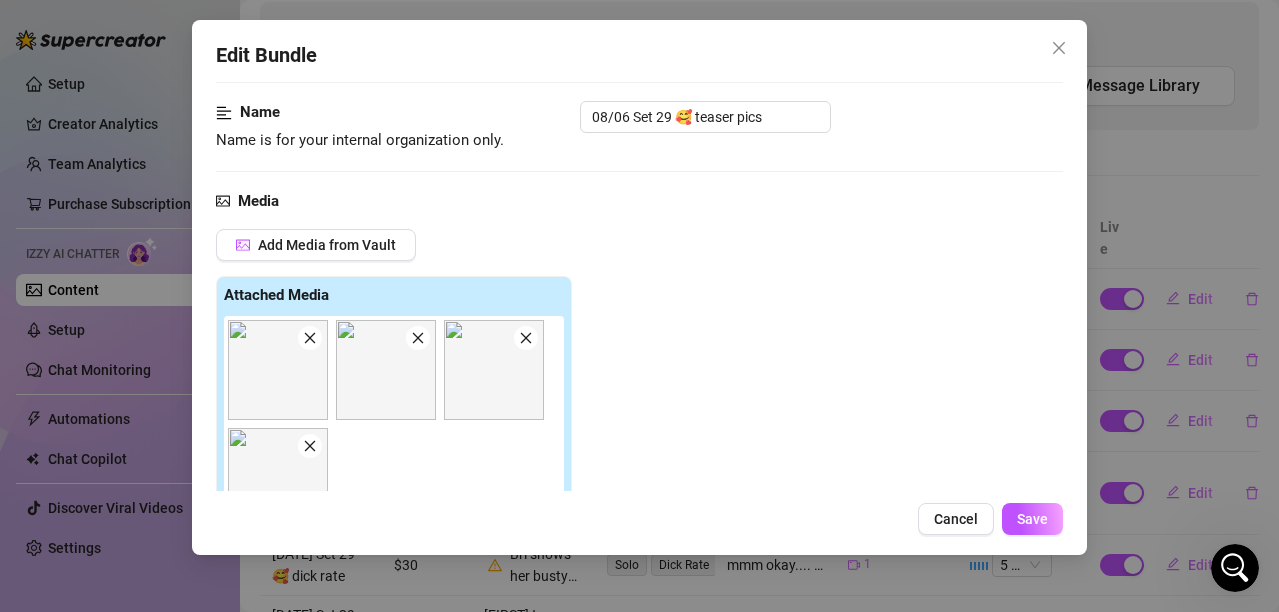 scroll, scrollTop: 109, scrollLeft: 0, axis: vertical 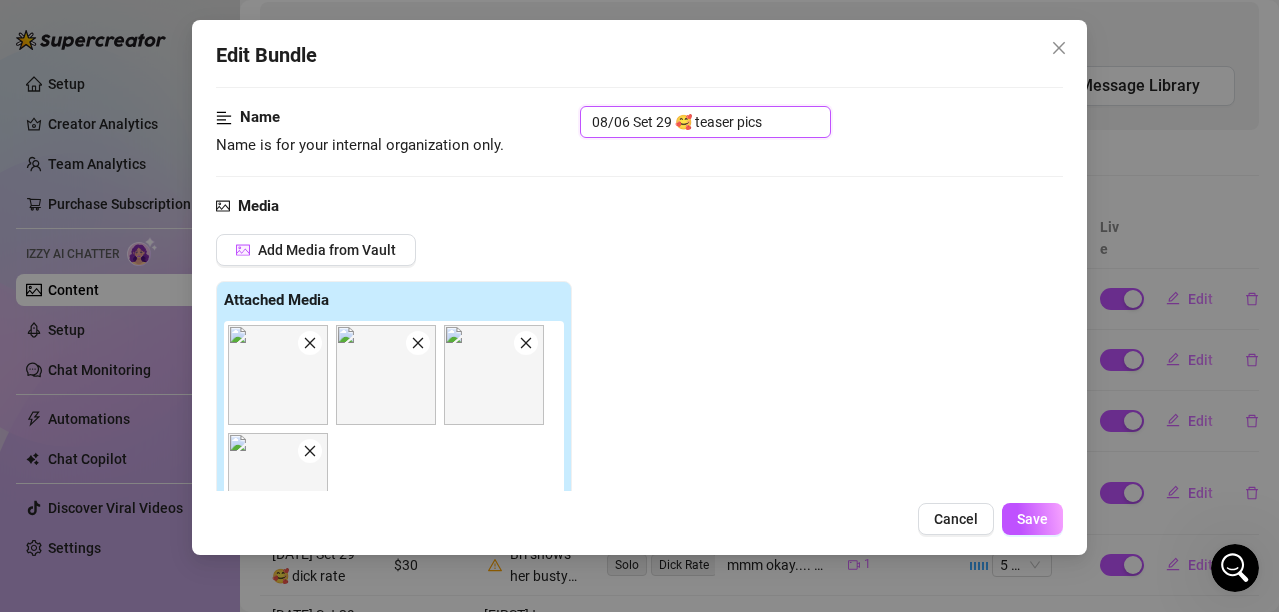 click on "08/06 Set 29 🥰 teaser pics" at bounding box center (705, 122) 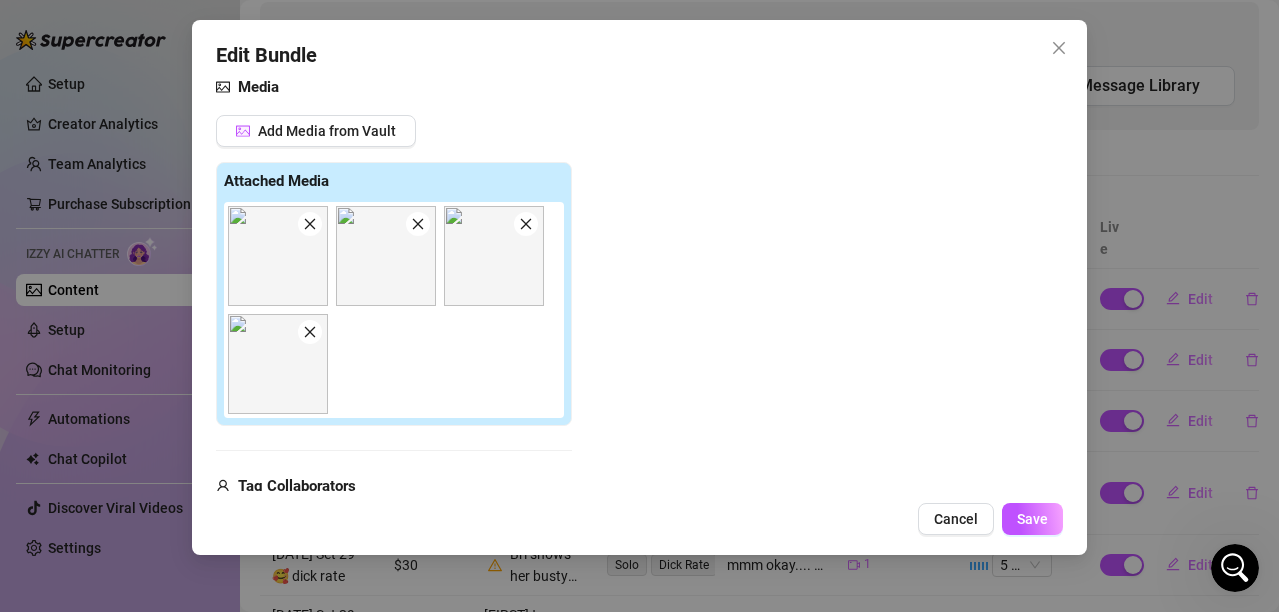 scroll, scrollTop: 232, scrollLeft: 0, axis: vertical 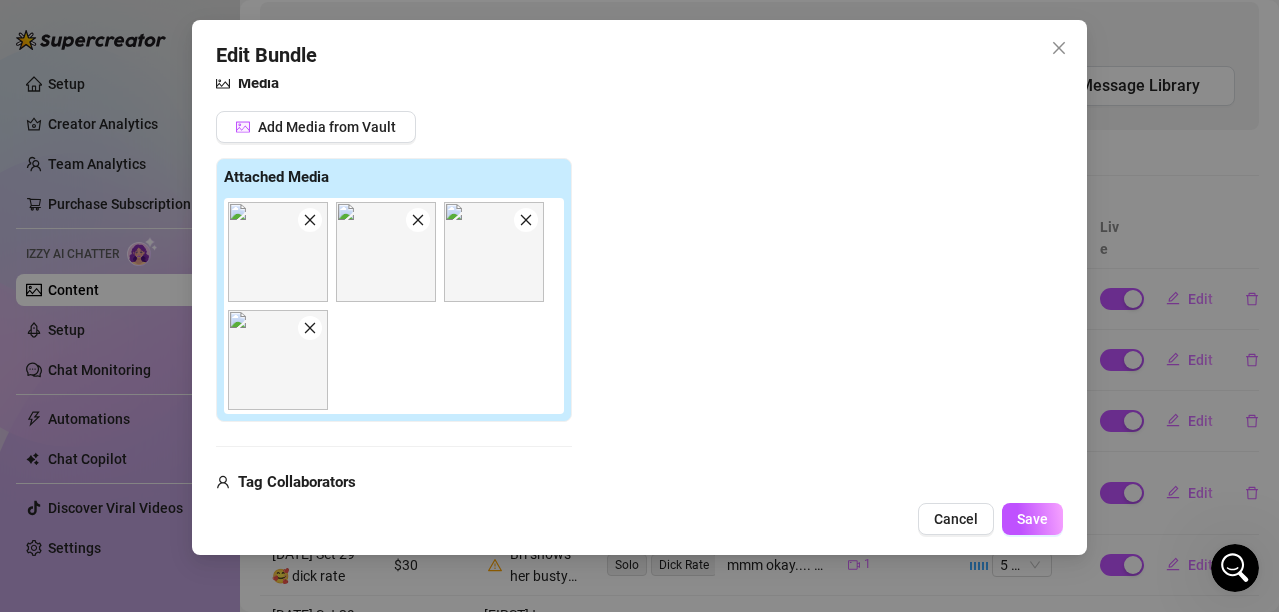 click 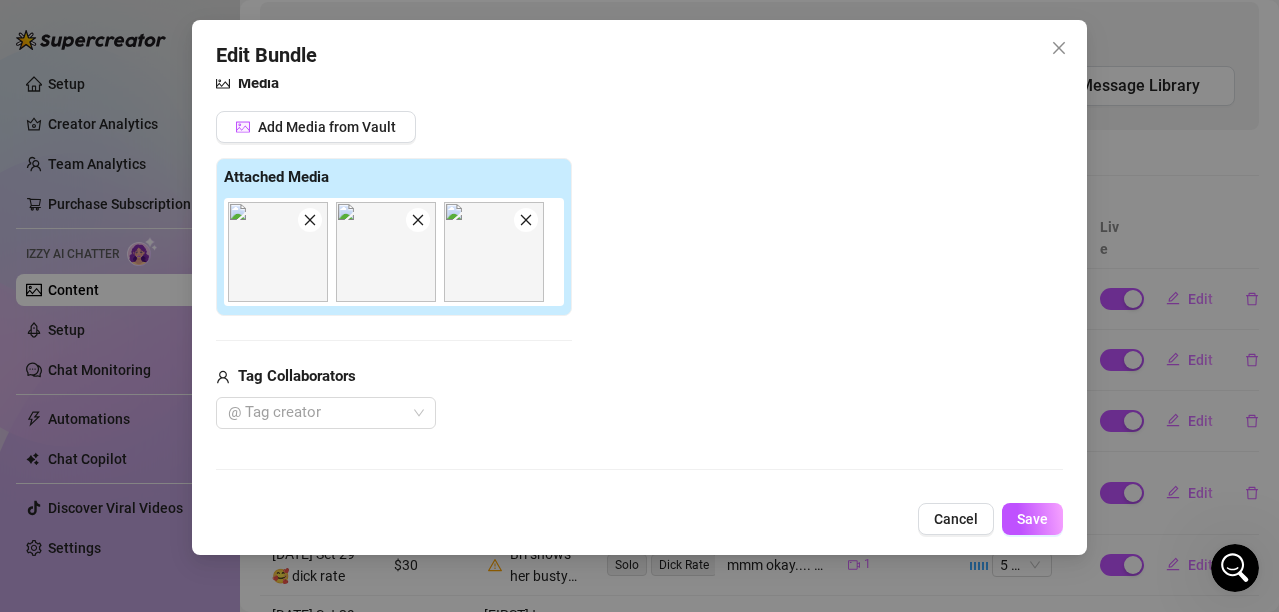 click 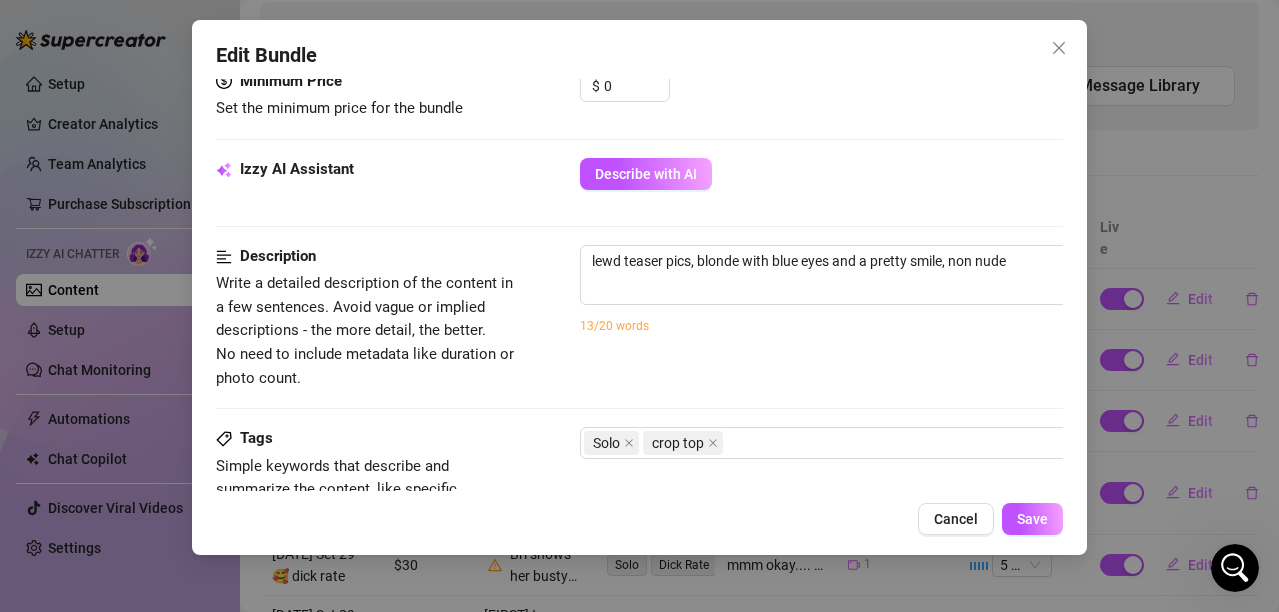 scroll, scrollTop: 661, scrollLeft: 0, axis: vertical 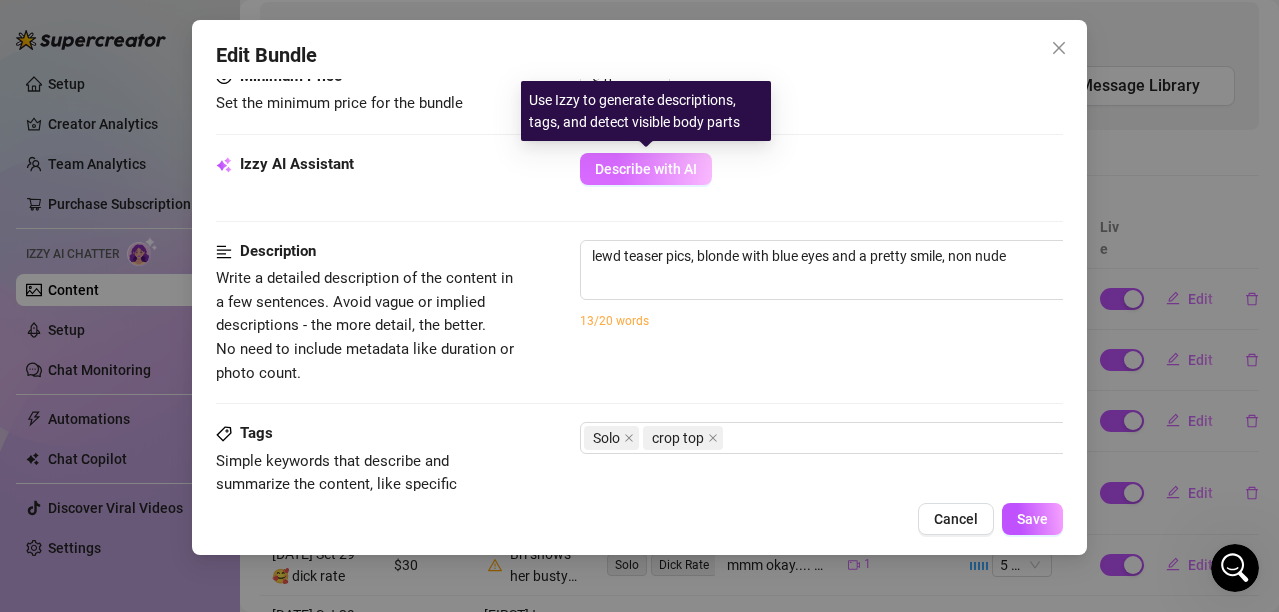 click on "Describe with AI" at bounding box center (646, 169) 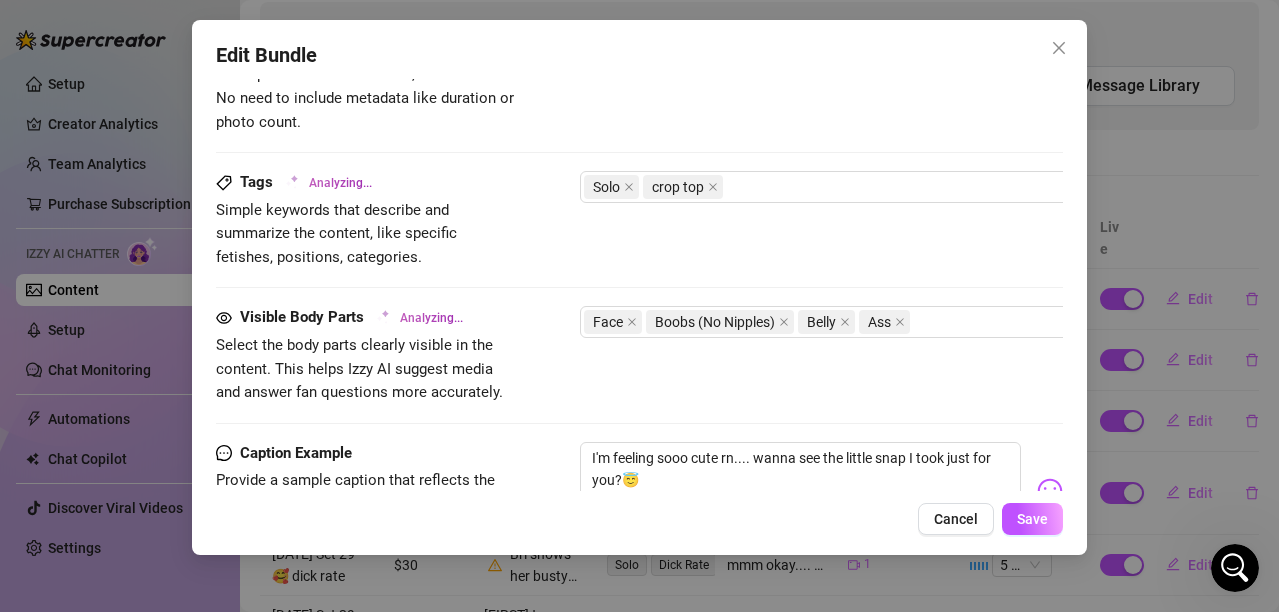 scroll, scrollTop: 917, scrollLeft: 0, axis: vertical 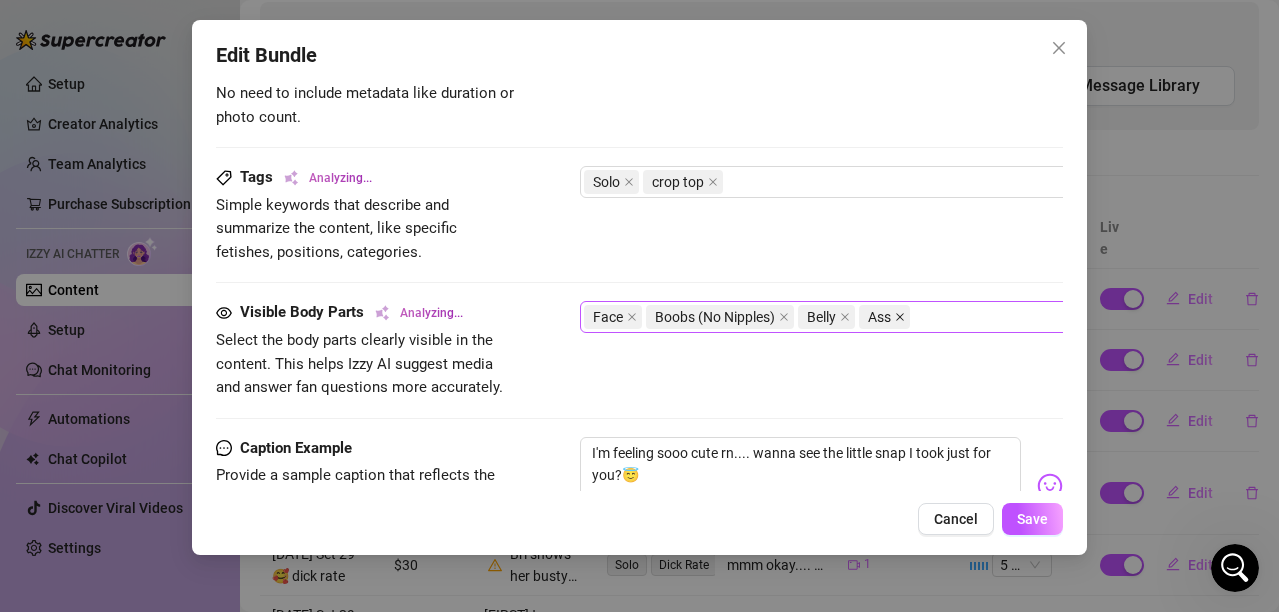 click 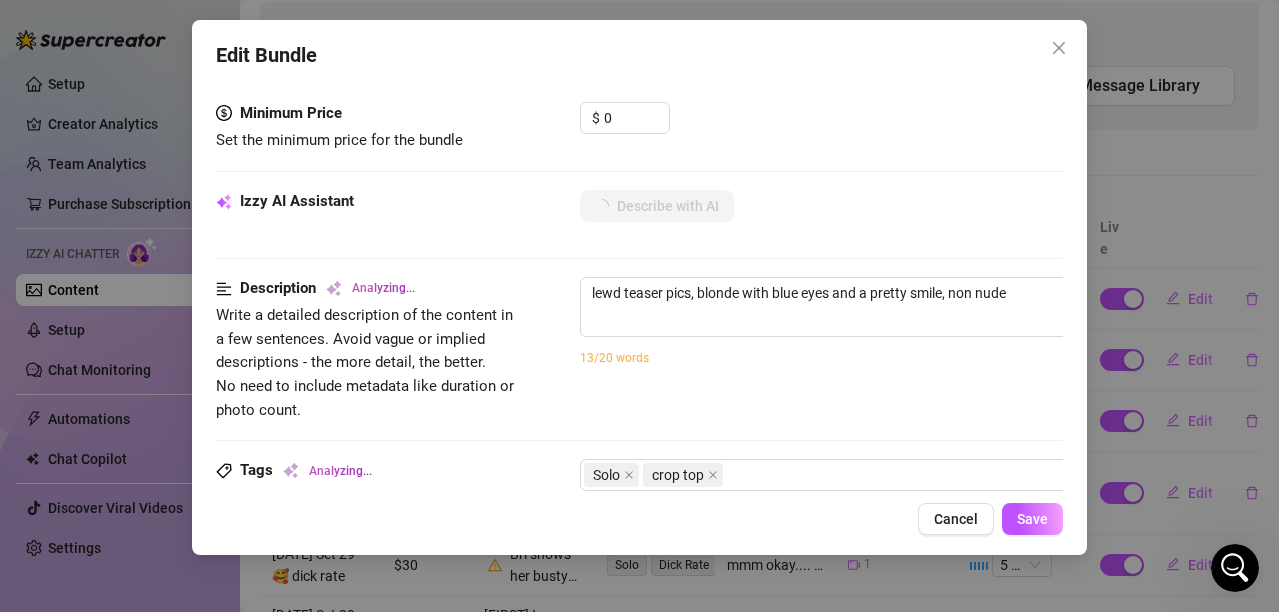 scroll, scrollTop: 620, scrollLeft: 0, axis: vertical 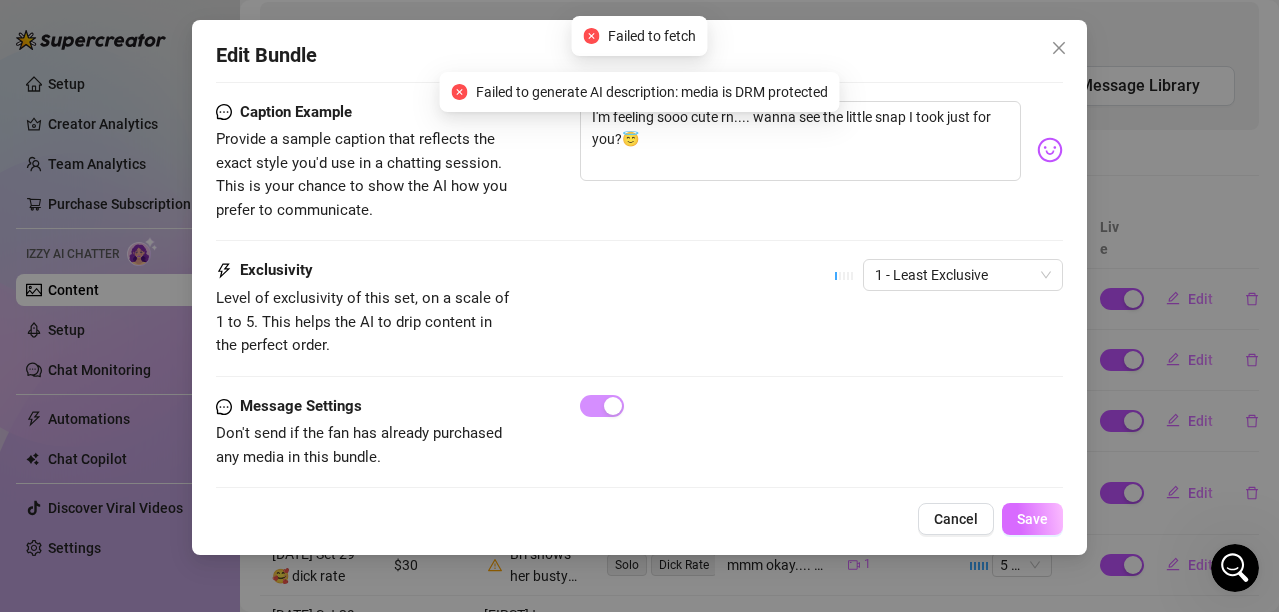 click on "Save" at bounding box center (1032, 519) 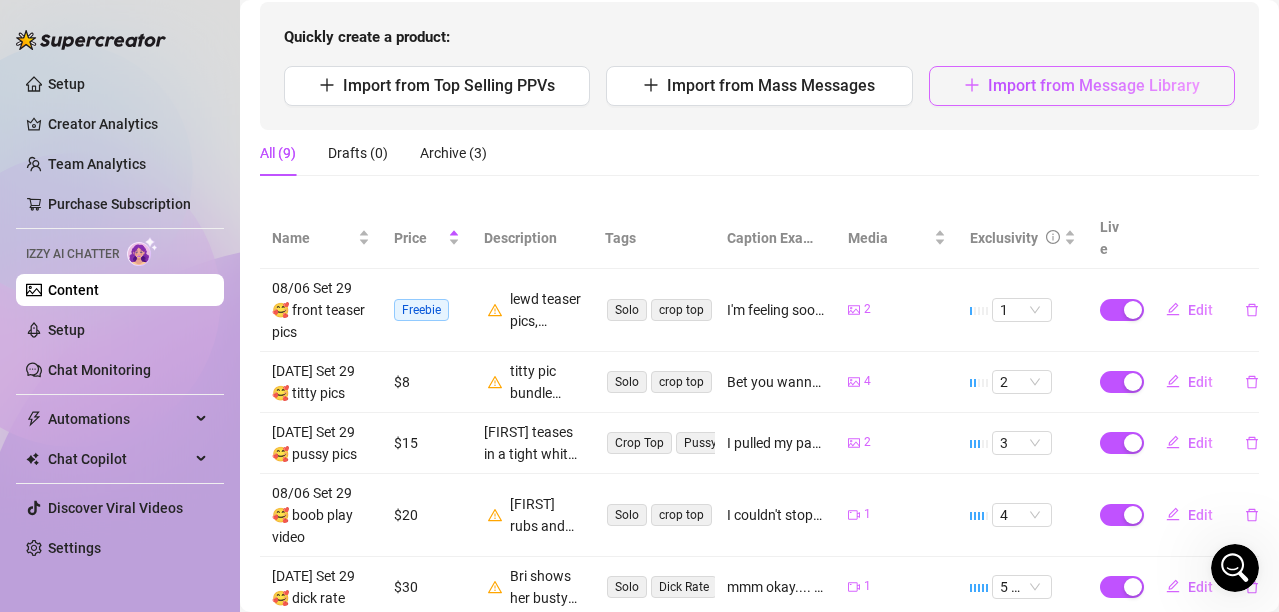 click on "Import from Message Library" at bounding box center (1094, 85) 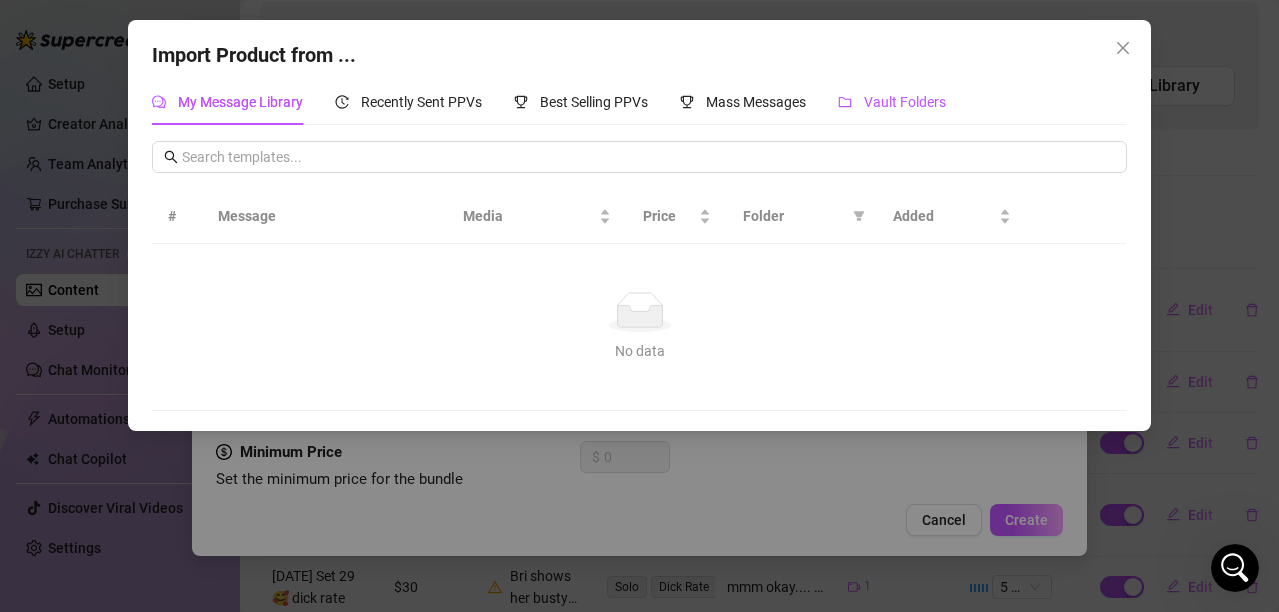 click on "Vault Folders" at bounding box center (905, 102) 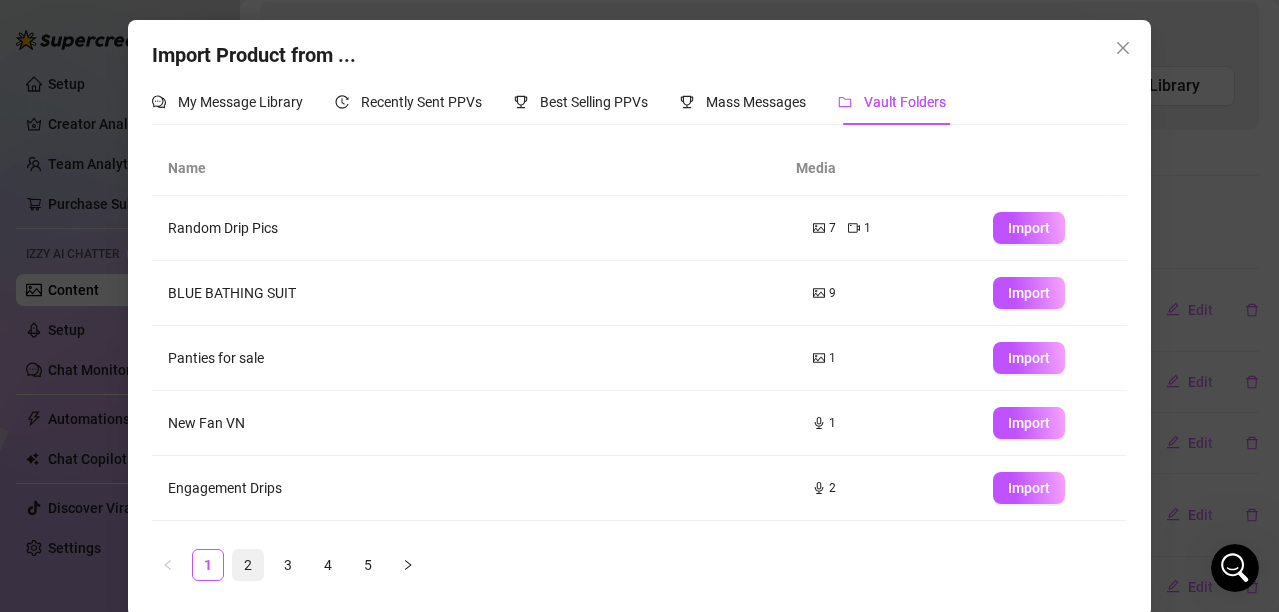 click on "2" at bounding box center [248, 565] 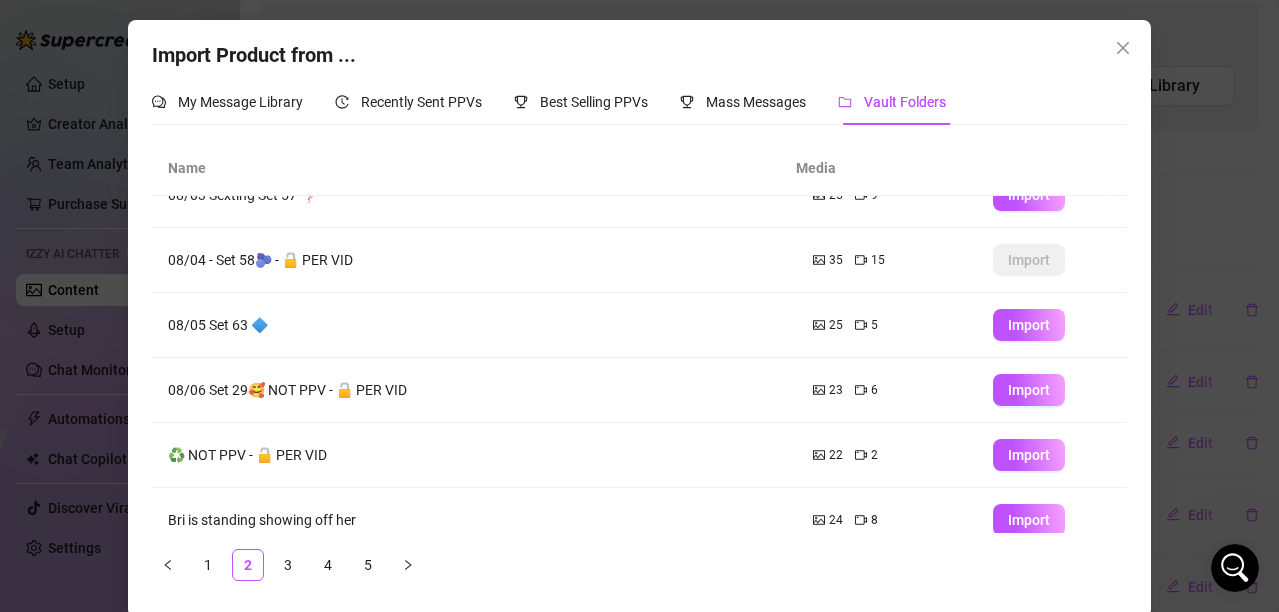 scroll, scrollTop: 172, scrollLeft: 0, axis: vertical 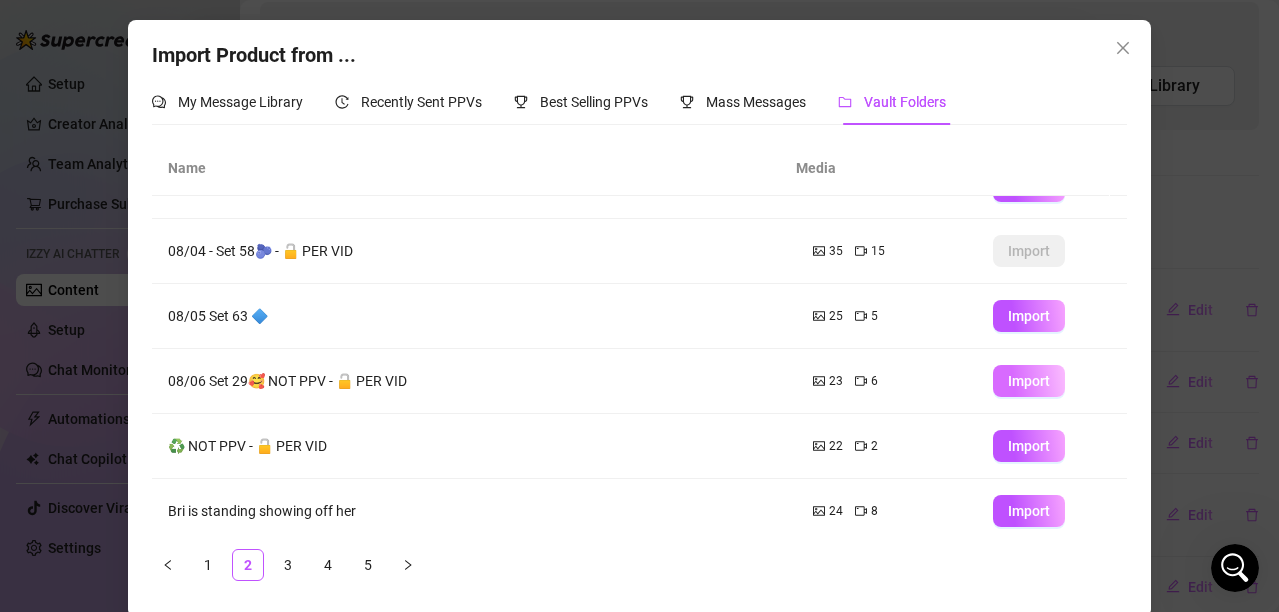click on "Import" at bounding box center [1029, 381] 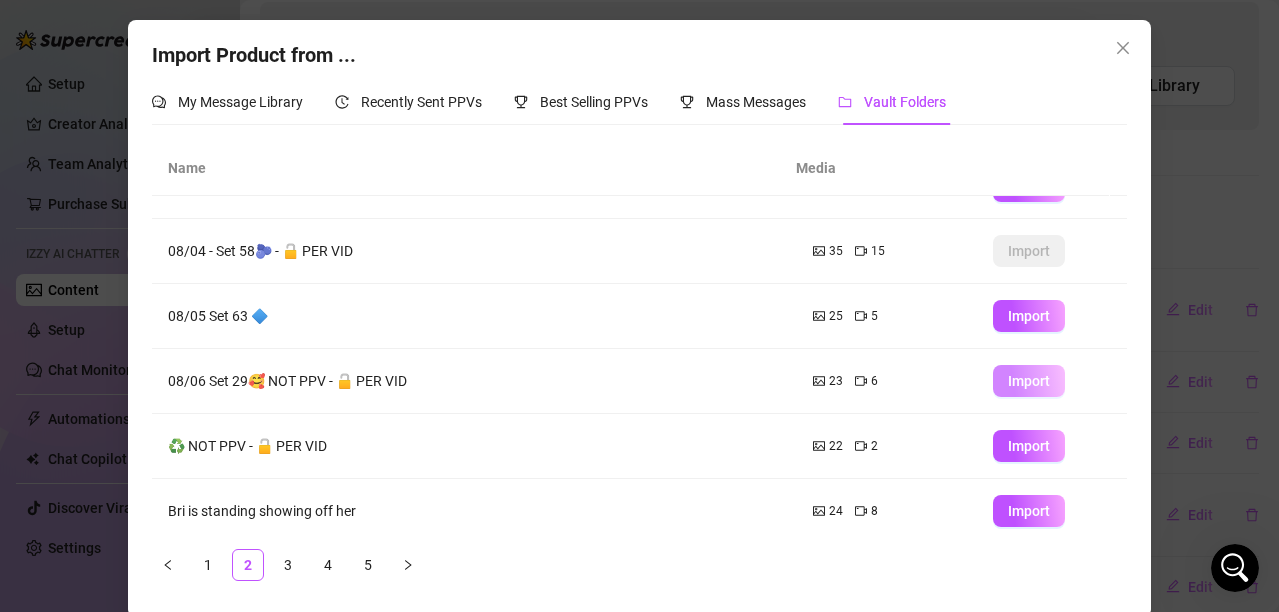 scroll, scrollTop: 368, scrollLeft: 0, axis: vertical 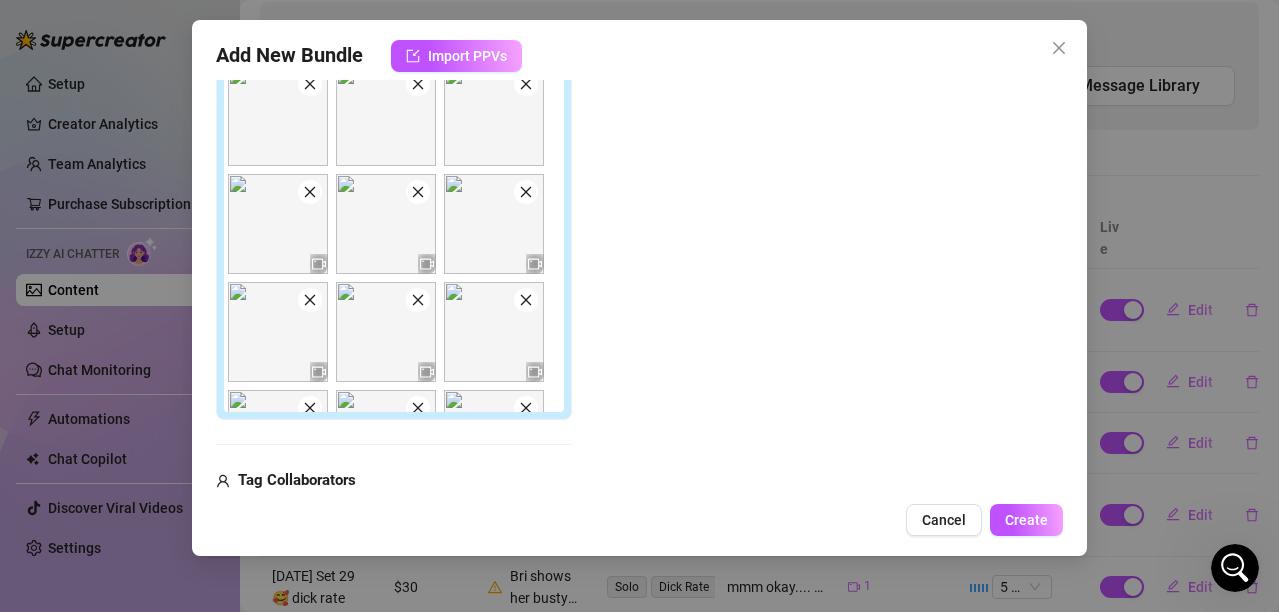 click at bounding box center [310, 84] 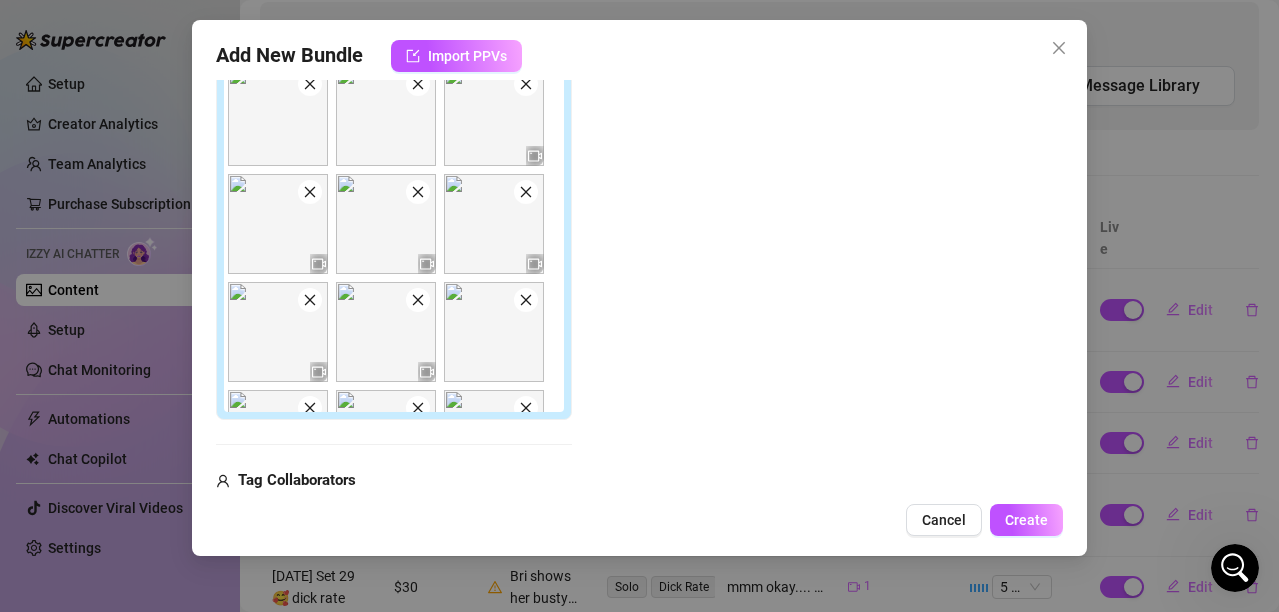 click at bounding box center [310, 84] 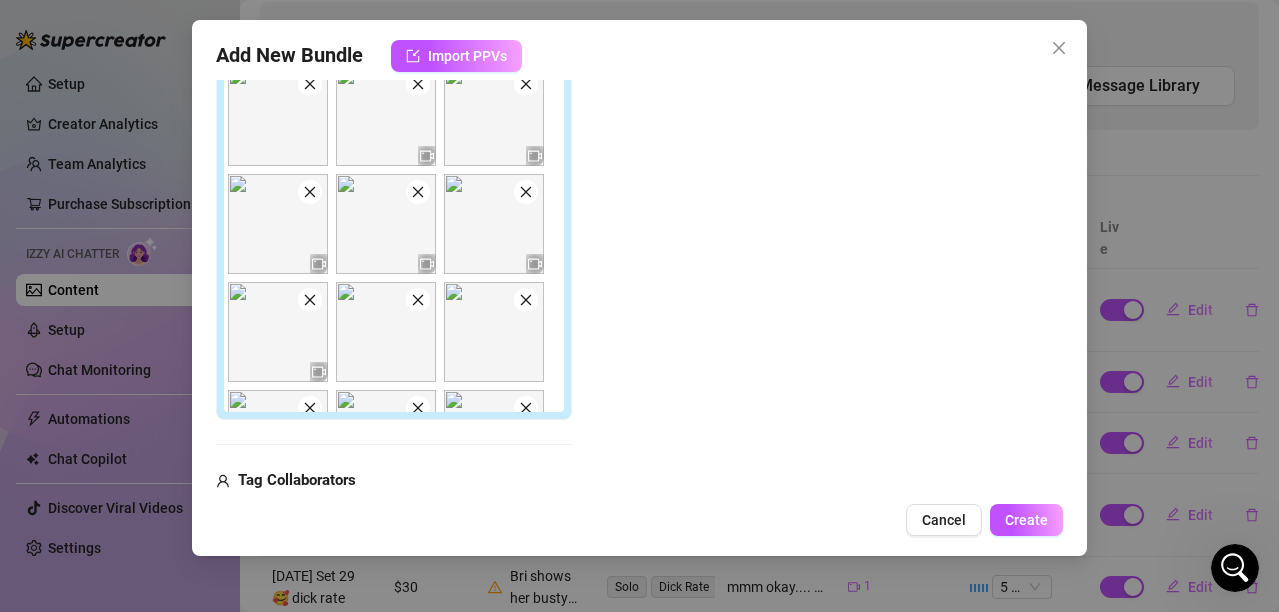 click at bounding box center (310, 84) 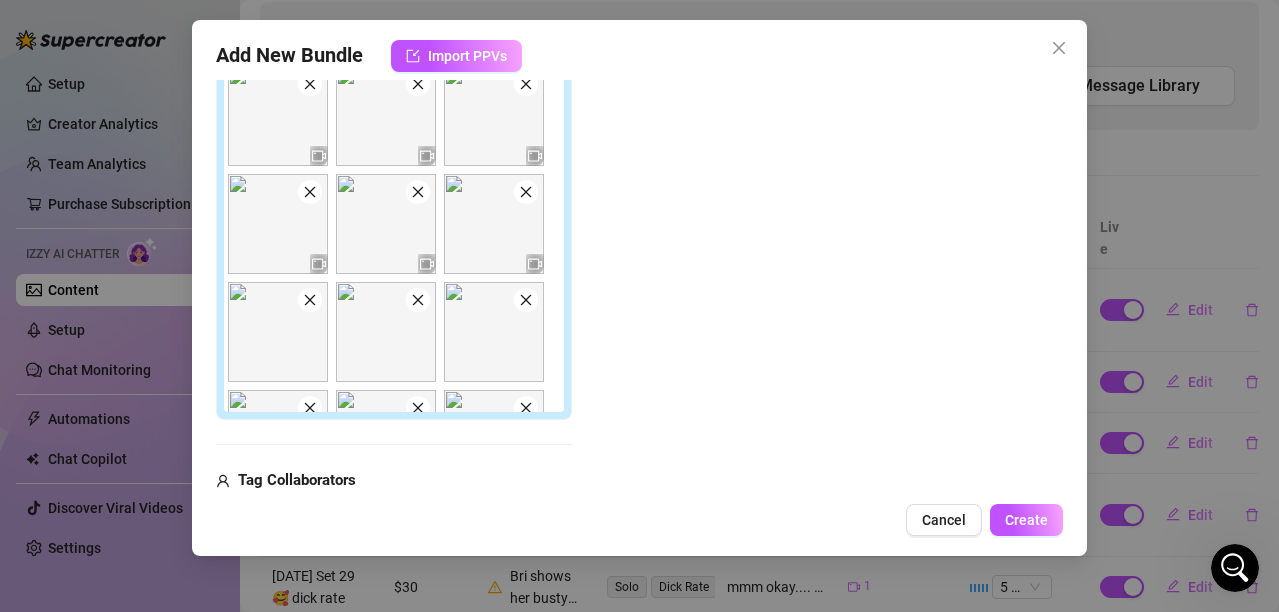 click at bounding box center [310, 84] 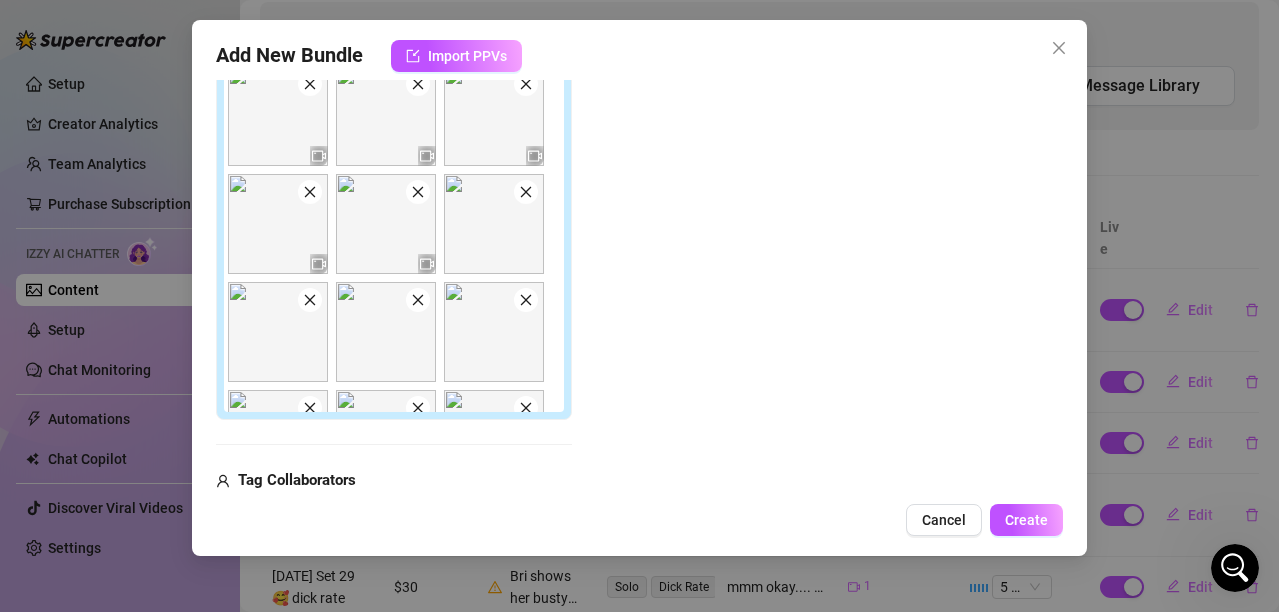 click at bounding box center [310, 84] 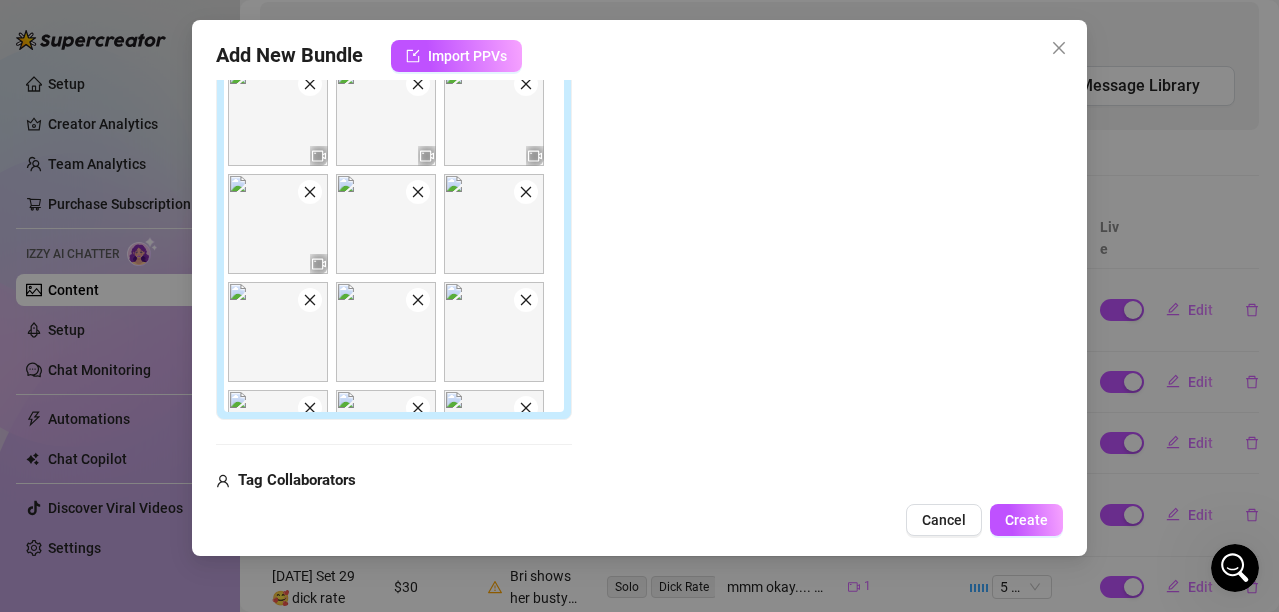 click at bounding box center [310, 84] 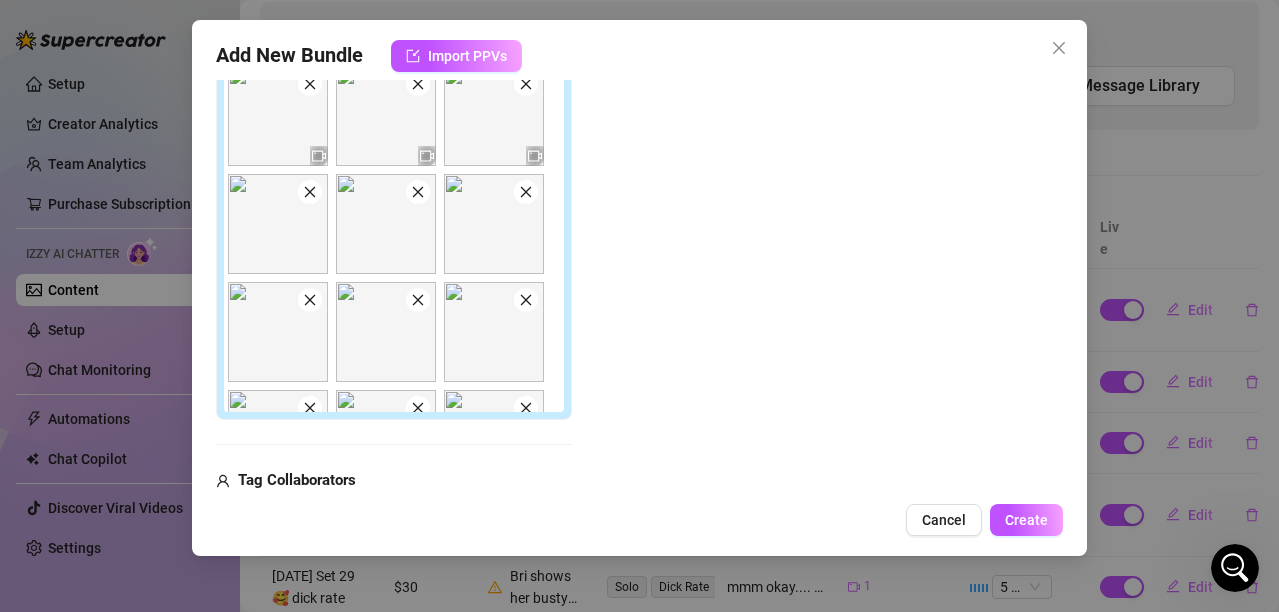 click at bounding box center (310, 84) 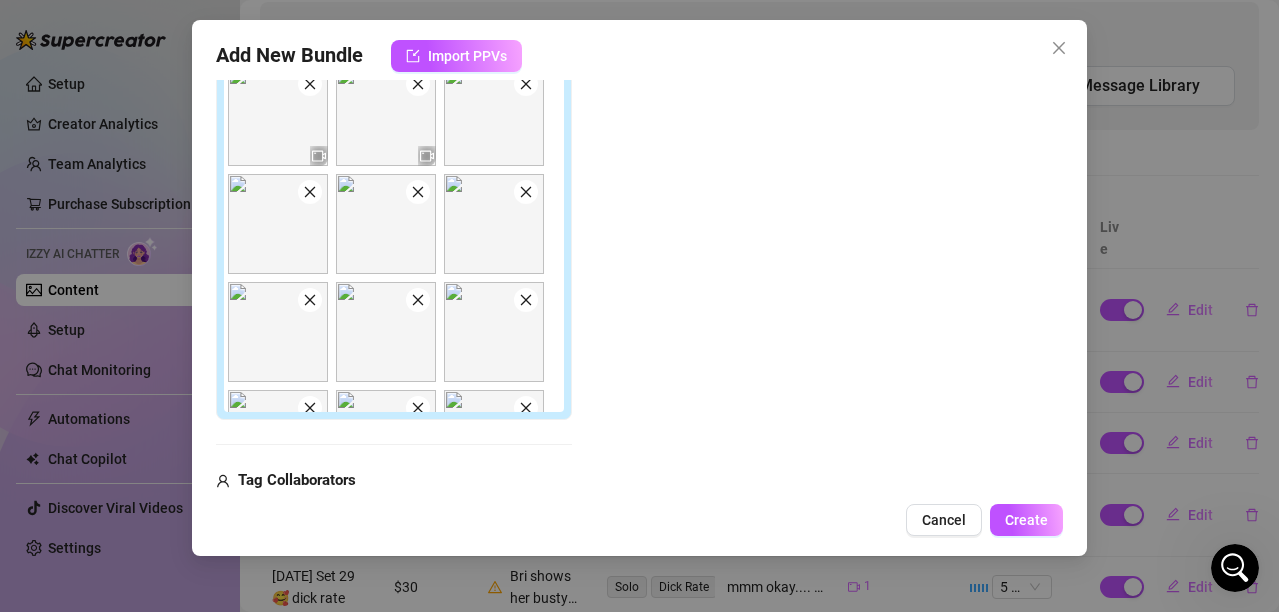 click at bounding box center [310, 84] 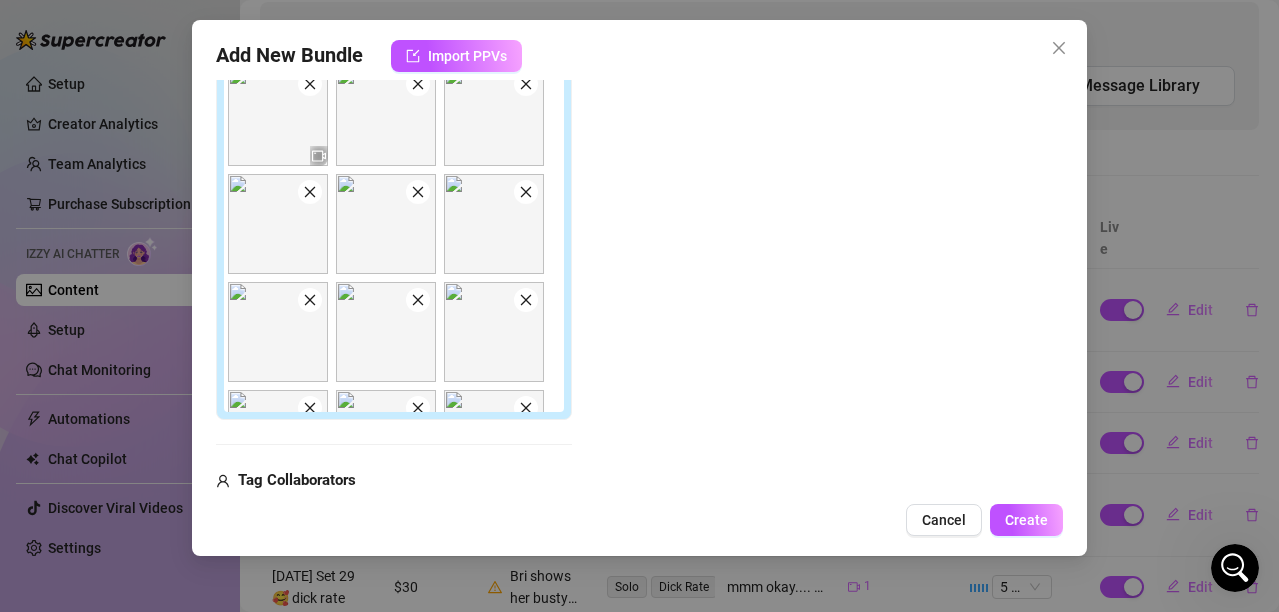 click at bounding box center (310, 84) 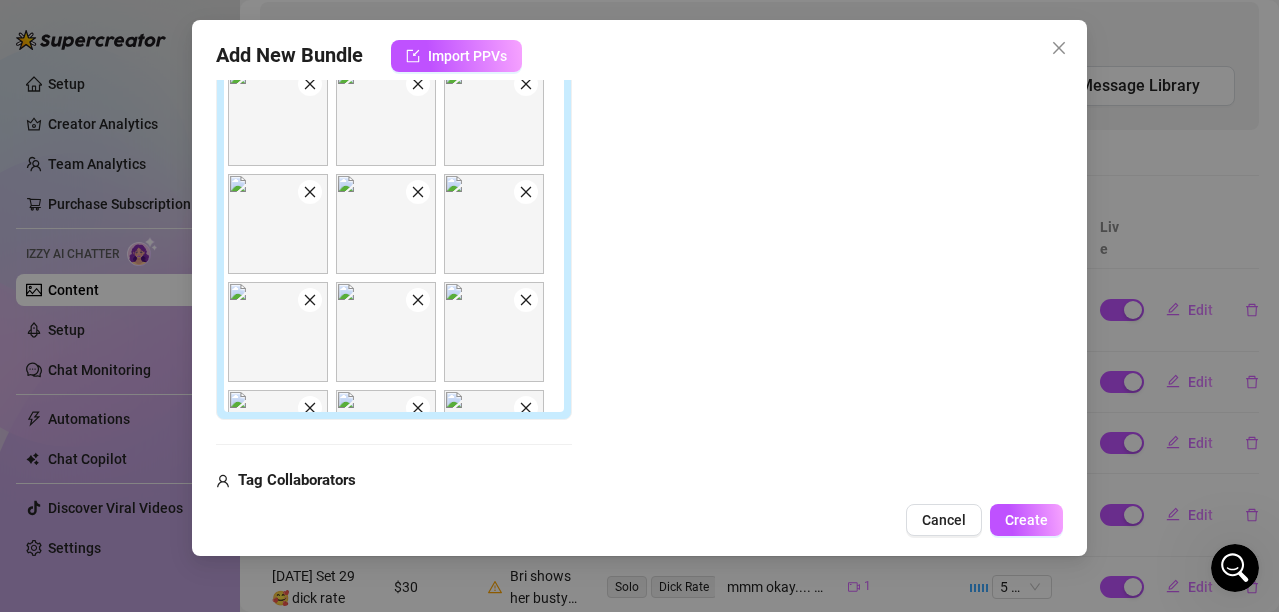 click at bounding box center (310, 84) 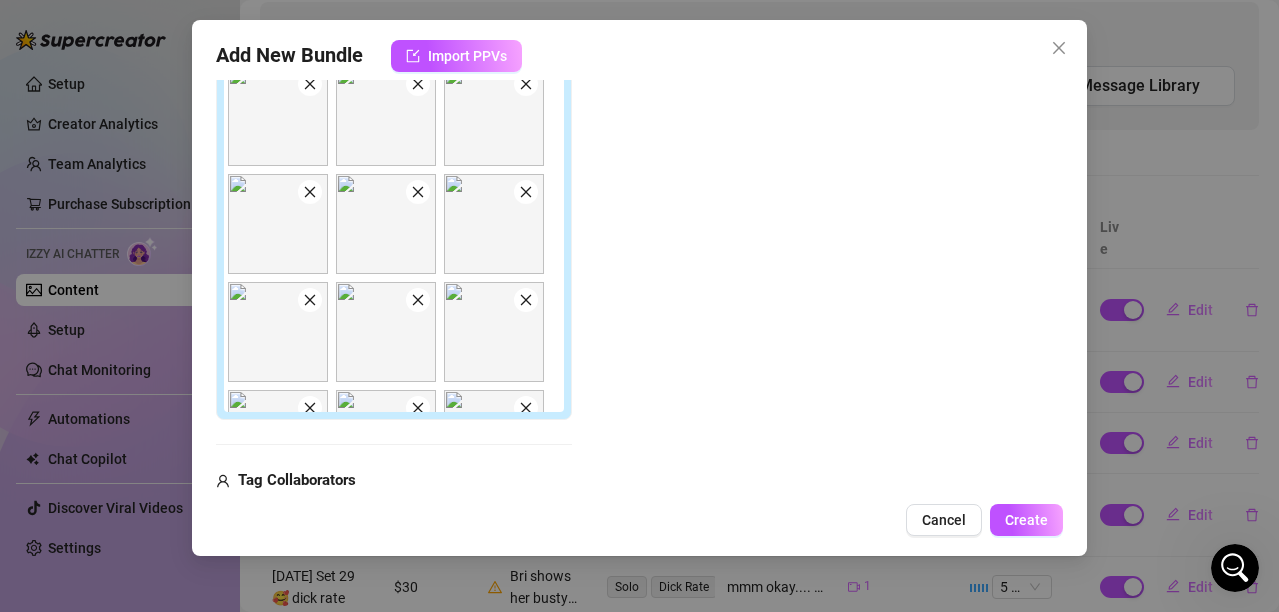 click at bounding box center (310, 84) 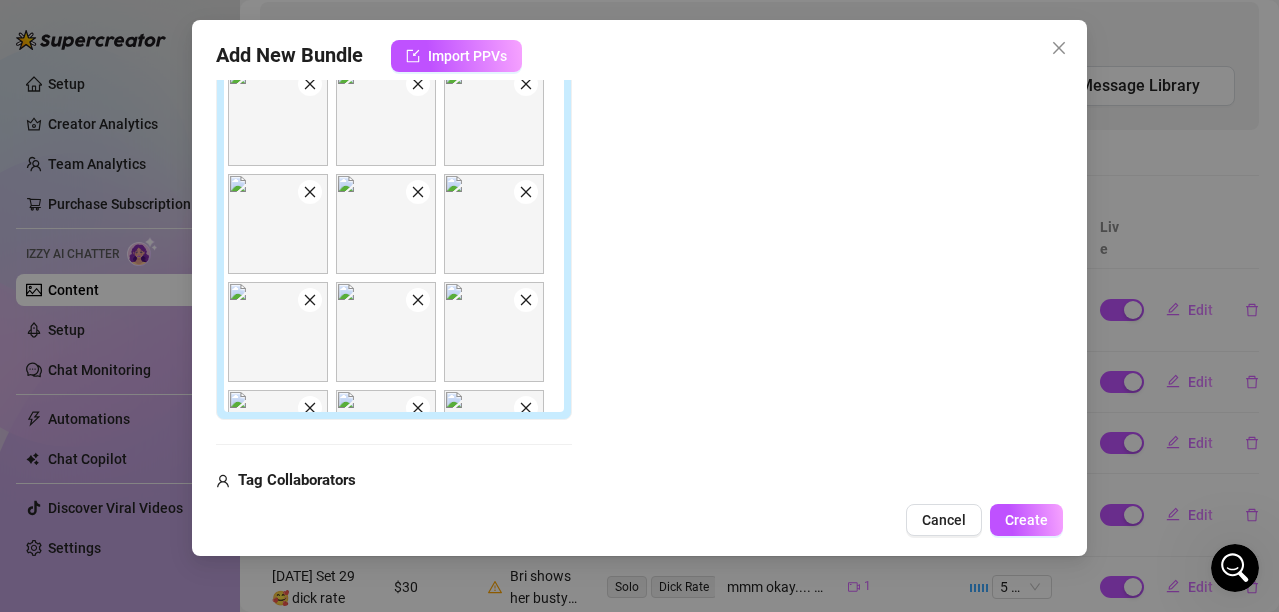 click at bounding box center (494, 116) 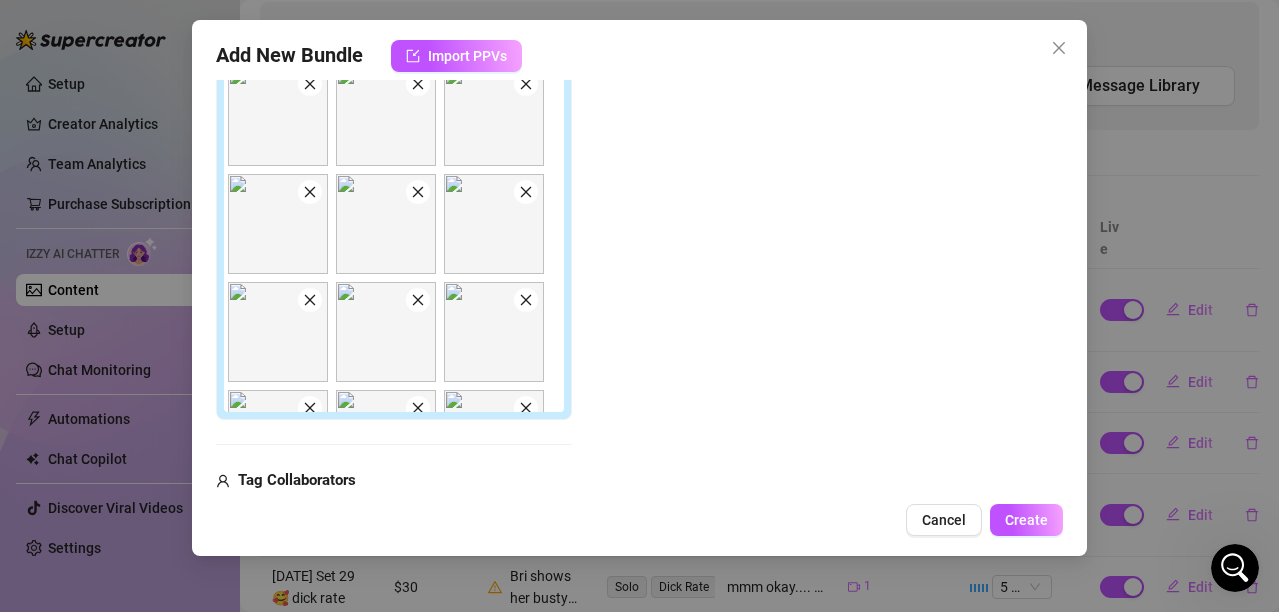 click 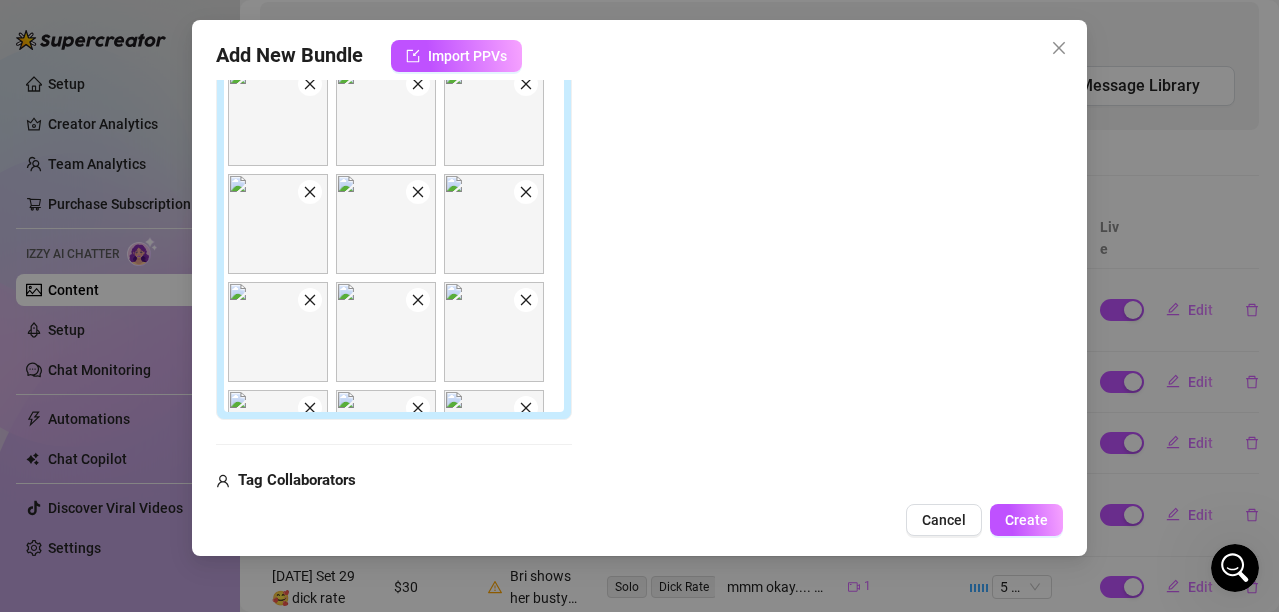 click 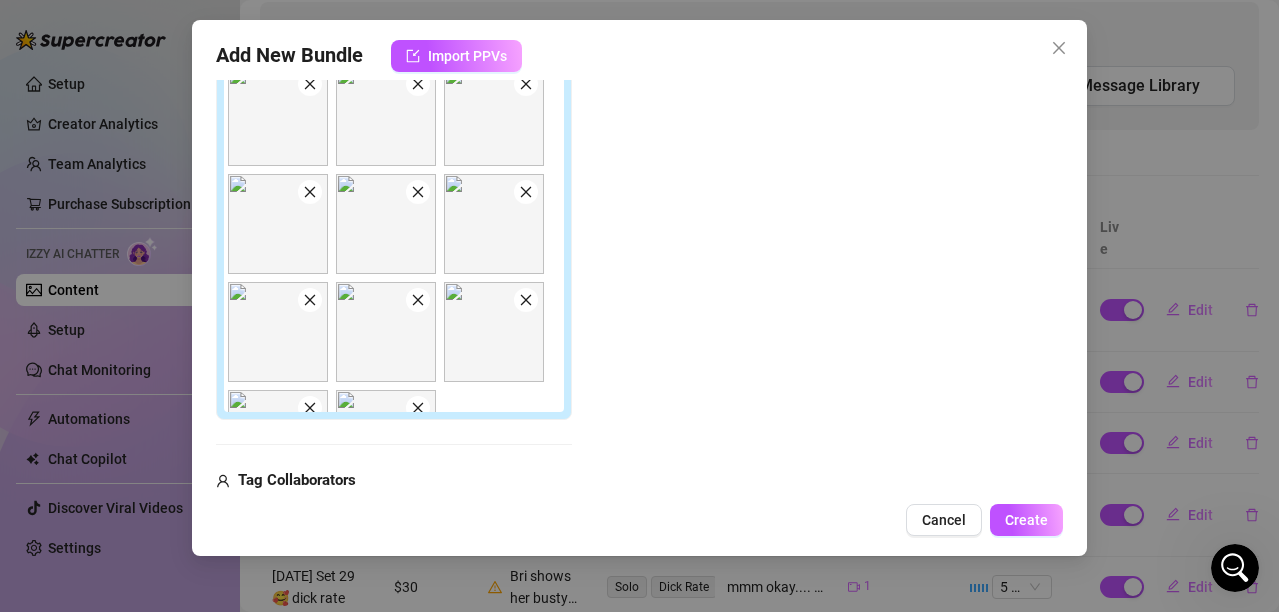 click 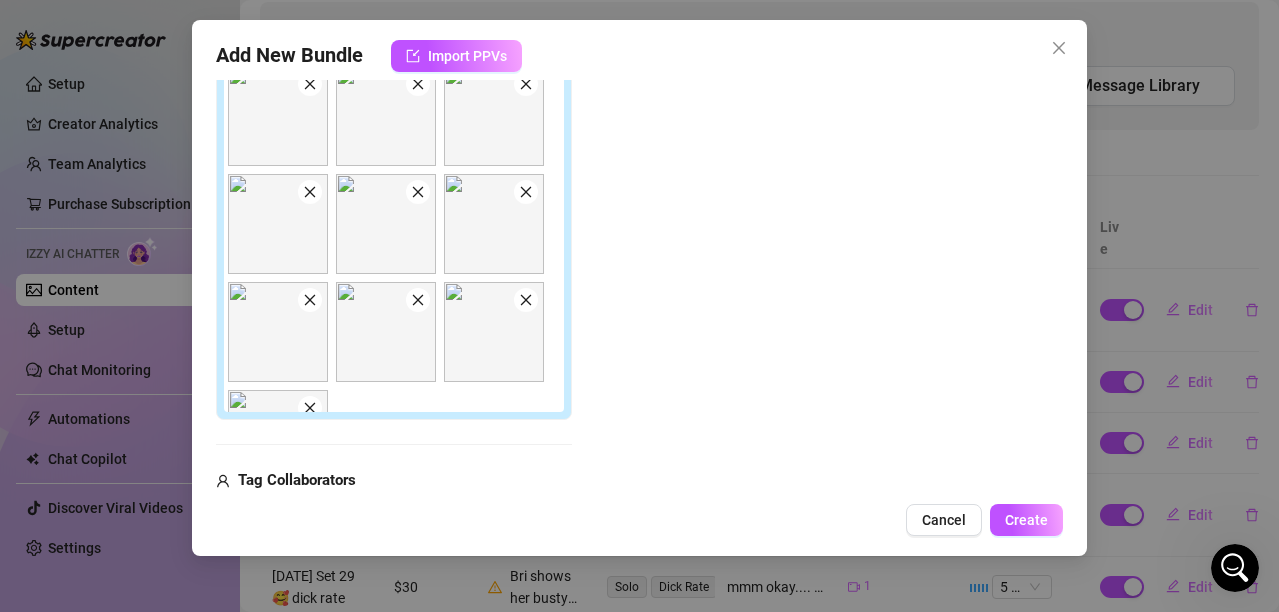 click 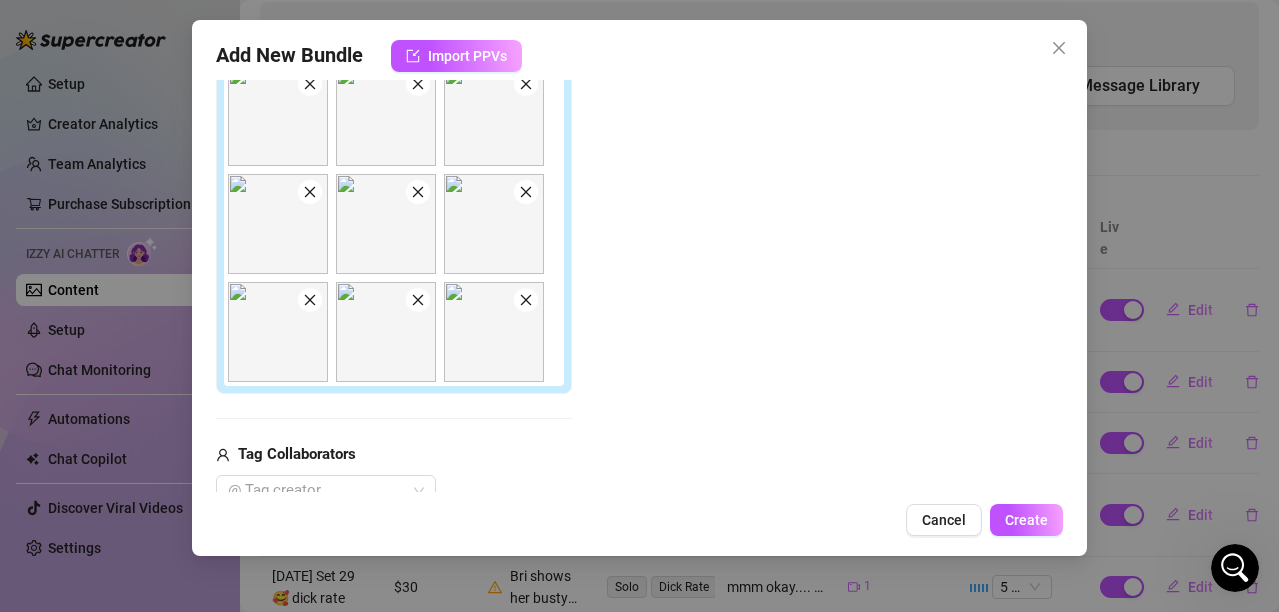 click 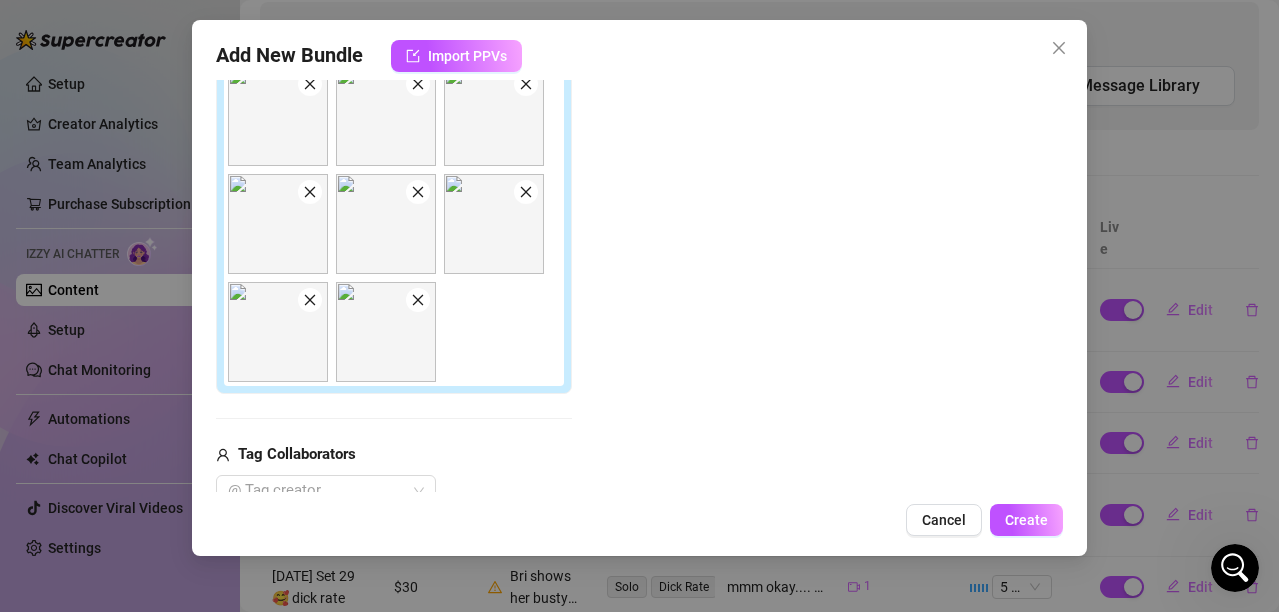 click 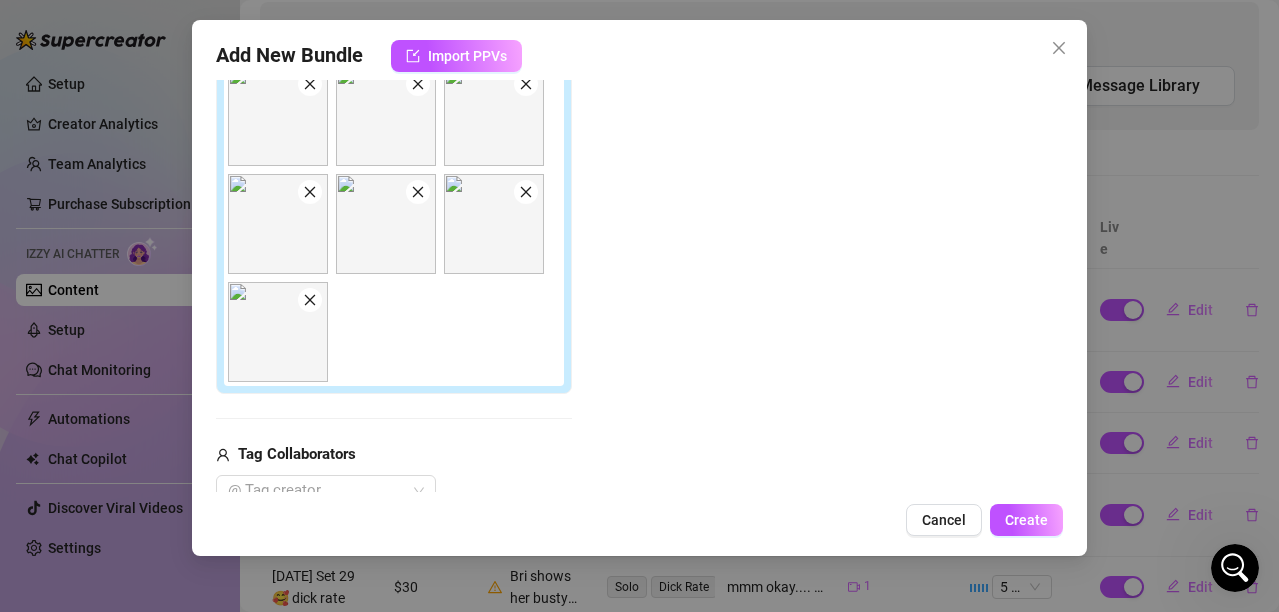 click 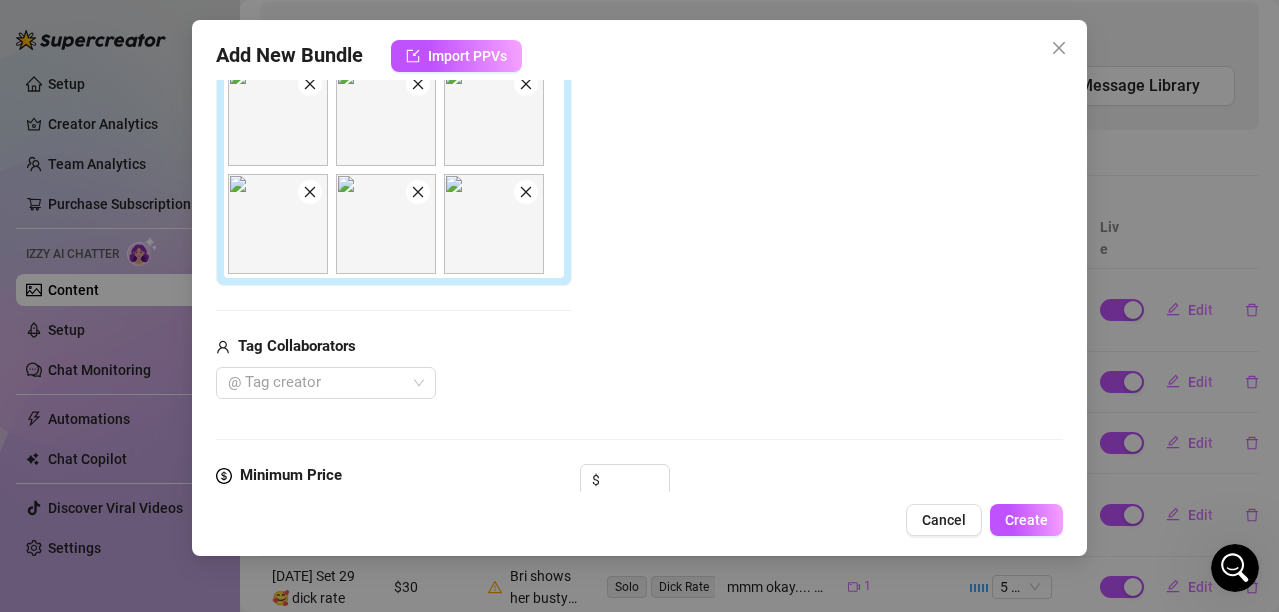 click 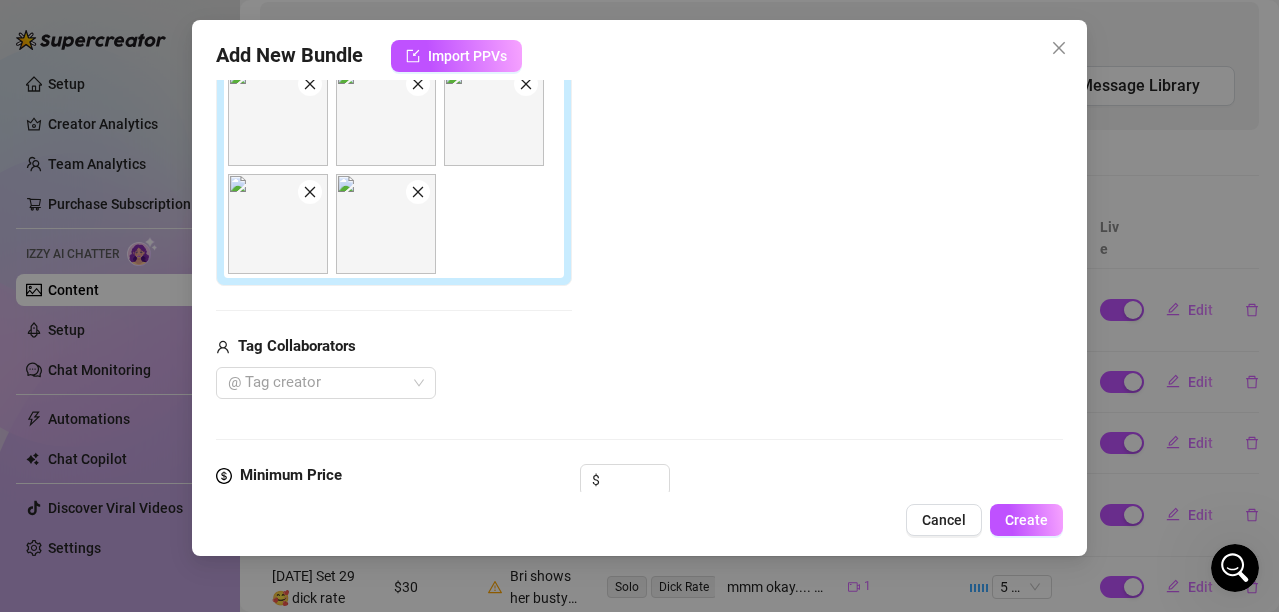 click 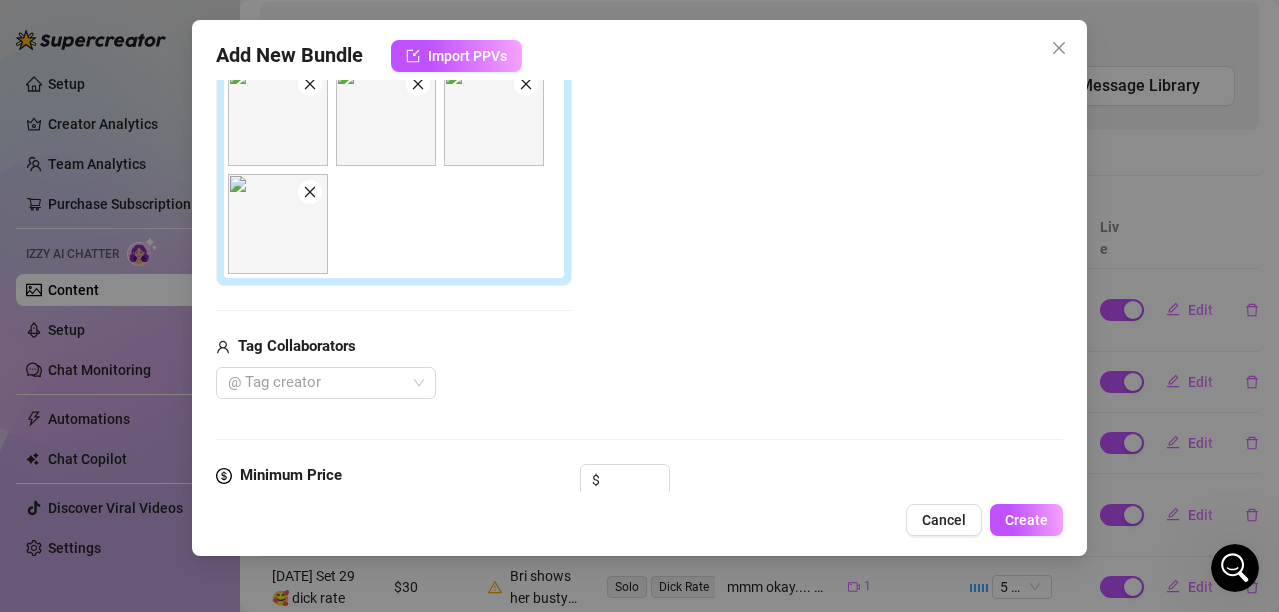 click 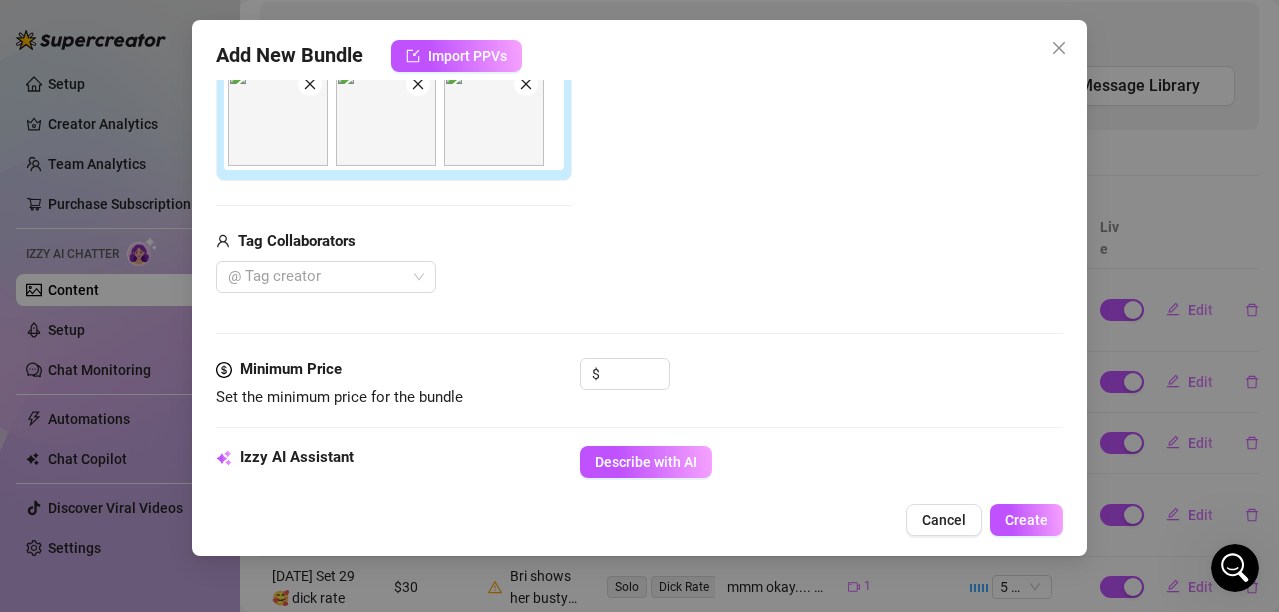 click 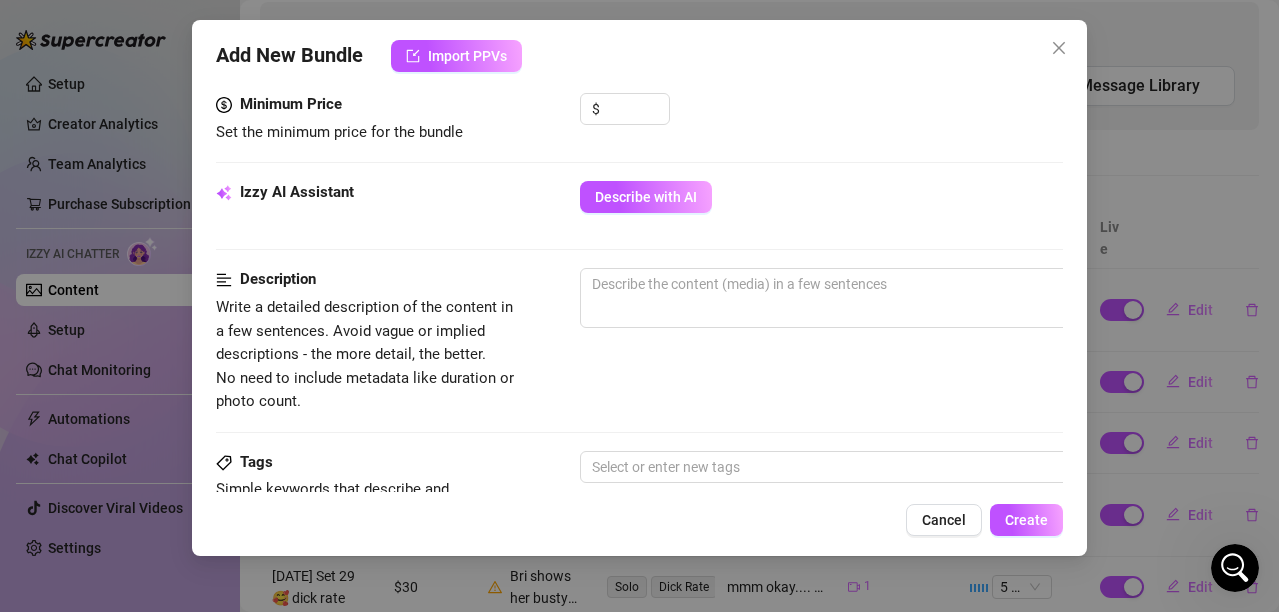 scroll, scrollTop: 657, scrollLeft: 0, axis: vertical 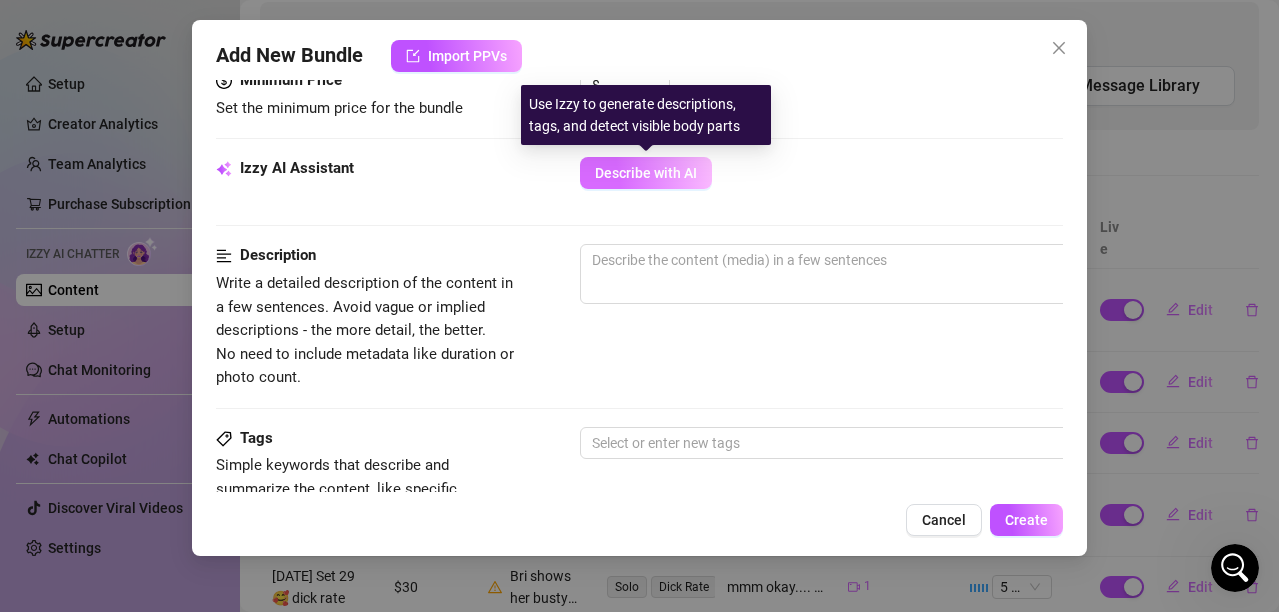 click on "Describe with AI" at bounding box center (646, 173) 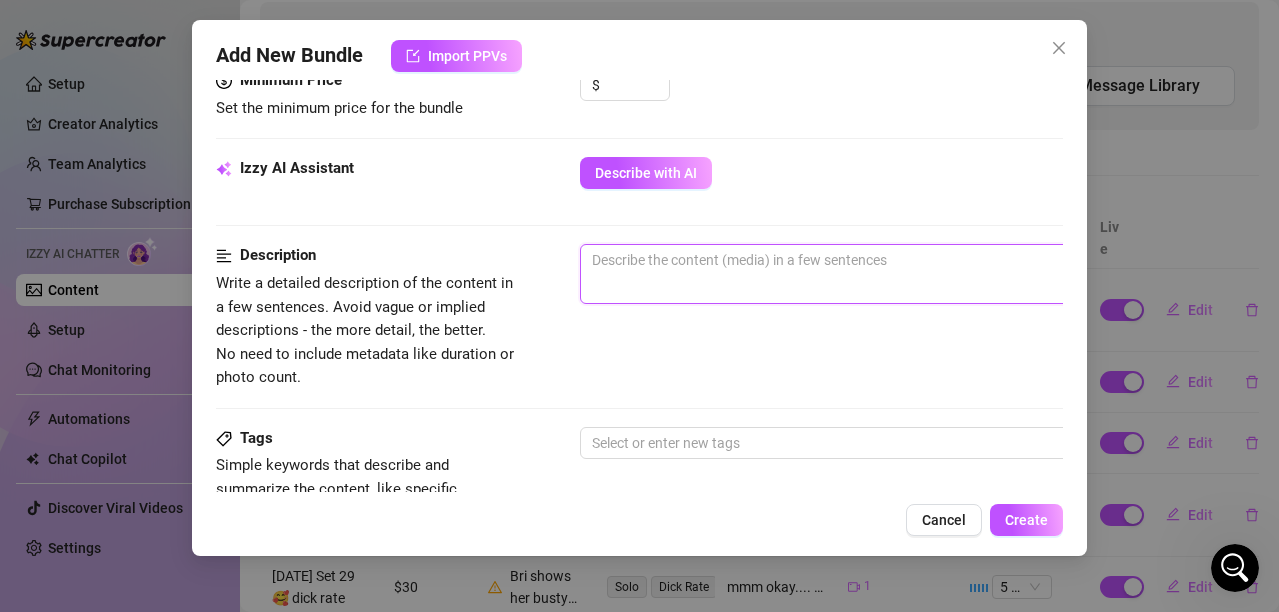 click at bounding box center (930, 260) 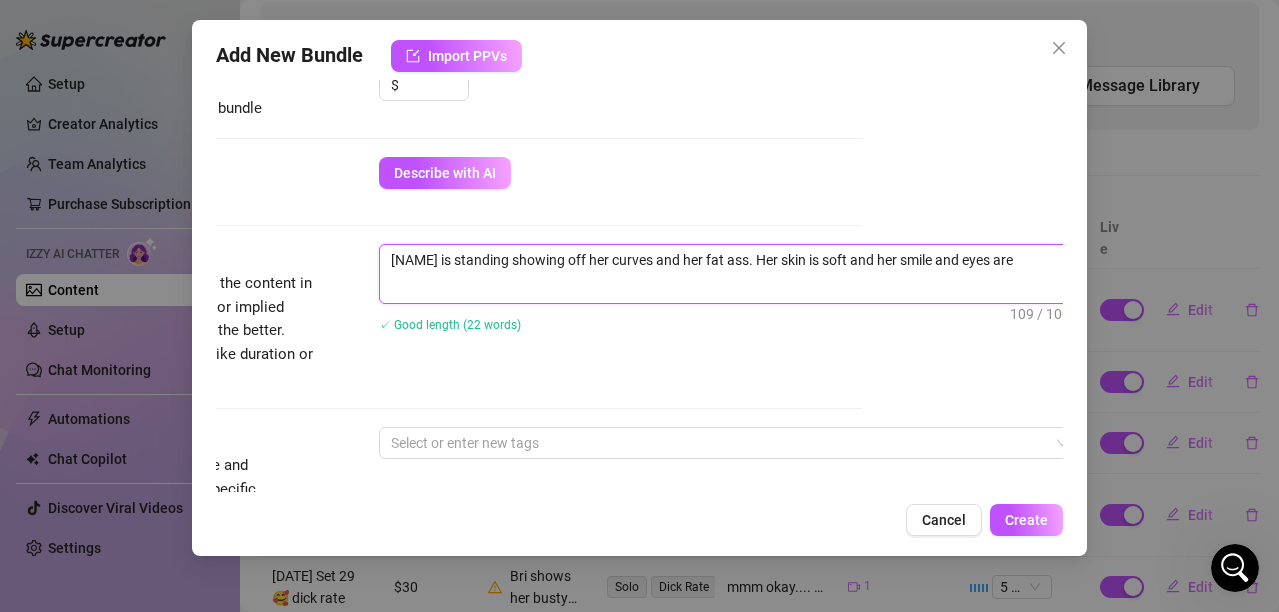 scroll, scrollTop: 657, scrollLeft: 209, axis: both 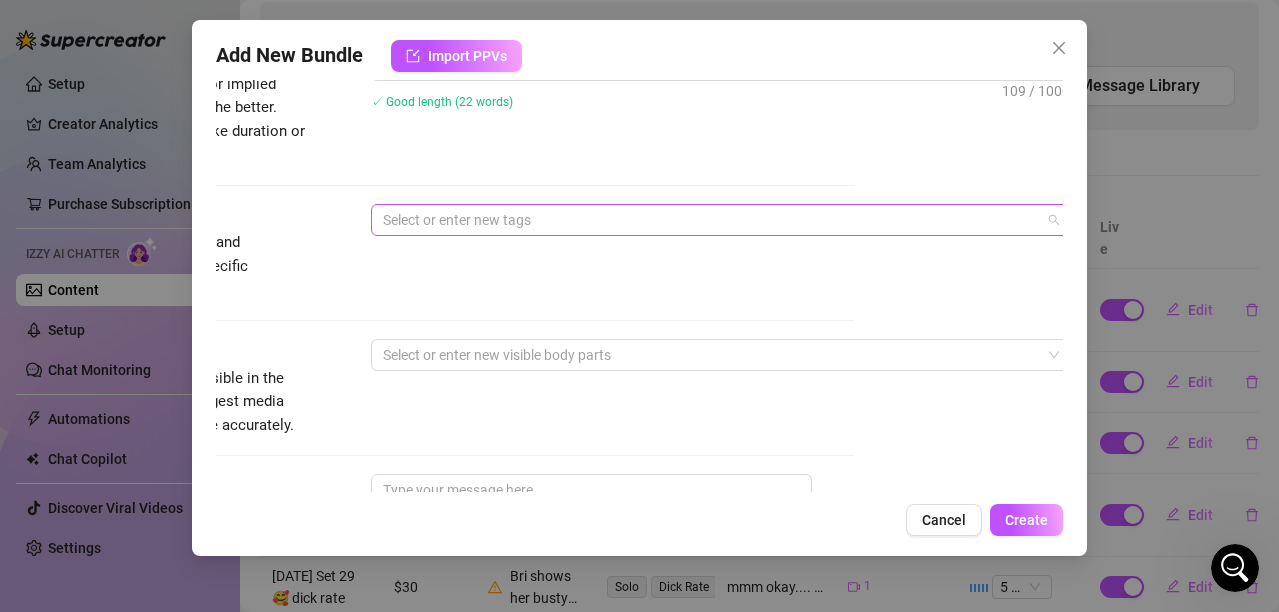 click at bounding box center (710, 220) 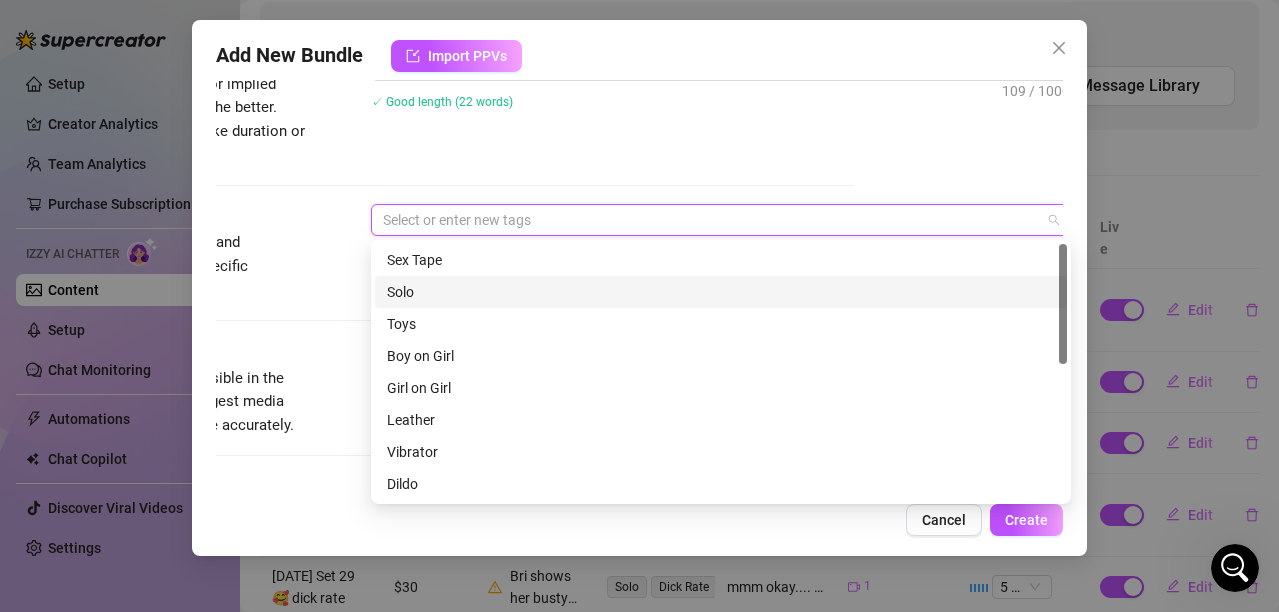 click on "Solo" at bounding box center [721, 292] 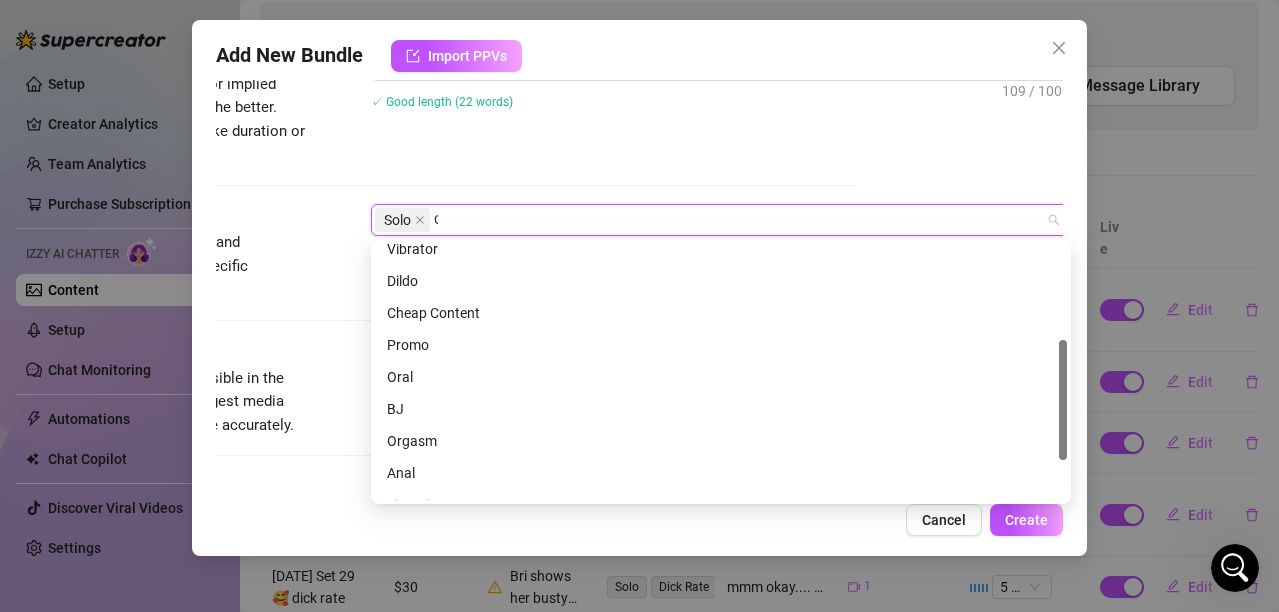 scroll, scrollTop: 0, scrollLeft: 0, axis: both 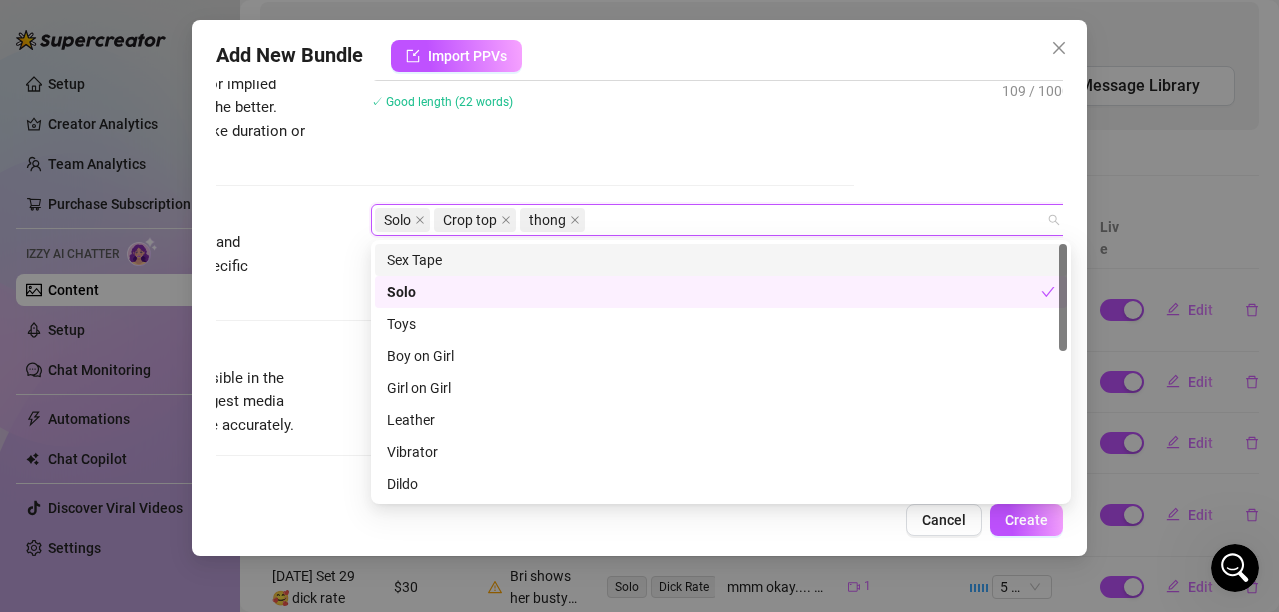 click on "Description Write a detailed description of the content in a few sentences. Avoid vague or implied descriptions - the more detail, the better.  No need to include metadata like duration or photo count. [NAME] is standing showing off her curves and her fat ass. Her skin is soft and her smile and eyes are seductive 109 / 1000 ✓ Good length (22 words)" at bounding box center (430, 93) 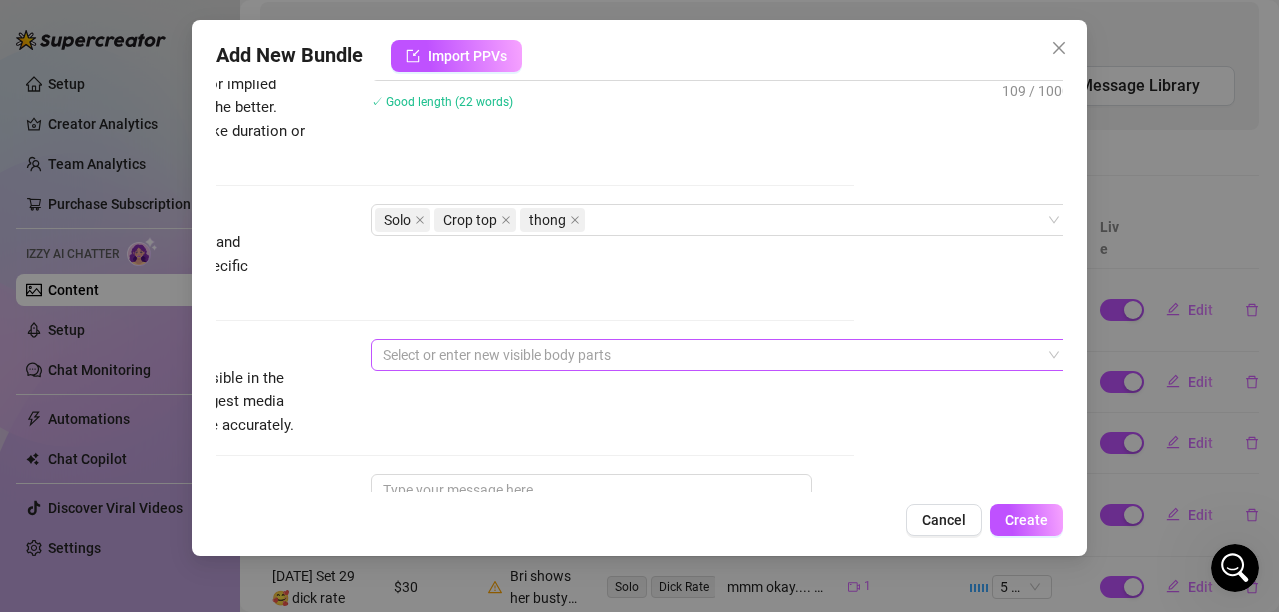 click at bounding box center [710, 355] 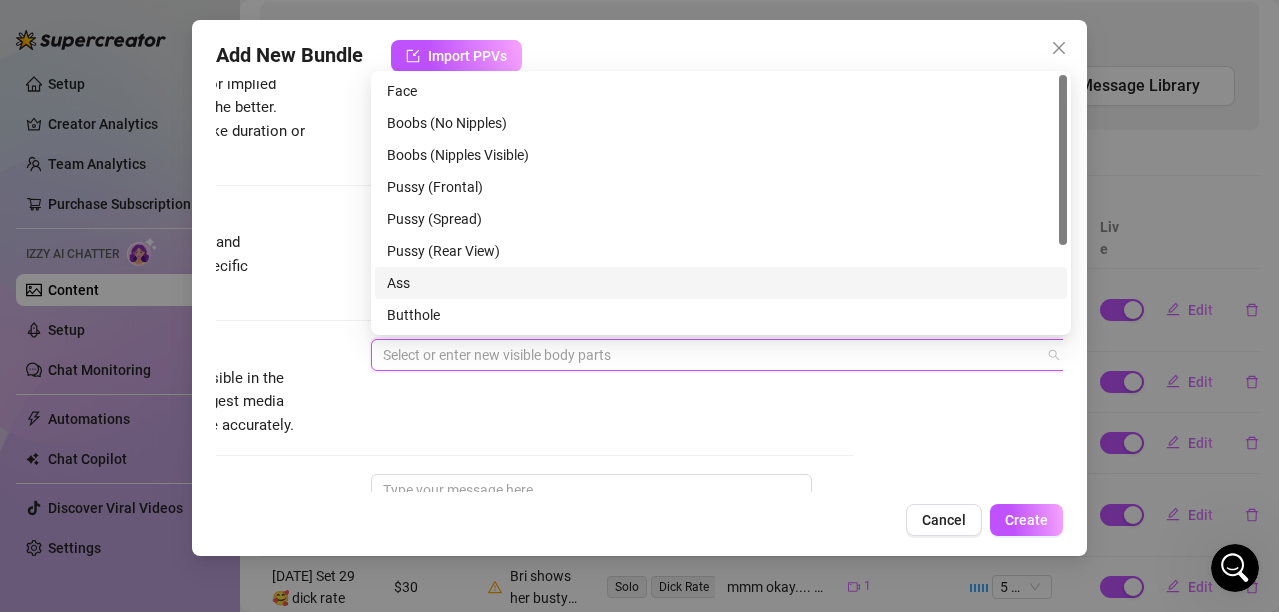 click on "Ass" at bounding box center (721, 283) 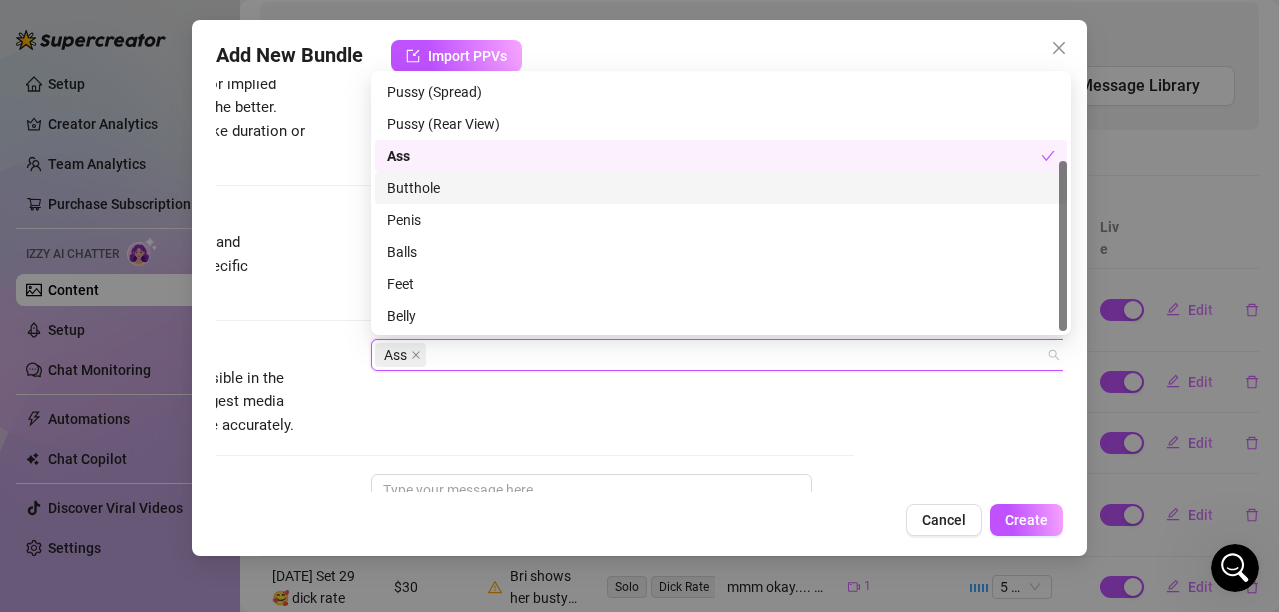 scroll, scrollTop: 128, scrollLeft: 0, axis: vertical 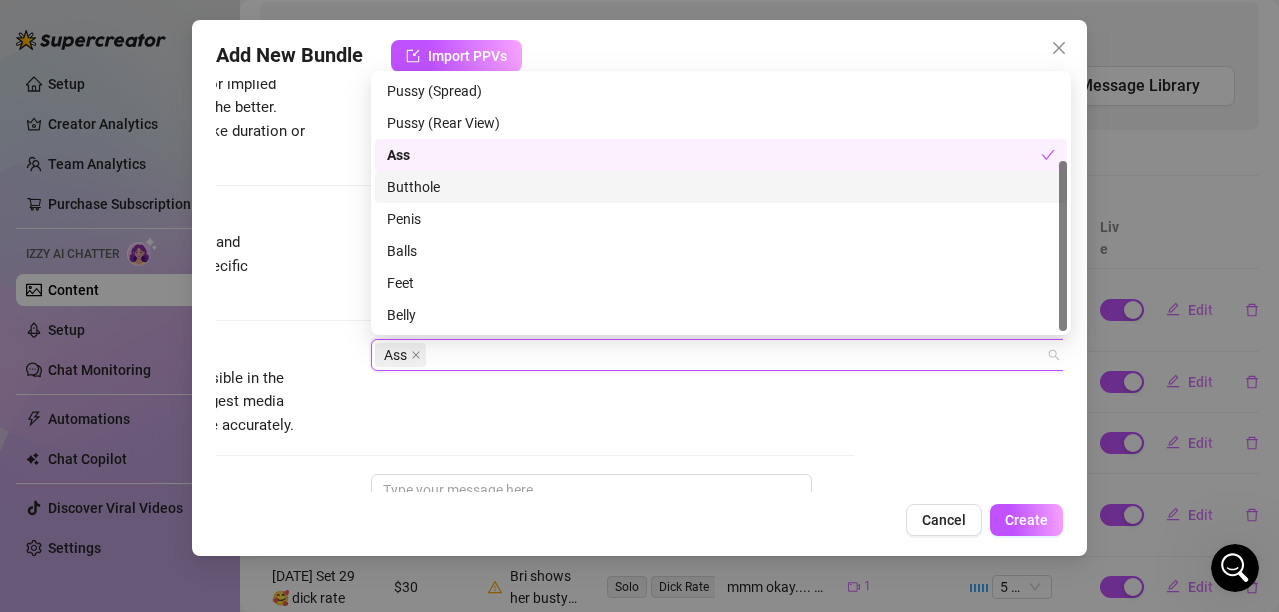 drag, startPoint x: 1064, startPoint y: 189, endPoint x: 1073, endPoint y: 317, distance: 128.31601 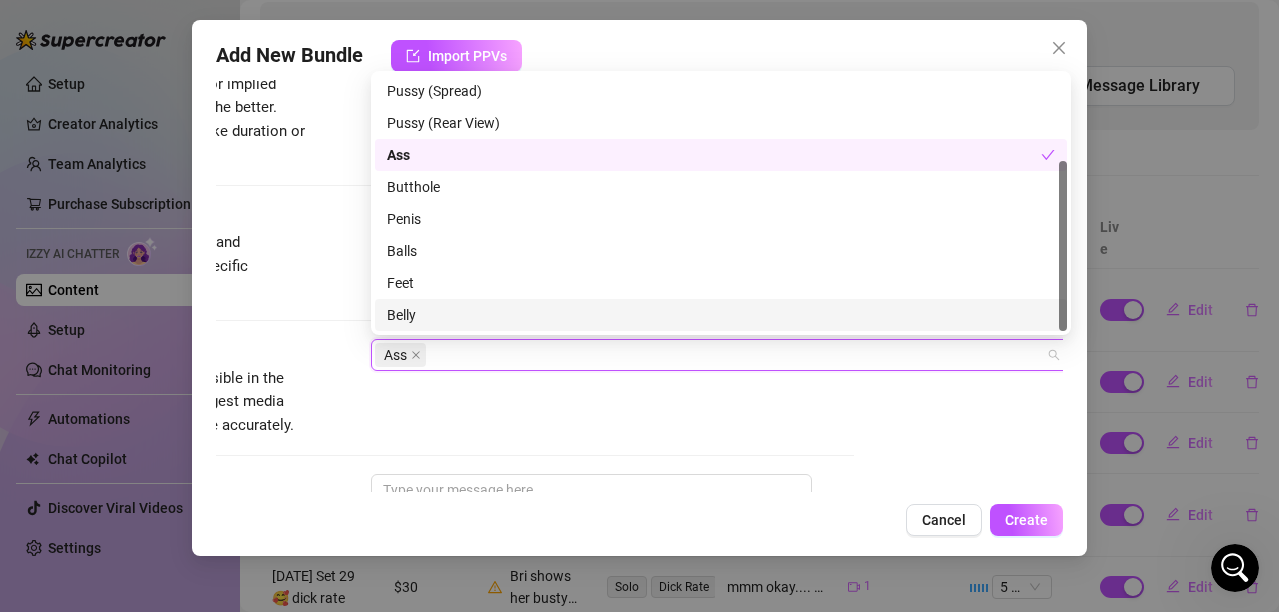 click on "Visible Body Parts Select the body parts clearly visible in the content. This helps Izzy AI suggest media and answer fan questions more accurately. Ass" at bounding box center (430, 388) 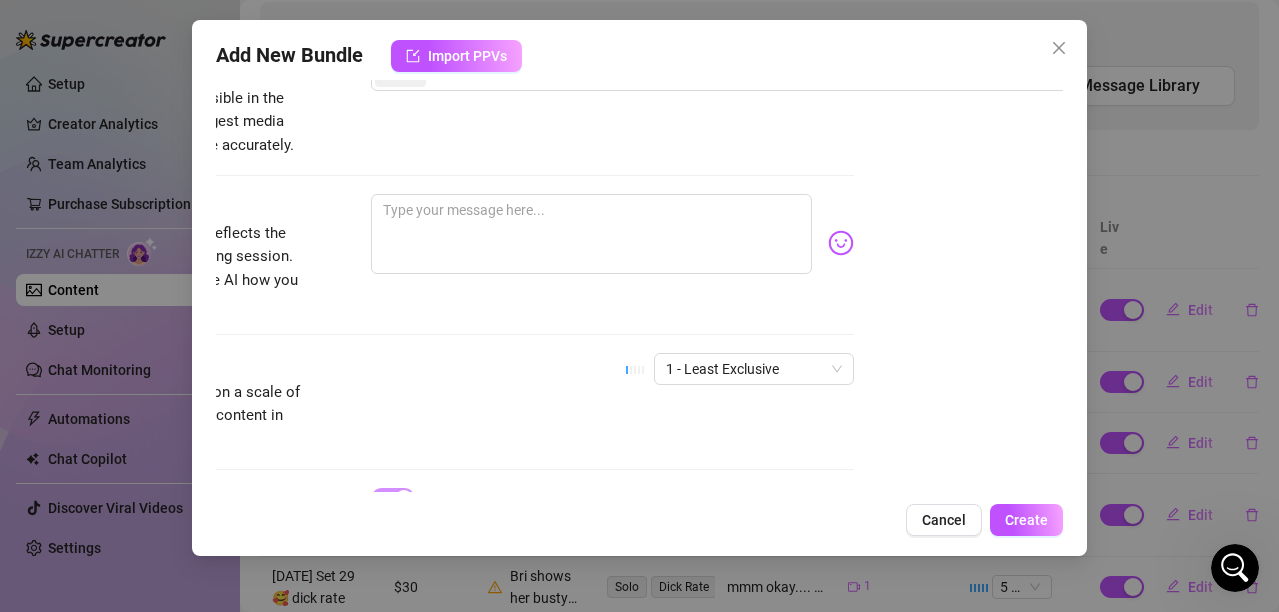 scroll, scrollTop: 1159, scrollLeft: 209, axis: both 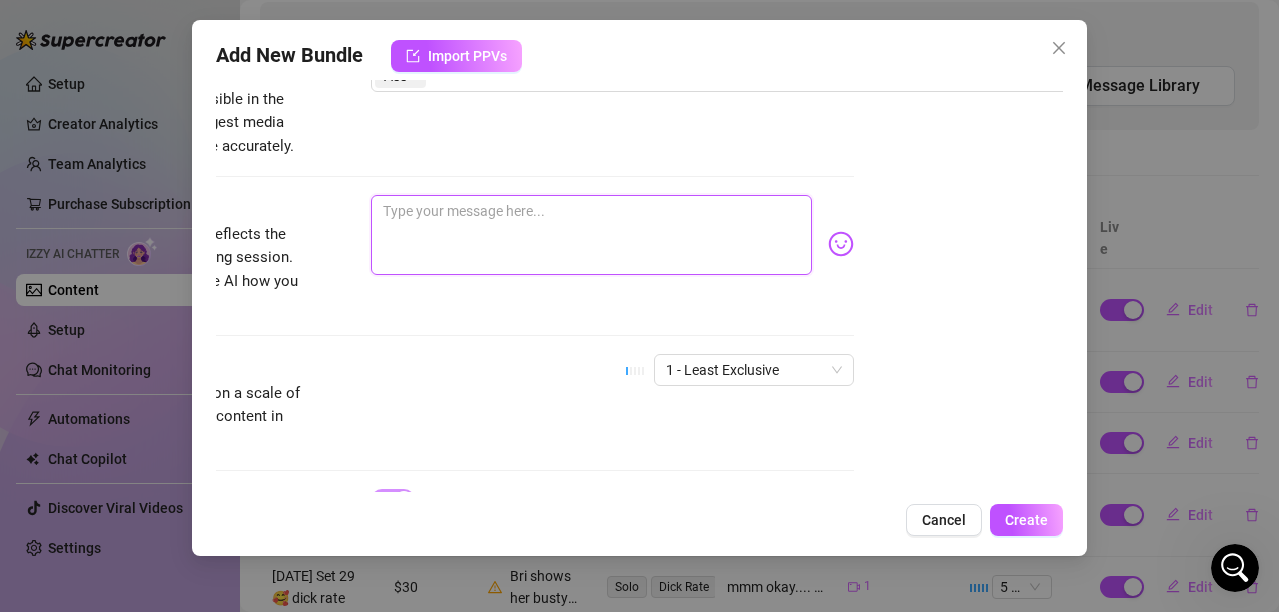 click at bounding box center [591, 235] 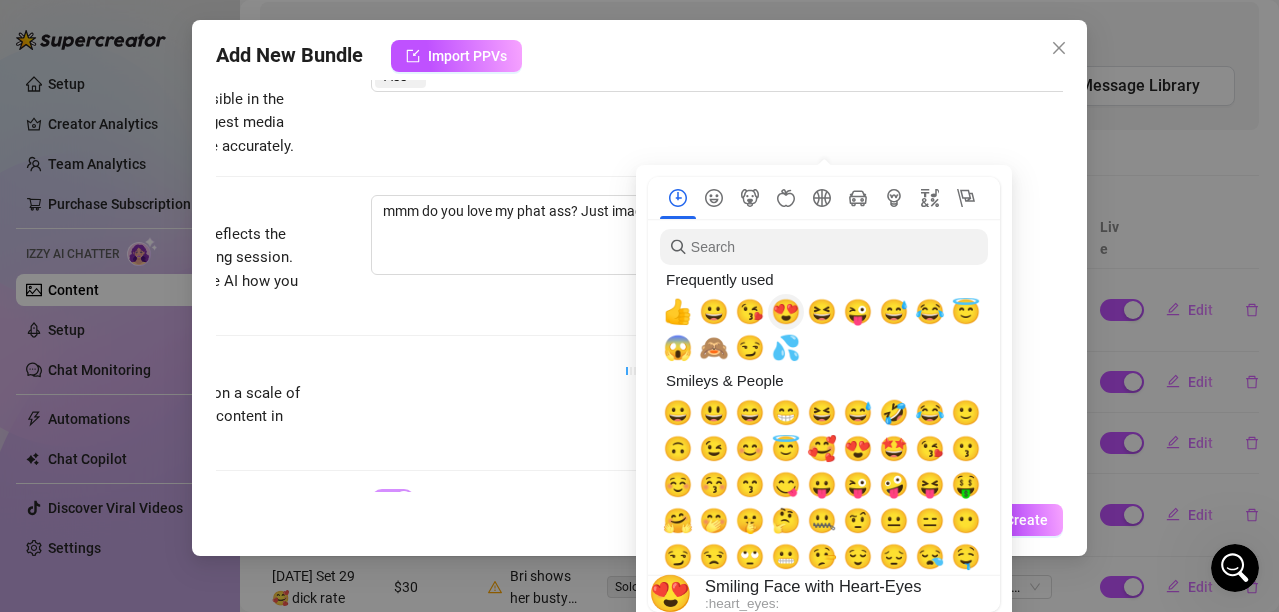 click on "😍" at bounding box center [786, 312] 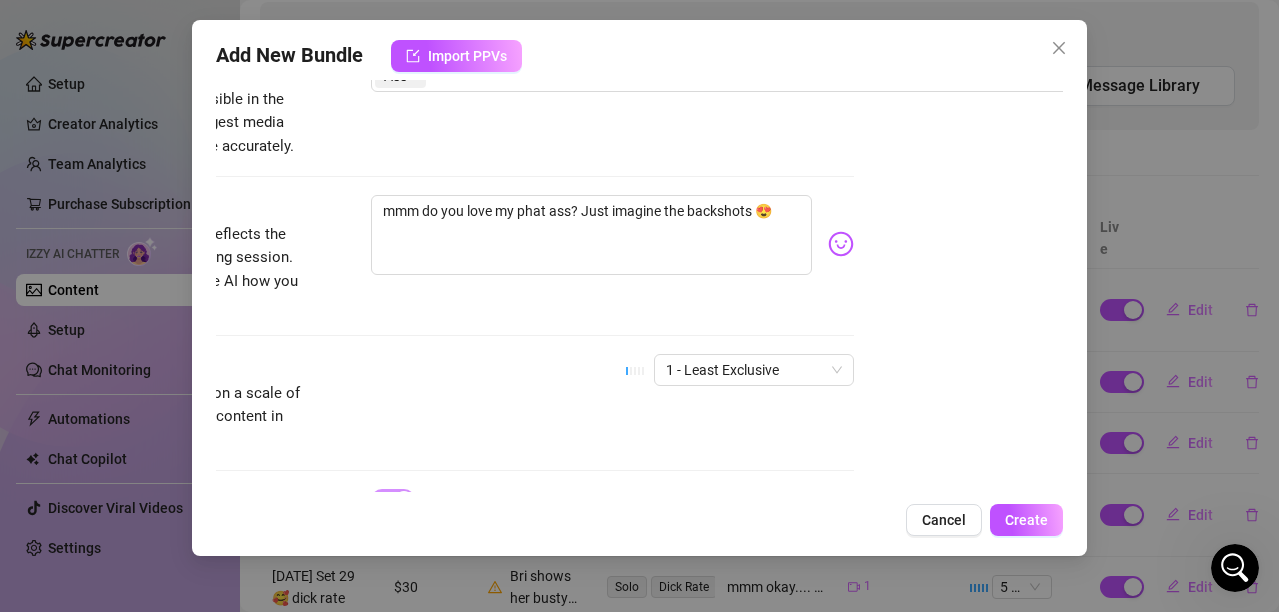 scroll, scrollTop: 1285, scrollLeft: 209, axis: both 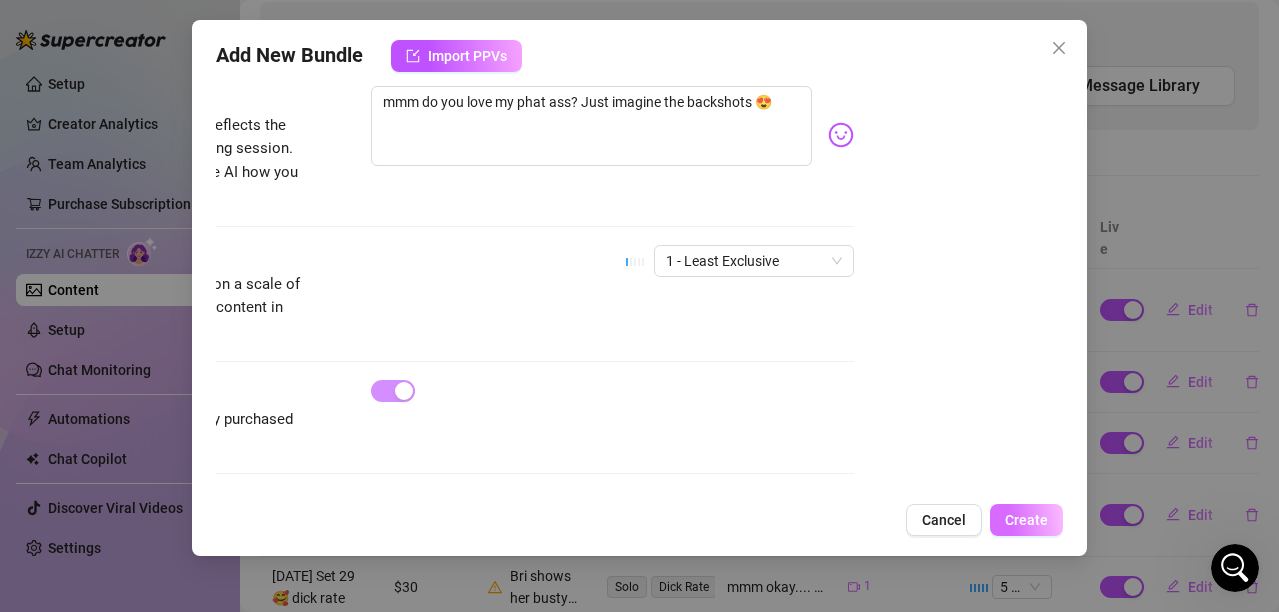 click on "Create" at bounding box center (1026, 520) 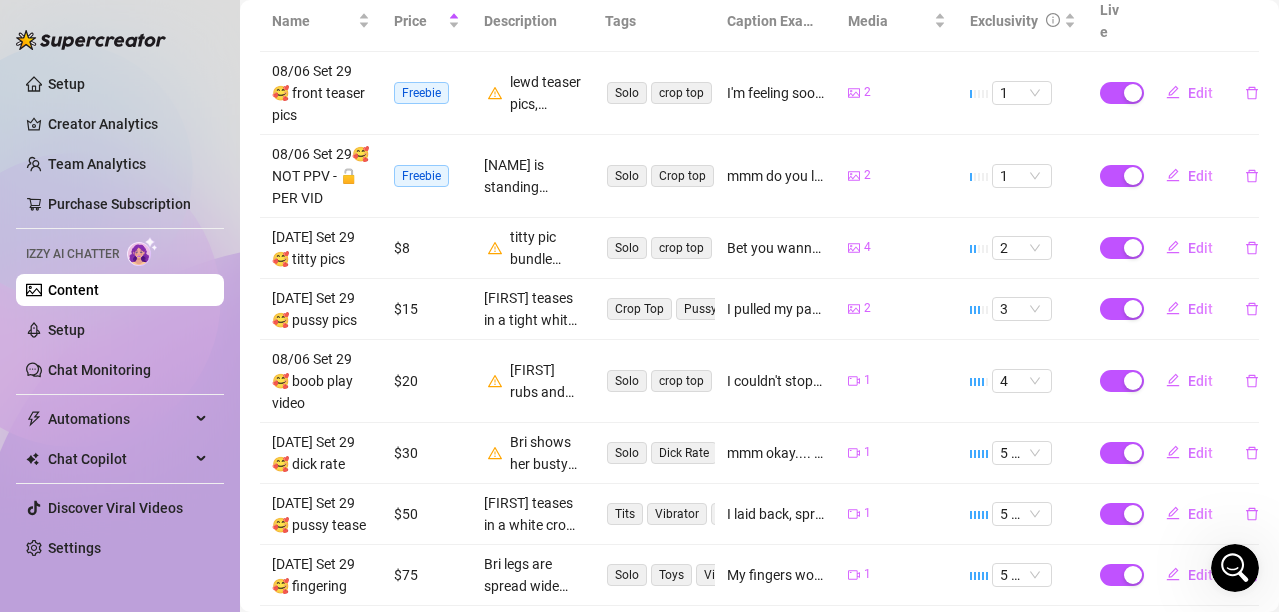 scroll, scrollTop: 404, scrollLeft: 0, axis: vertical 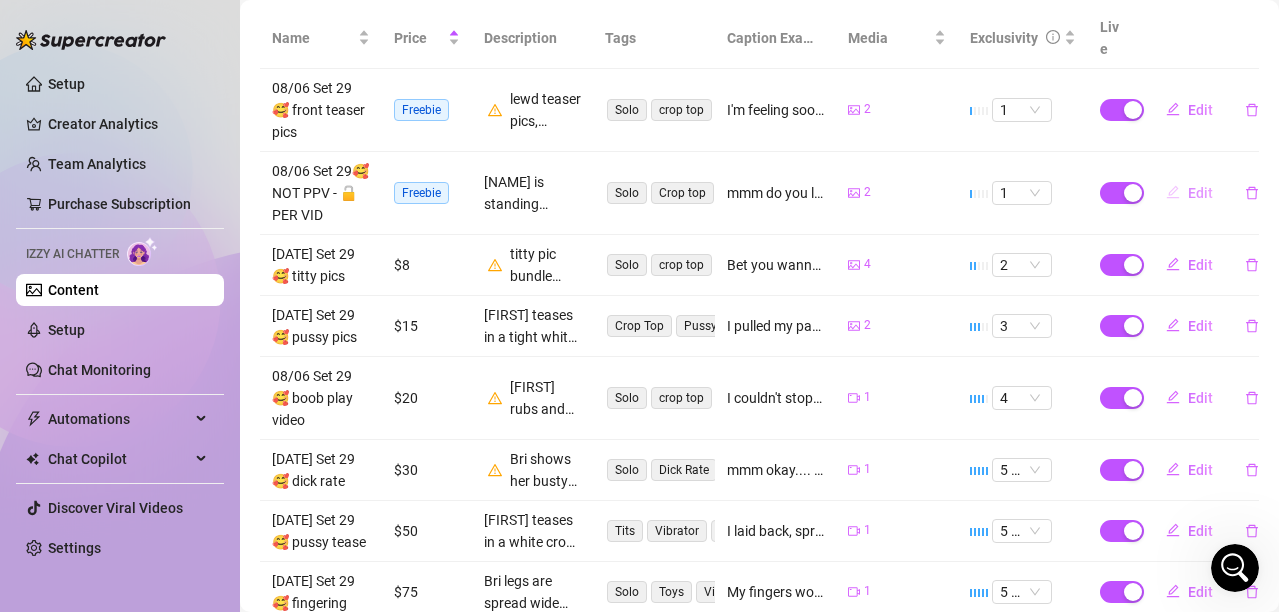 click on "Edit" at bounding box center [1200, 193] 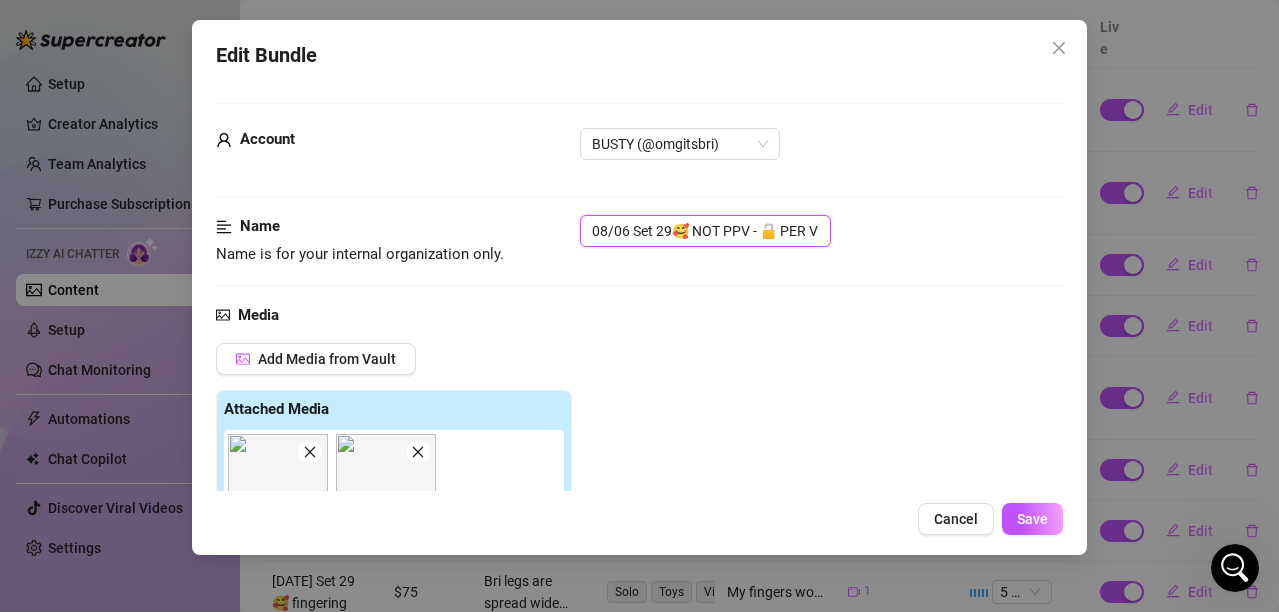 click on "08/06 Set 29🥰 NOT PPV - 🔓 PER VID" at bounding box center [705, 231] 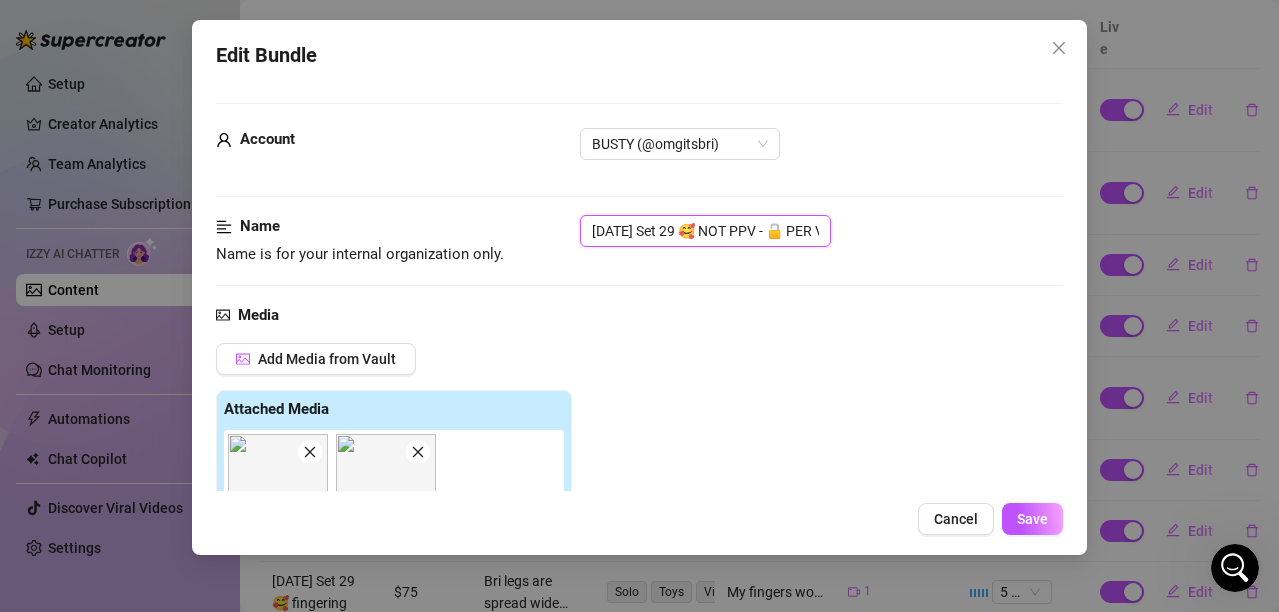 scroll, scrollTop: 0, scrollLeft: 18, axis: horizontal 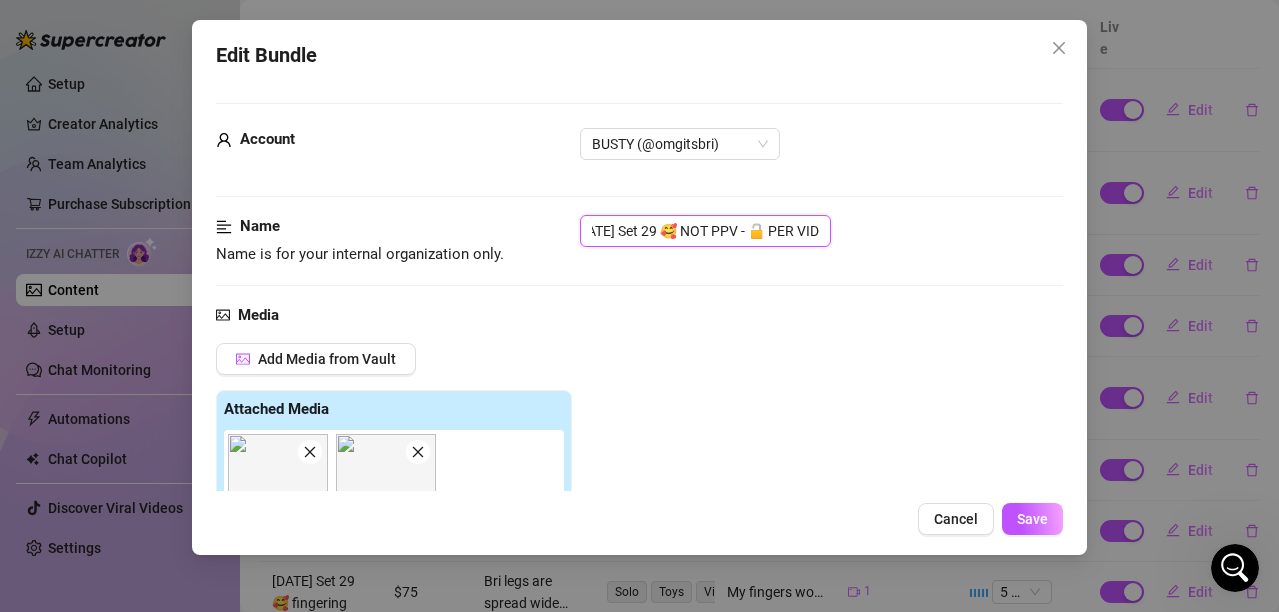 drag, startPoint x: 700, startPoint y: 228, endPoint x: 866, endPoint y: 229, distance: 166.003 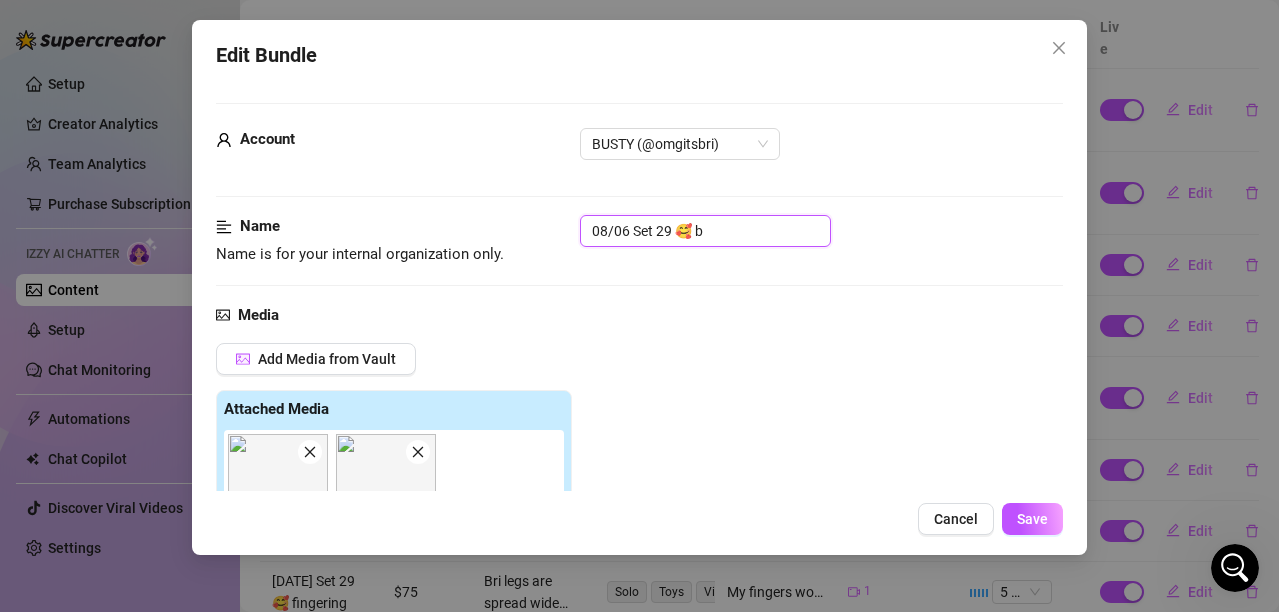 scroll, scrollTop: 0, scrollLeft: 0, axis: both 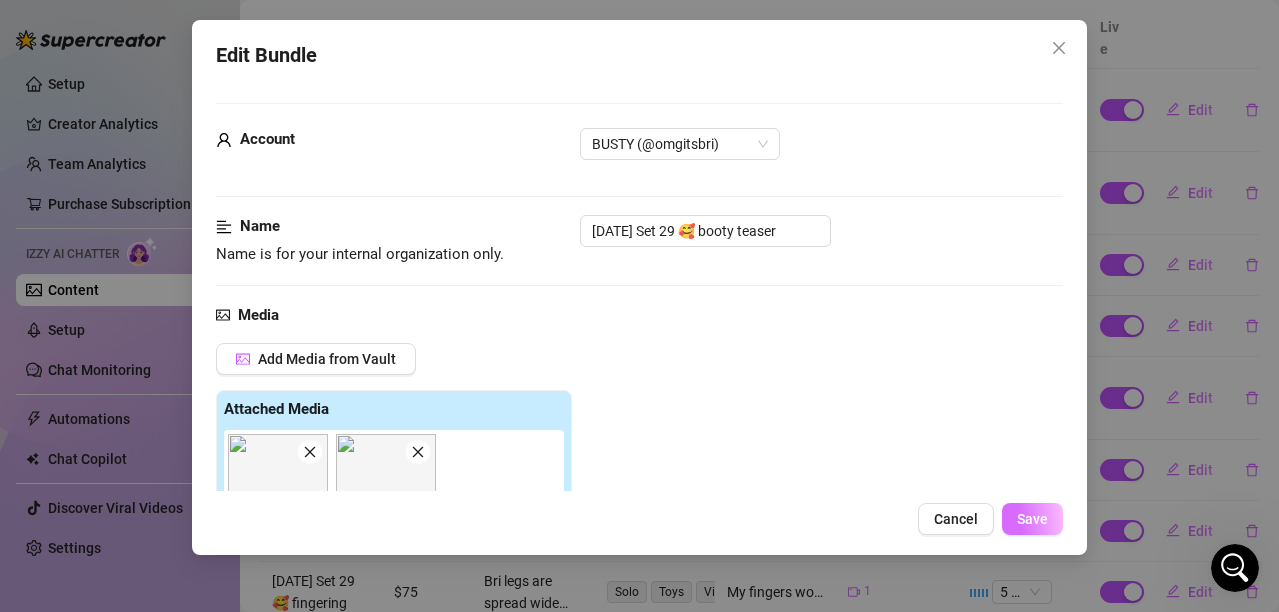 click on "Save" at bounding box center [1032, 519] 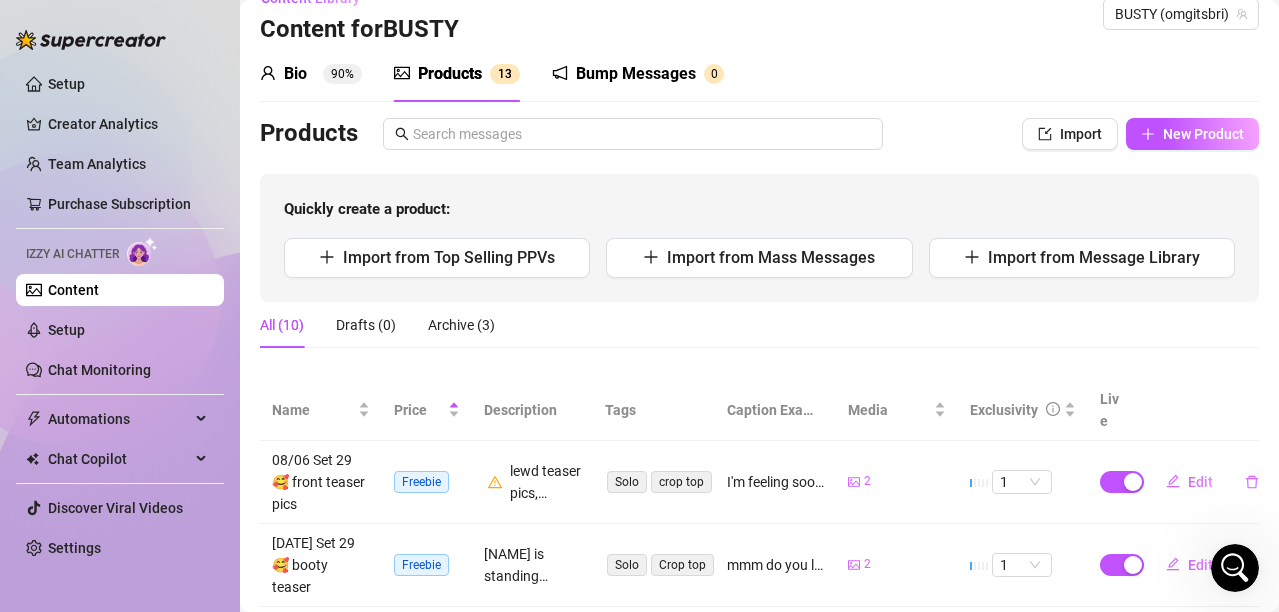 scroll, scrollTop: 0, scrollLeft: 0, axis: both 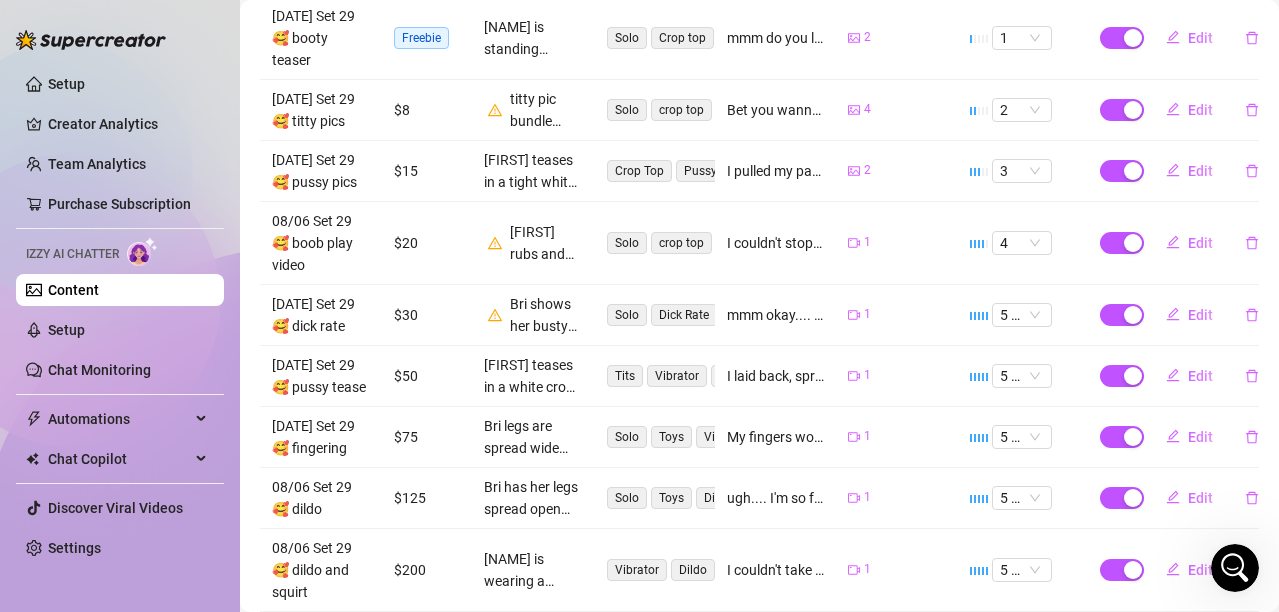 click 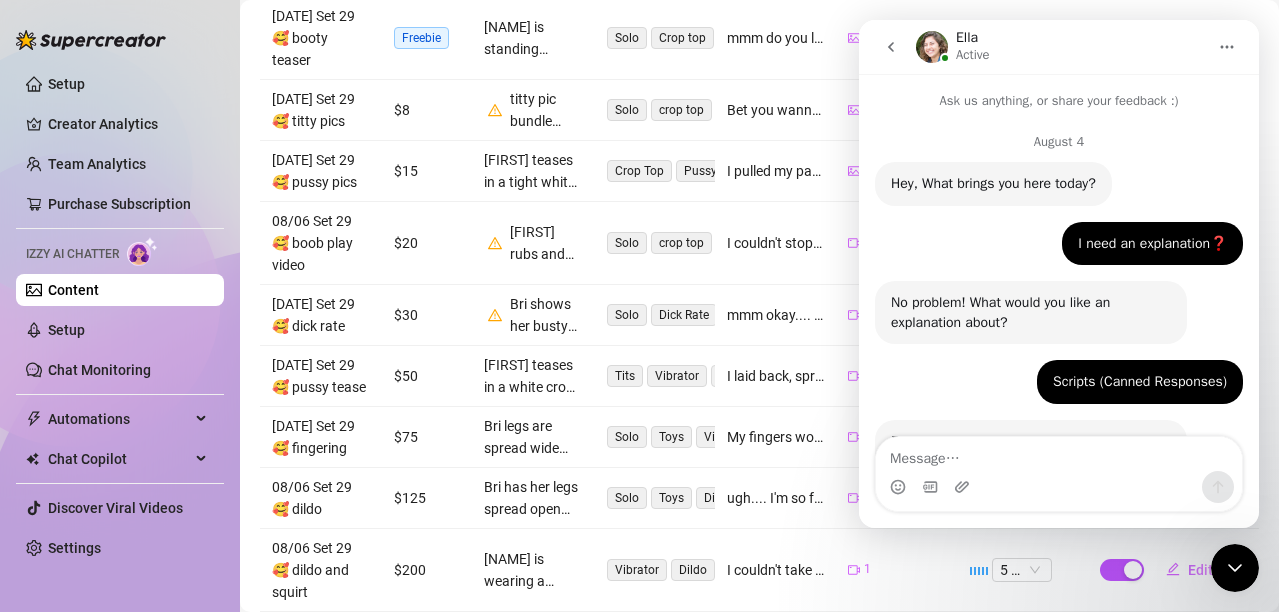 scroll, scrollTop: 2072, scrollLeft: 0, axis: vertical 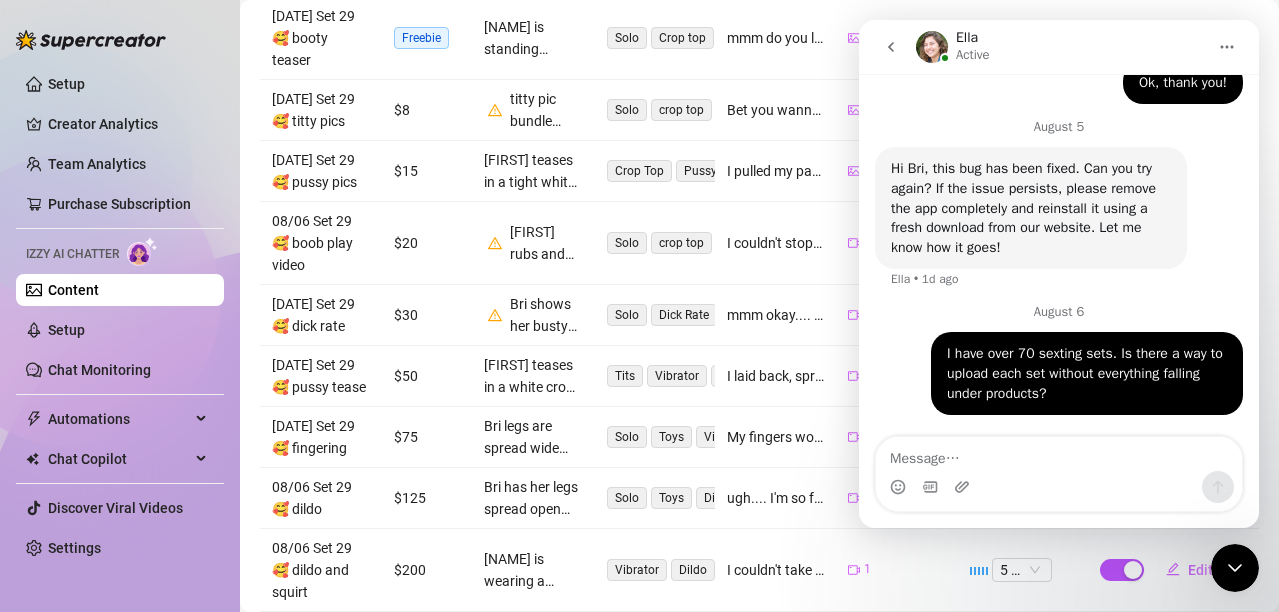 click on "Hi [FIRST], this bug has been fixed. Can you try again? If the issue persists, please remove the app completely and reinstall it using a fresh download from our website. Let me know how it goes! [NAME]    •   1d ago" at bounding box center [1059, 226] 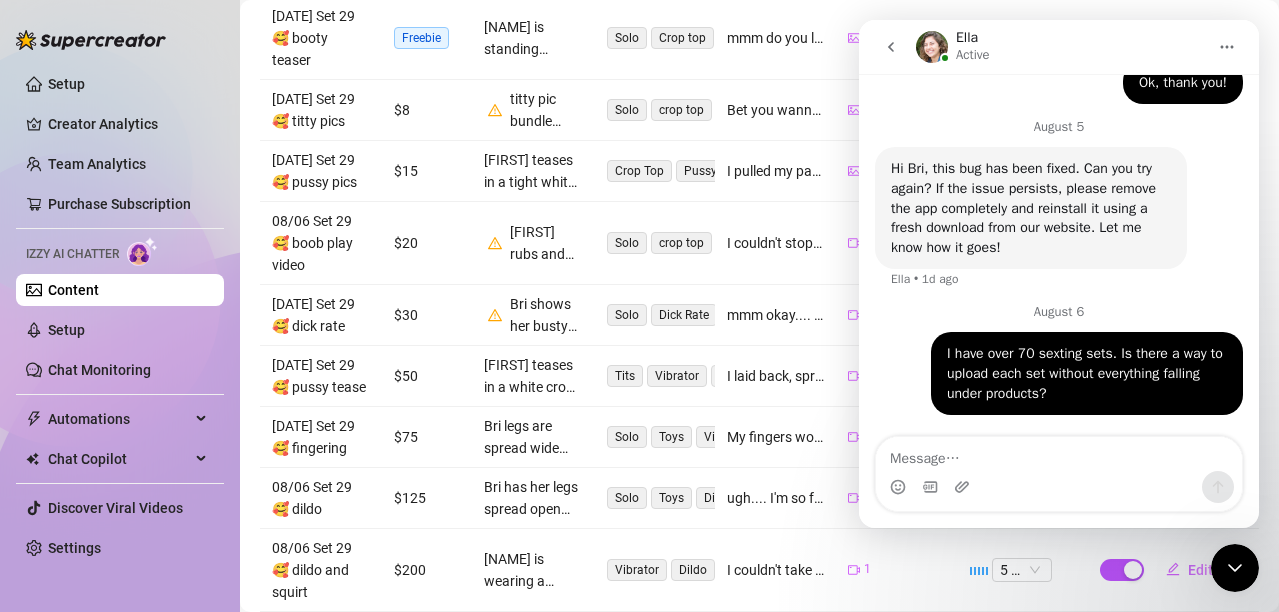 click on "Content Library Content for  BUSTY BUSTY (omgitsbri) Bio   90% Products 1 3 Bump Messages 0 Bio Import Bio from other creator Personal Info Chatting Lifestyle Physique Content Intimate Details Socials Train Izzy Name Required [FIRST] Nickname(s) Gender Required Female Male Non-Binary / Genderqueer Agender Bigender Genderfluid Other Where did you grow up? Required US on the East Coast Where is your current homebase? (City/Area of your home) Required US on the East Coast What is your timezone of your current location? If you are currently traveling, choose your current location Required United States of America  ( Eastern Time ) Are you currently traveling? If so, where are you right now? what are you doing there? Birth Date Required February 8th, 1991 Zodiac Sign Aquarius Sexual Orientation Required Straight Relationship Status Required Single Do you have any siblings? How many? no Do you have any children? How many? no Do you have any pets? yes, 4 dogs What do you do for work currently? onlyfans office   none no" at bounding box center [759, 56] 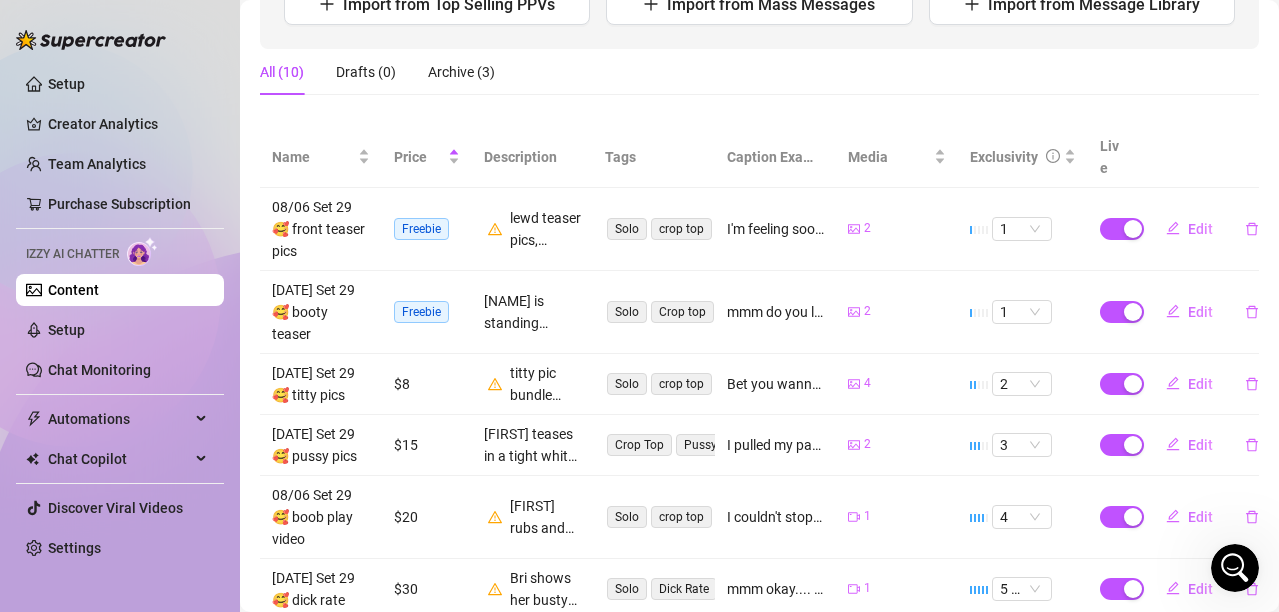 scroll, scrollTop: 321, scrollLeft: 0, axis: vertical 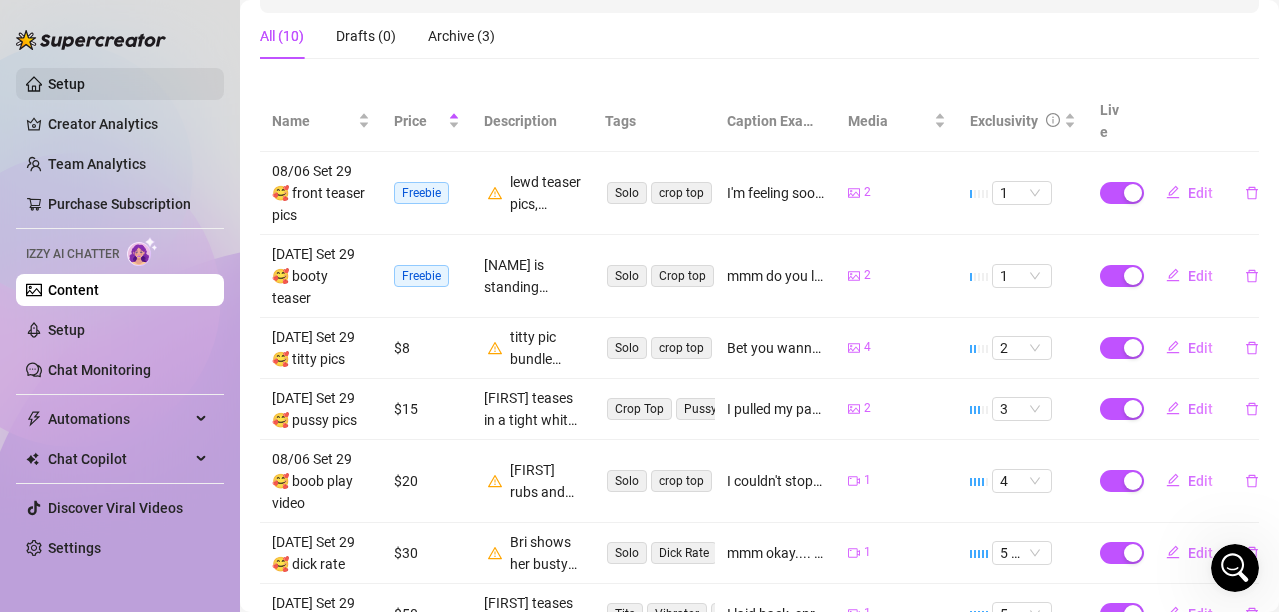 click on "Setup" at bounding box center [66, 84] 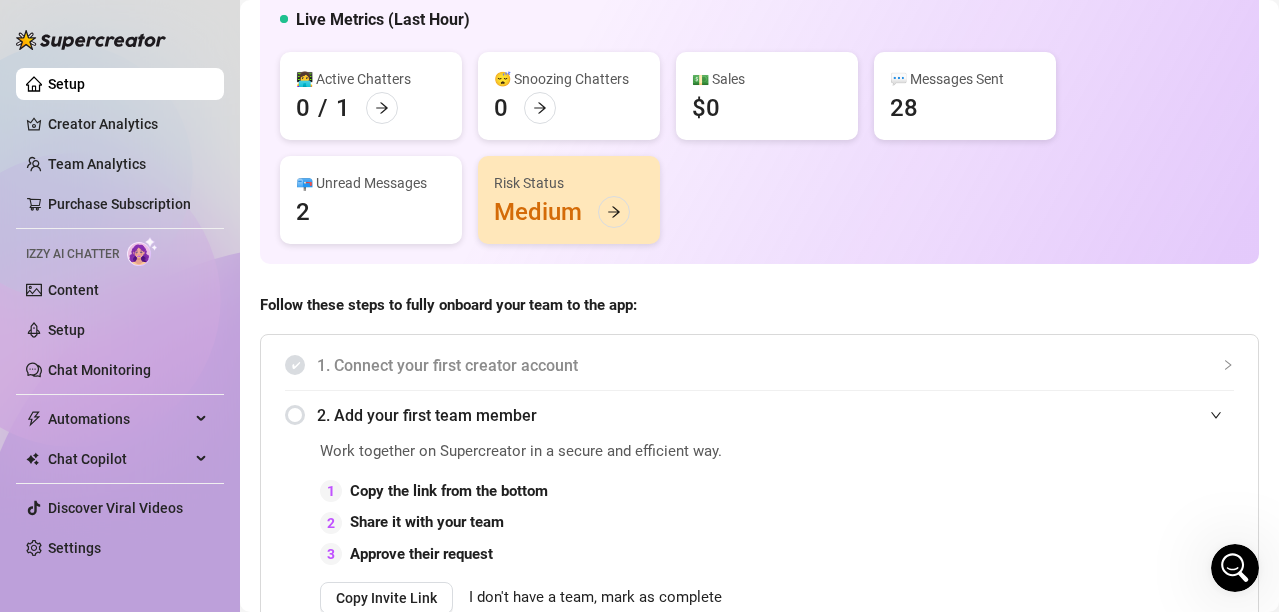 scroll, scrollTop: 0, scrollLeft: 0, axis: both 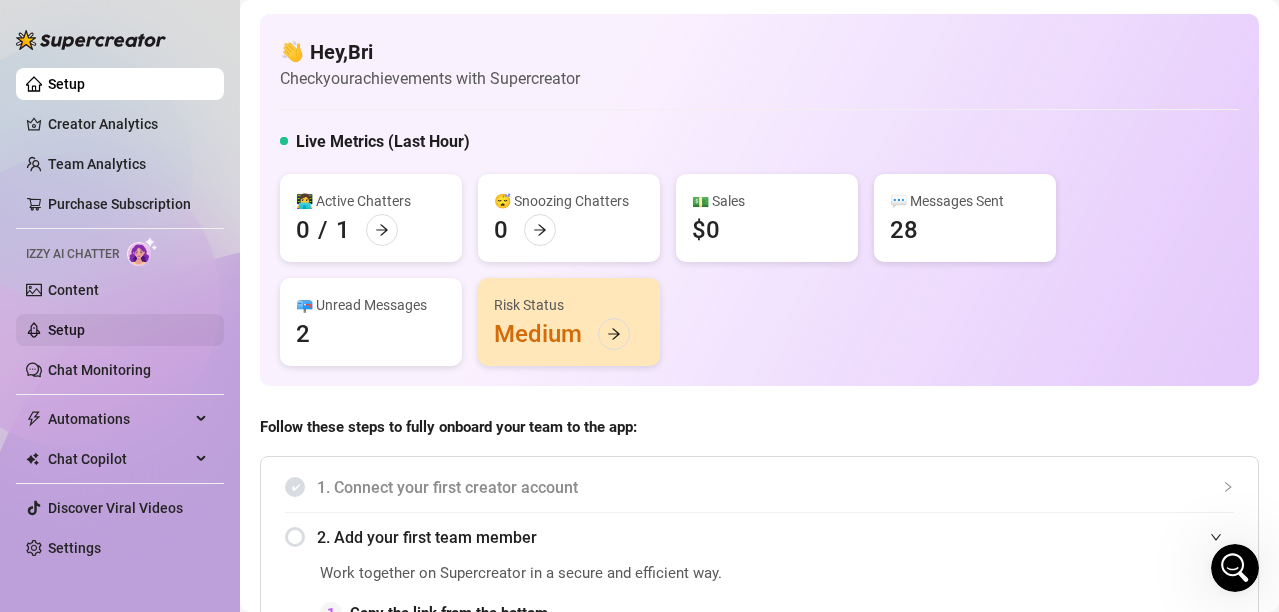 click on "Setup" at bounding box center [66, 330] 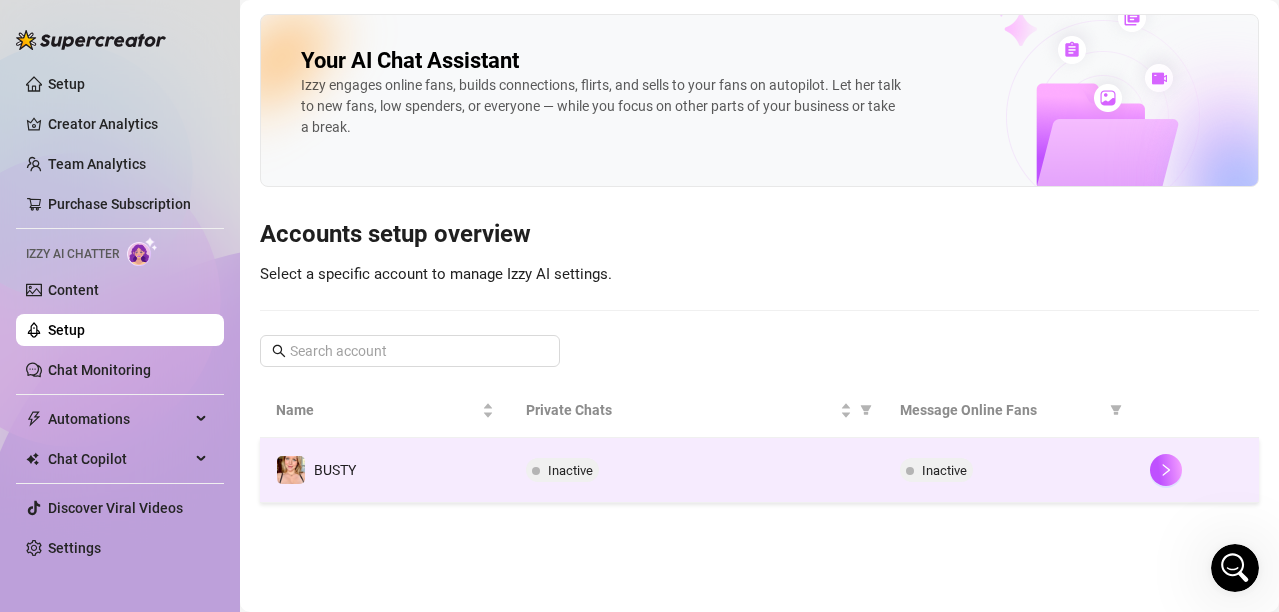 click on "BUSTY" at bounding box center (385, 470) 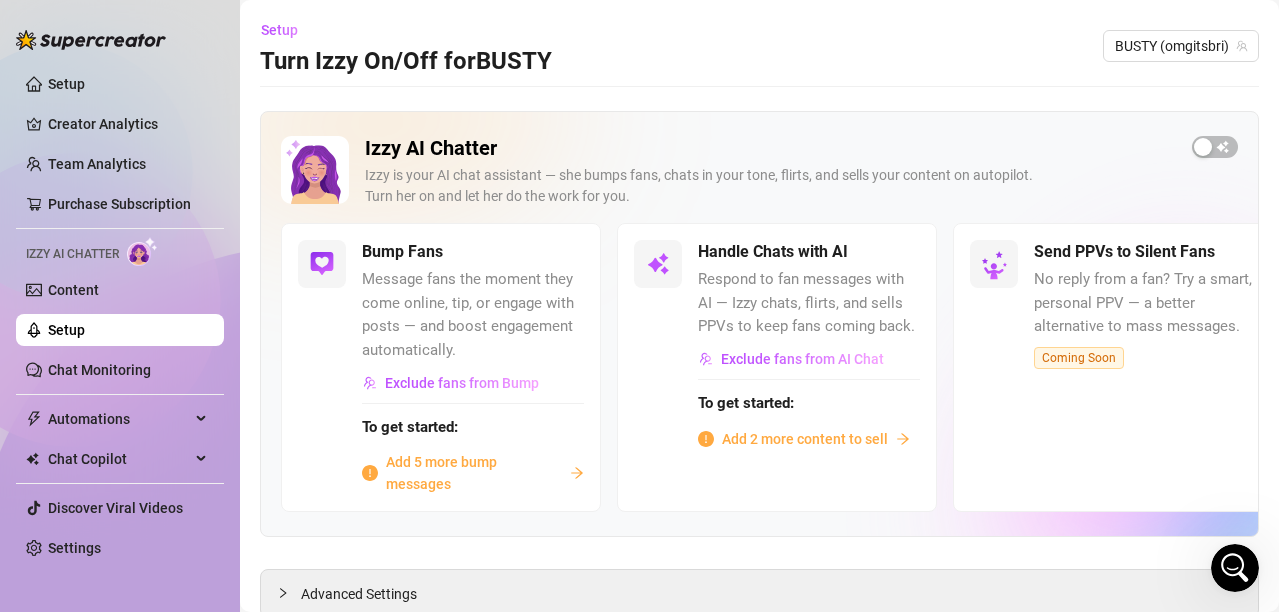 click on "Add 2 more content to sell" at bounding box center (805, 439) 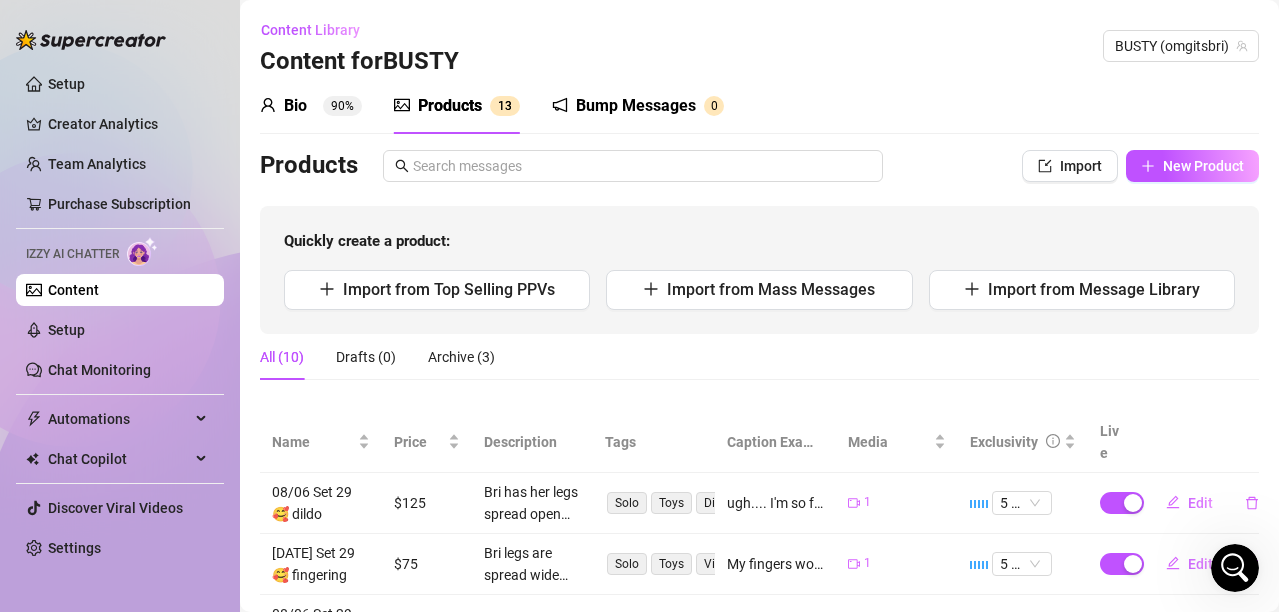 click on "Products" at bounding box center [450, 106] 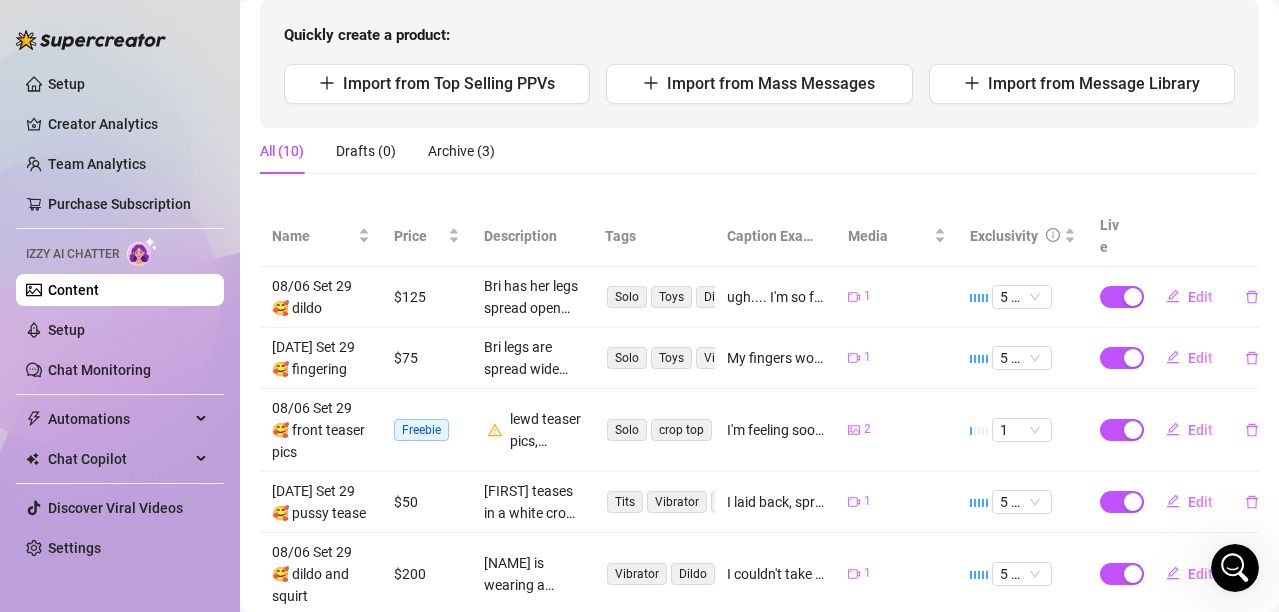 scroll, scrollTop: 196, scrollLeft: 0, axis: vertical 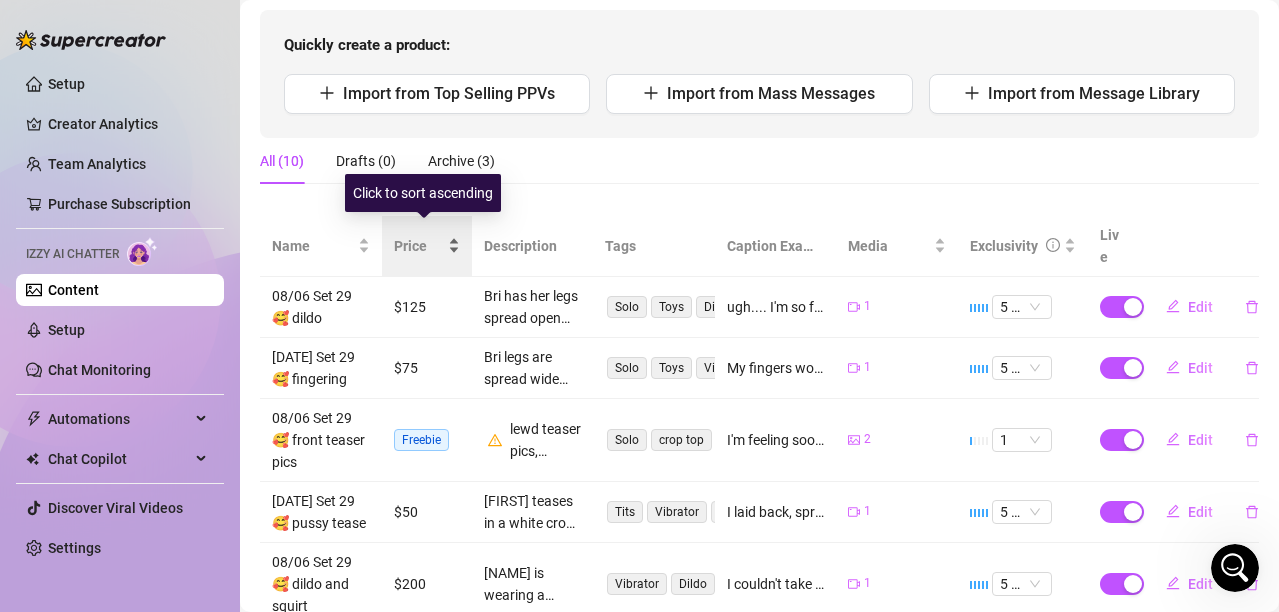 click on "Price" at bounding box center (427, 246) 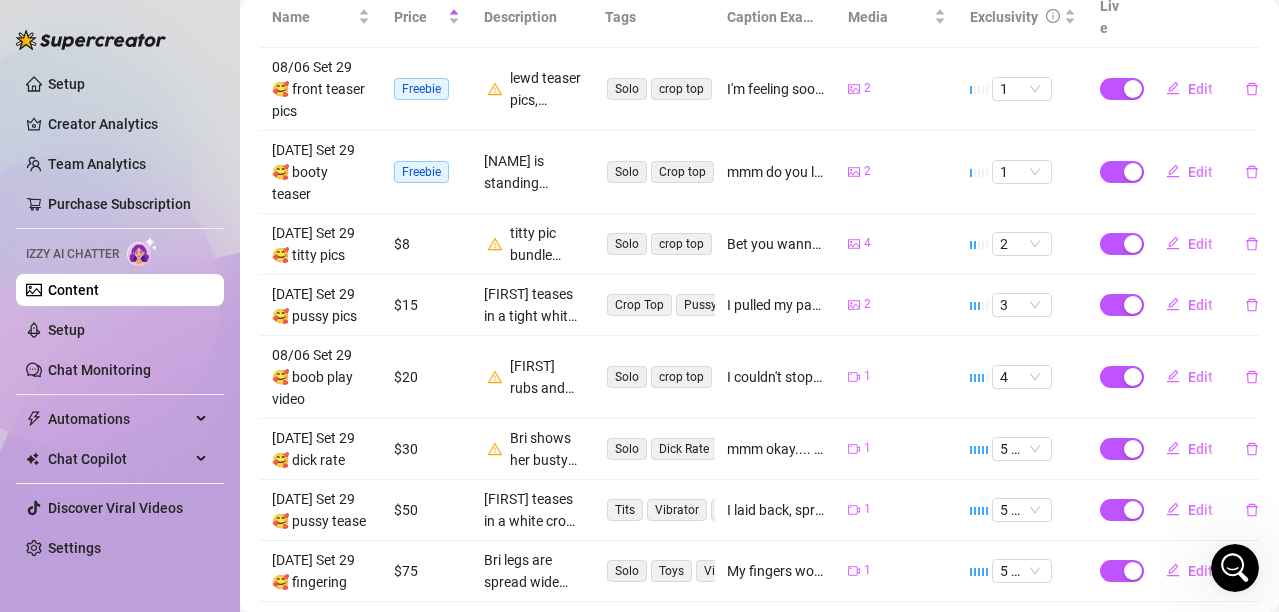 scroll, scrollTop: 0, scrollLeft: 0, axis: both 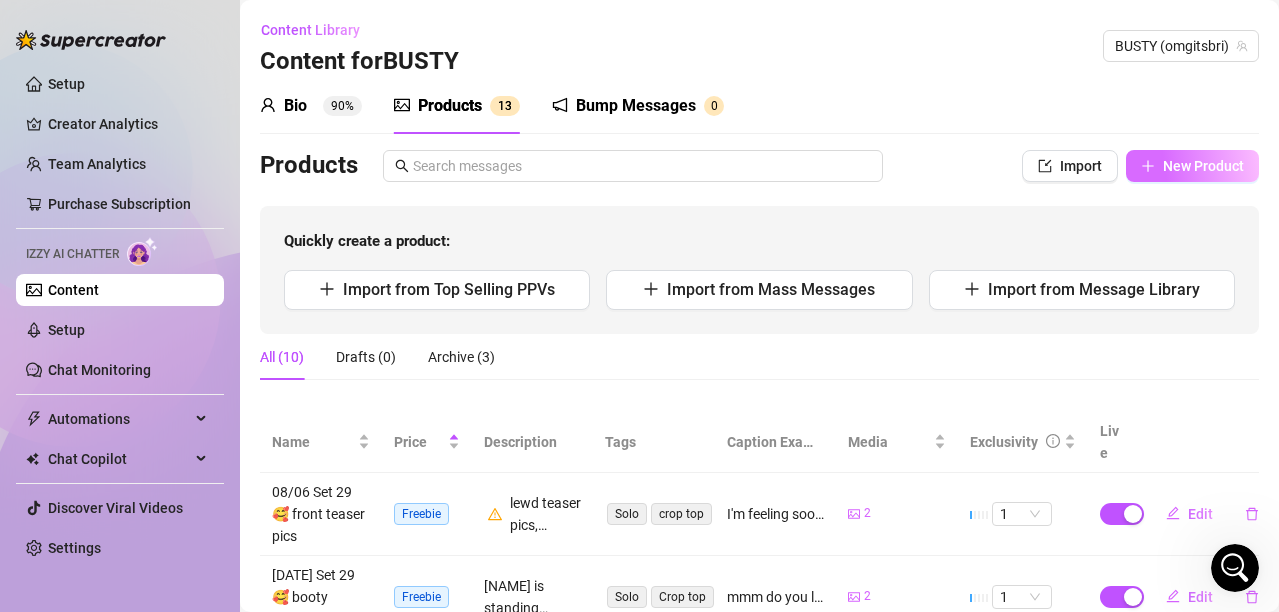 click on "New Product" at bounding box center [1203, 166] 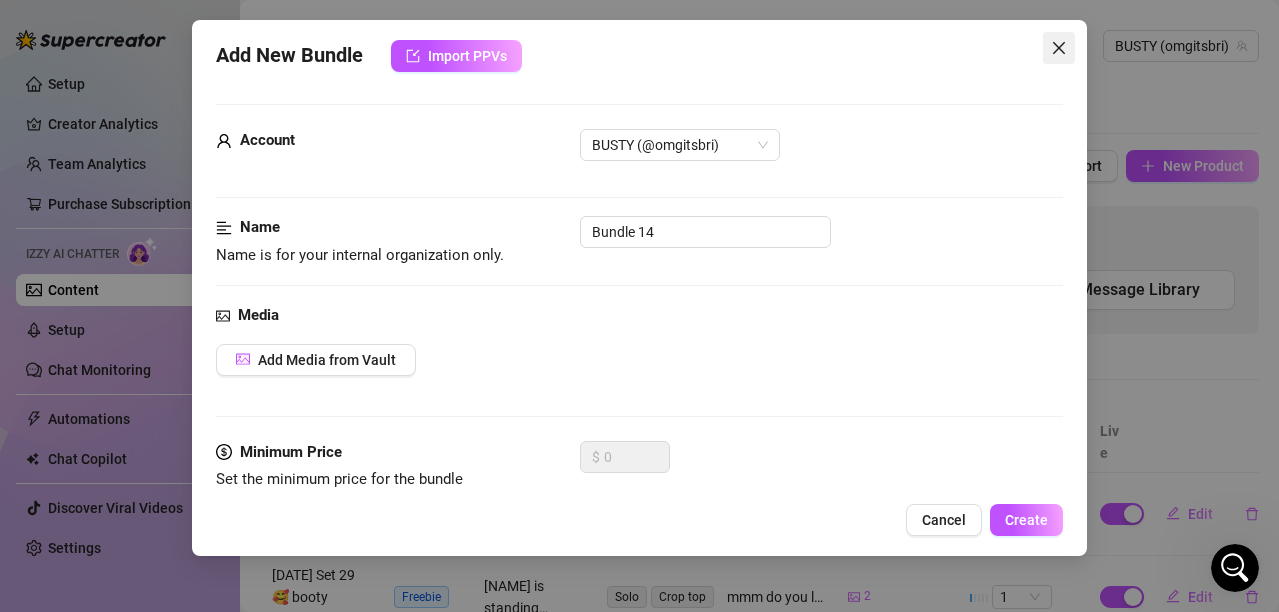 click 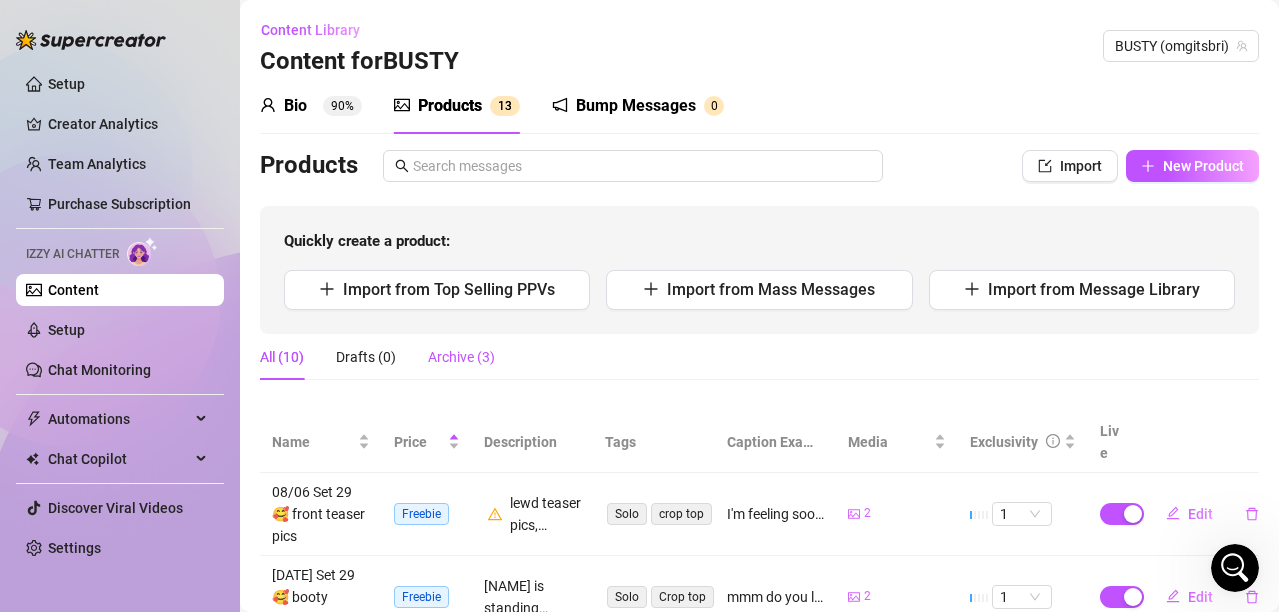 click on "Archive (3)" at bounding box center [461, 357] 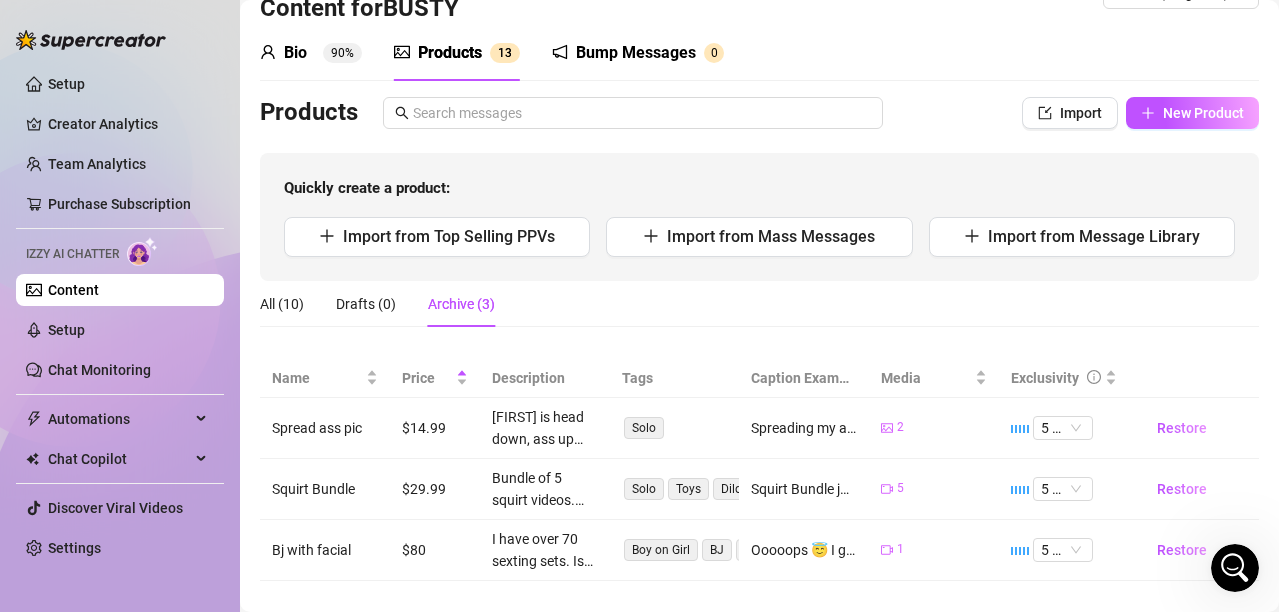 scroll, scrollTop: 82, scrollLeft: 0, axis: vertical 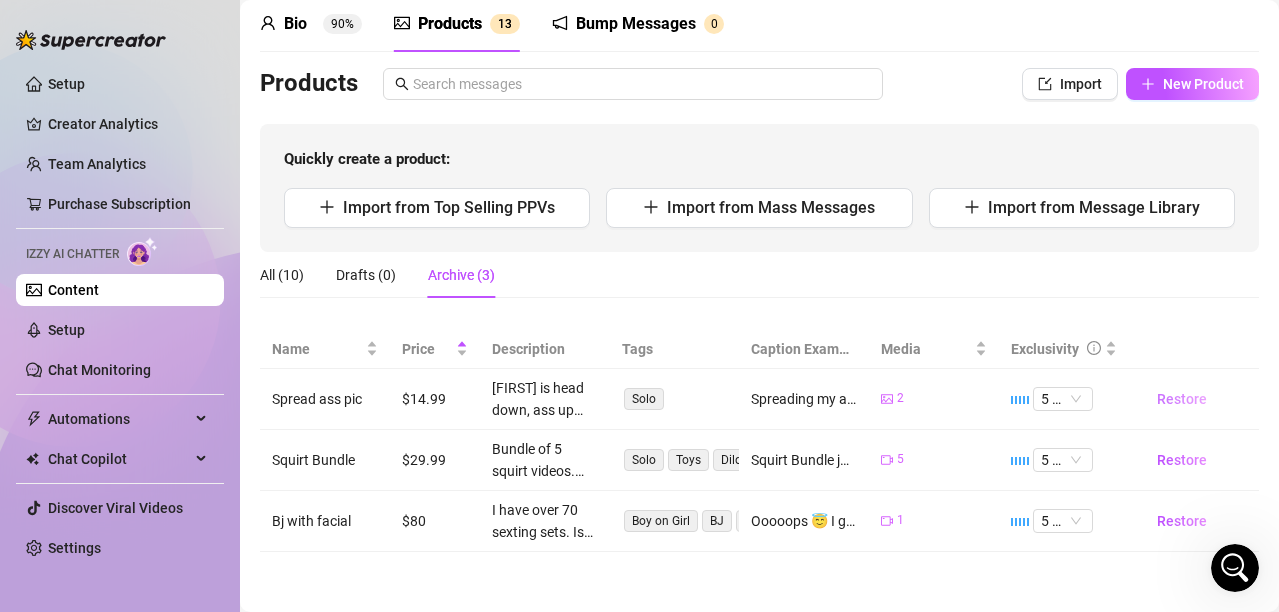 click on "Restore" at bounding box center (1182, 399) 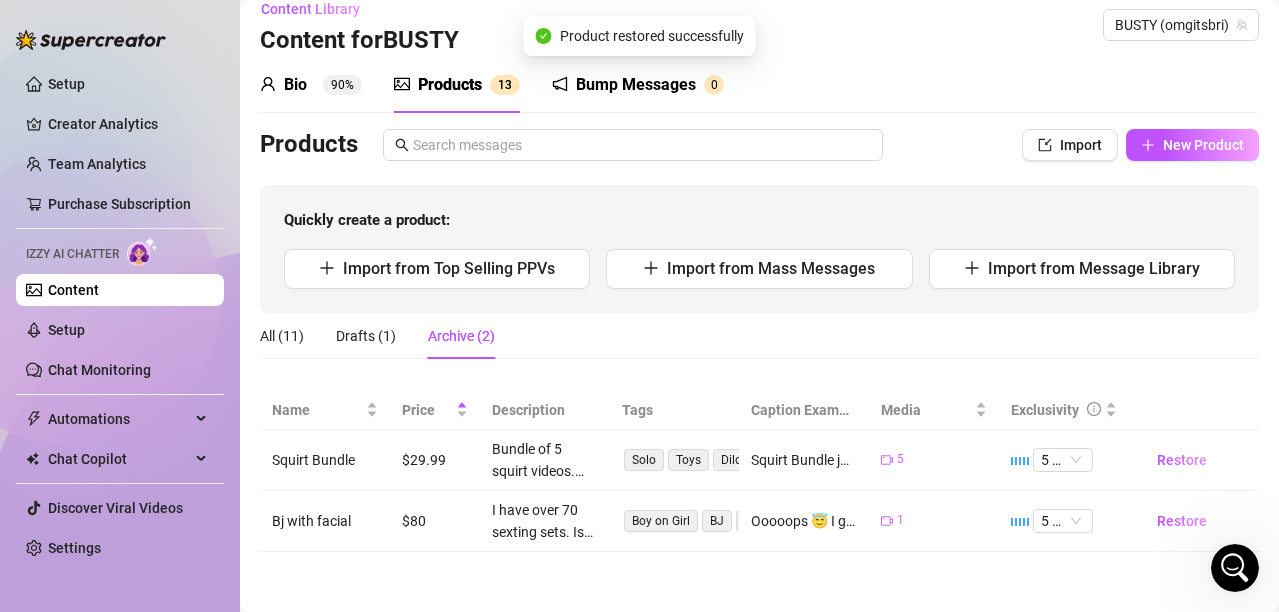 scroll, scrollTop: 21, scrollLeft: 0, axis: vertical 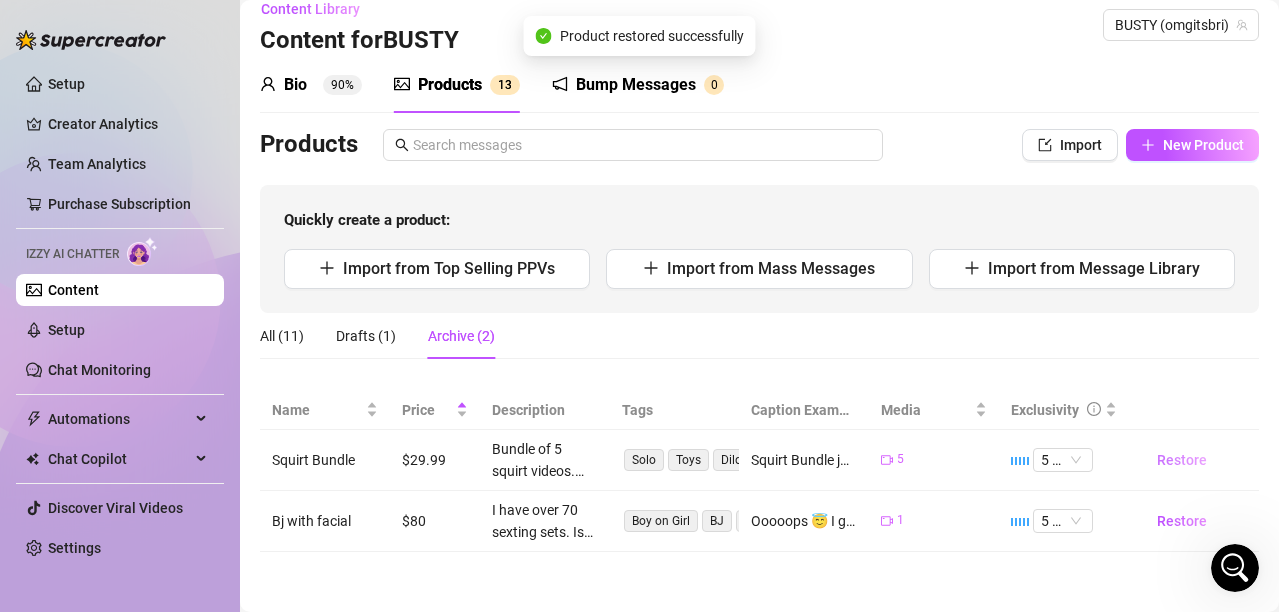 click on "Restore" at bounding box center (1182, 460) 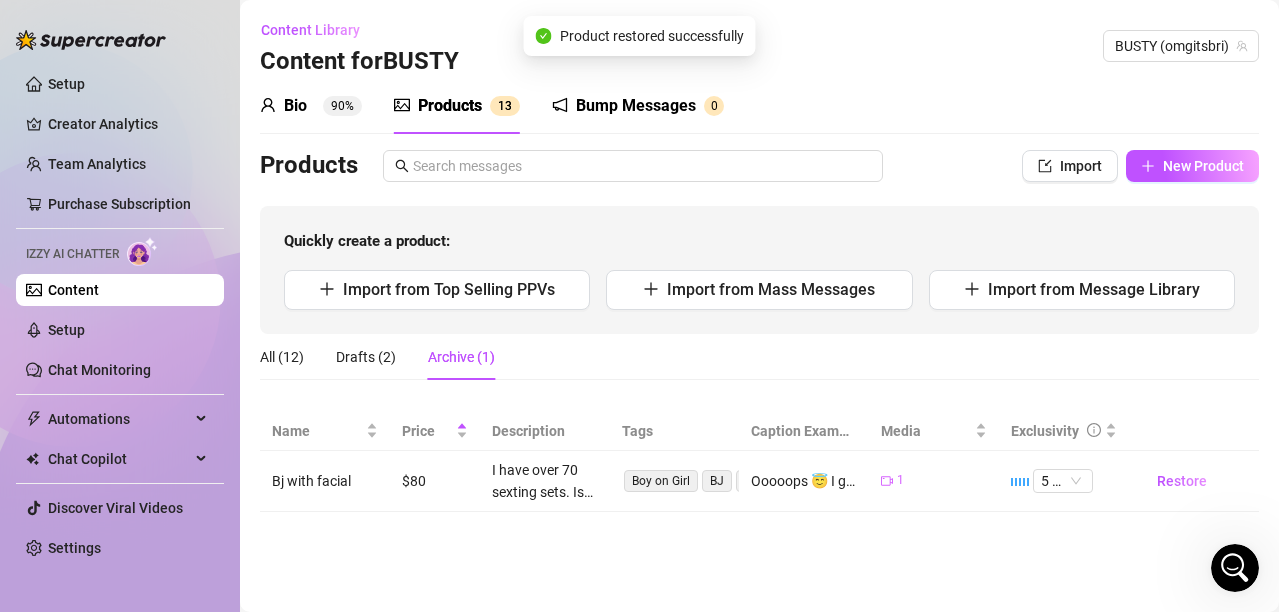 scroll, scrollTop: 0, scrollLeft: 0, axis: both 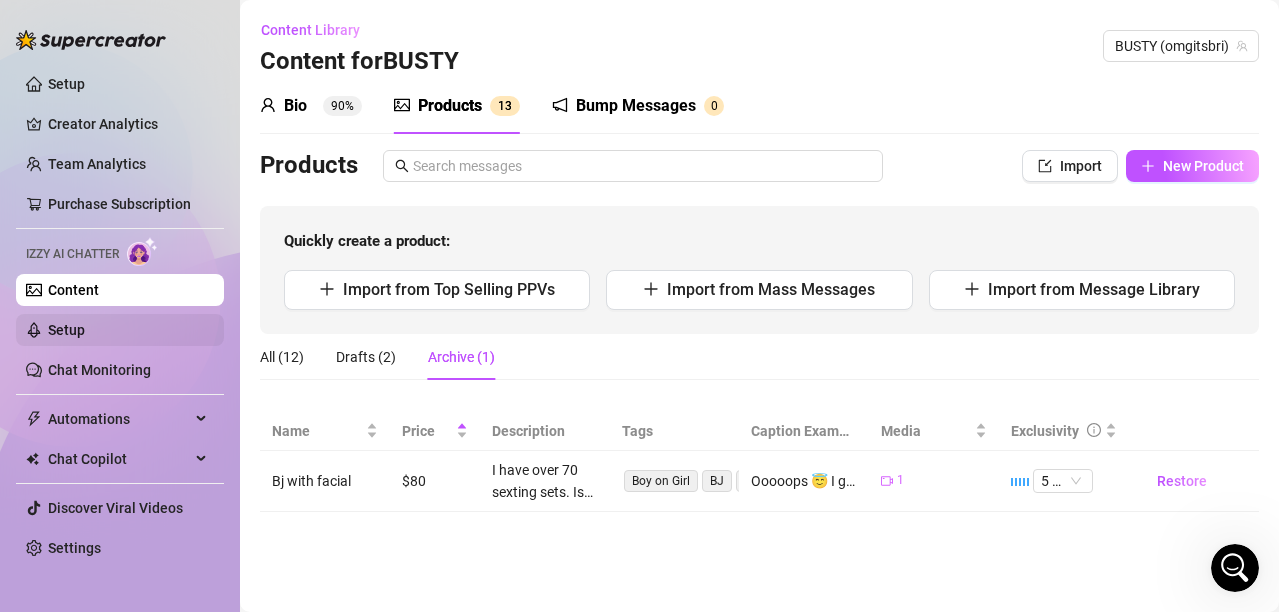 click on "Setup" at bounding box center (66, 330) 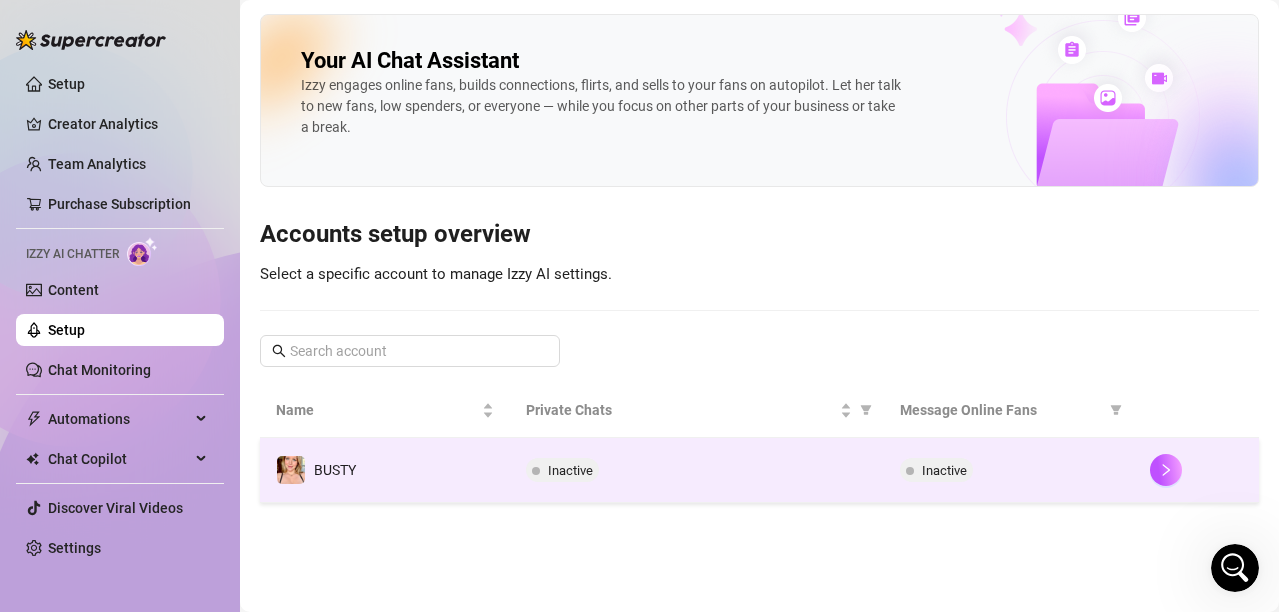 click on "BUSTY" at bounding box center [385, 470] 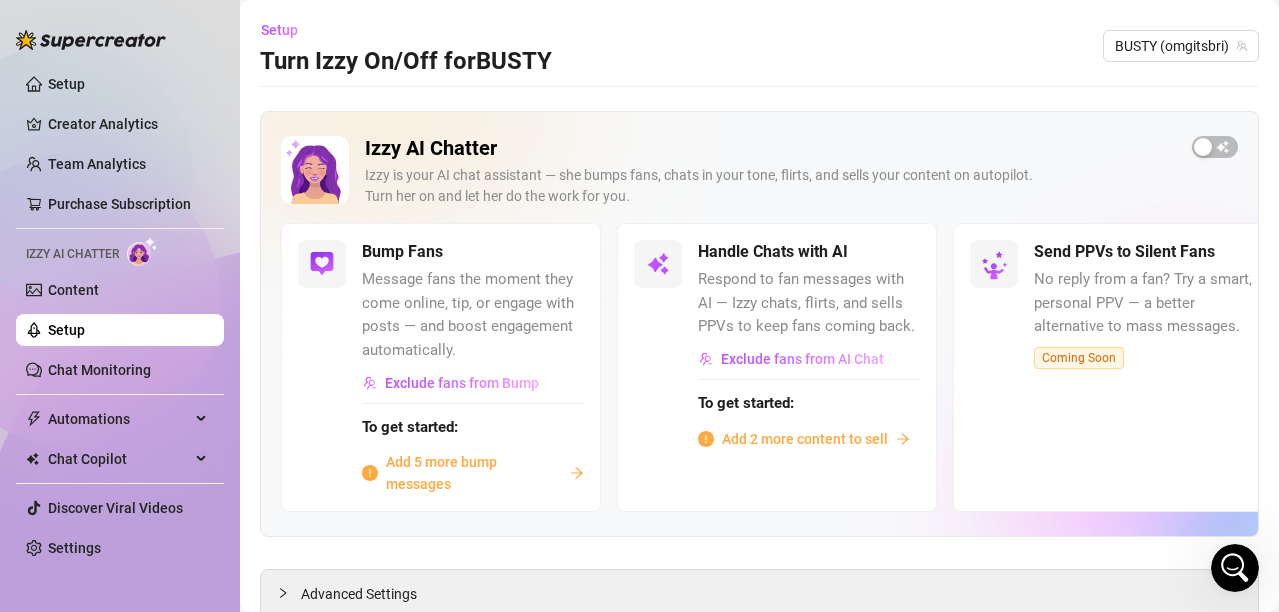 click on "Add 2 more content to sell" at bounding box center [805, 439] 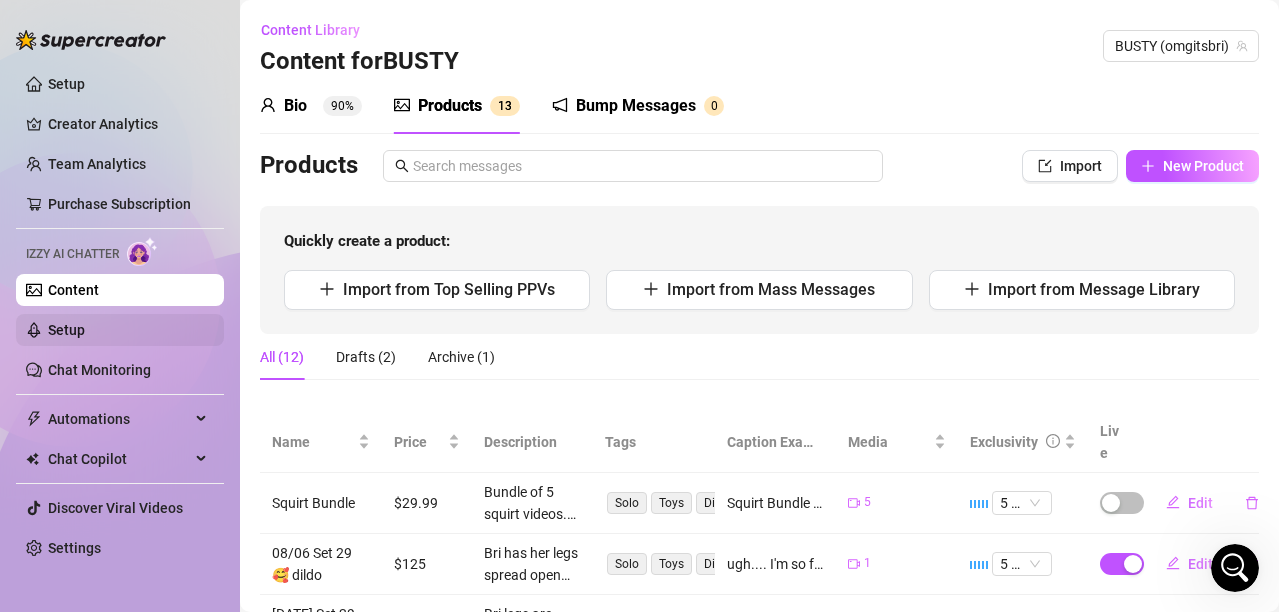click on "Setup" at bounding box center (66, 330) 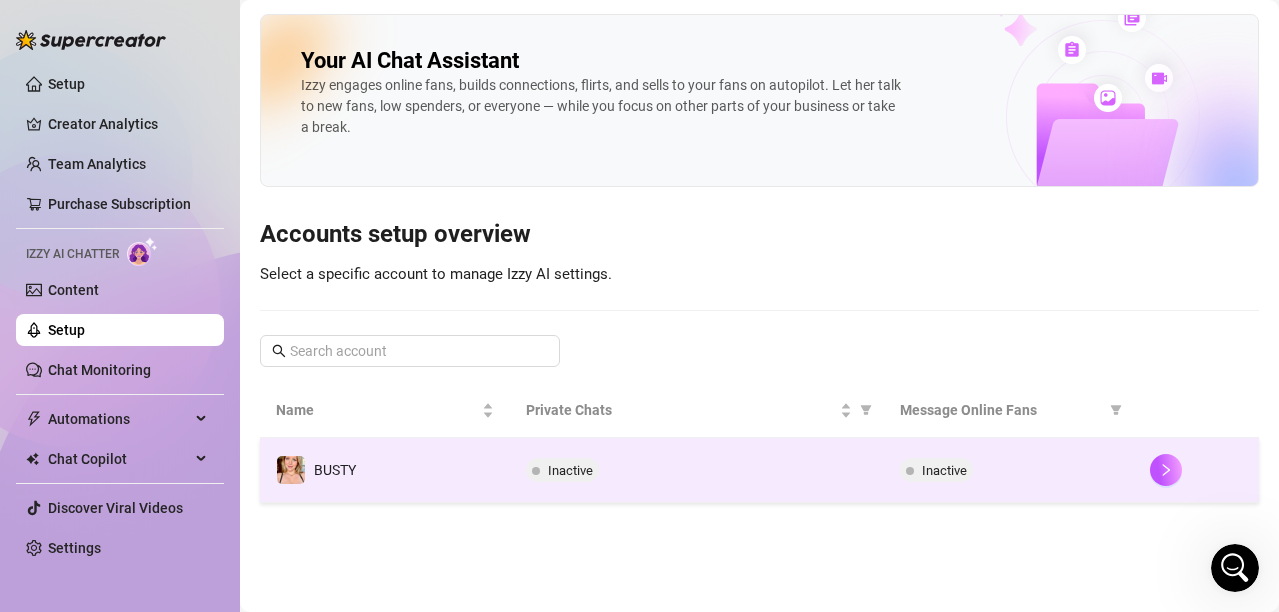 click on "BUSTY" at bounding box center [385, 470] 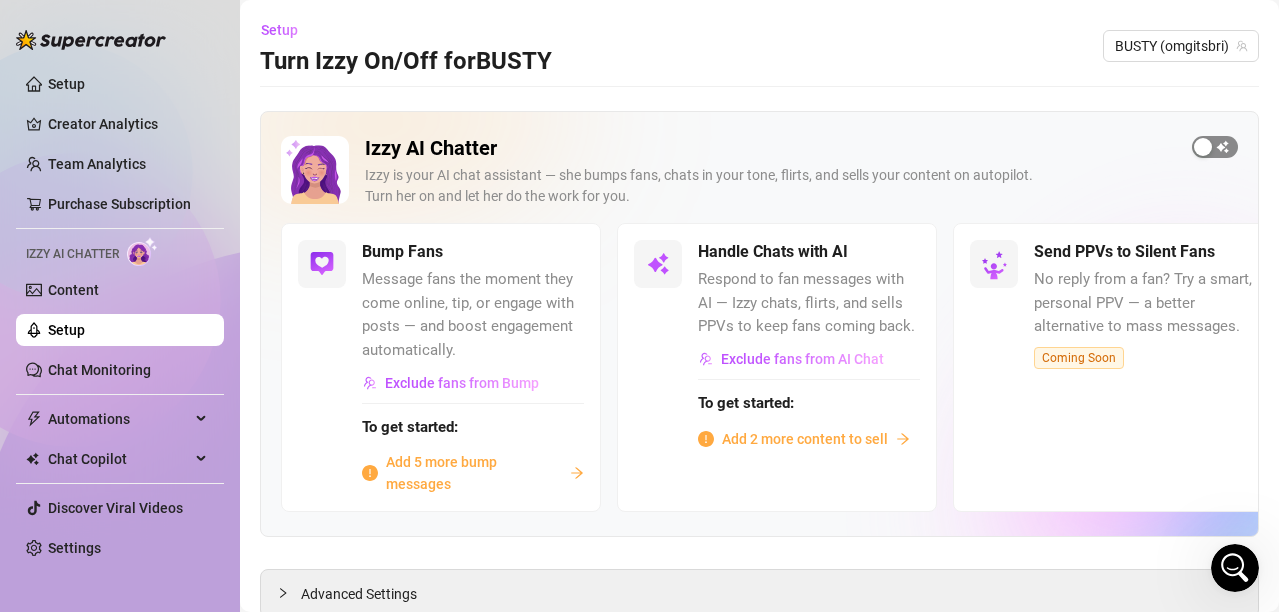 click at bounding box center [1215, 147] 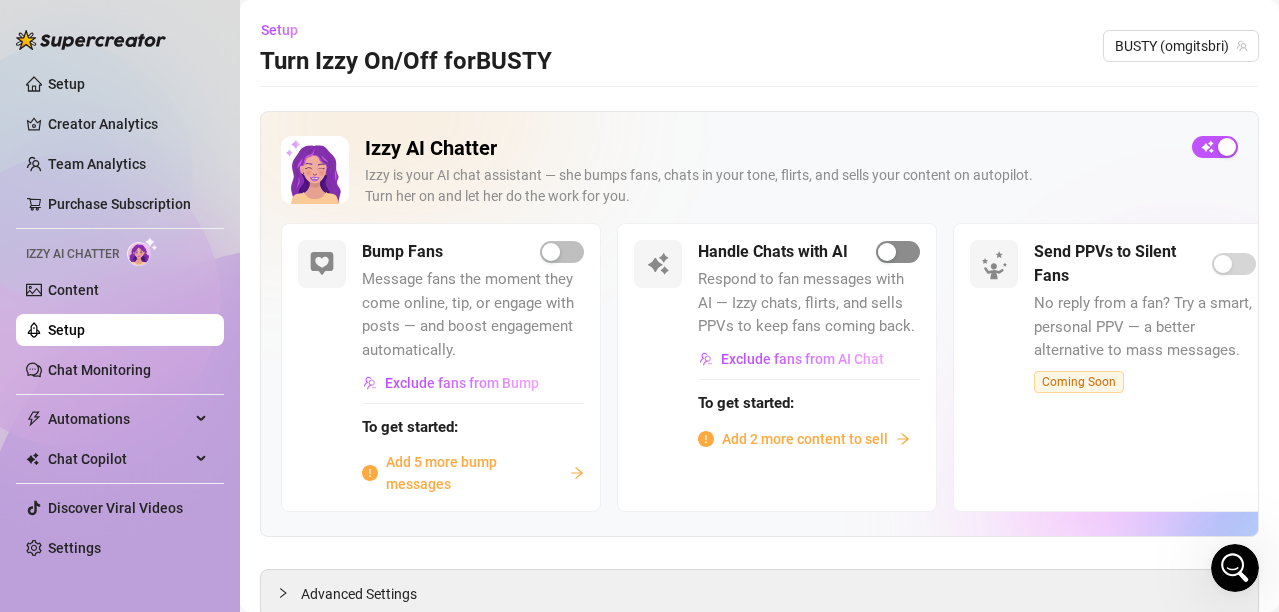 click at bounding box center [898, 252] 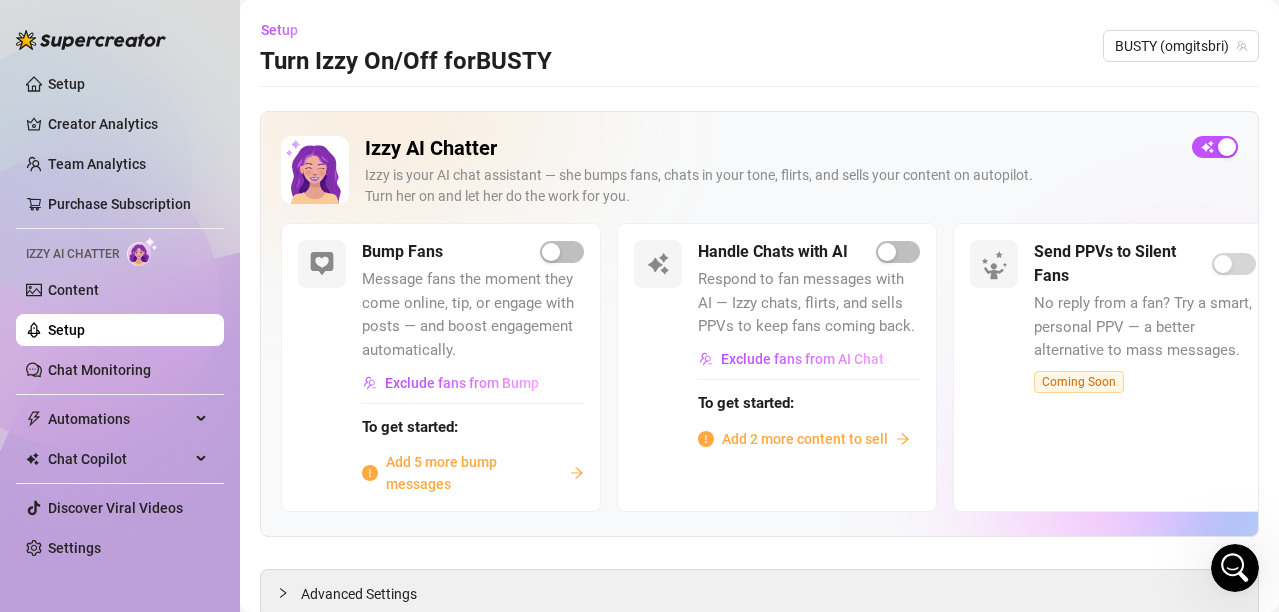 click on "Add 5 more bump messages" at bounding box center (474, 473) 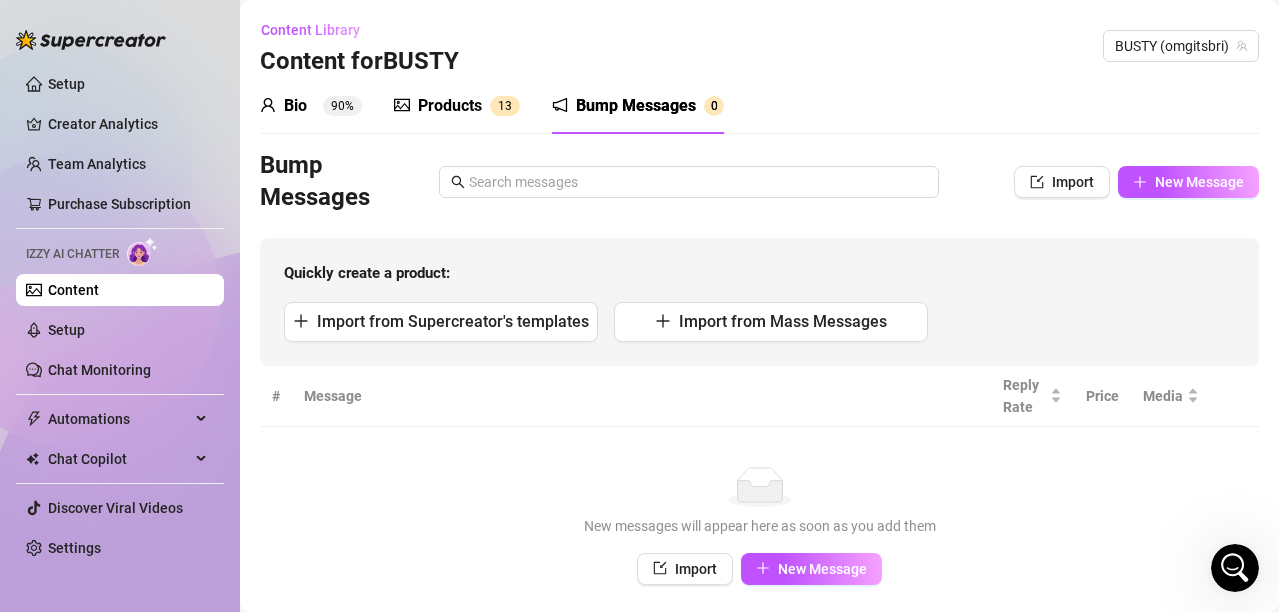 scroll, scrollTop: 74, scrollLeft: 0, axis: vertical 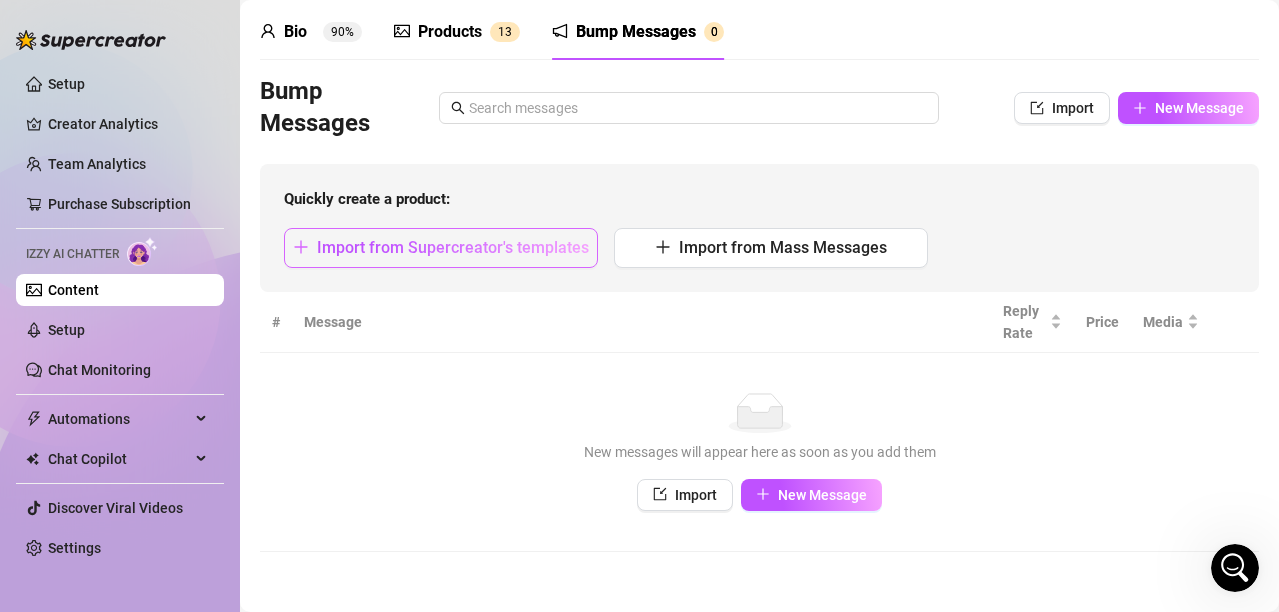 click on "Import from Supercreator's templates" at bounding box center [453, 247] 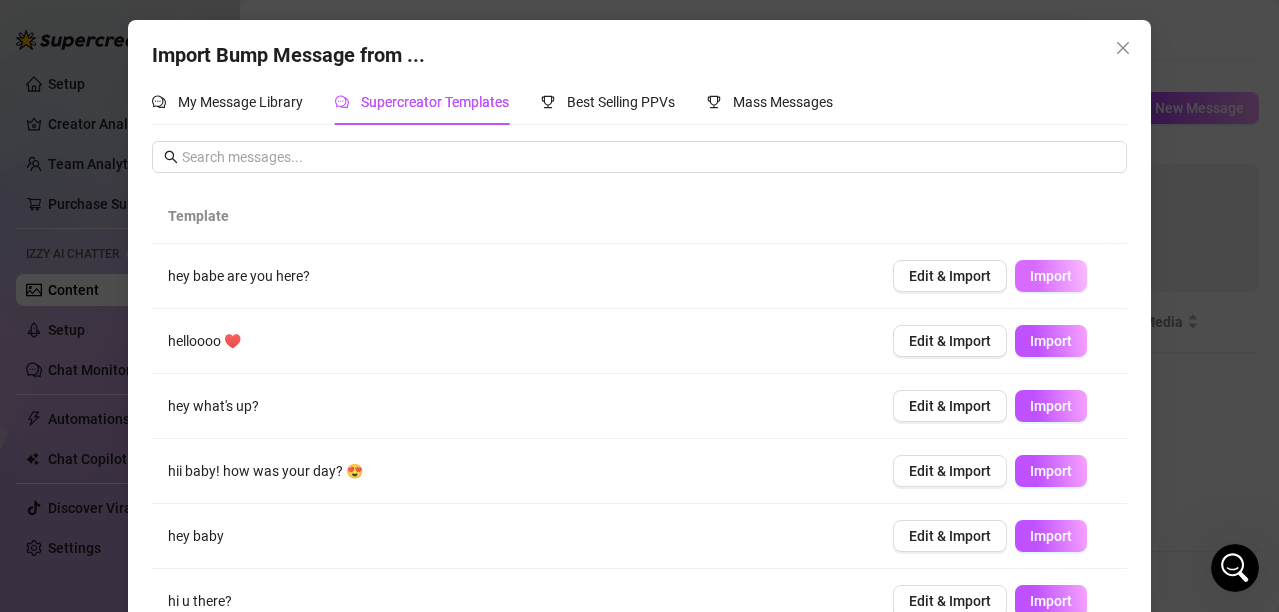 click on "Import" at bounding box center (1051, 276) 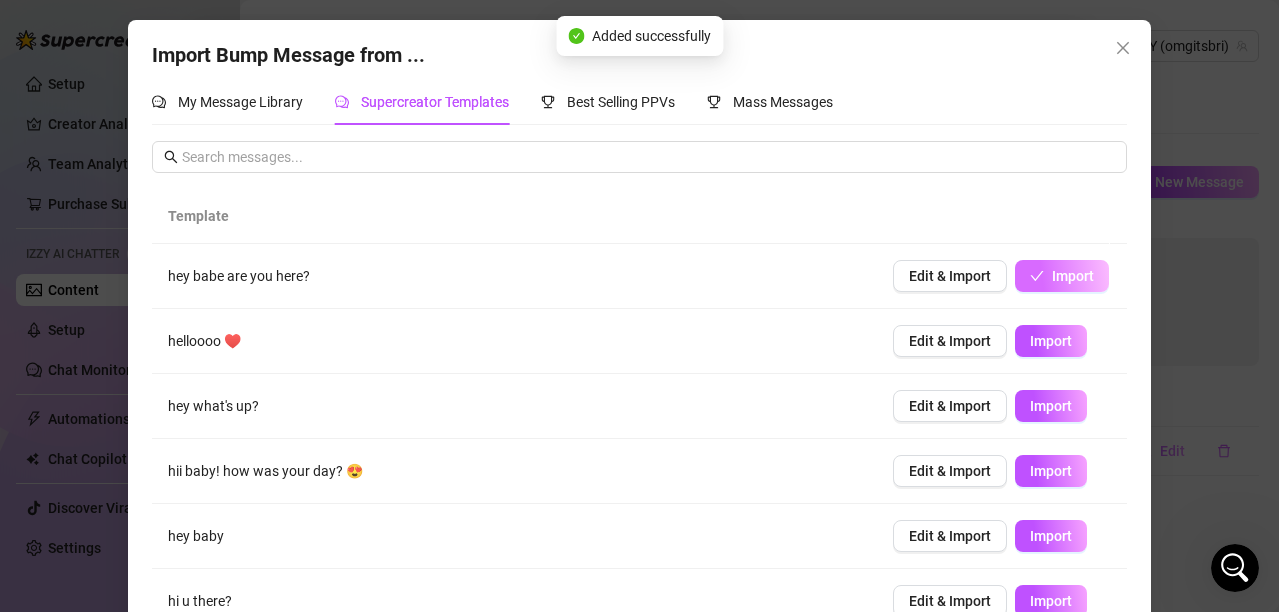 scroll, scrollTop: 0, scrollLeft: 0, axis: both 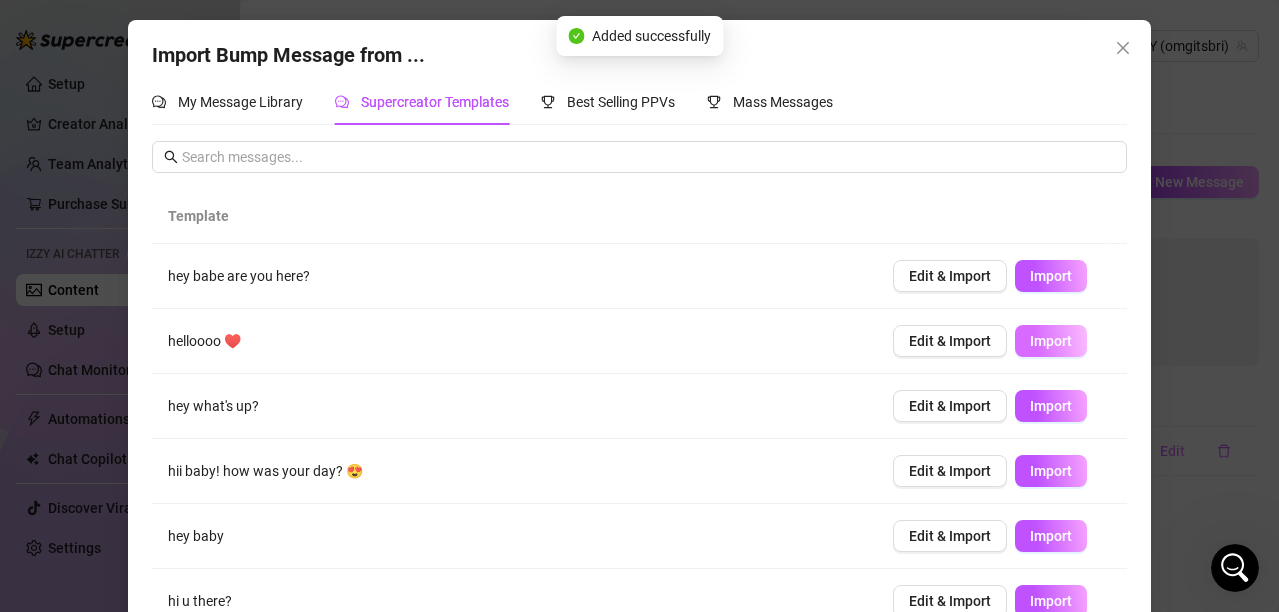 click on "Import" at bounding box center (1051, 341) 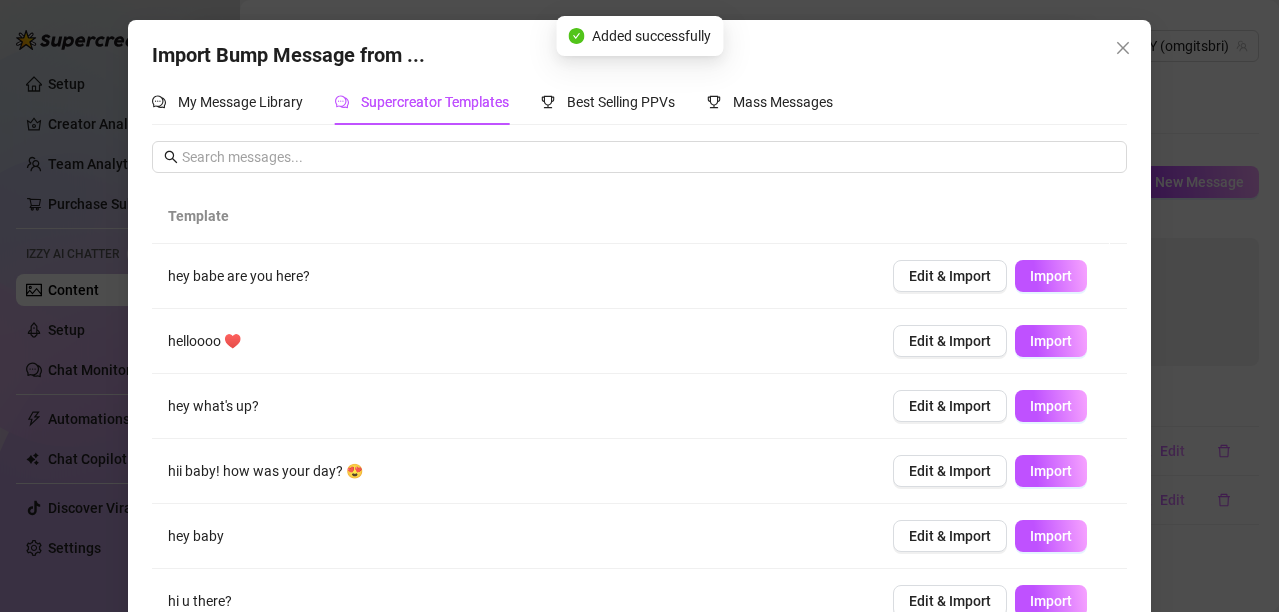 scroll, scrollTop: 0, scrollLeft: 0, axis: both 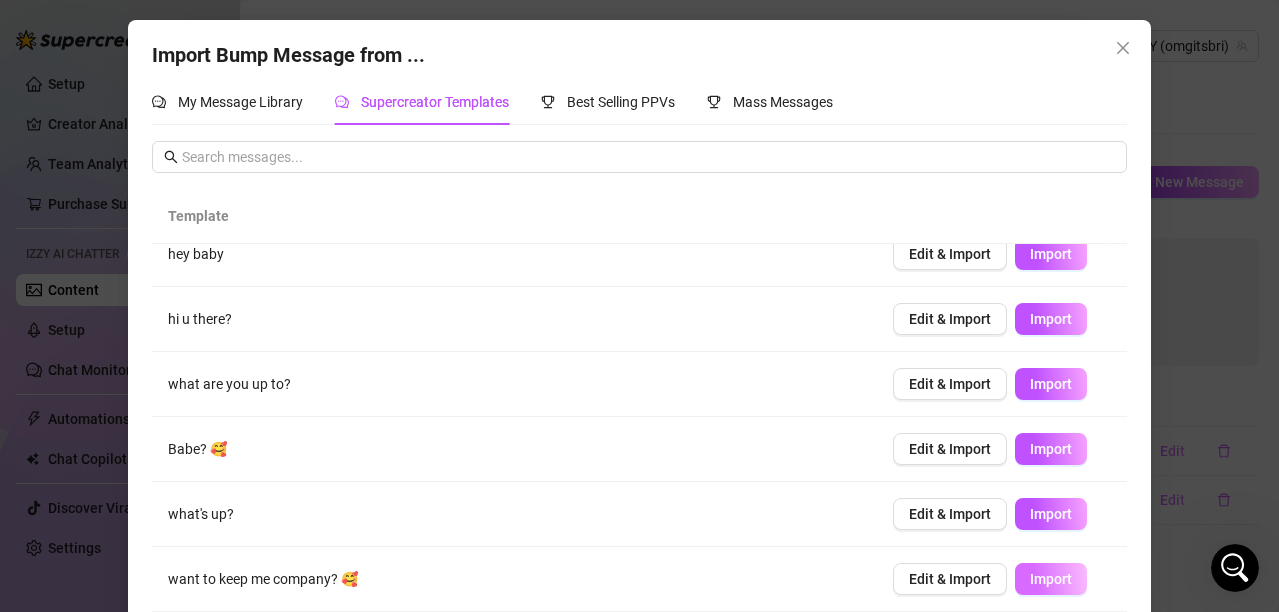 click on "Import" at bounding box center (1051, 579) 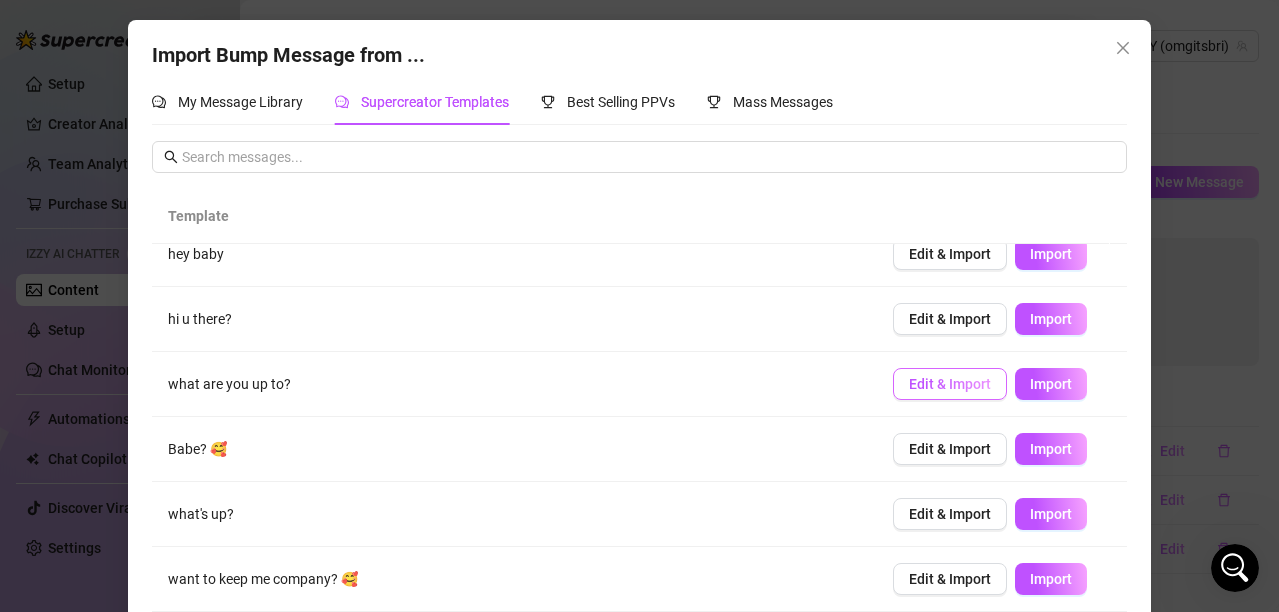click on "Edit & Import" at bounding box center (950, 384) 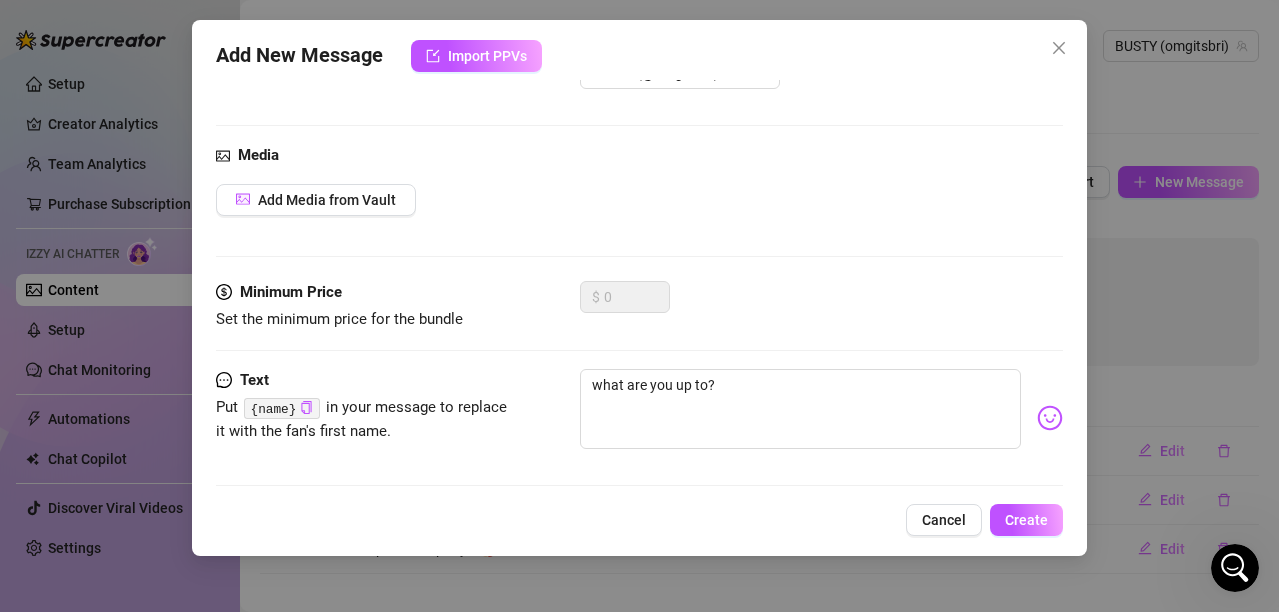 scroll, scrollTop: 84, scrollLeft: 0, axis: vertical 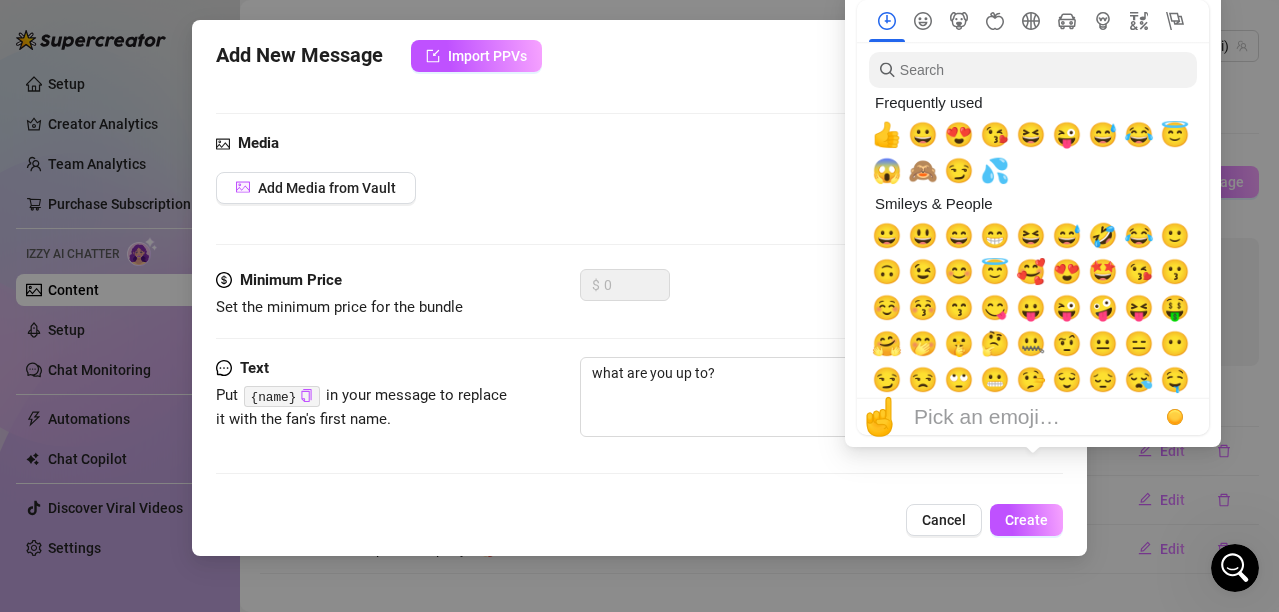 click on "Pick an emoji…" at bounding box center (987, 417) 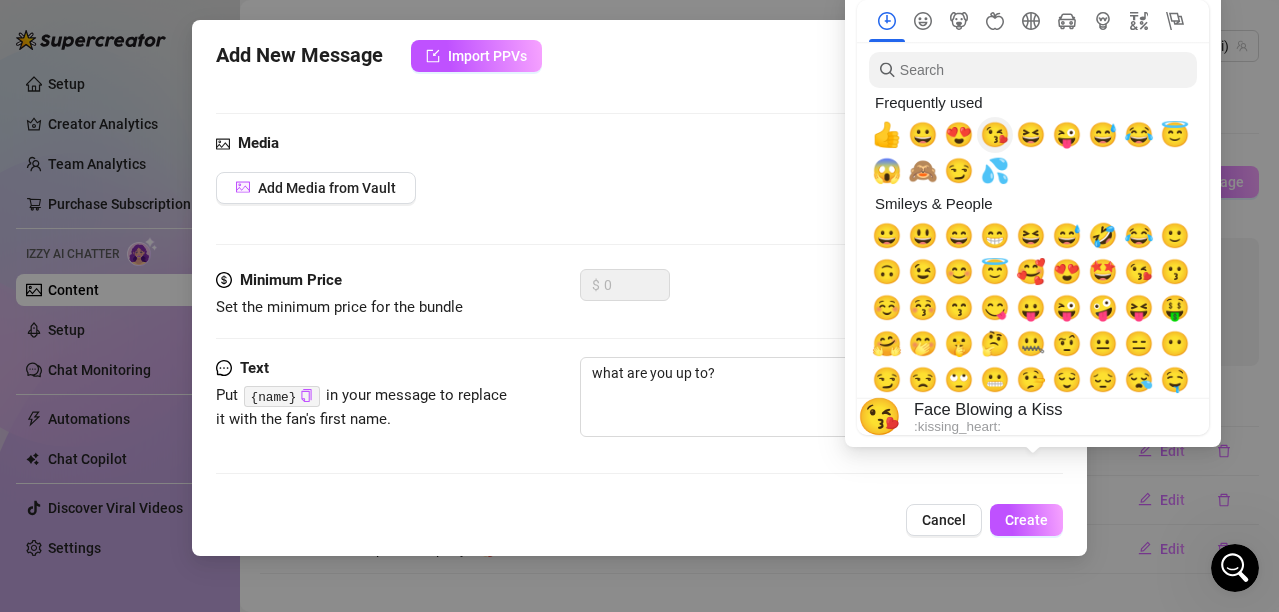 click on "😘" at bounding box center (995, 135) 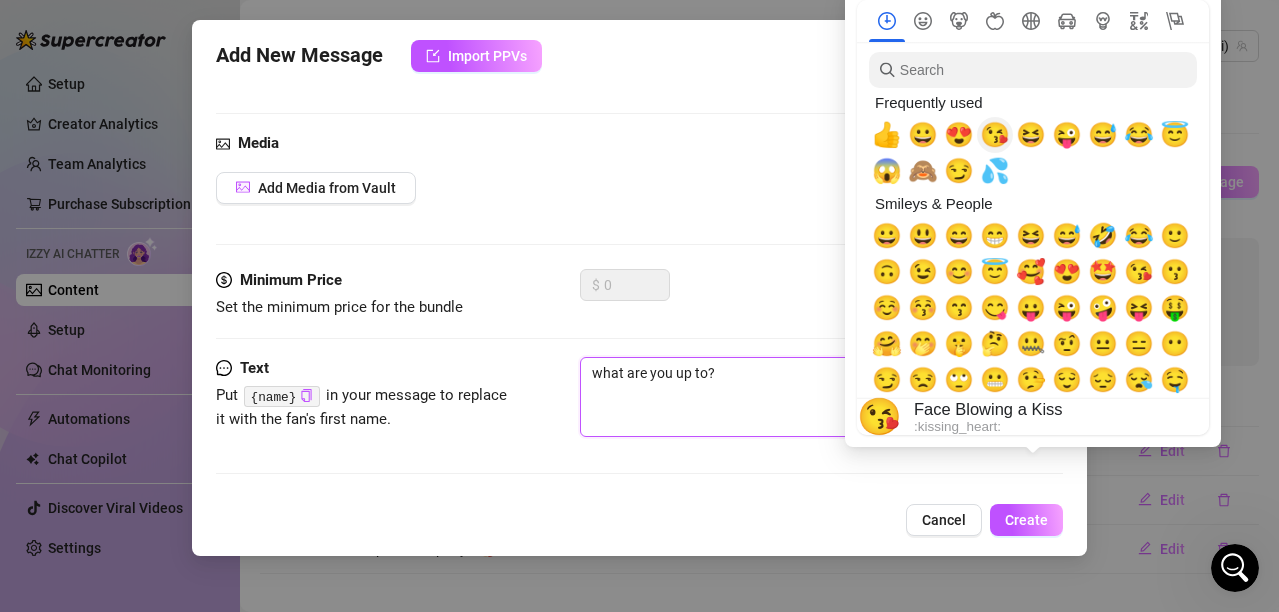 type on "😘what are you up to?" 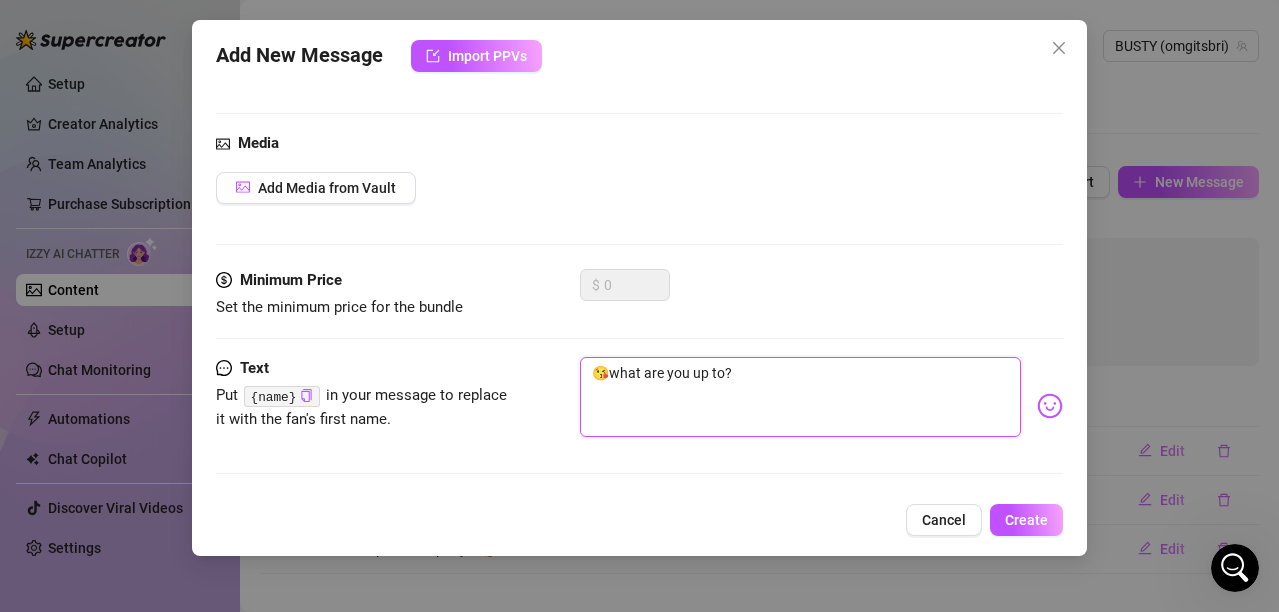 type on "😘 what are you up to?" 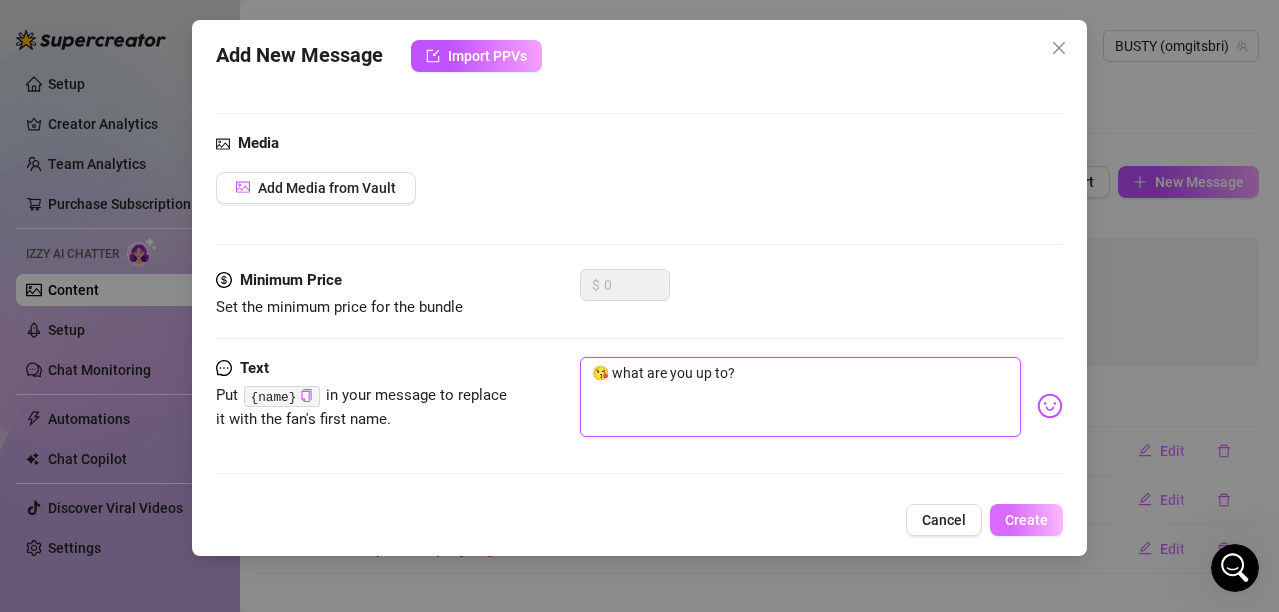 type on "😘 what are you up to?" 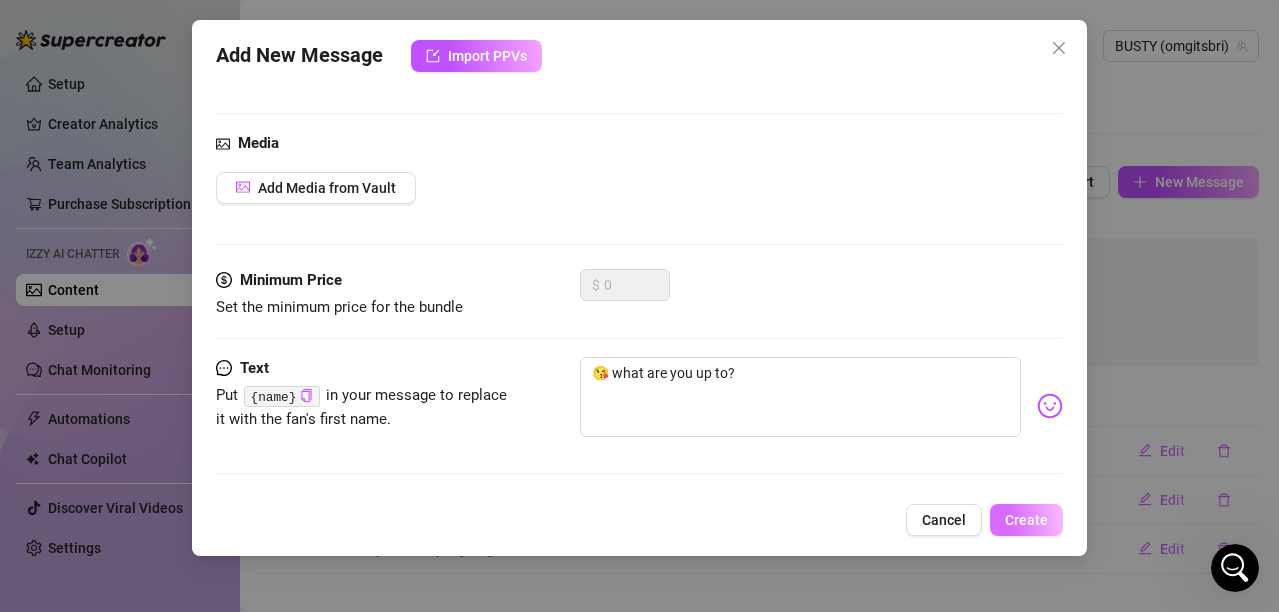click on "Create" at bounding box center (1026, 520) 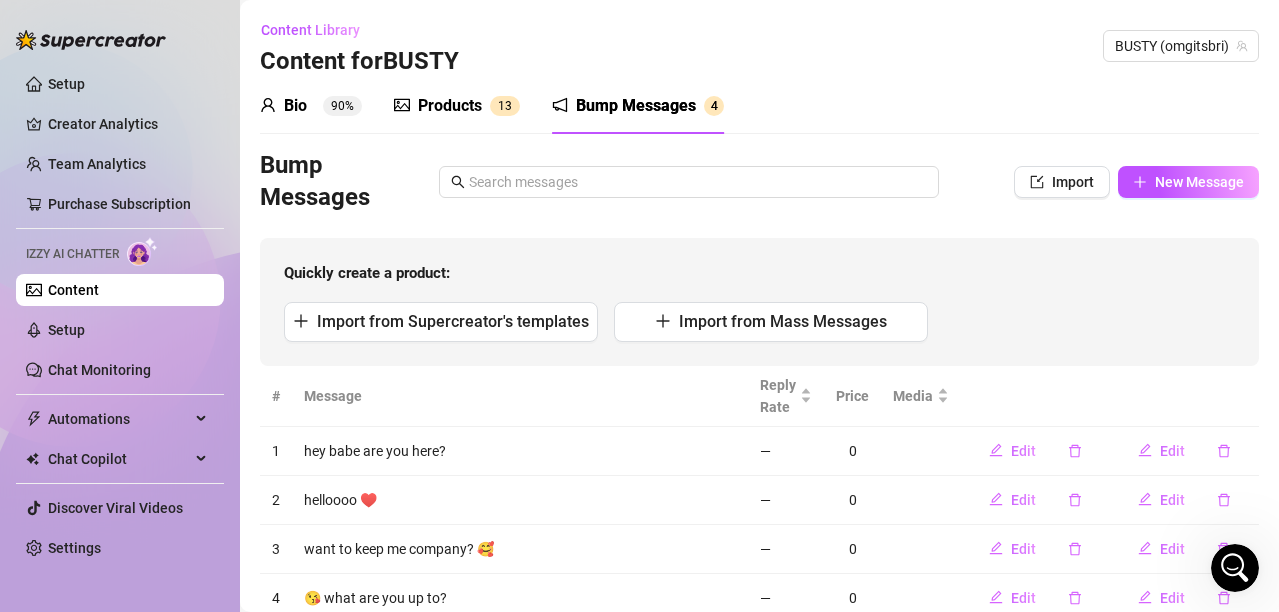 scroll, scrollTop: 71, scrollLeft: 0, axis: vertical 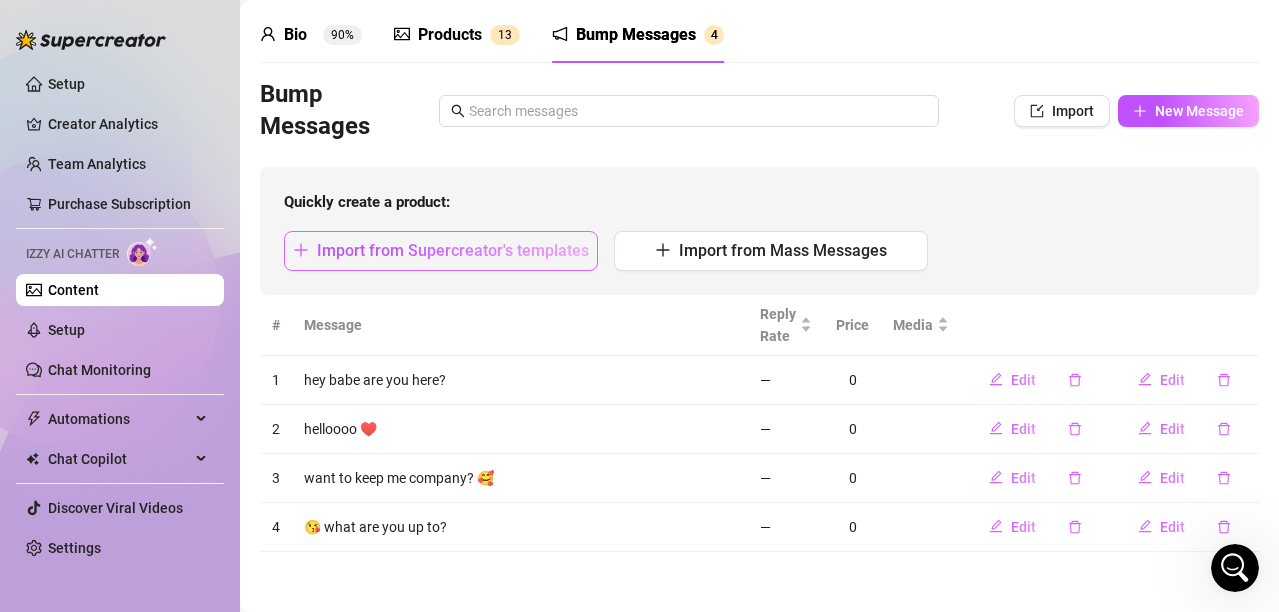 click on "Import from Supercreator's templates" at bounding box center [453, 250] 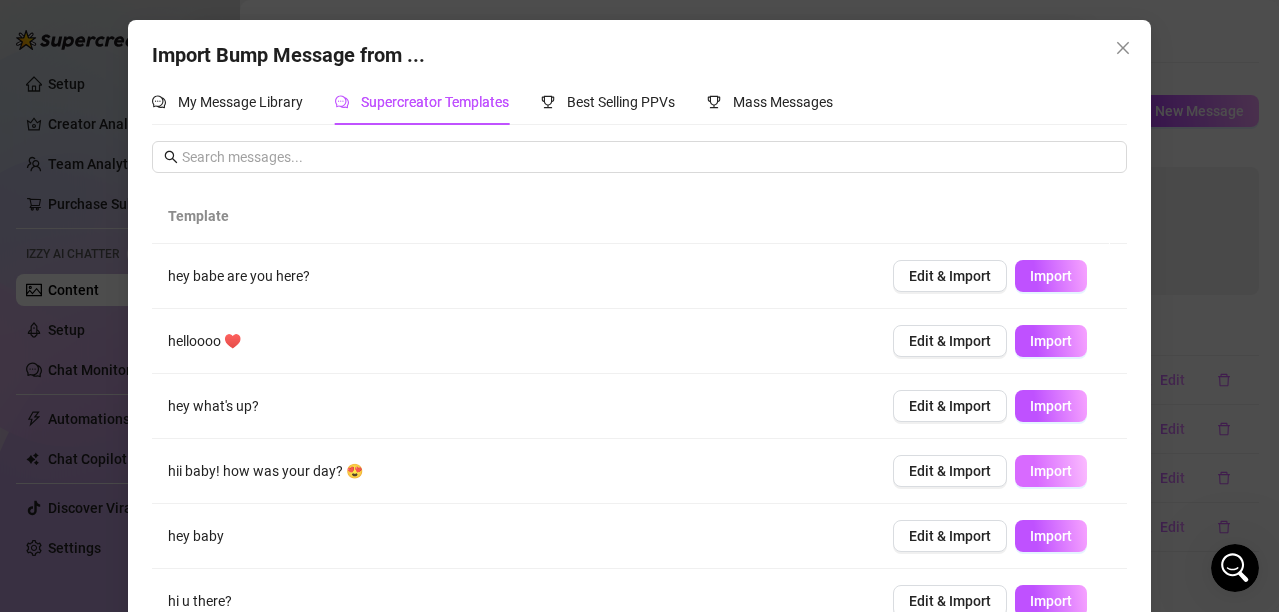 click on "Import" at bounding box center [1051, 471] 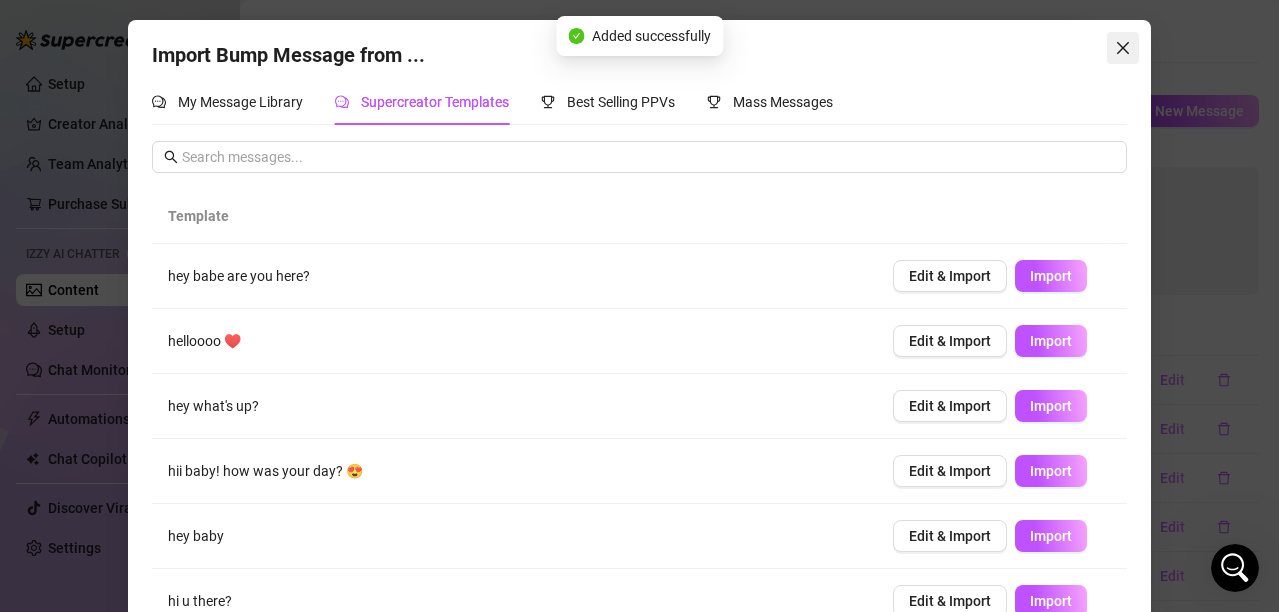 click at bounding box center [1123, 48] 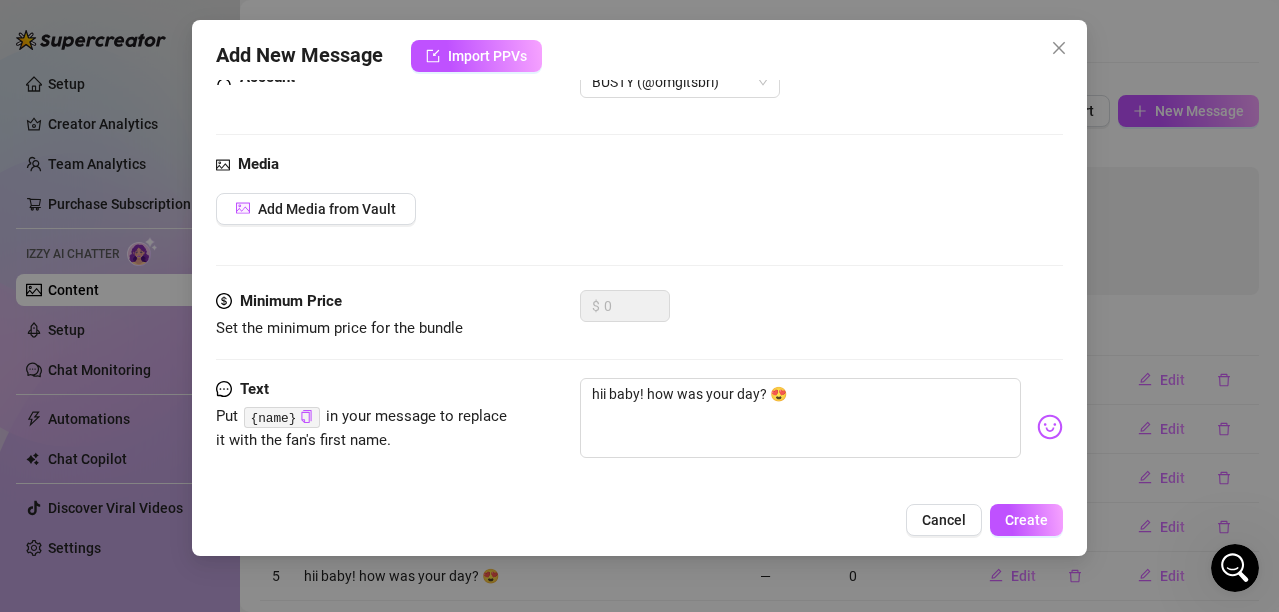 scroll, scrollTop: 84, scrollLeft: 0, axis: vertical 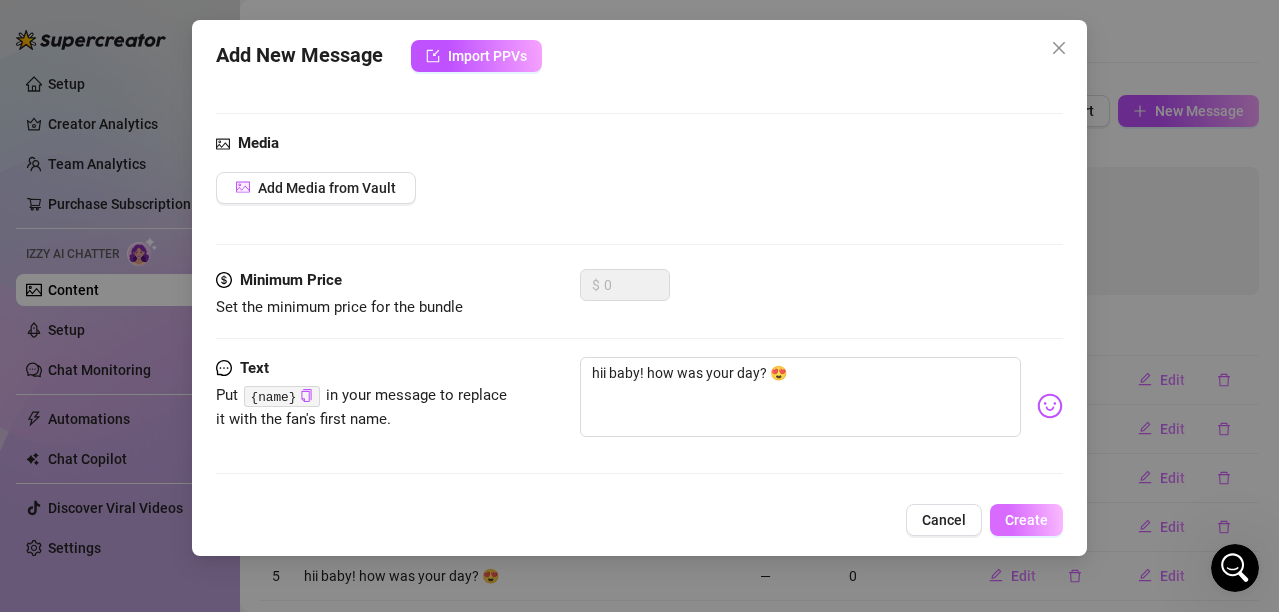 click on "Create" at bounding box center [1026, 520] 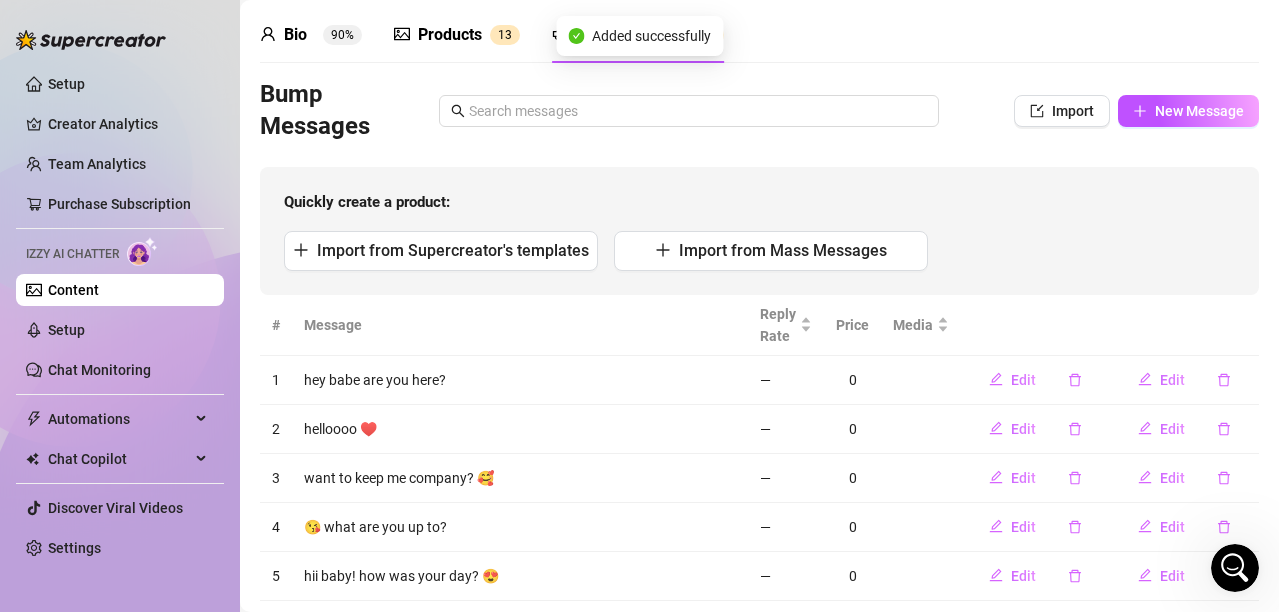 scroll, scrollTop: 169, scrollLeft: 0, axis: vertical 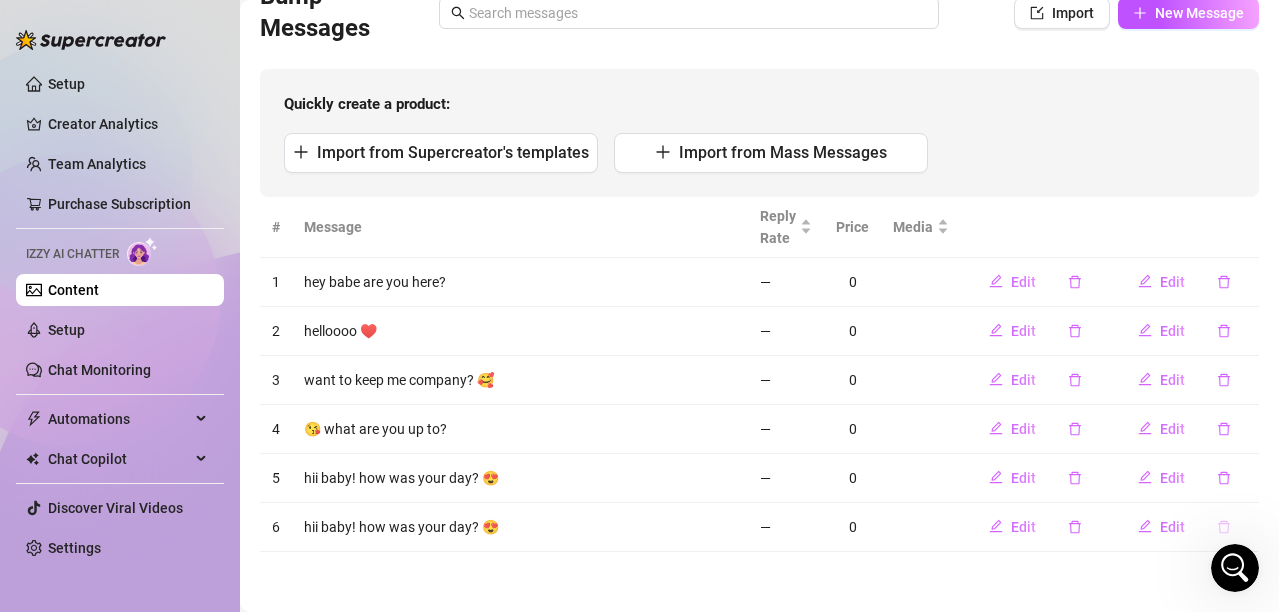 click 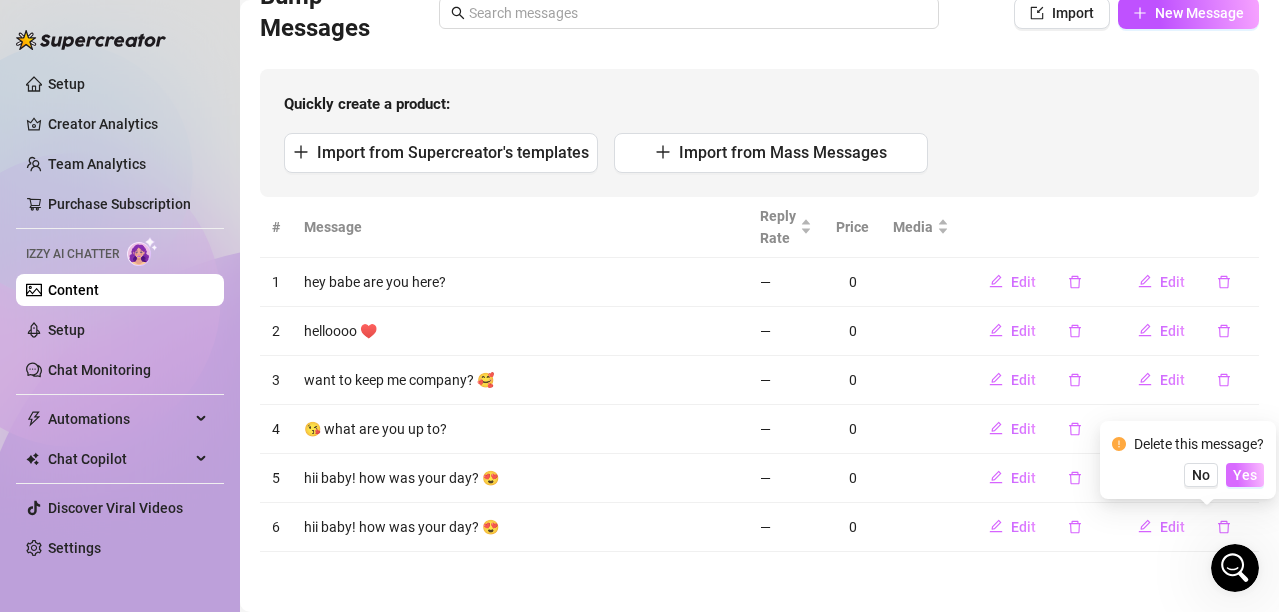 click on "Yes" at bounding box center (1245, 475) 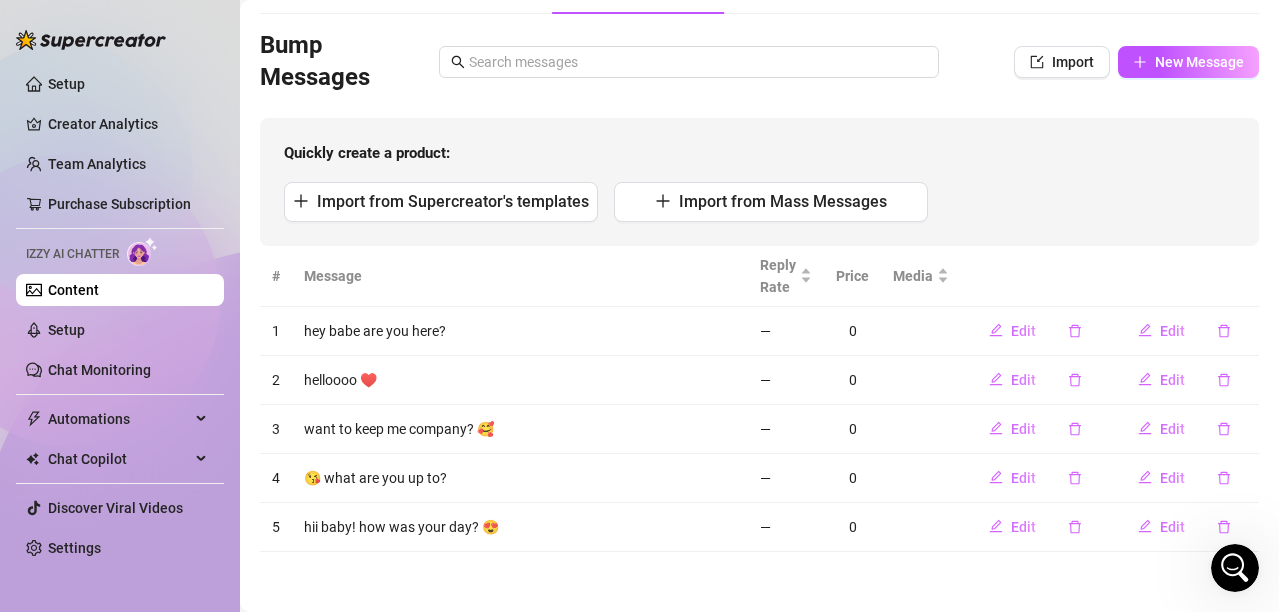 scroll, scrollTop: 120, scrollLeft: 0, axis: vertical 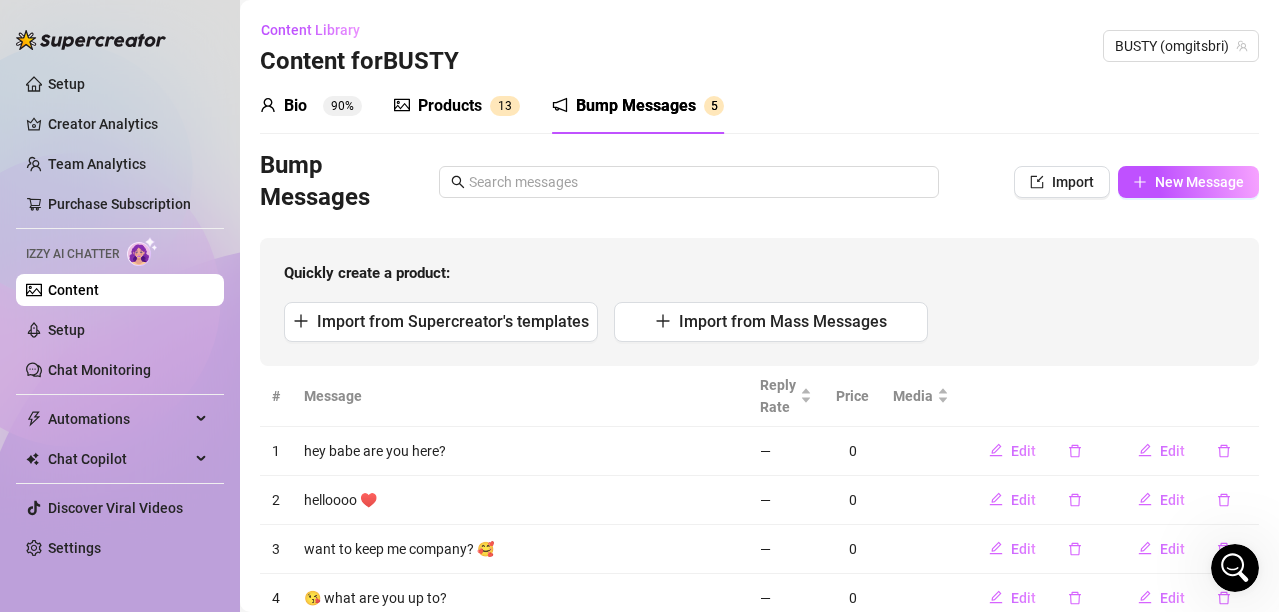 click on "Products" at bounding box center (450, 106) 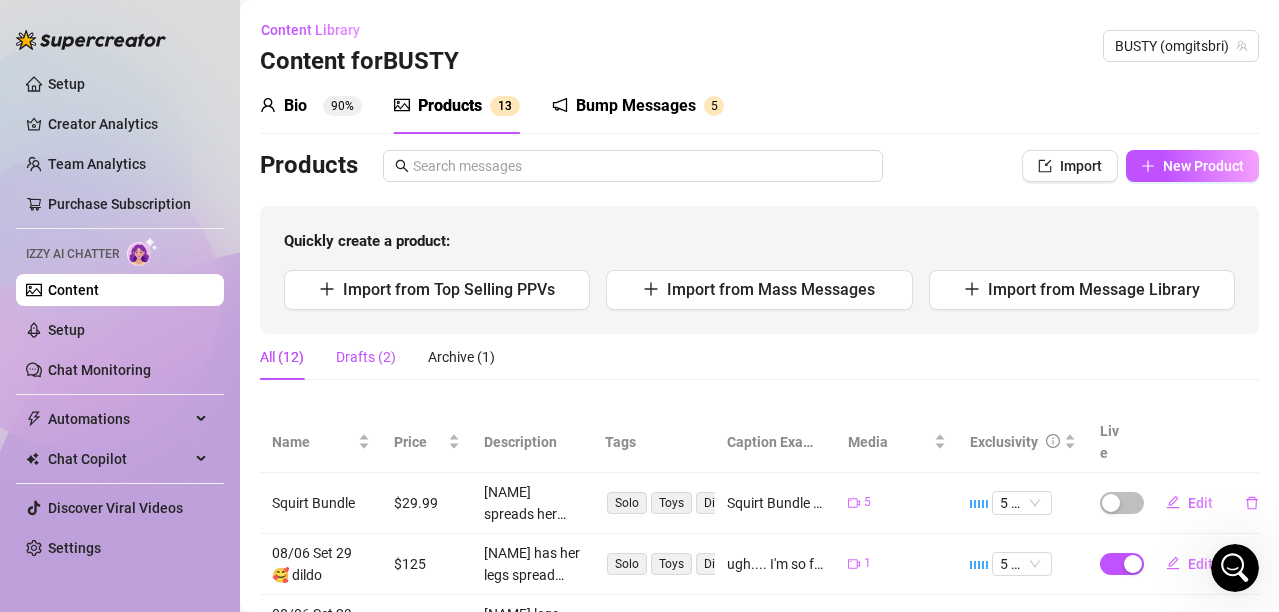 click on "Drafts (2)" at bounding box center [366, 357] 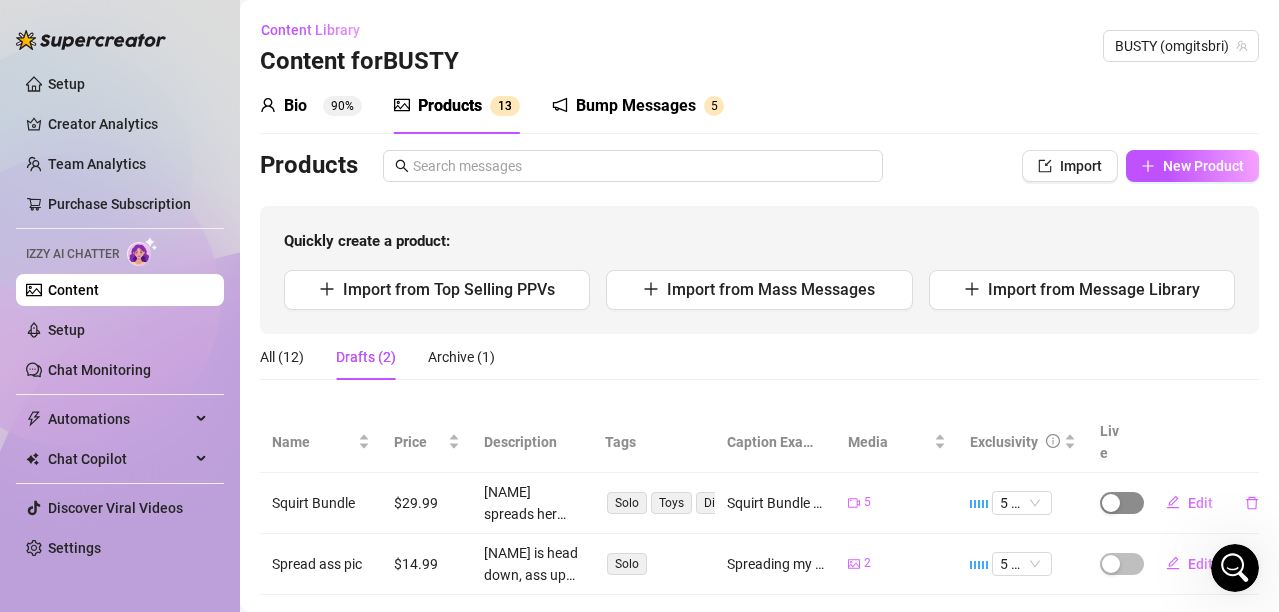 click at bounding box center (1122, 503) 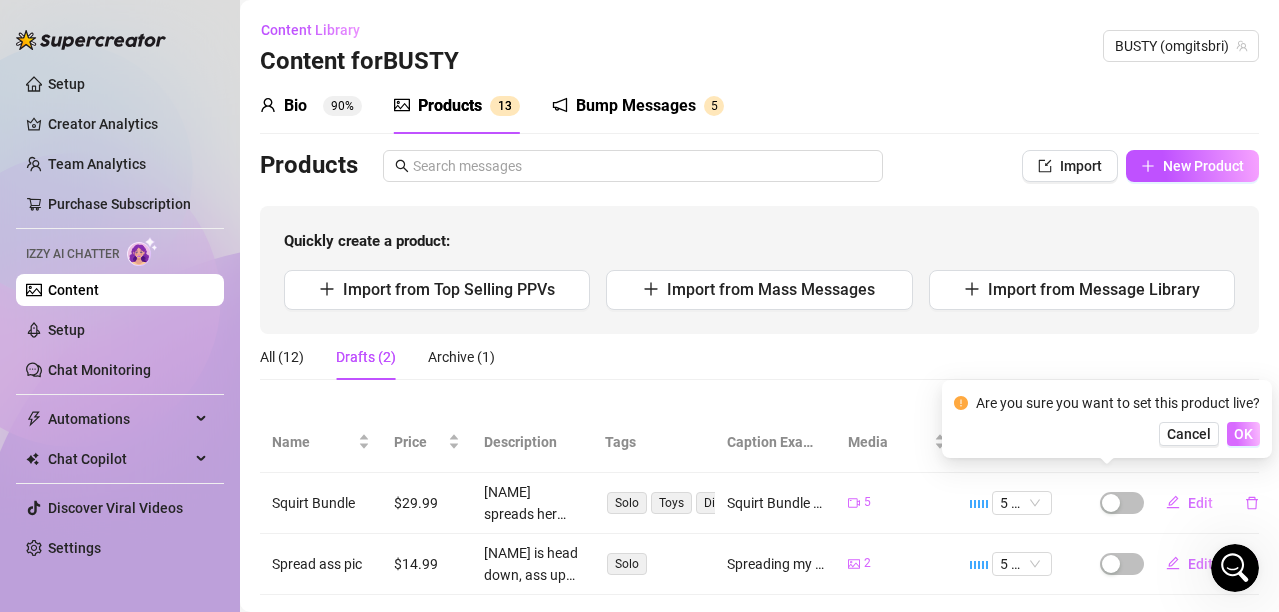 click on "OK" at bounding box center [1243, 434] 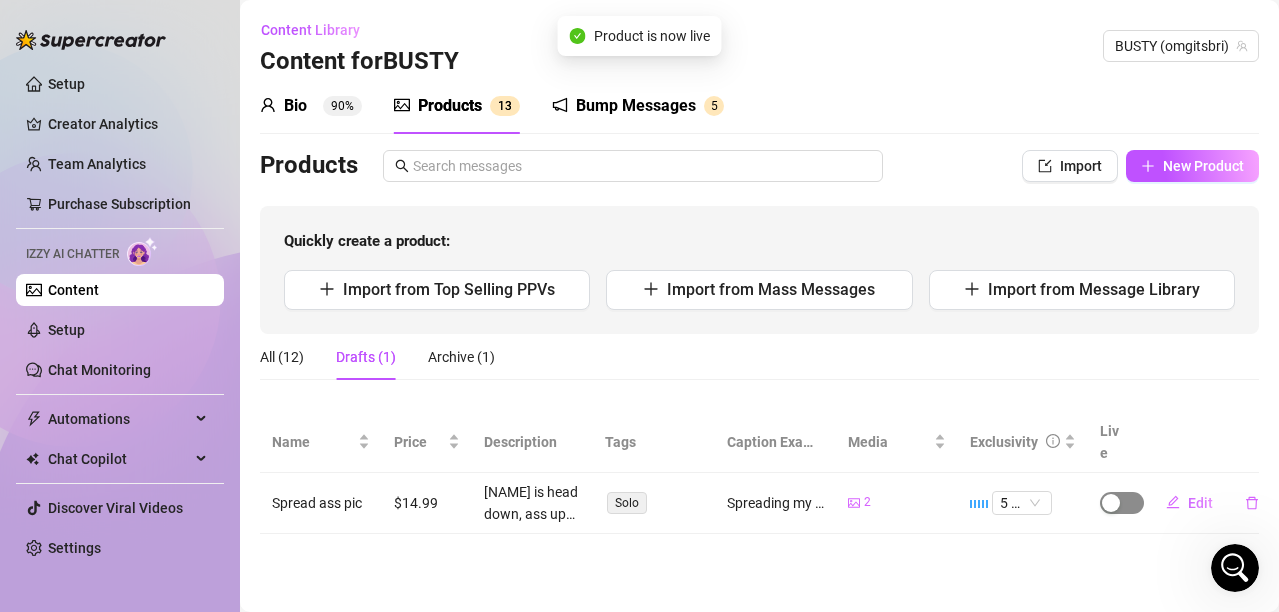 click at bounding box center [1122, 503] 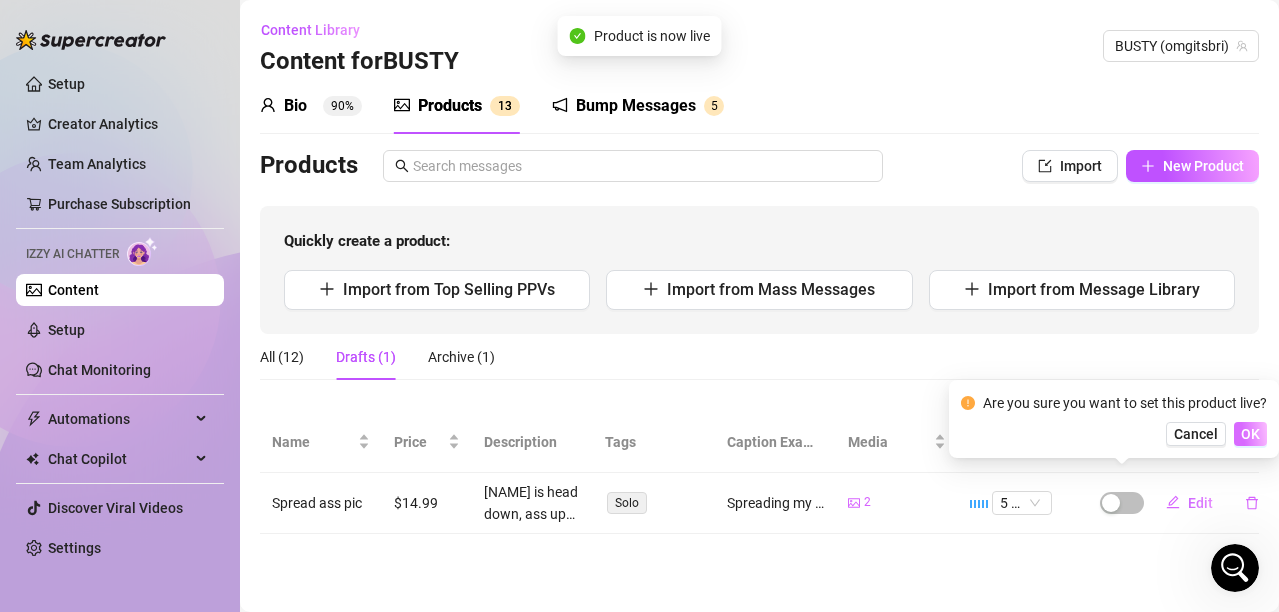click on "OK" at bounding box center [1250, 434] 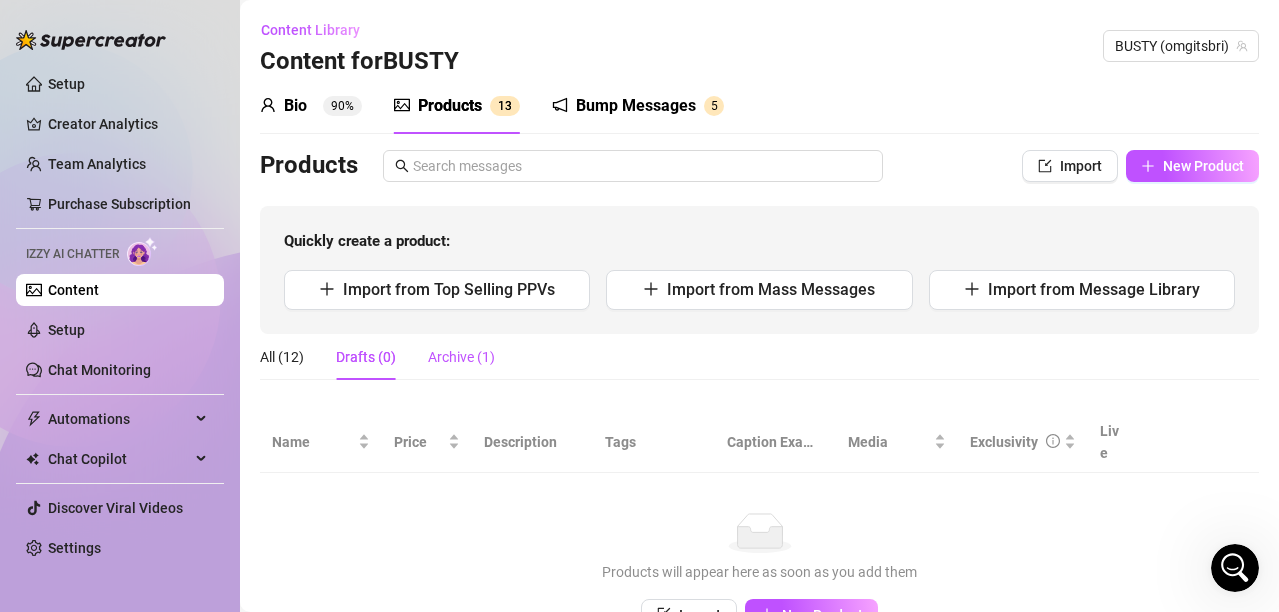 click on "Archive (1)" at bounding box center (461, 357) 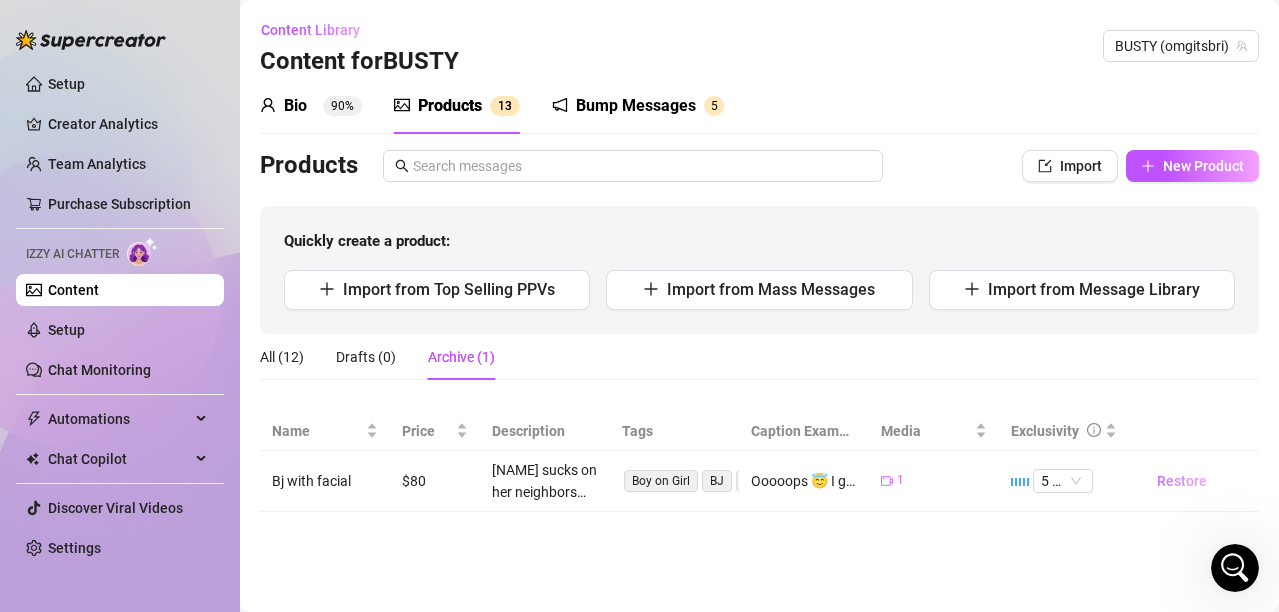 click on "Restore" at bounding box center [1182, 481] 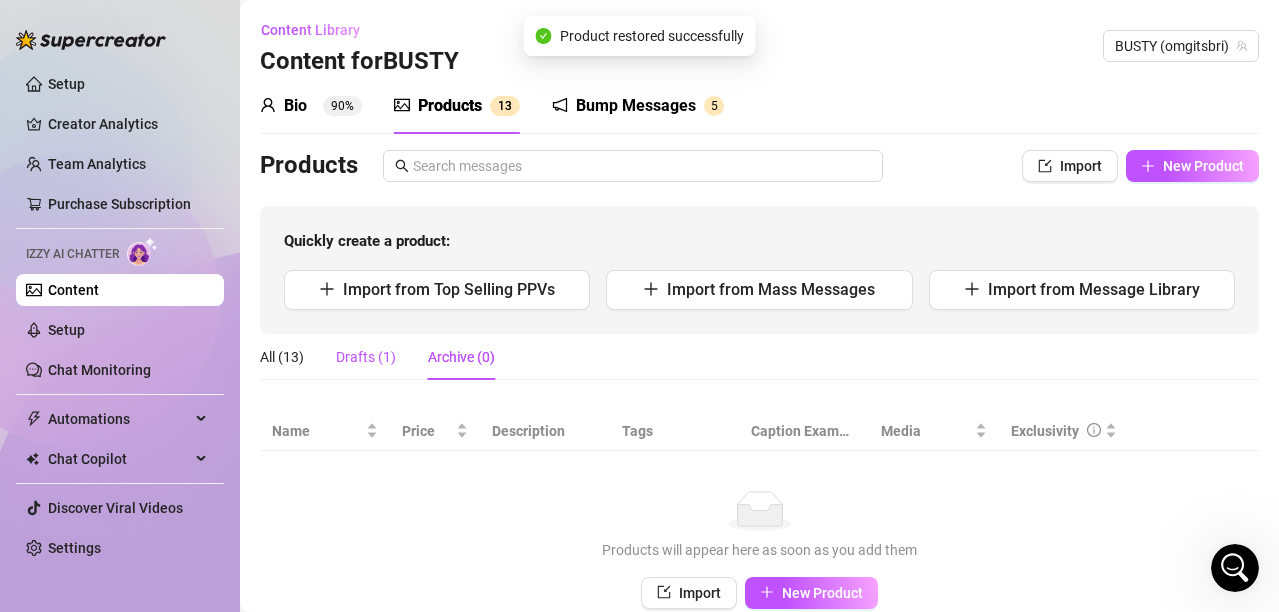 click on "Drafts (1)" at bounding box center (366, 357) 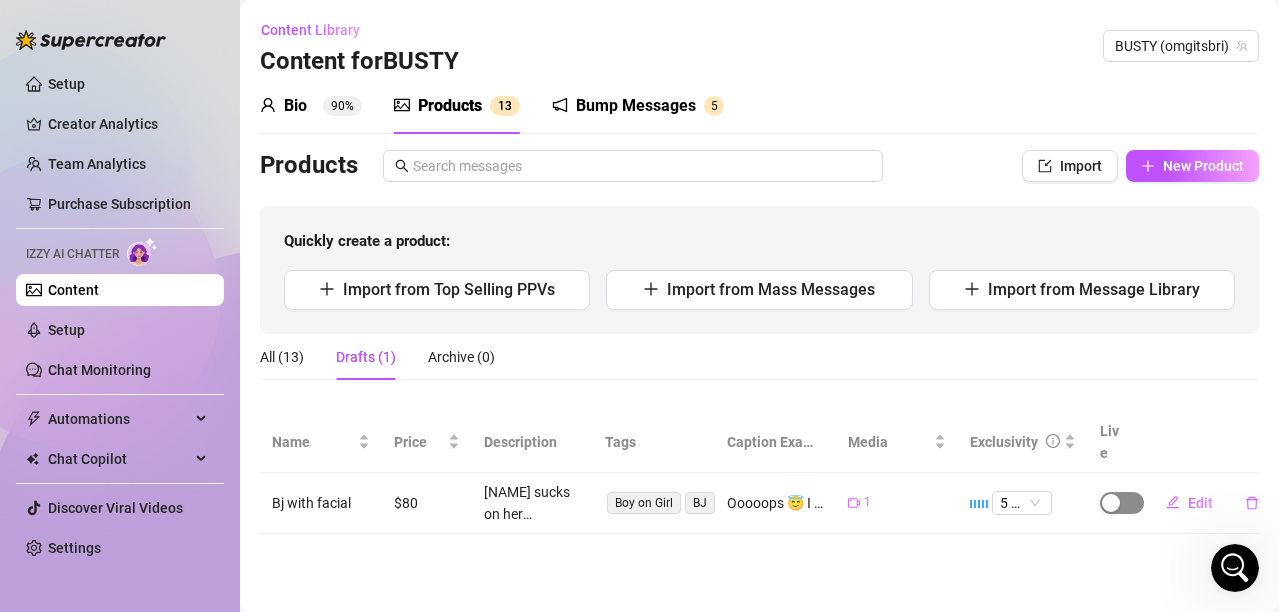 click at bounding box center (1122, 503) 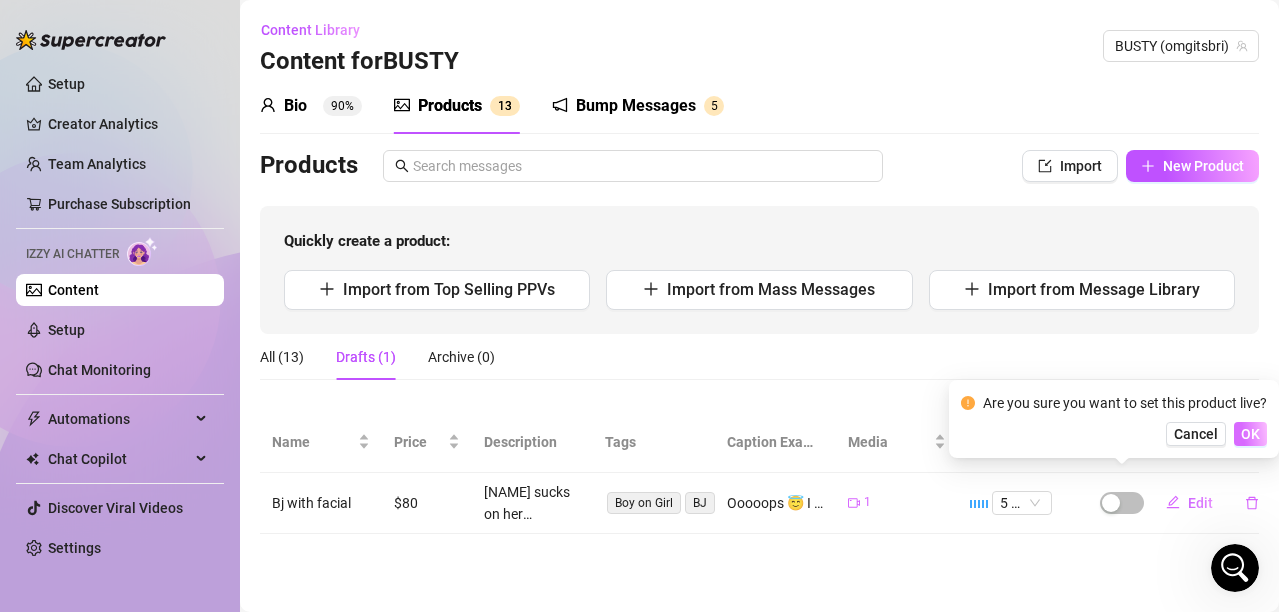 click on "OK" at bounding box center (1250, 434) 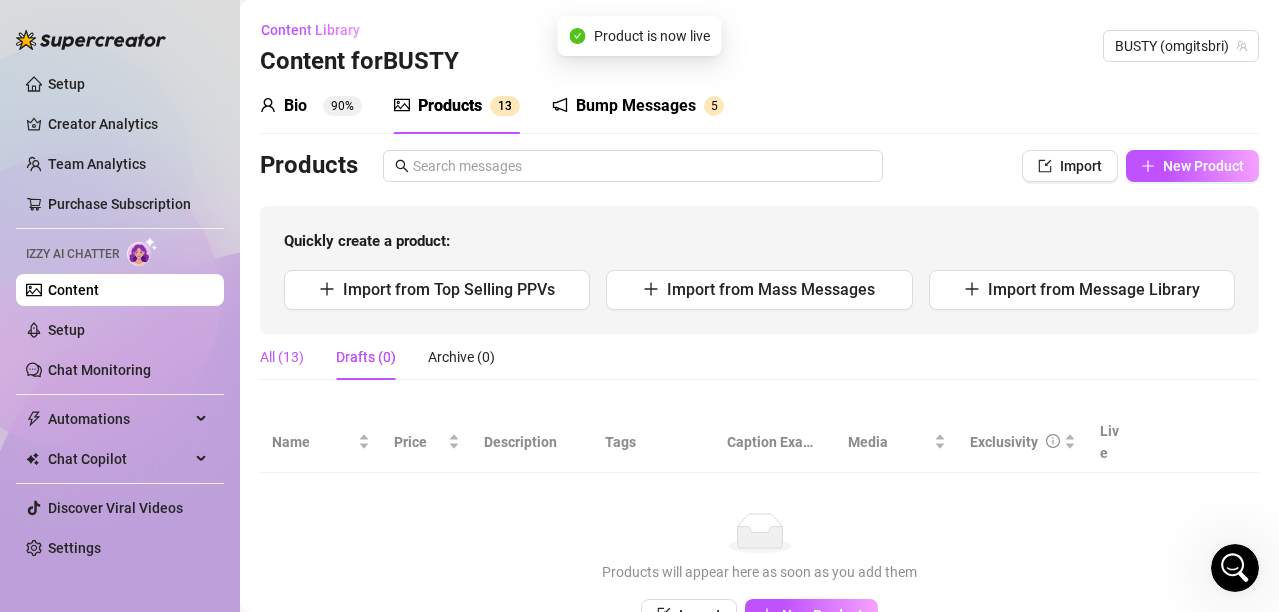 click on "All (13)" at bounding box center [282, 357] 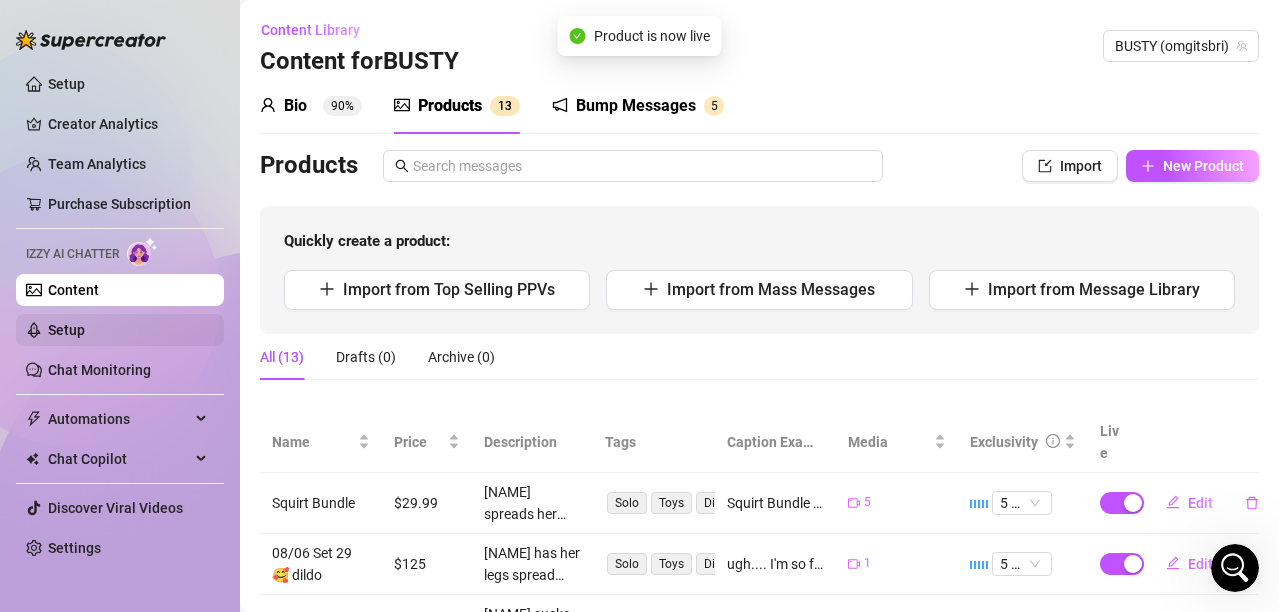 click on "Setup" at bounding box center (66, 330) 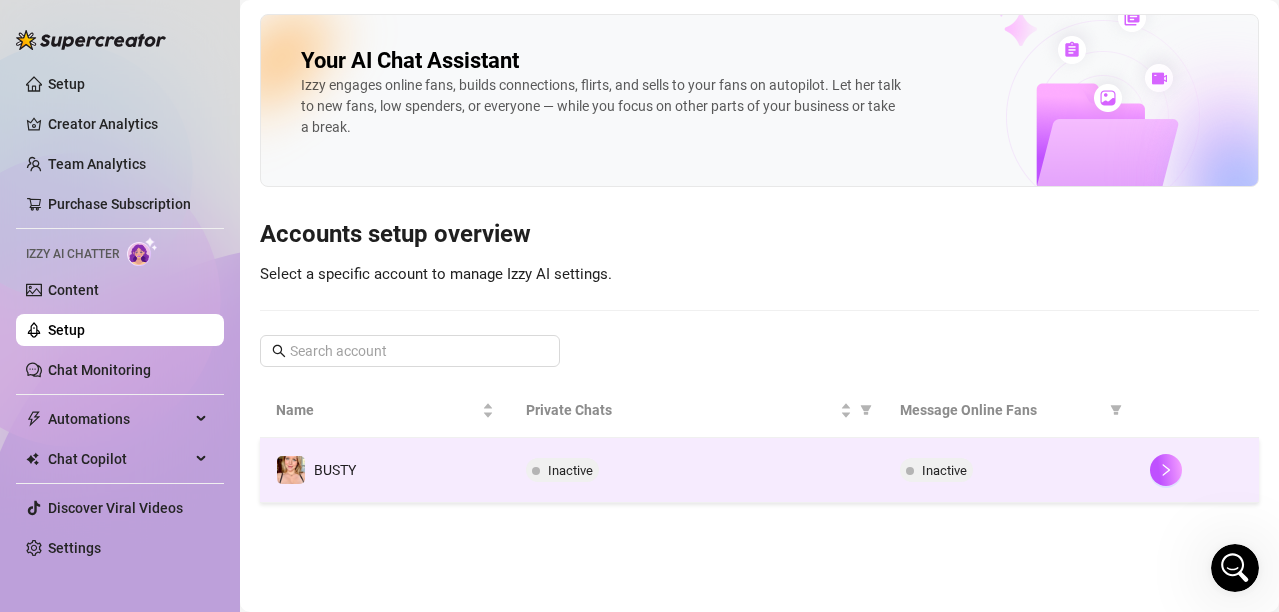 click on "BUSTY" at bounding box center [385, 470] 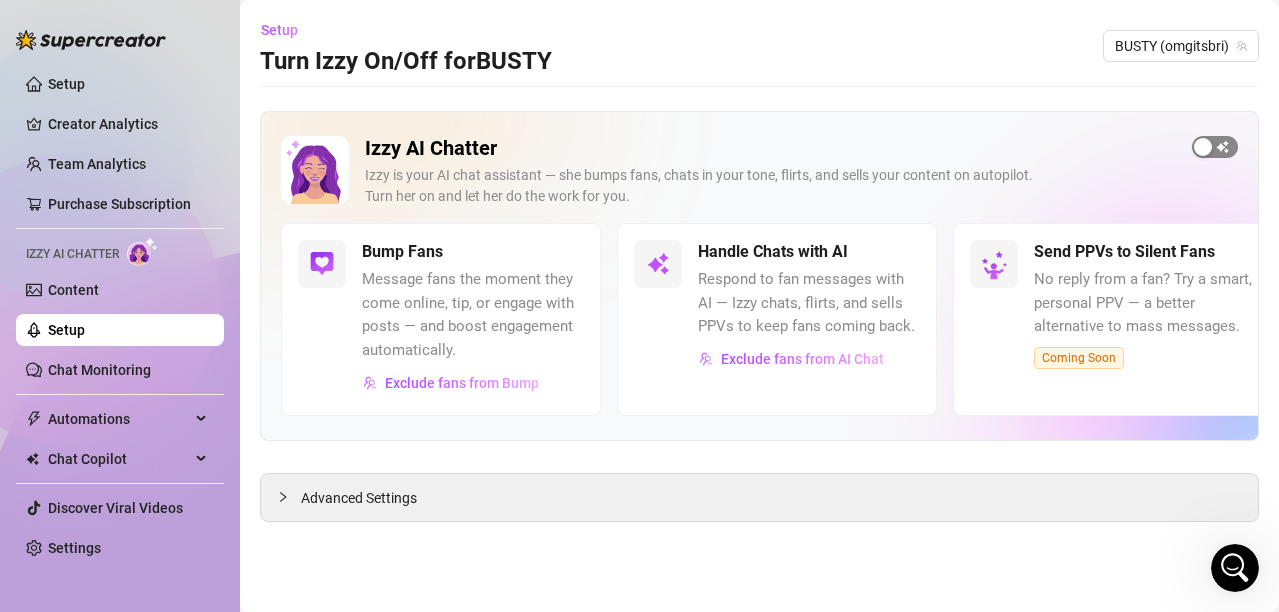 click at bounding box center [1215, 147] 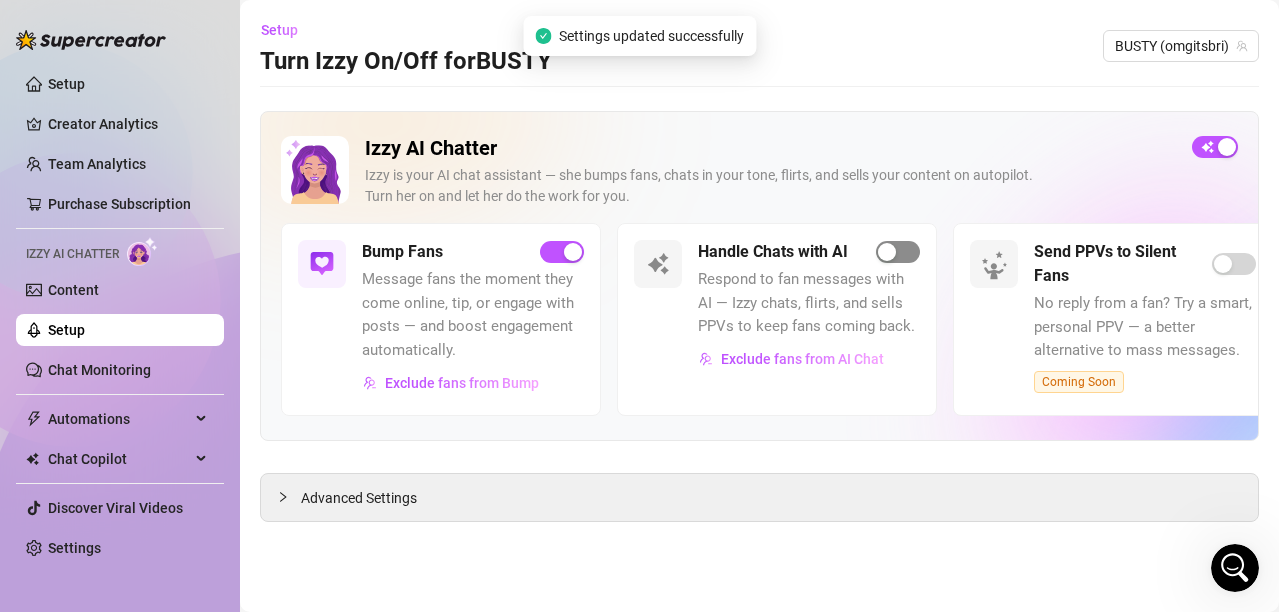 click at bounding box center [898, 252] 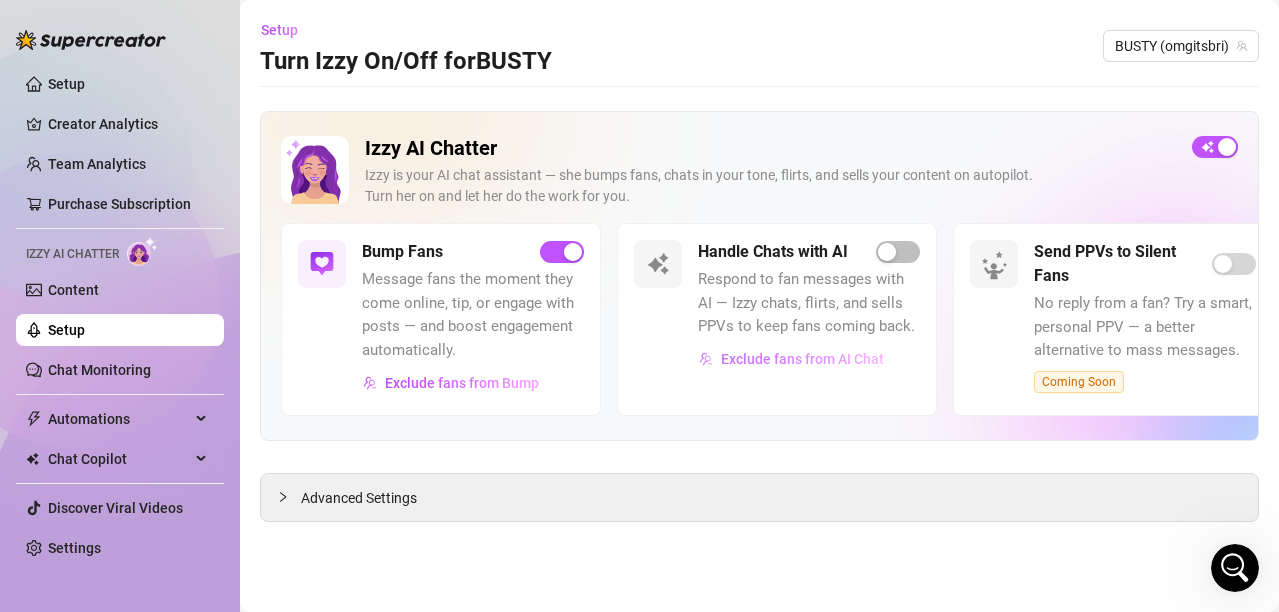 click on "Exclude fans from AI Chat" at bounding box center (802, 359) 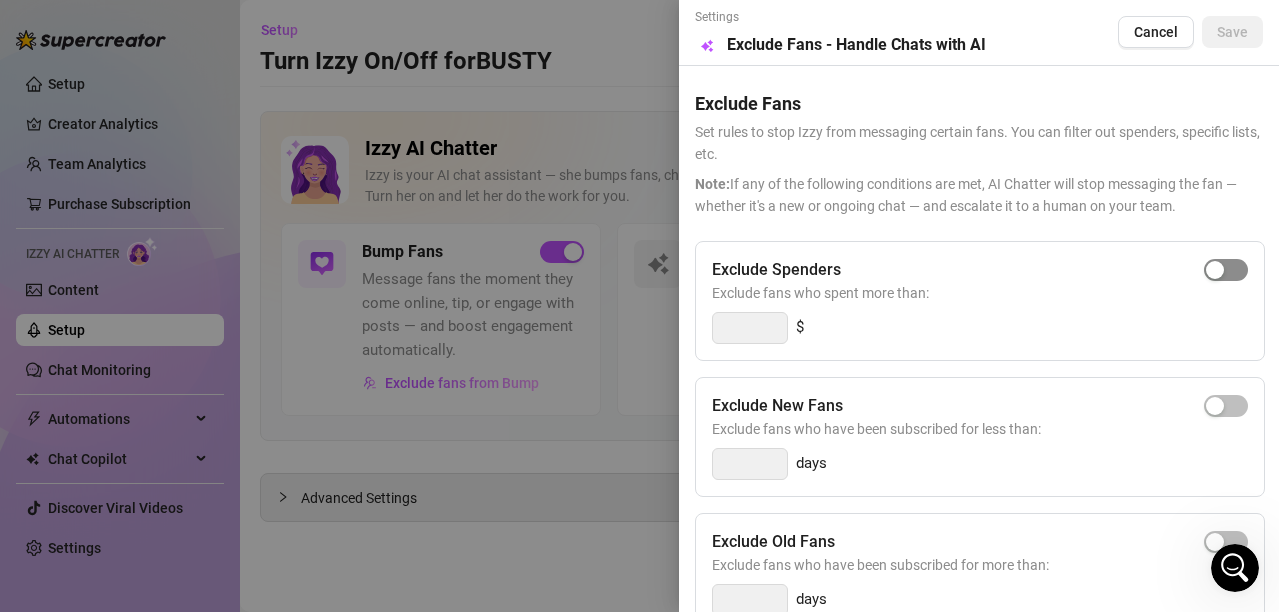 click at bounding box center [1226, 270] 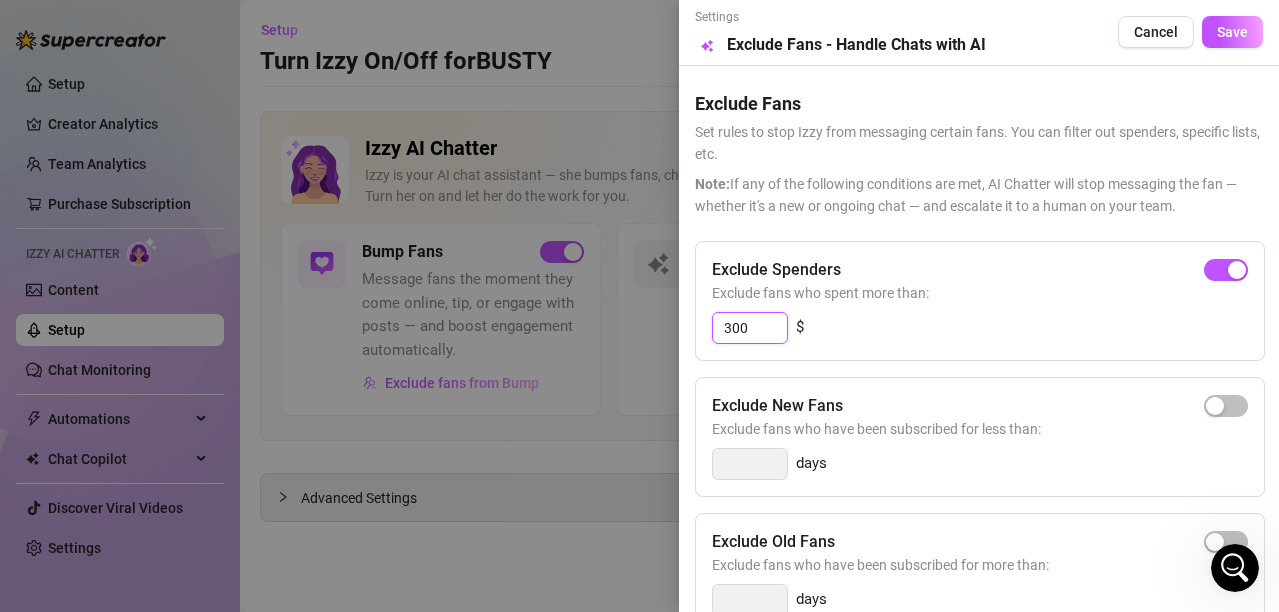 drag, startPoint x: 754, startPoint y: 328, endPoint x: 720, endPoint y: 330, distance: 34.058773 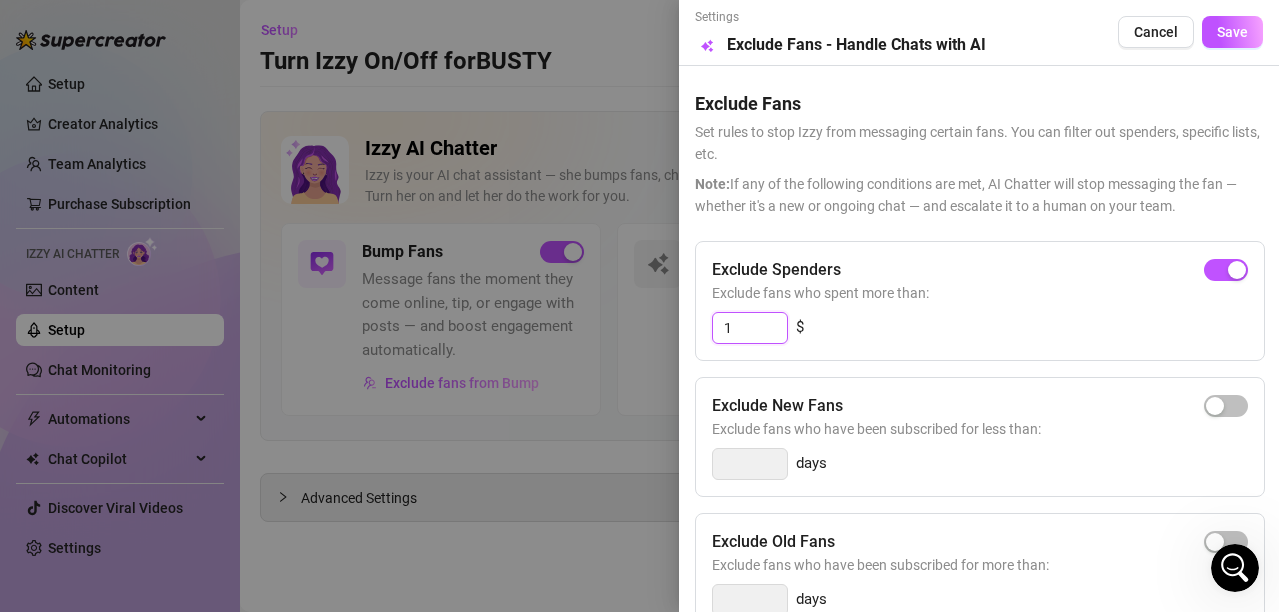 type on "1" 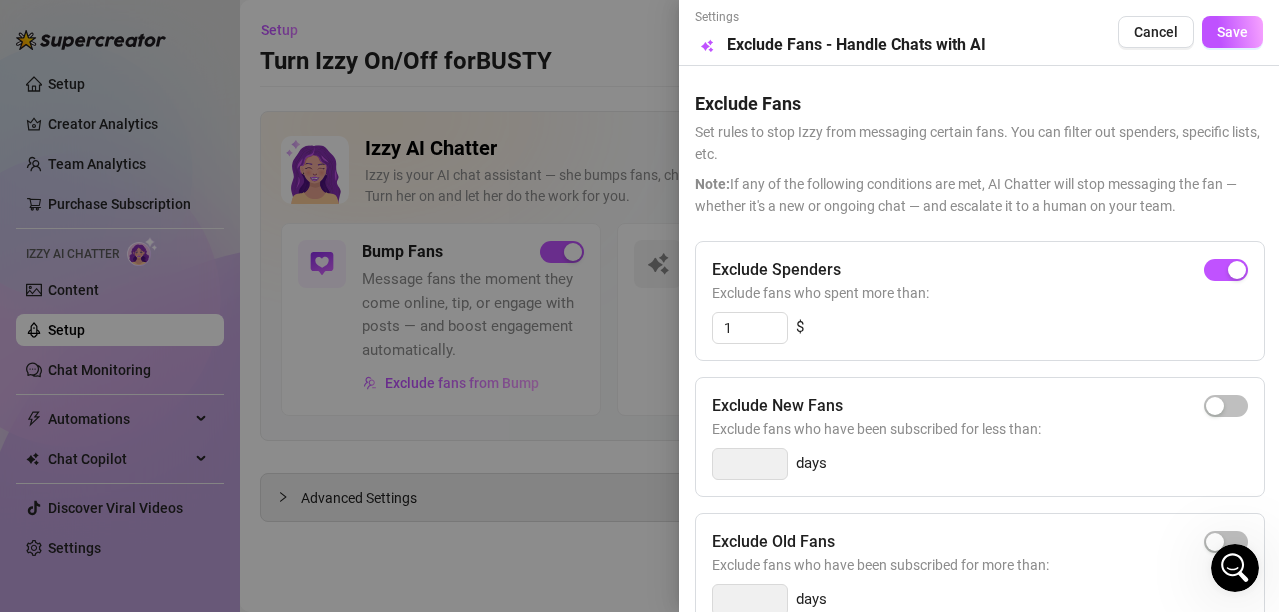 click on "1 $" at bounding box center (980, 328) 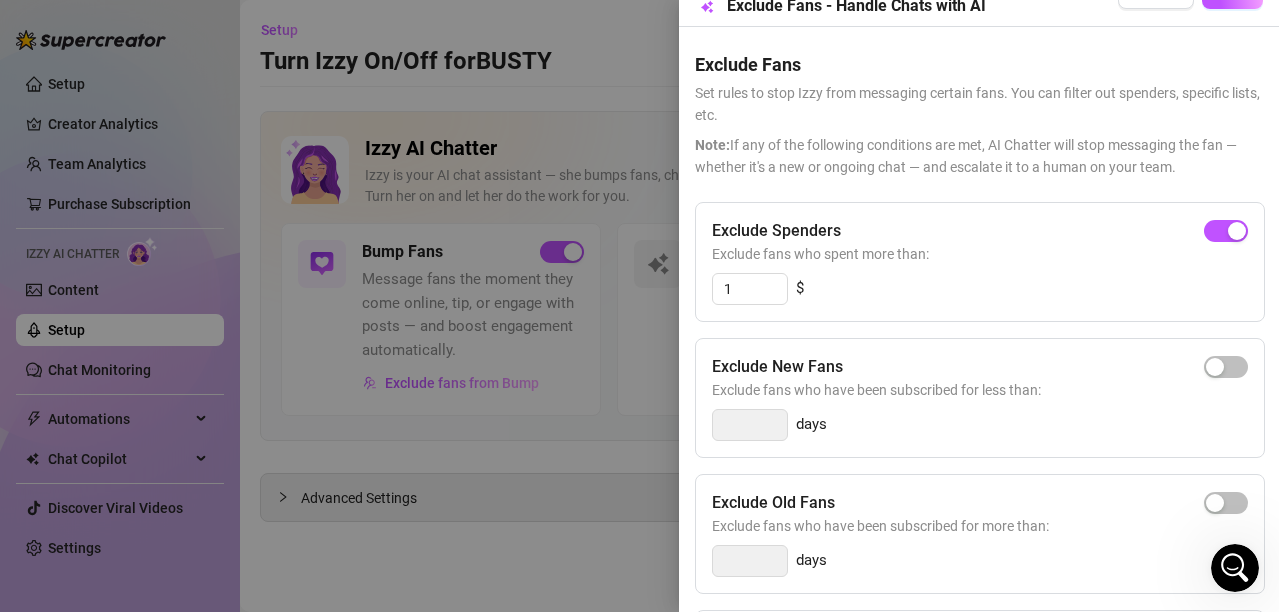 scroll, scrollTop: 0, scrollLeft: 0, axis: both 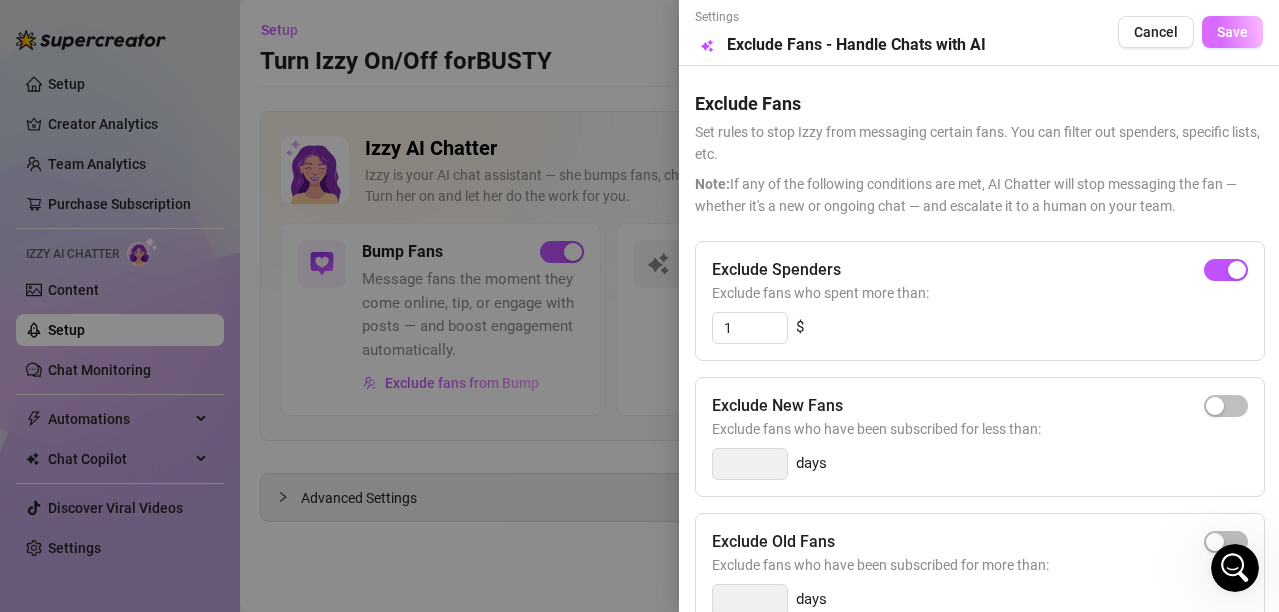 click on "Save" at bounding box center (1232, 32) 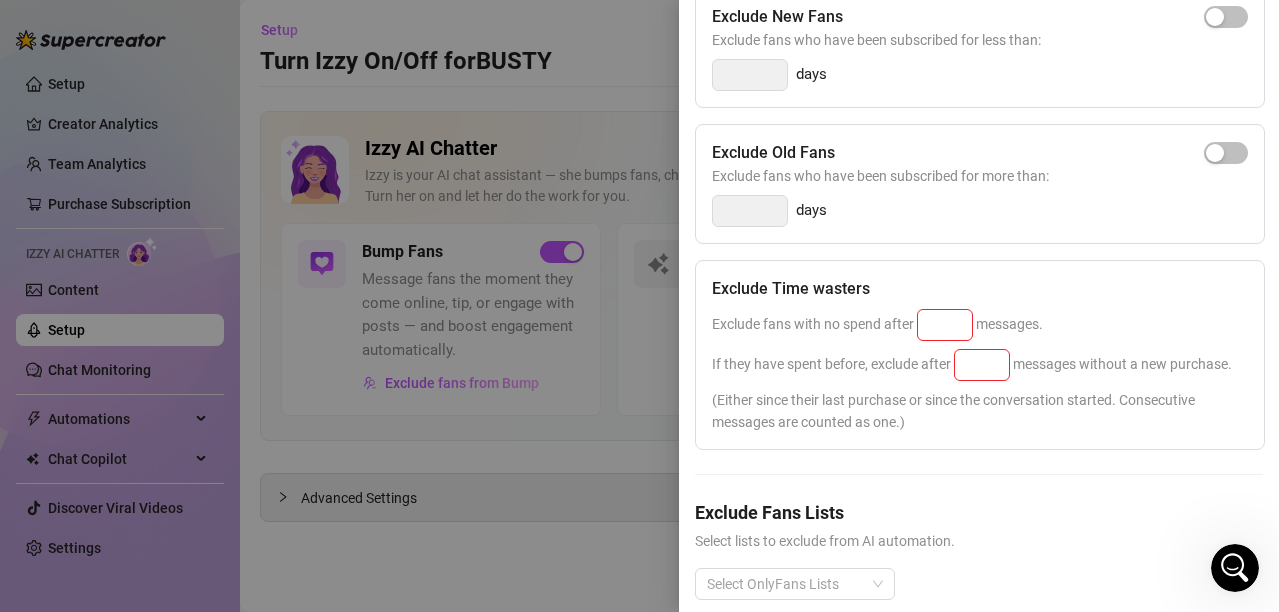 scroll, scrollTop: 404, scrollLeft: 0, axis: vertical 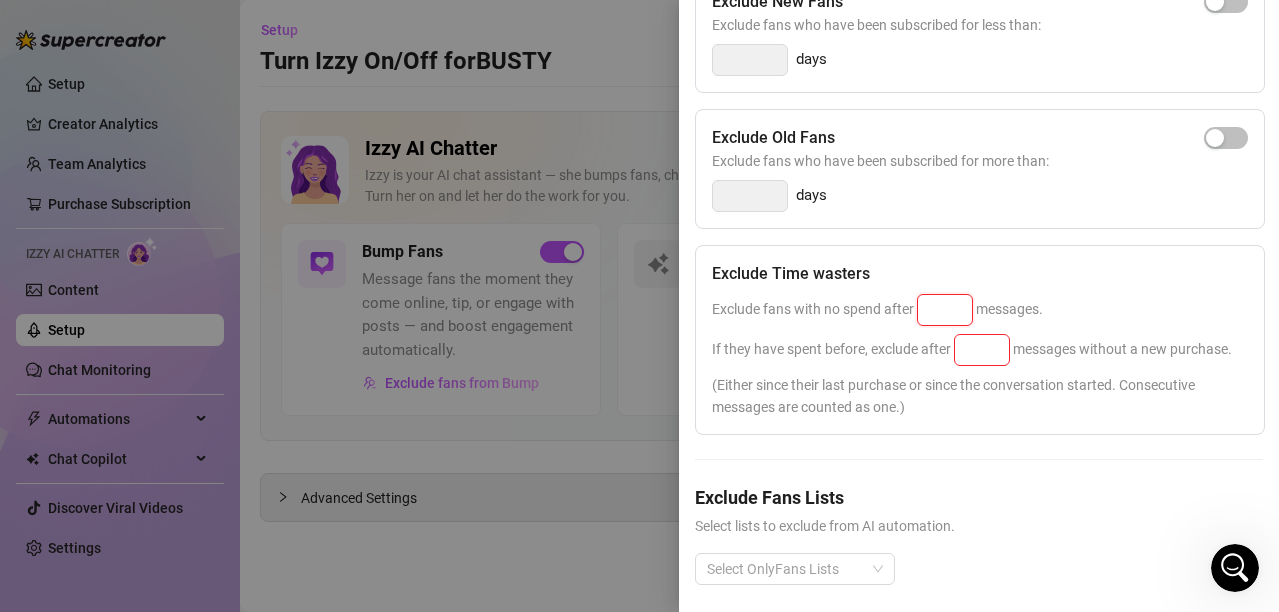 click at bounding box center [945, 310] 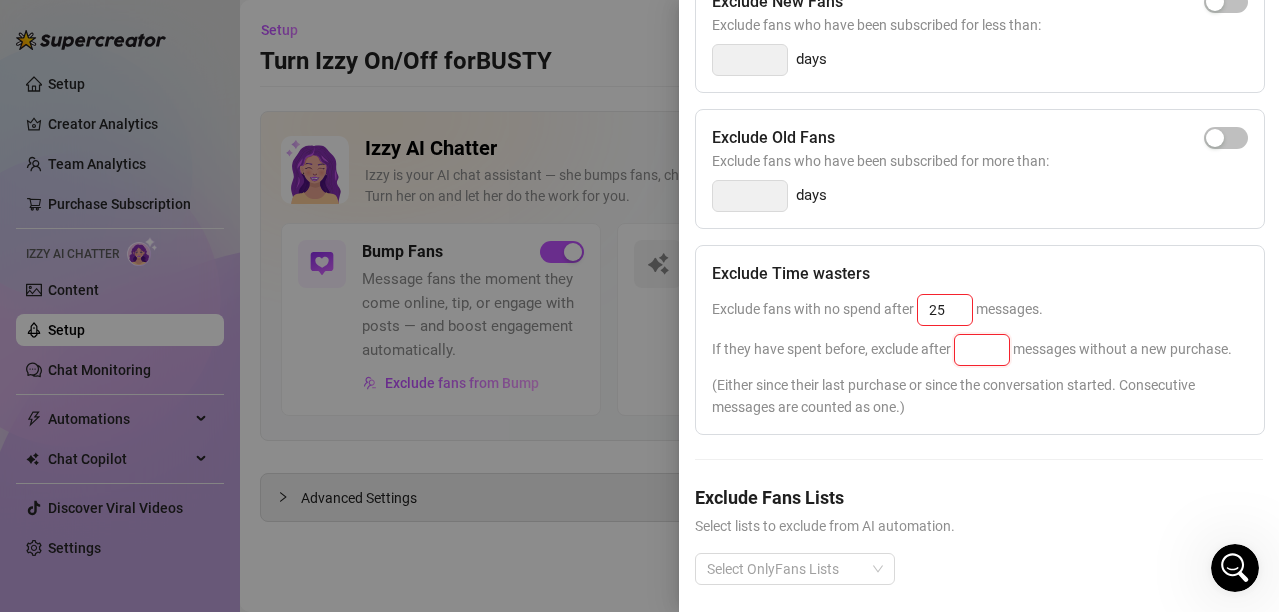 click at bounding box center (982, 350) 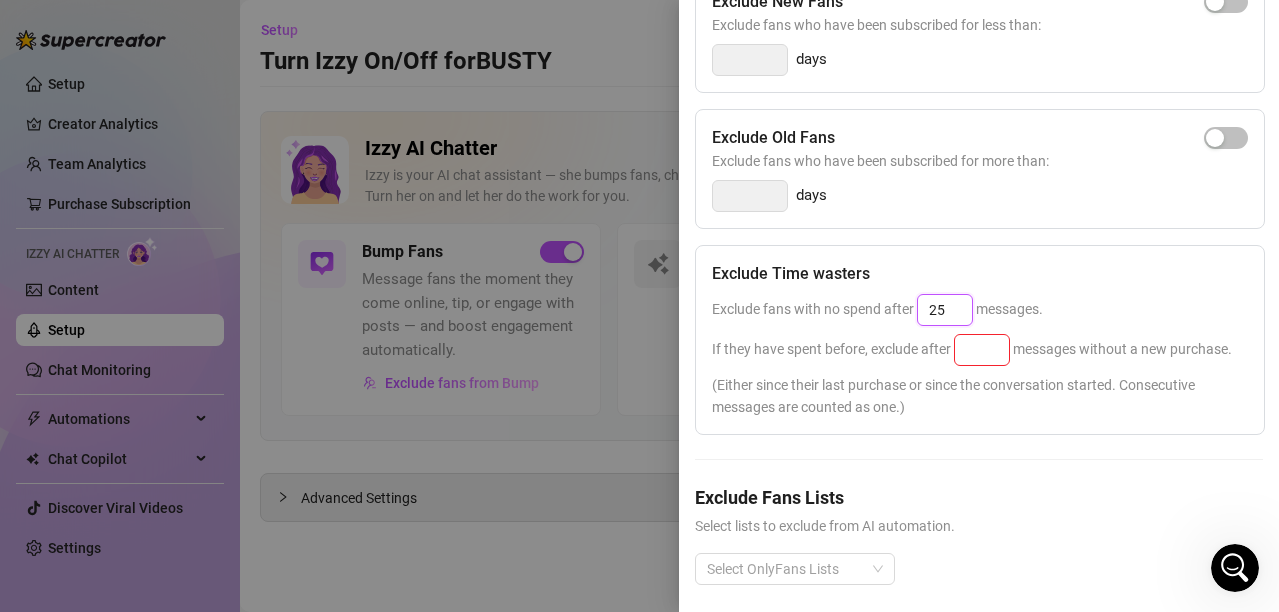 click on "25" at bounding box center (945, 310) 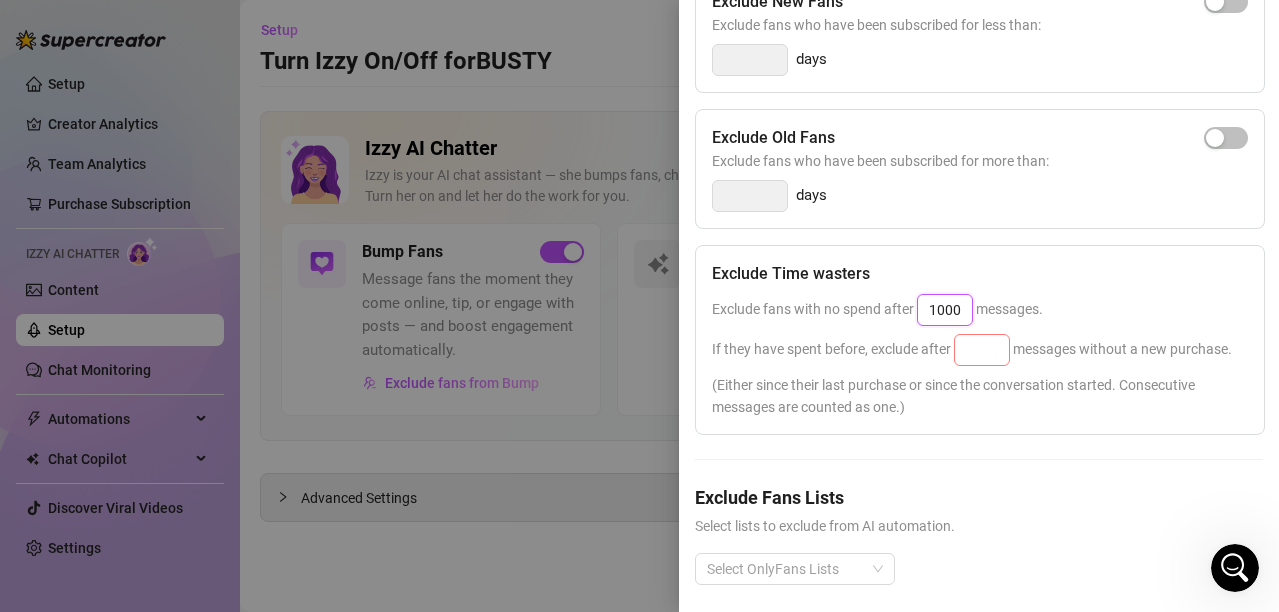 type on "1000" 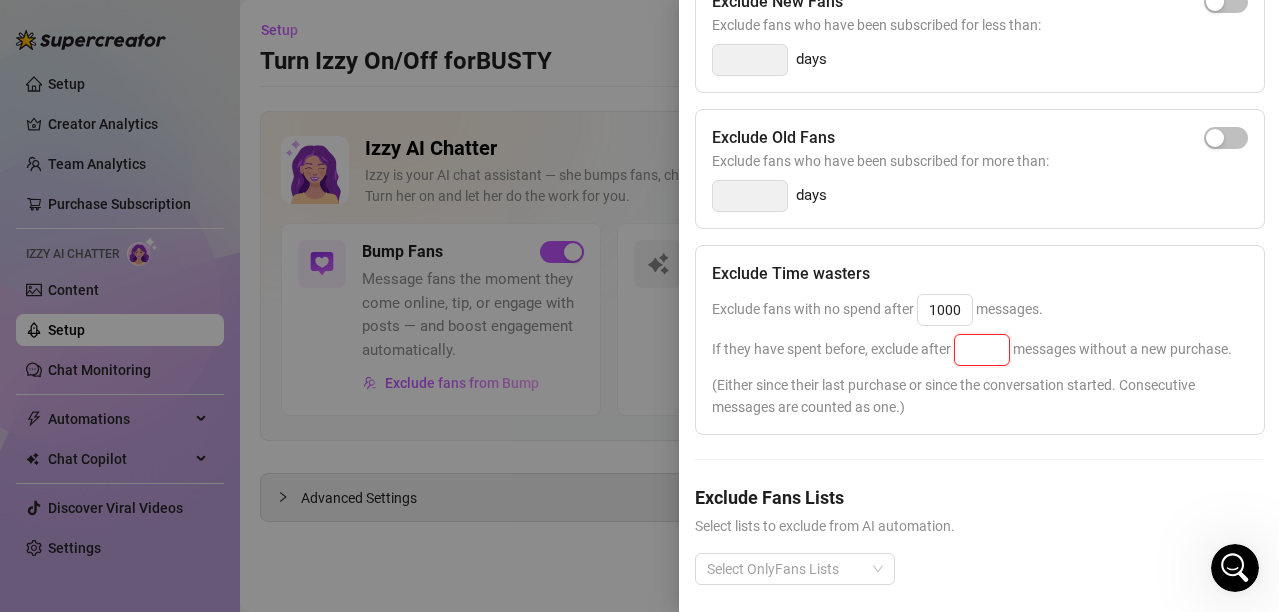 click at bounding box center [982, 350] 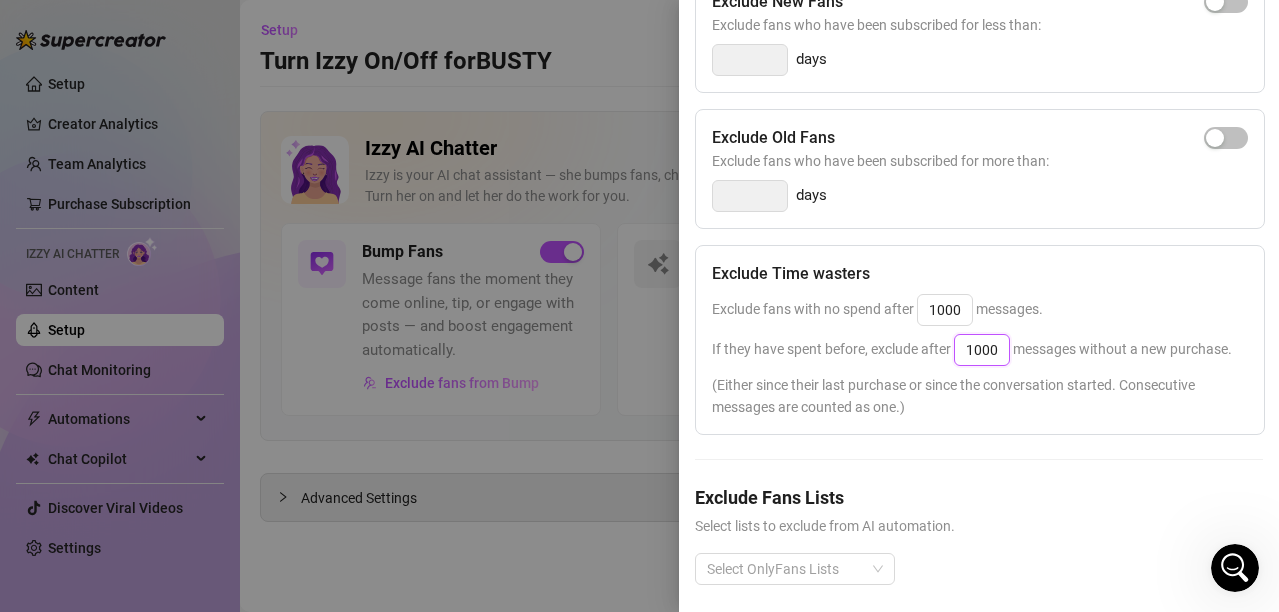 type on "1000" 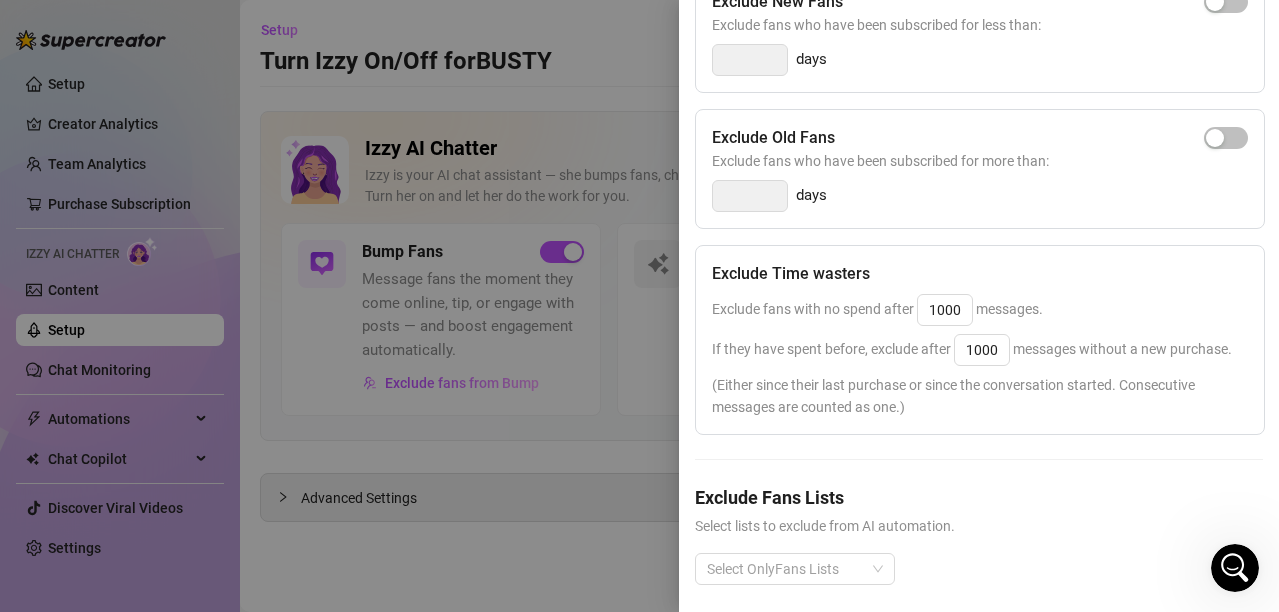 scroll, scrollTop: 456, scrollLeft: 0, axis: vertical 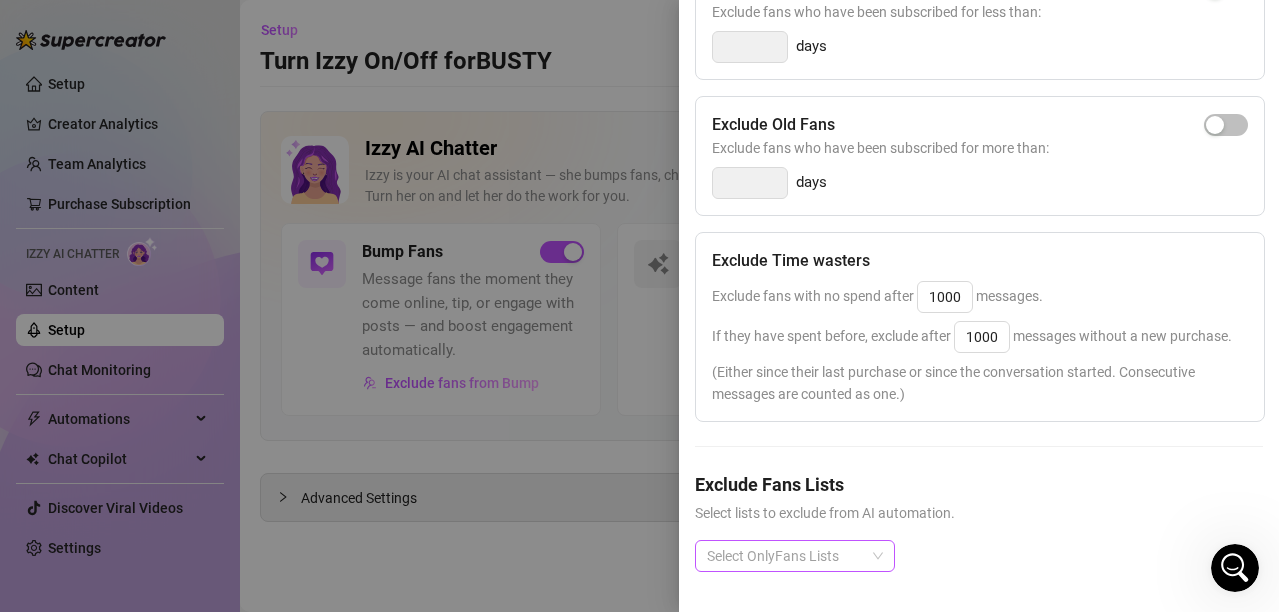 click on "Select OnlyFans Lists" at bounding box center (795, 556) 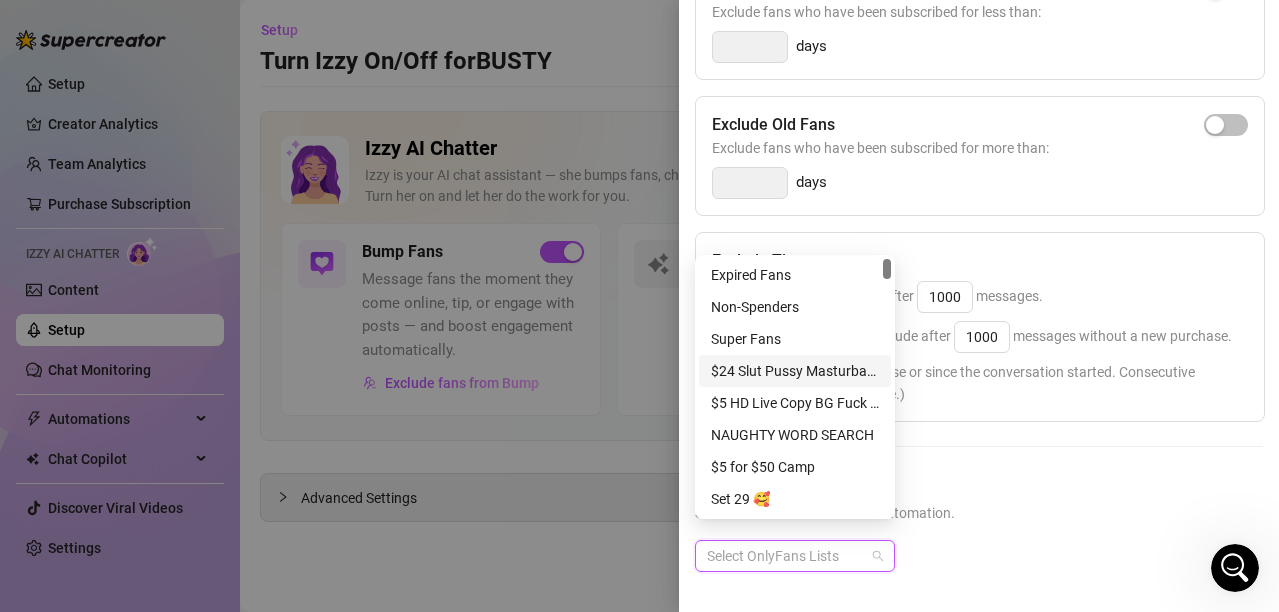 click on "Select lists to exclude from AI automation." at bounding box center [979, 513] 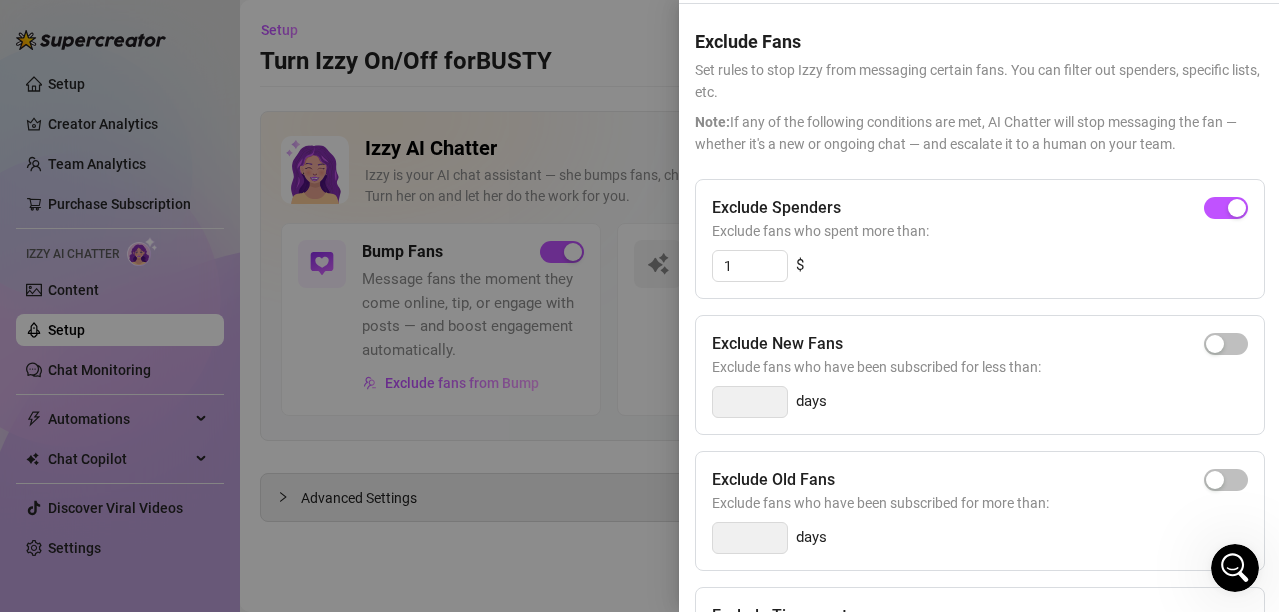 scroll, scrollTop: 0, scrollLeft: 0, axis: both 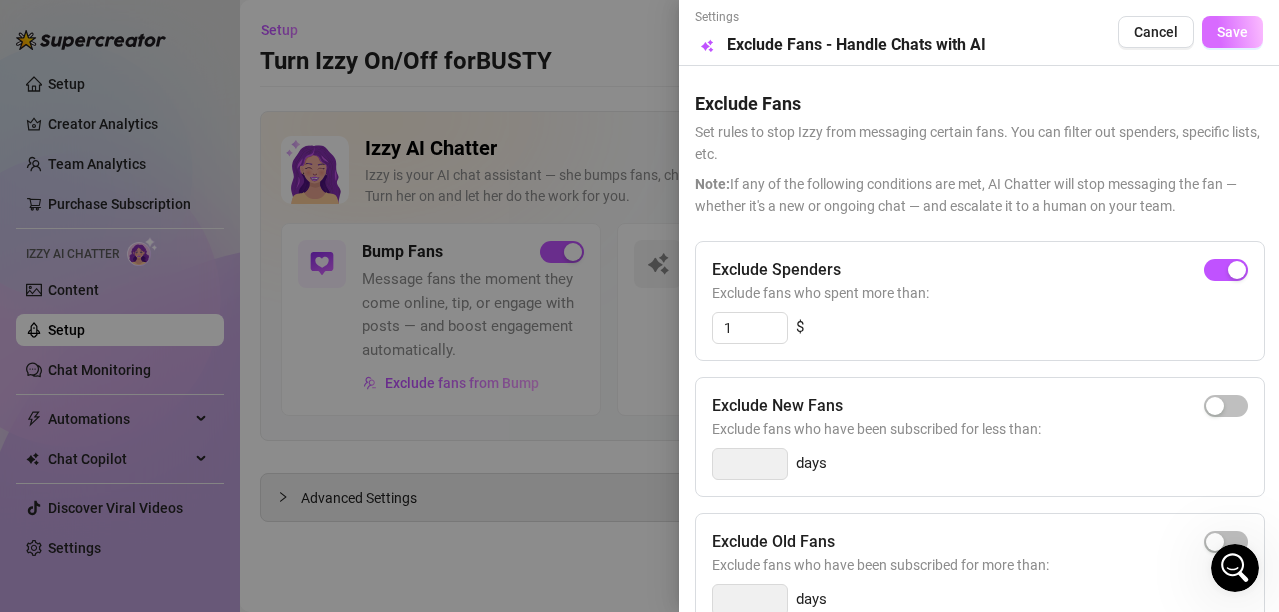 click on "Save" at bounding box center (1232, 32) 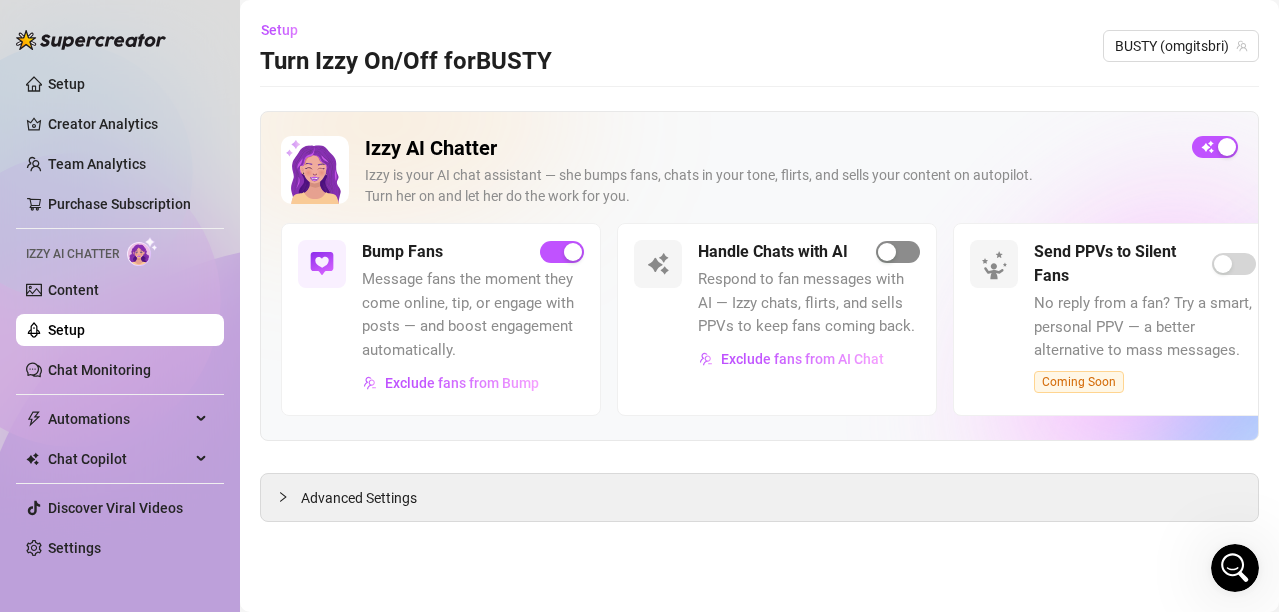 click at bounding box center [898, 252] 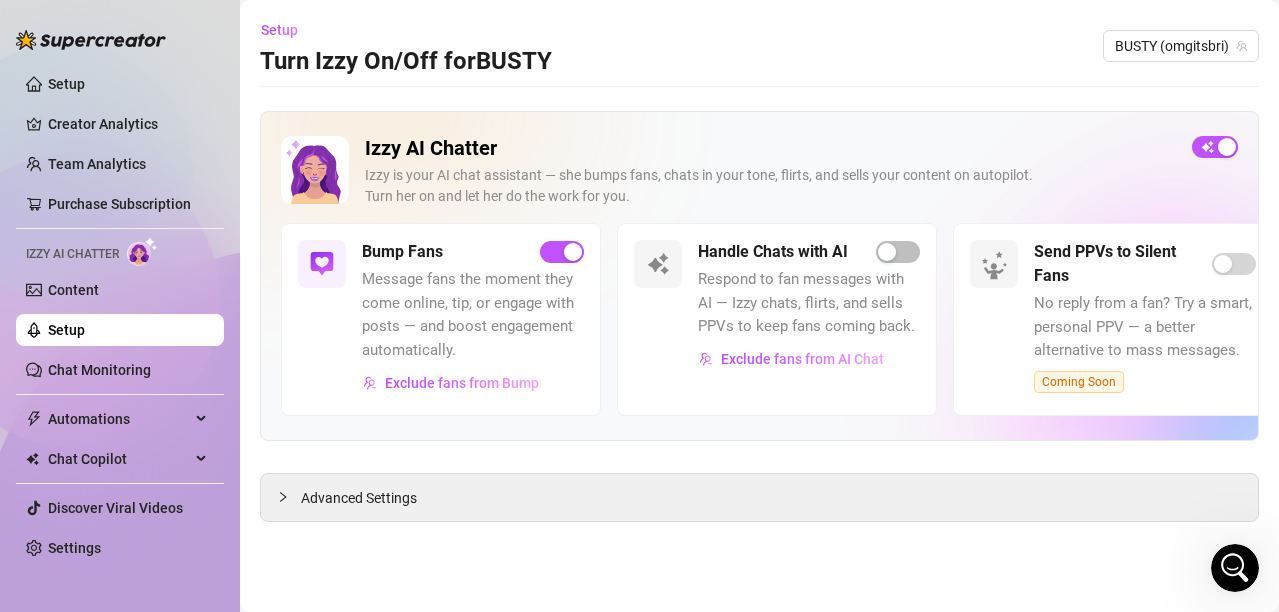 click 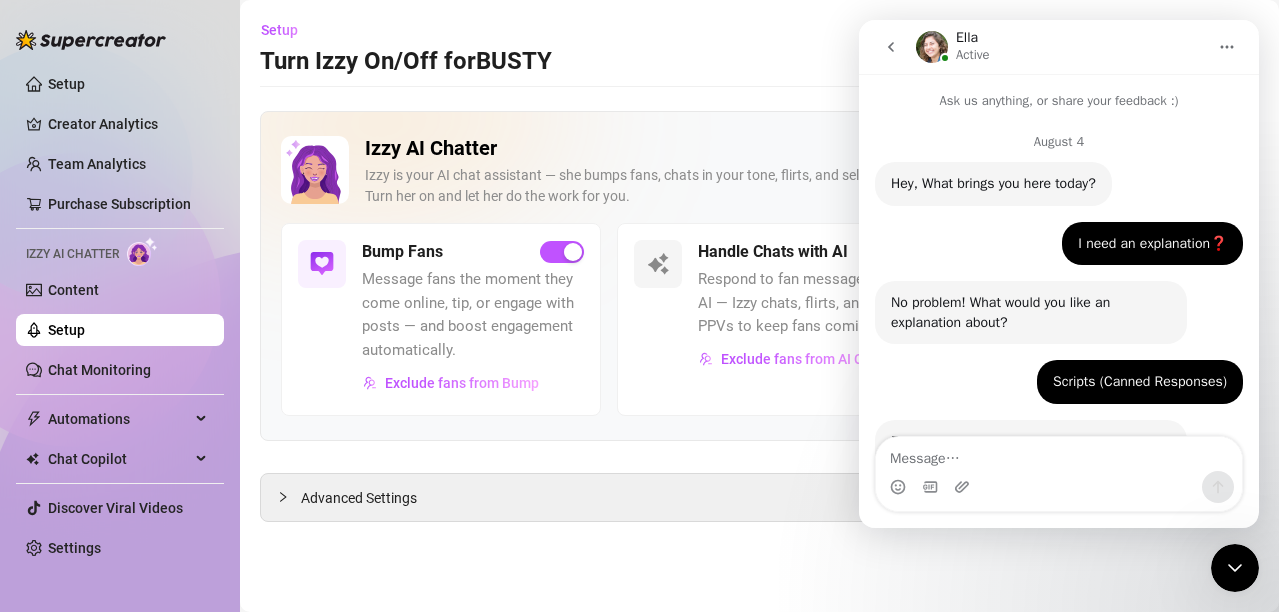 scroll, scrollTop: 2072, scrollLeft: 0, axis: vertical 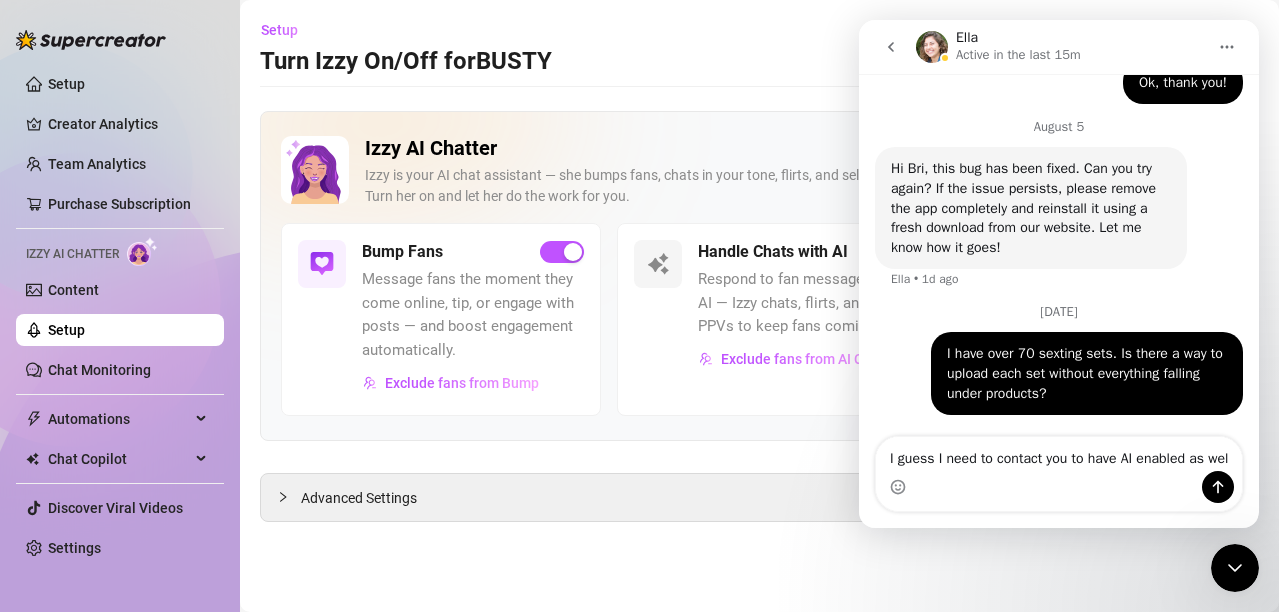 type on "I guess I need to contact you to have AI enabled as well" 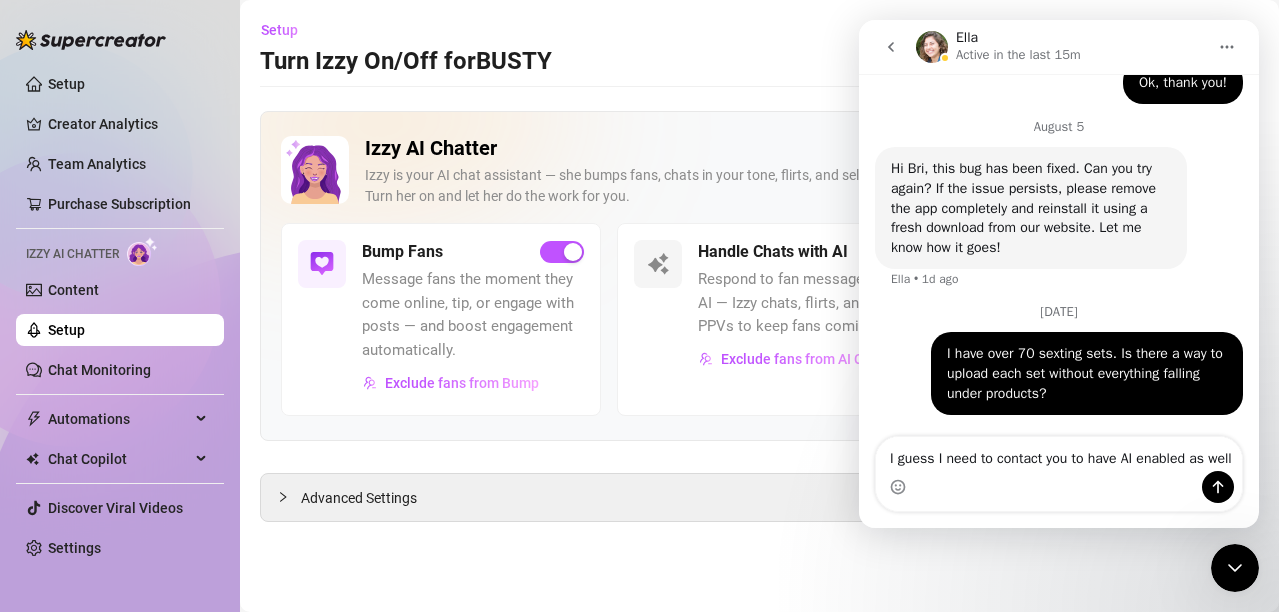 type 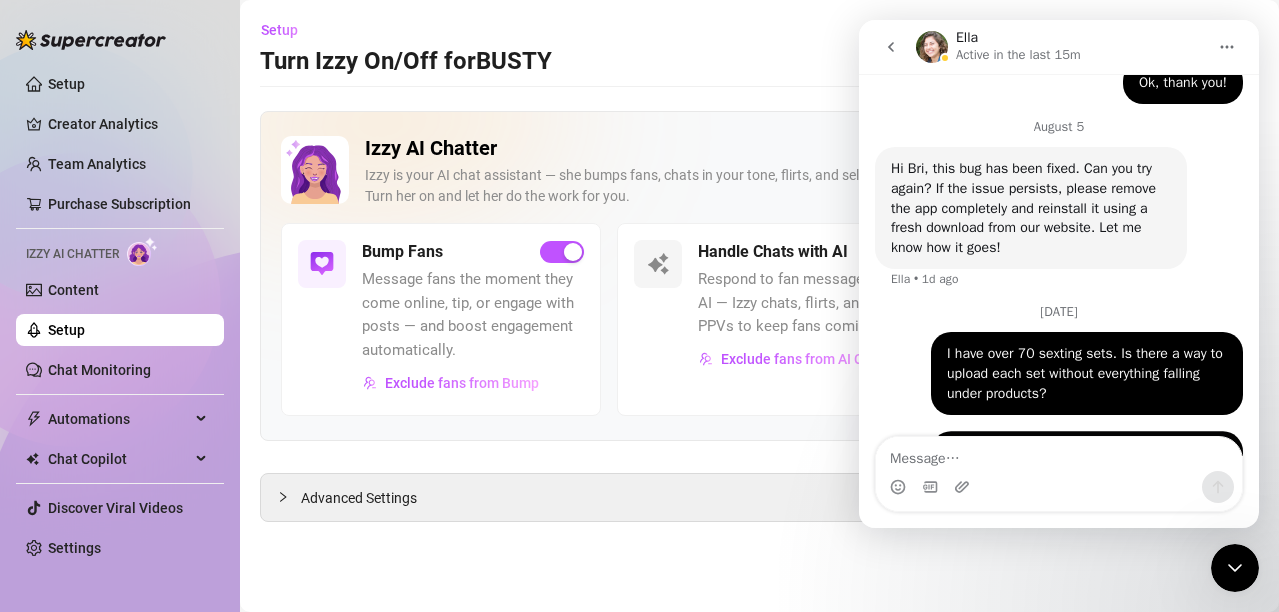 scroll, scrollTop: 2151, scrollLeft: 0, axis: vertical 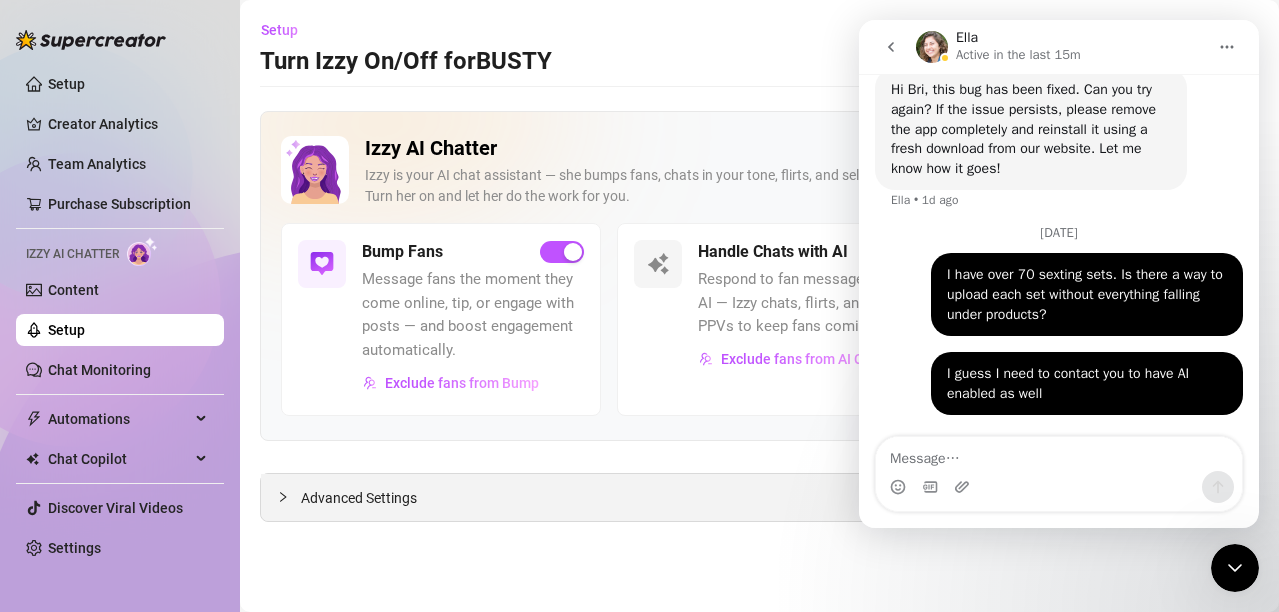 click 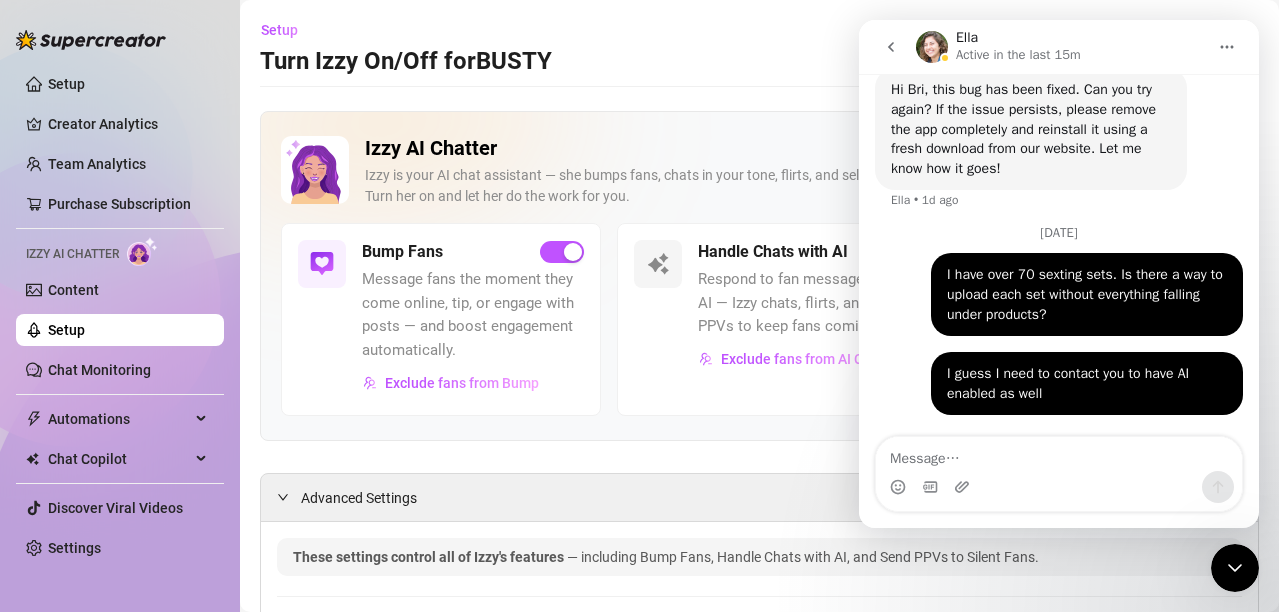 click 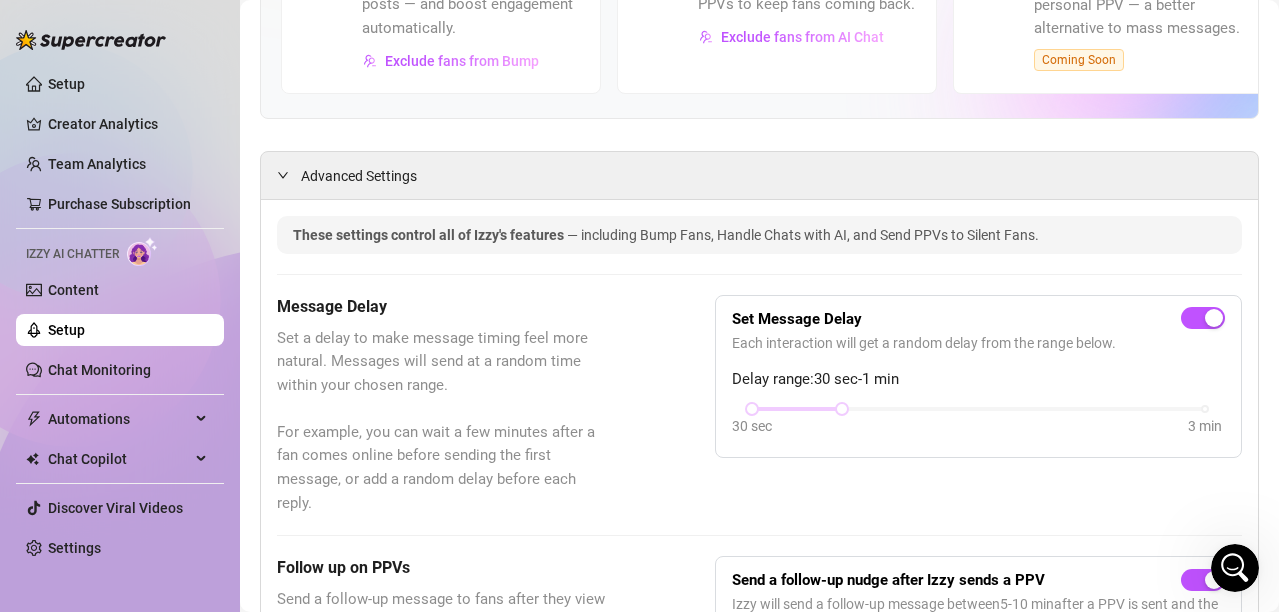 scroll, scrollTop: 326, scrollLeft: 0, axis: vertical 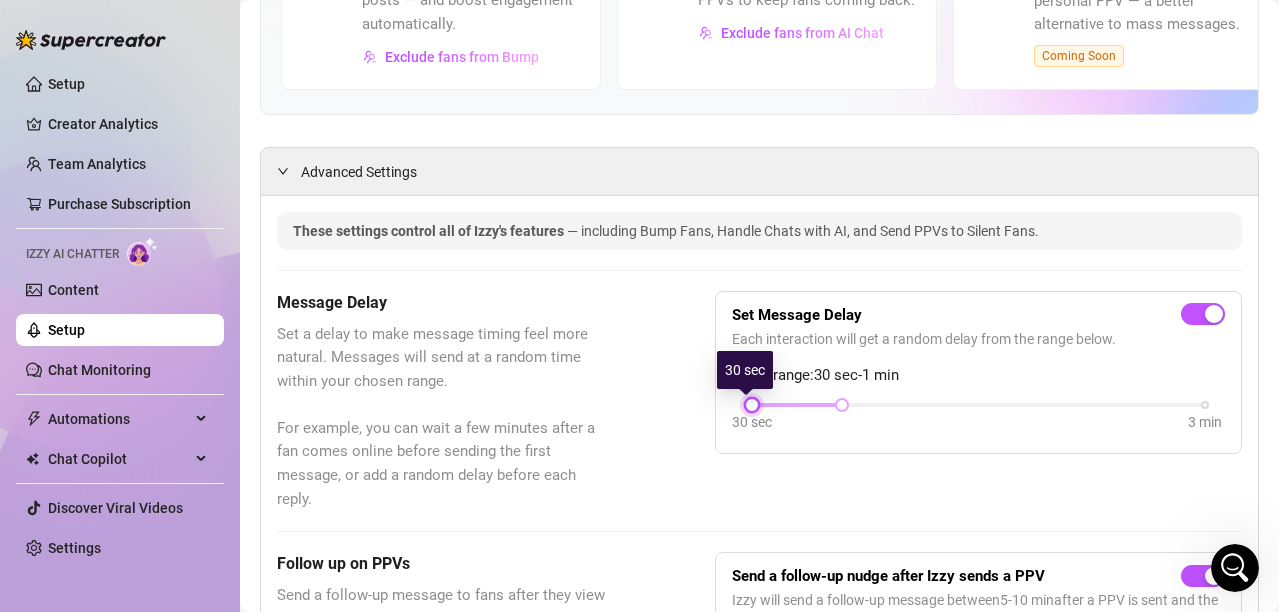 click at bounding box center [752, 405] 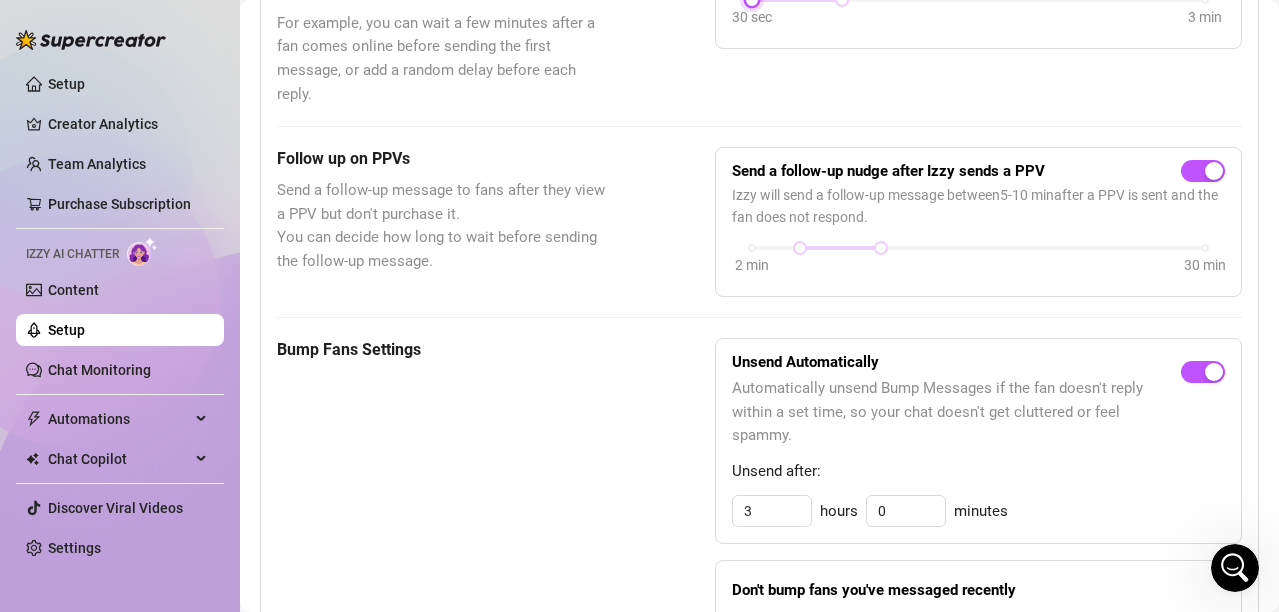 scroll, scrollTop: 735, scrollLeft: 0, axis: vertical 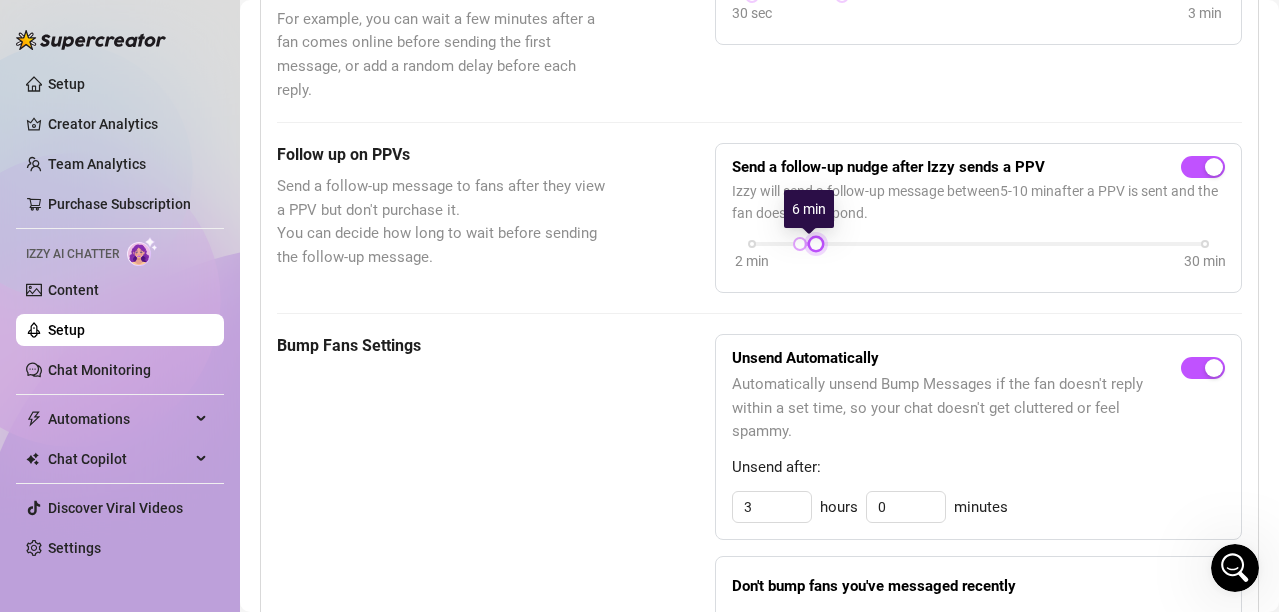 drag, startPoint x: 868, startPoint y: 244, endPoint x: 812, endPoint y: 244, distance: 56 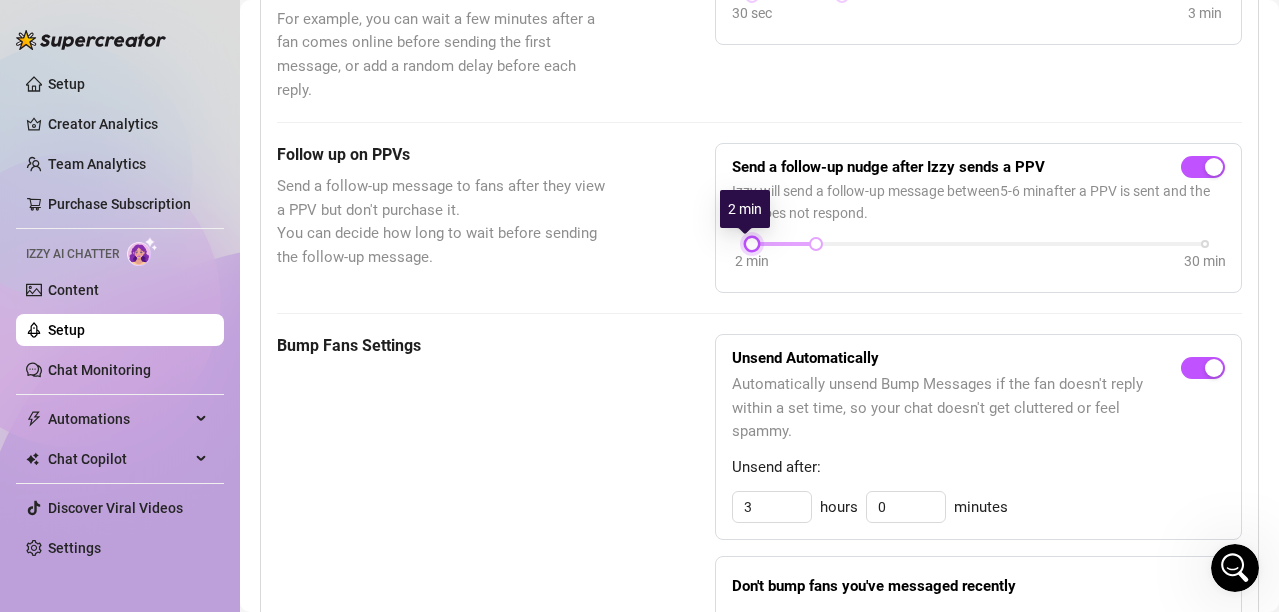 drag, startPoint x: 789, startPoint y: 242, endPoint x: 746, endPoint y: 243, distance: 43.011627 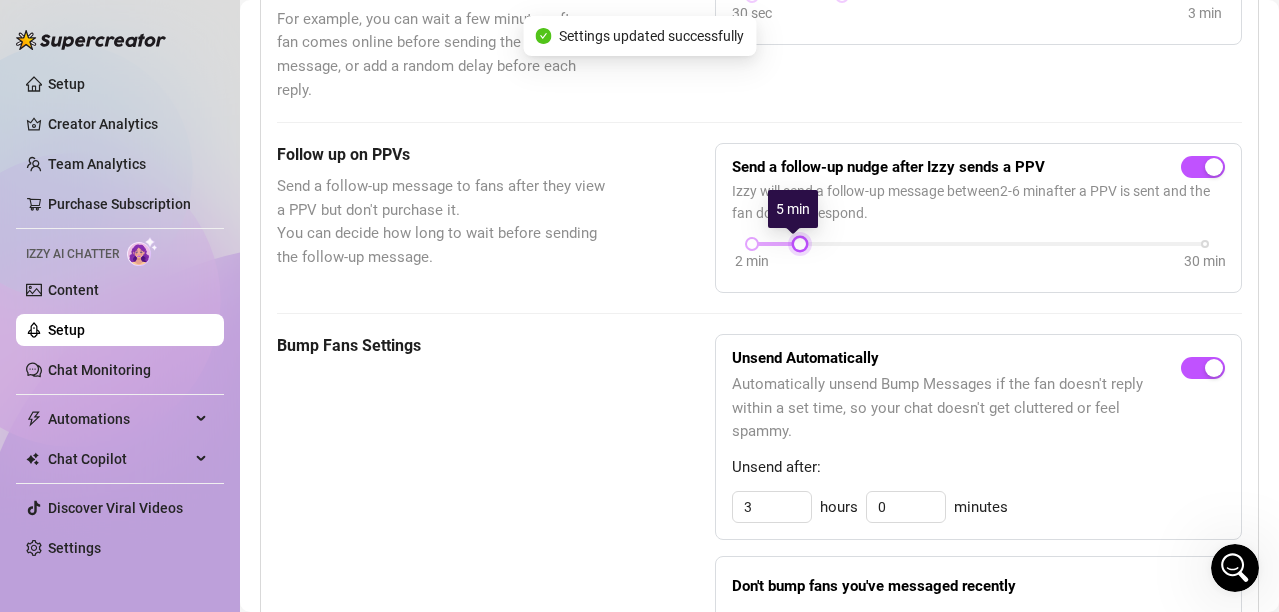 drag, startPoint x: 808, startPoint y: 240, endPoint x: 793, endPoint y: 243, distance: 15.297058 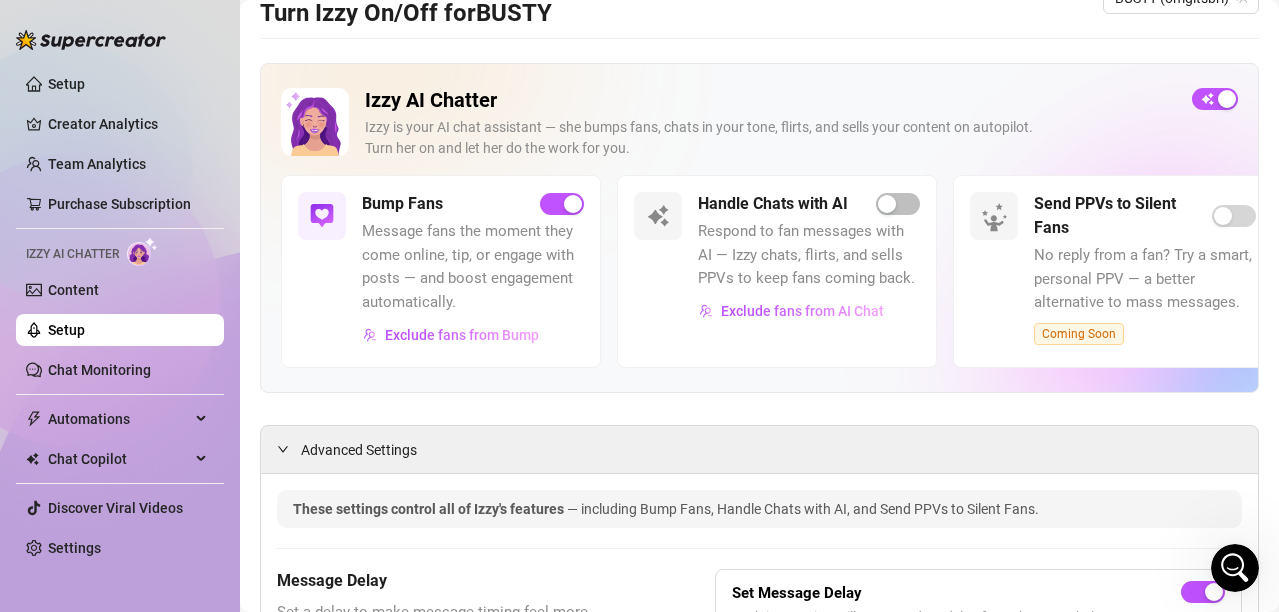 scroll, scrollTop: 0, scrollLeft: 0, axis: both 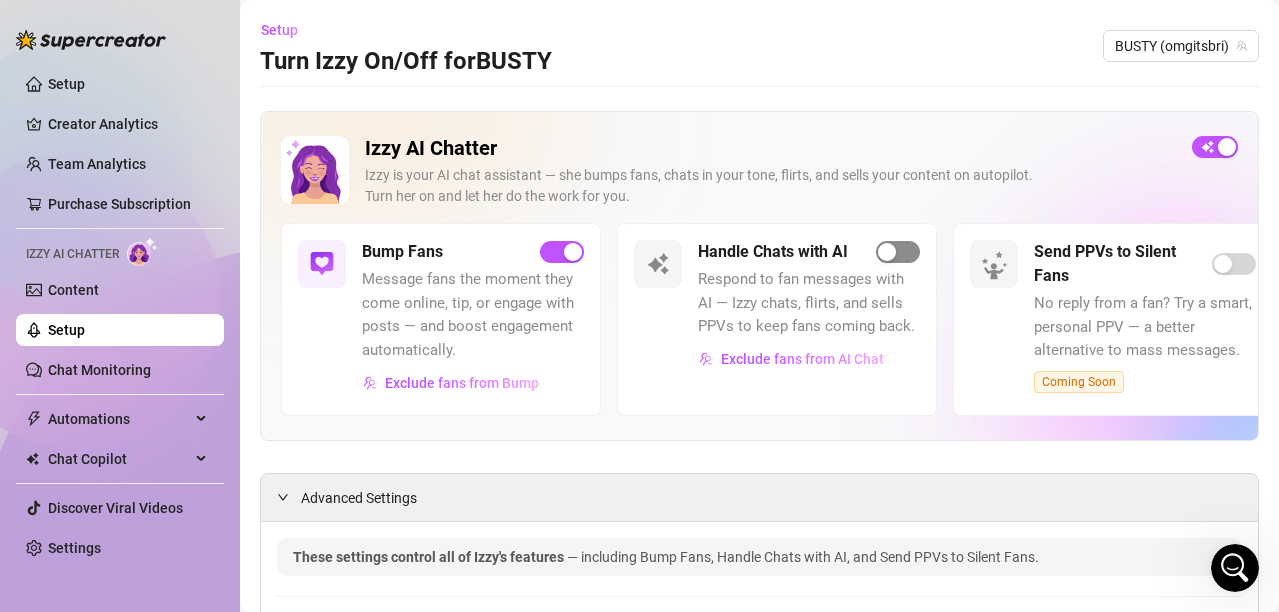 click at bounding box center (898, 252) 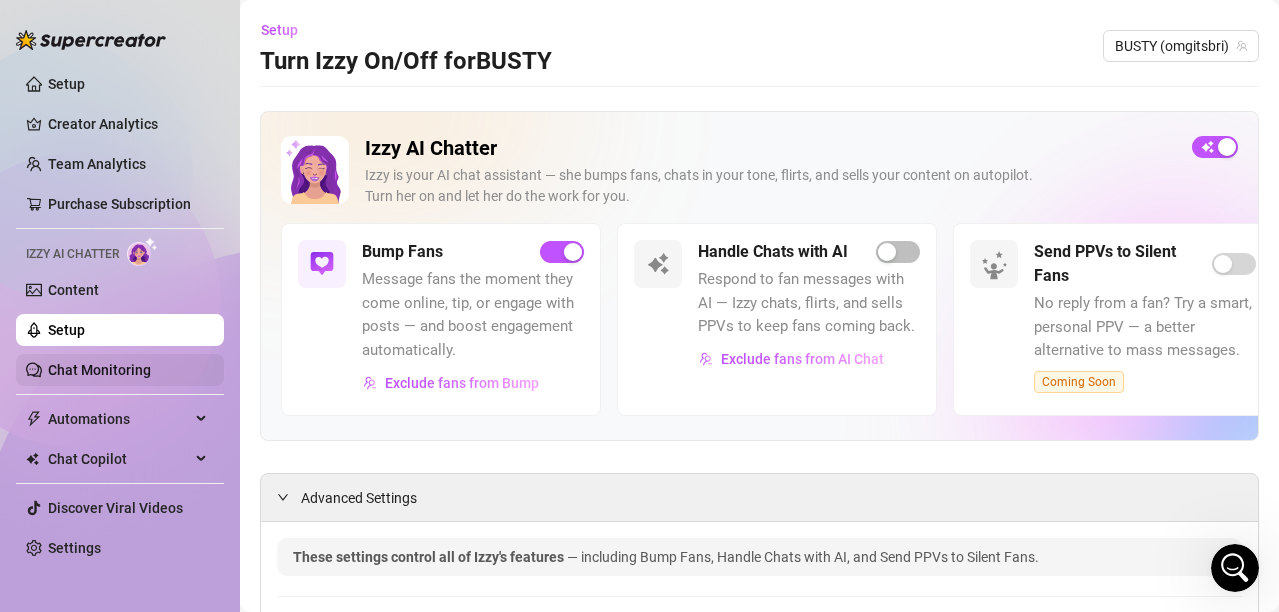 click on "Chat Monitoring" at bounding box center (99, 370) 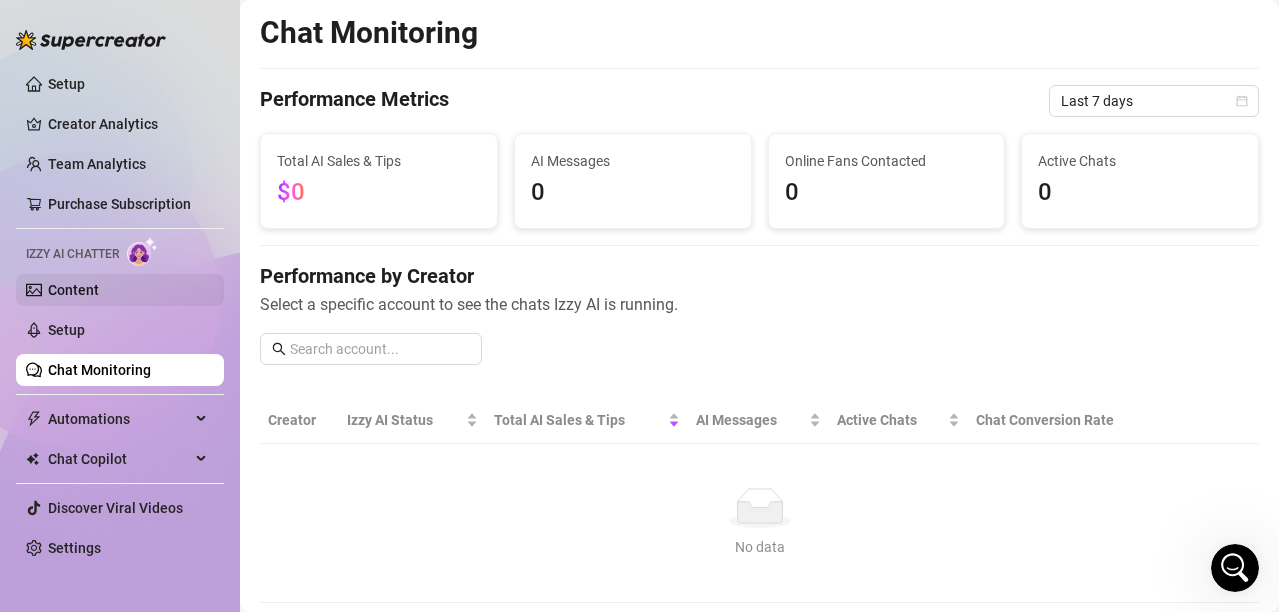 click on "Content" at bounding box center (73, 290) 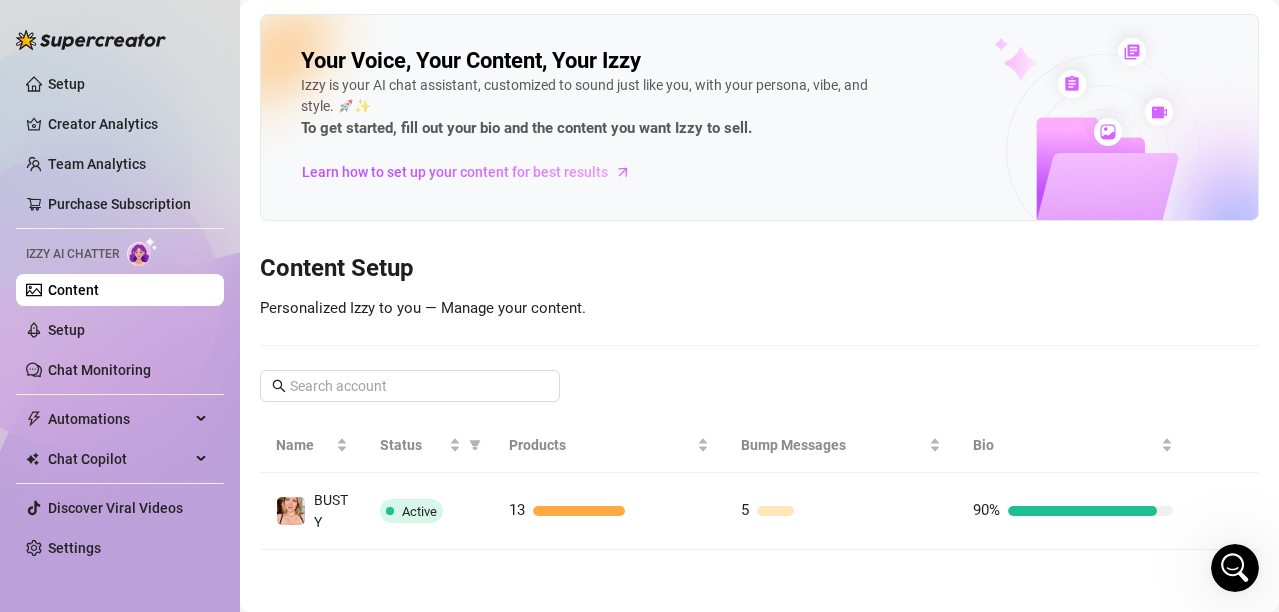 click 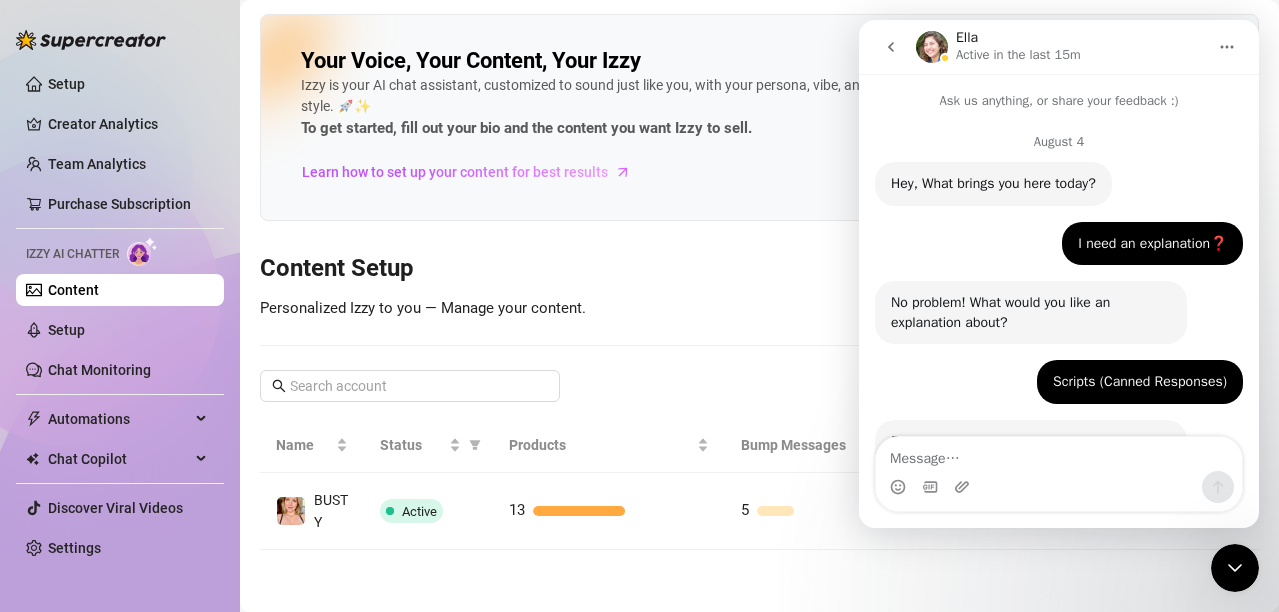 scroll, scrollTop: 2151, scrollLeft: 0, axis: vertical 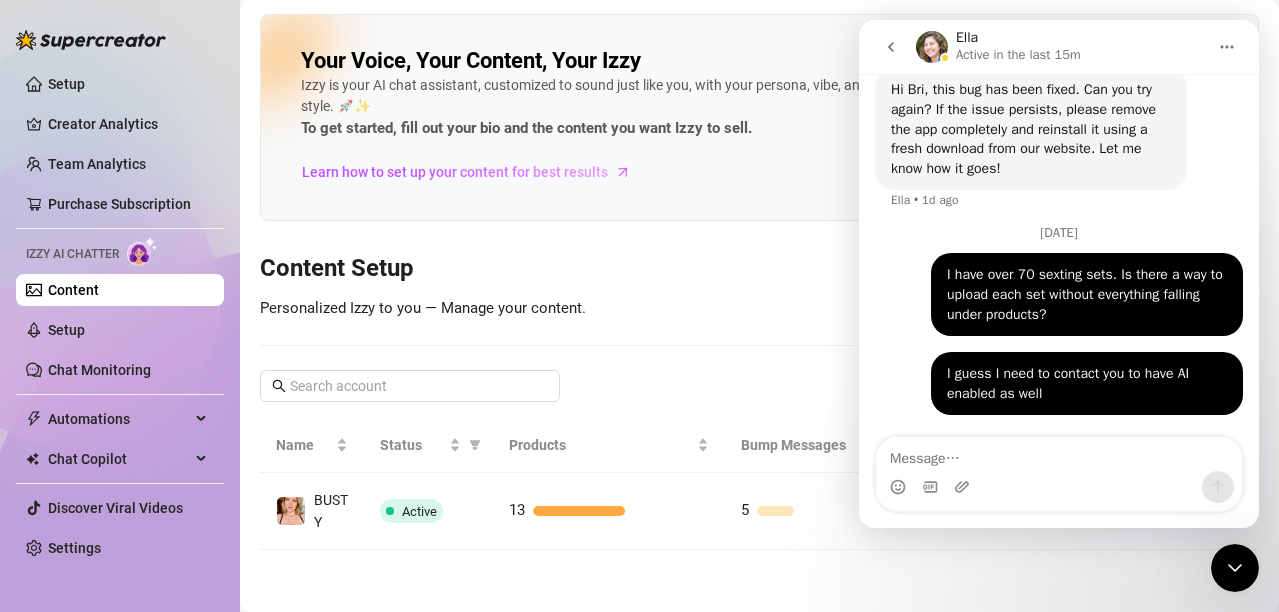 click at bounding box center [1235, 568] 